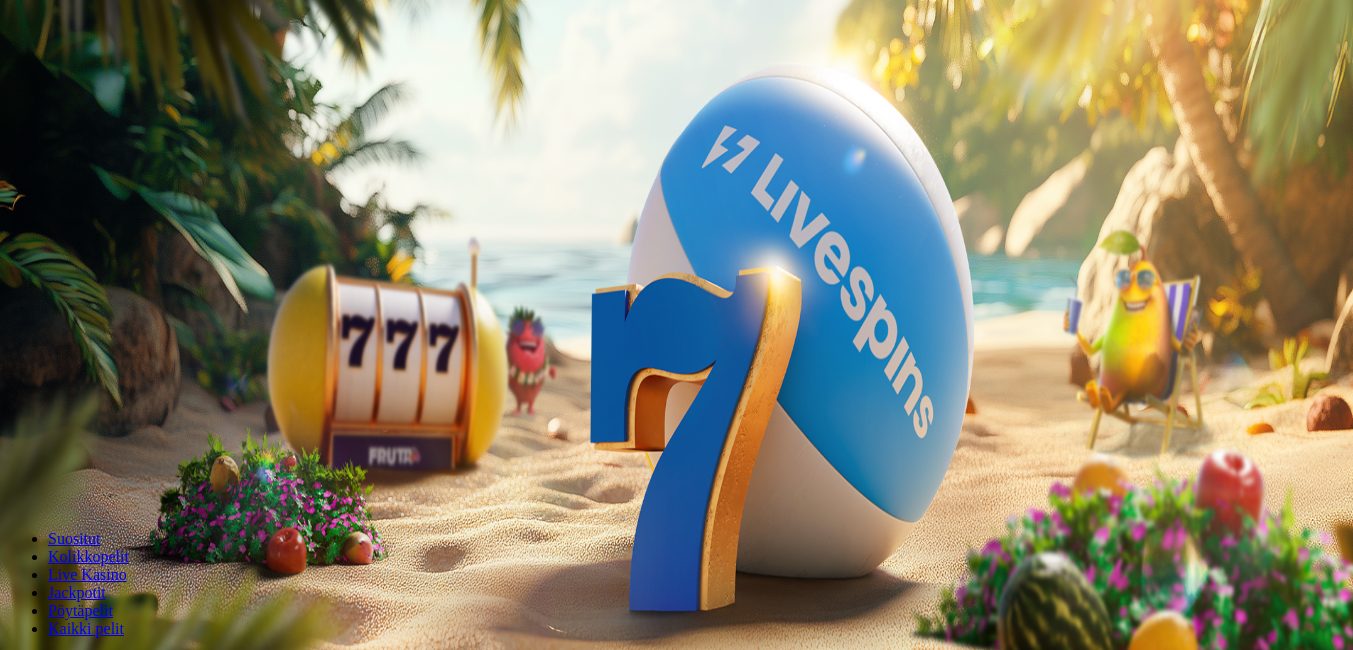 scroll, scrollTop: 0, scrollLeft: 0, axis: both 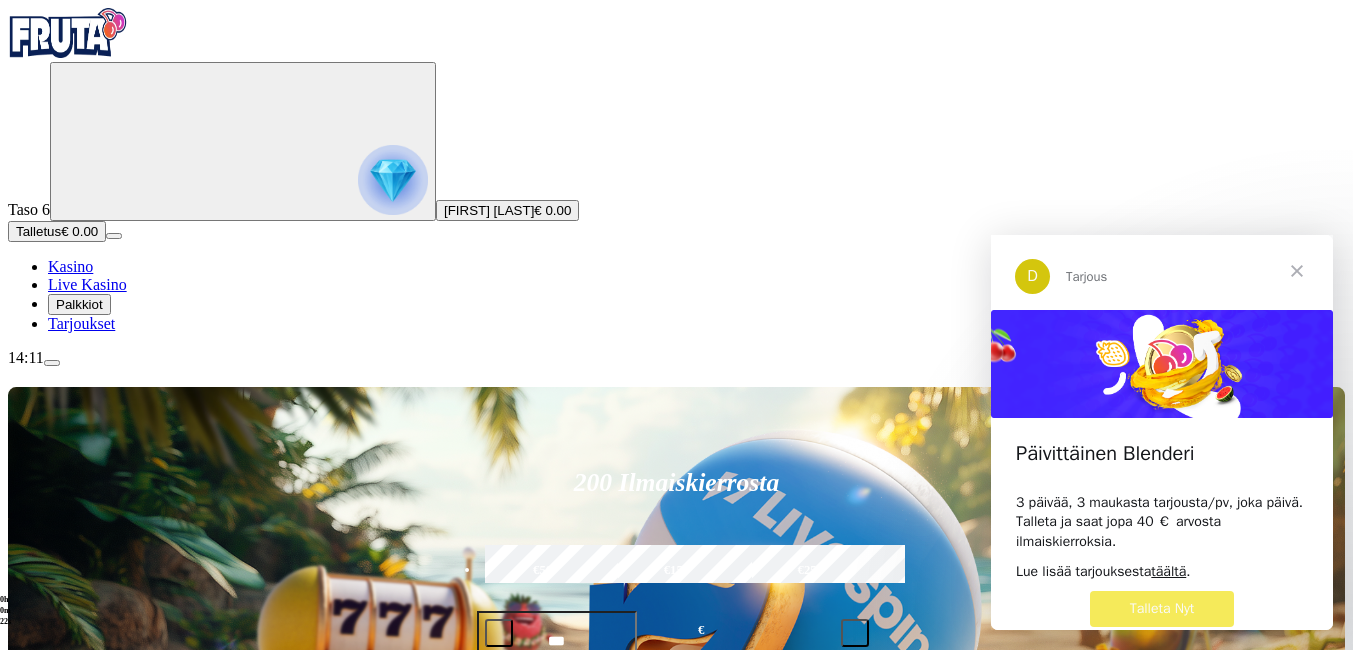 click at bounding box center (1297, 271) 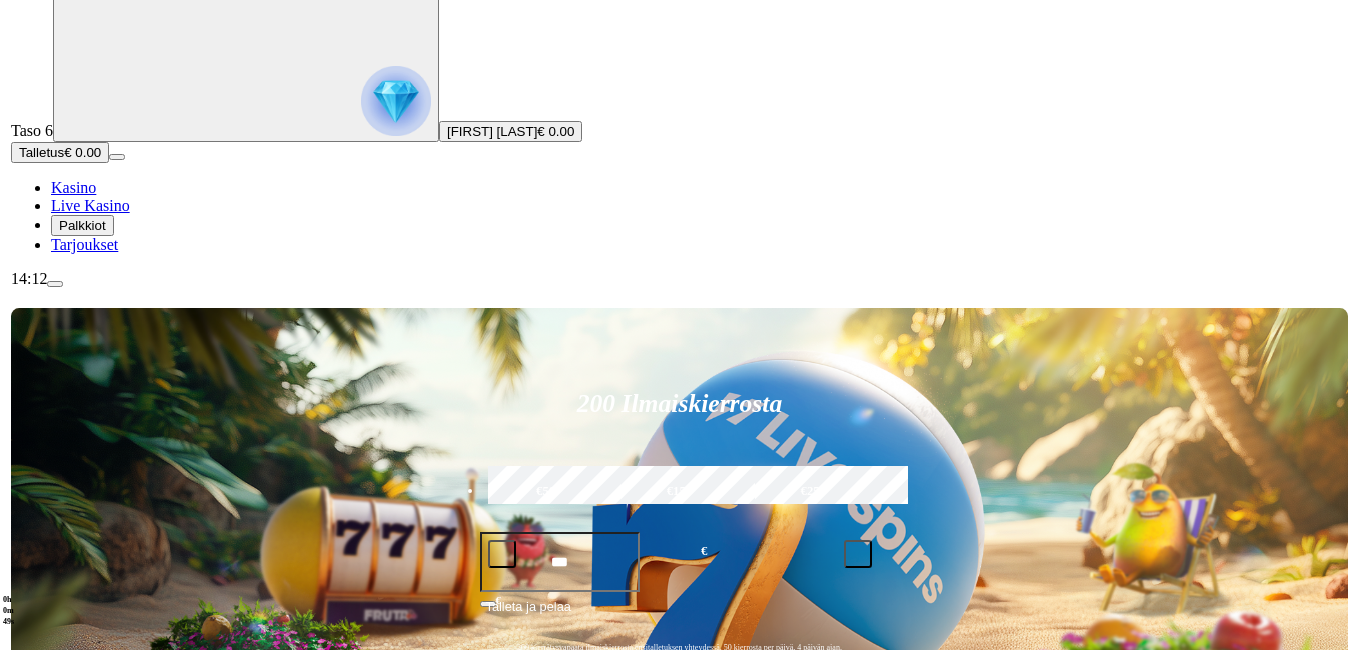 scroll, scrollTop: 100, scrollLeft: 0, axis: vertical 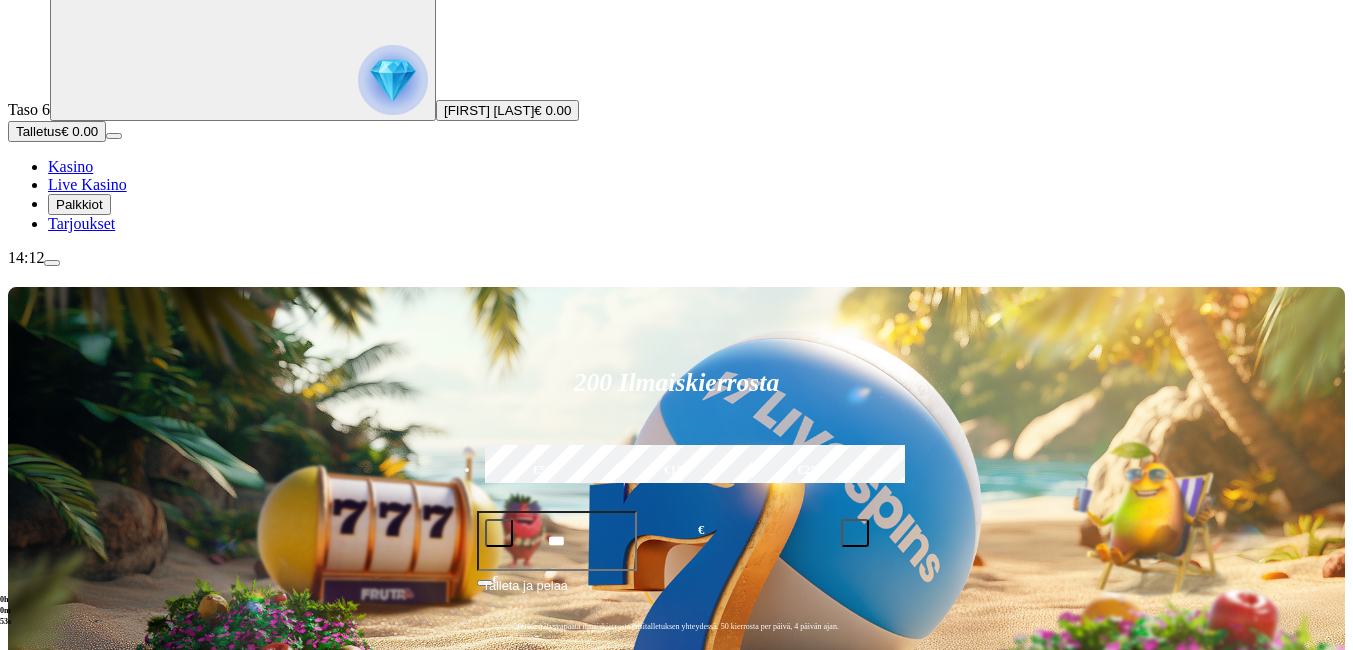 click at bounding box center (32, 995) 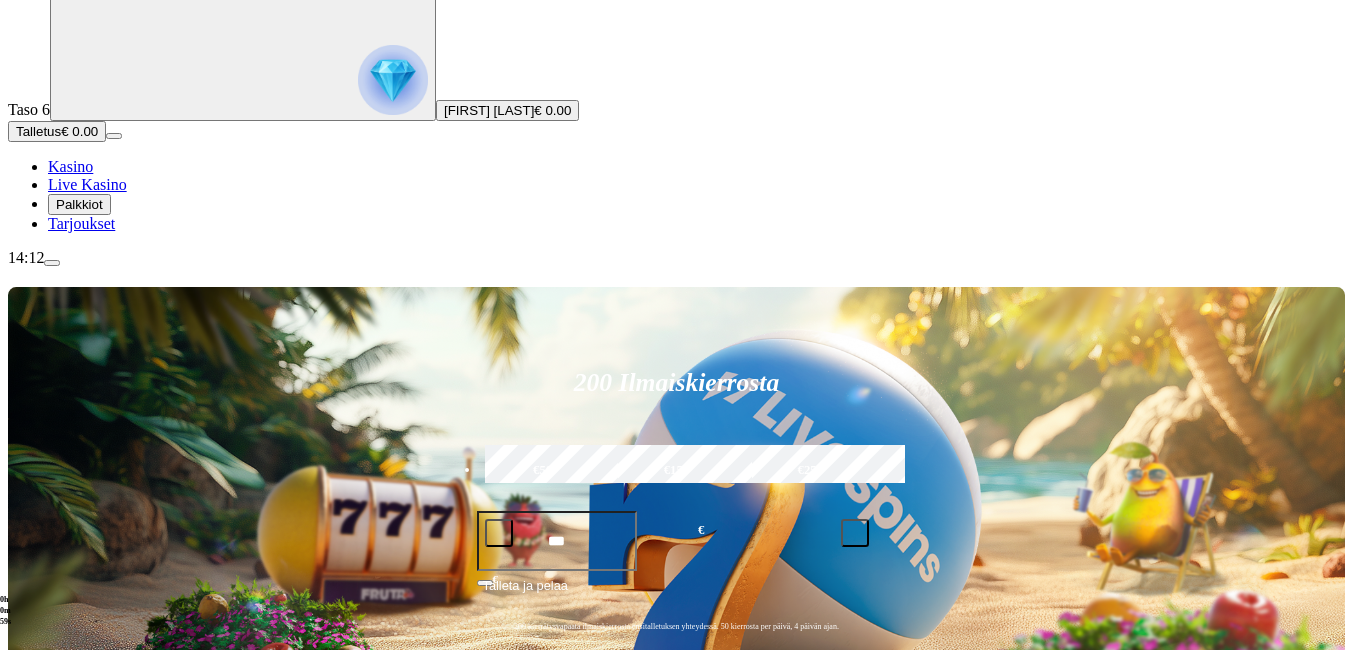 click at bounding box center [32, 995] 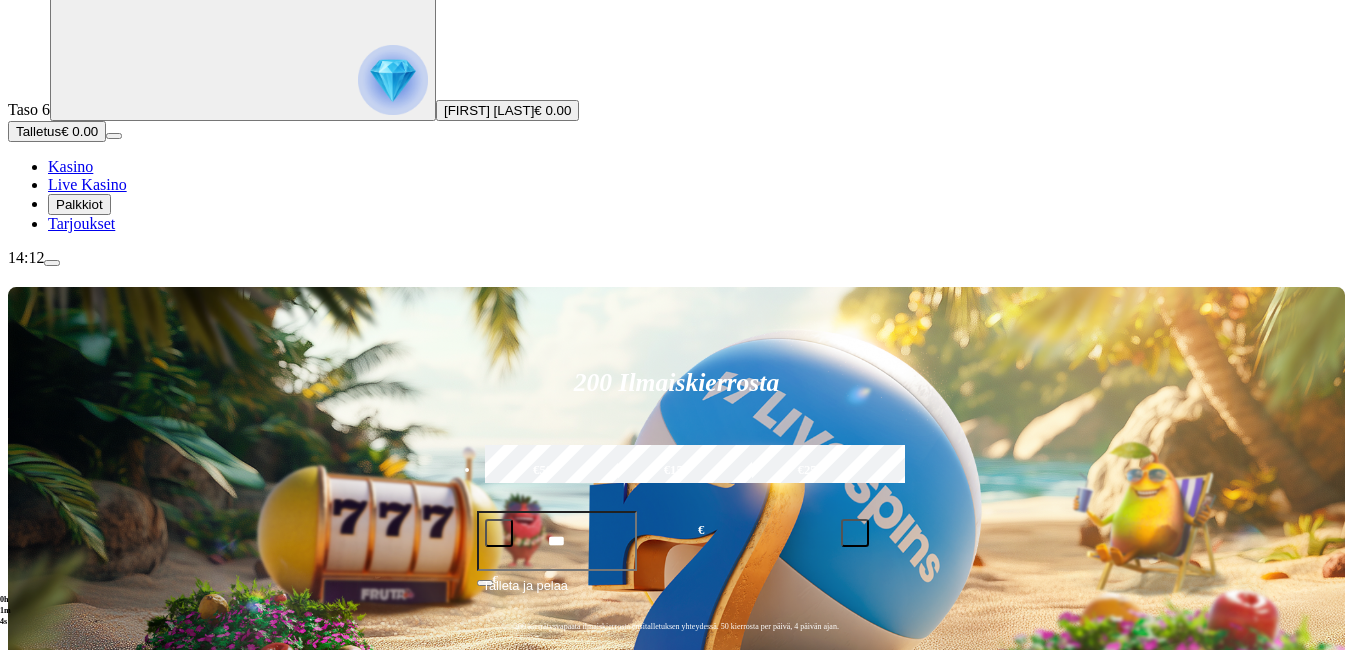 click at bounding box center (16, 995) 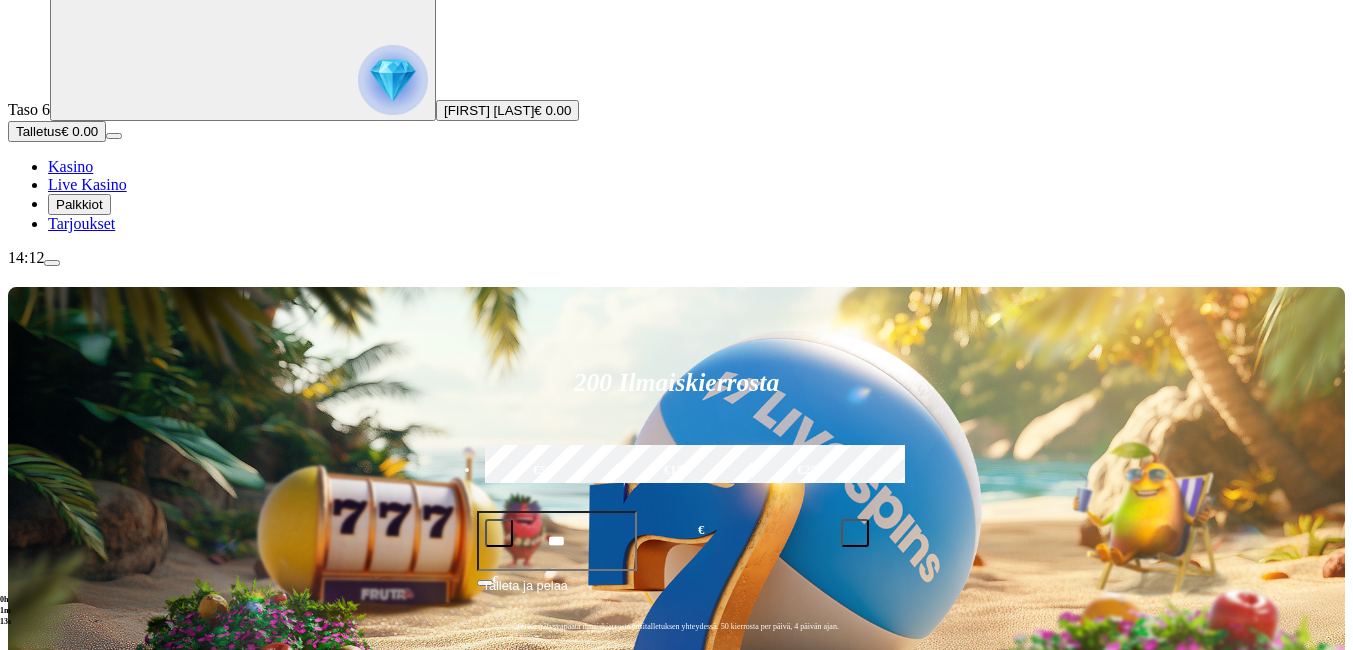 click on "Talletus € 0.00" at bounding box center [57, 131] 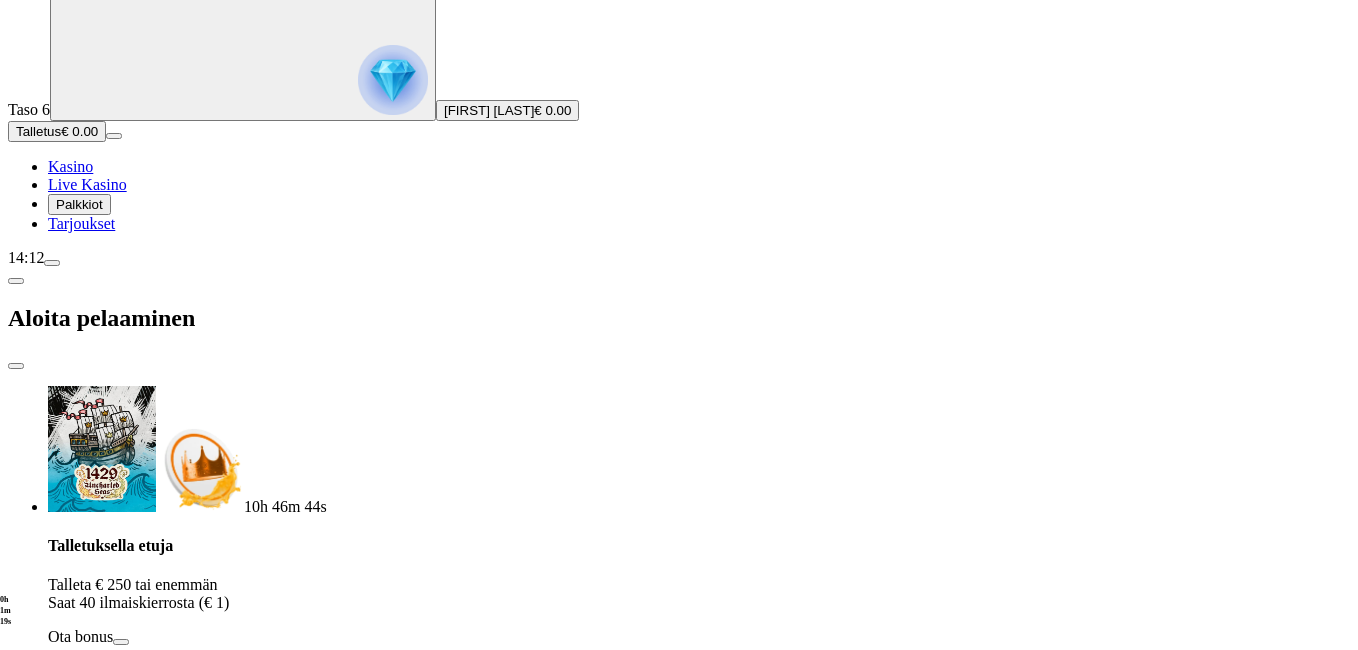 click on "€50" at bounding box center (262, 2857) 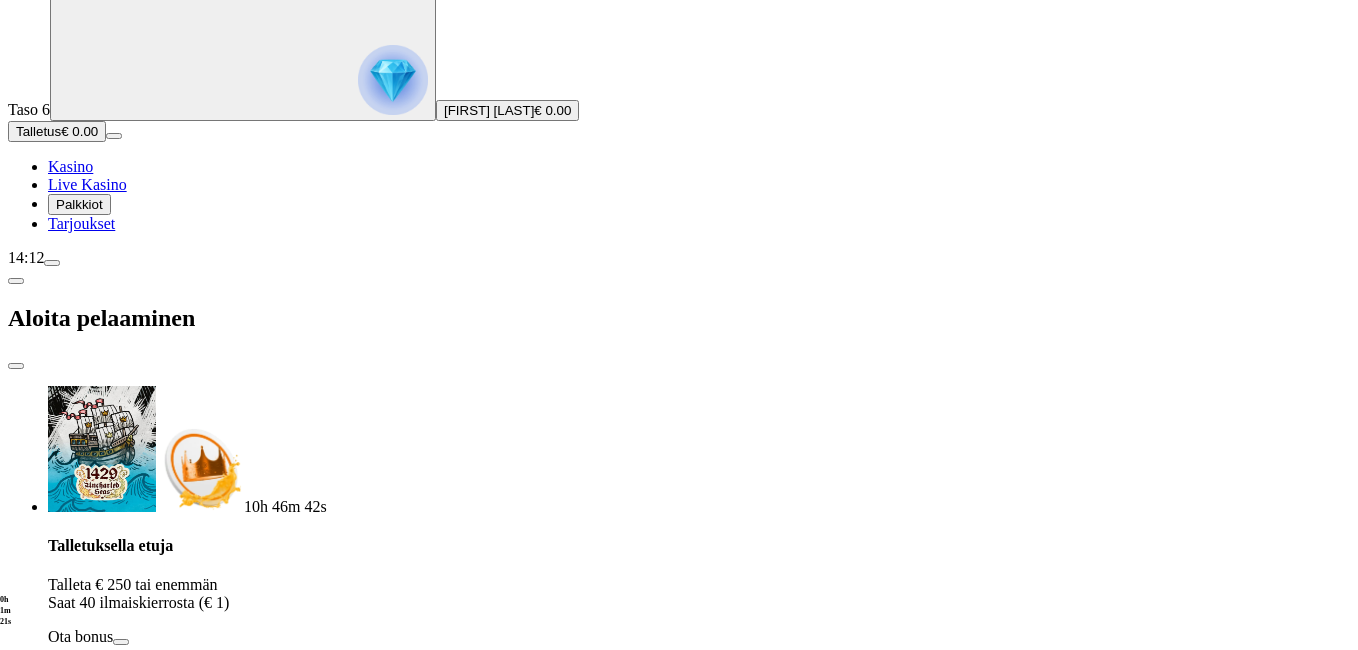 click on "TALLETA JA PELAA" at bounding box center (679, 3009) 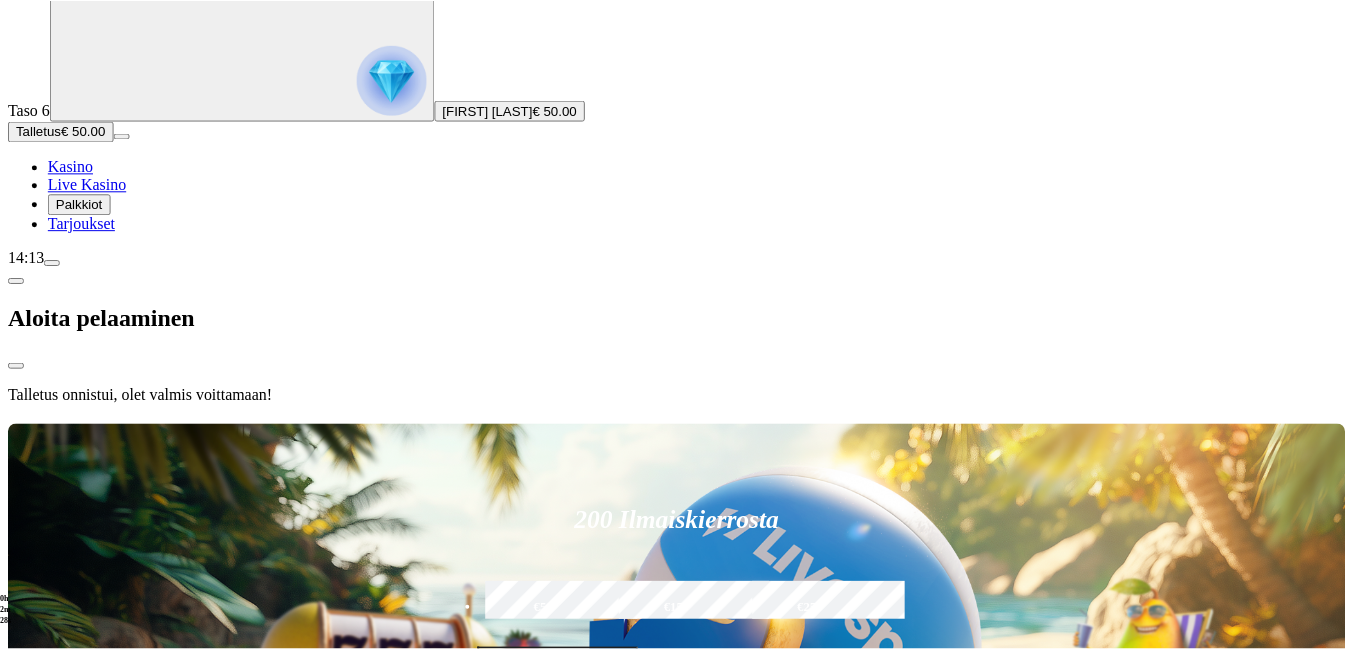 scroll, scrollTop: 0, scrollLeft: 0, axis: both 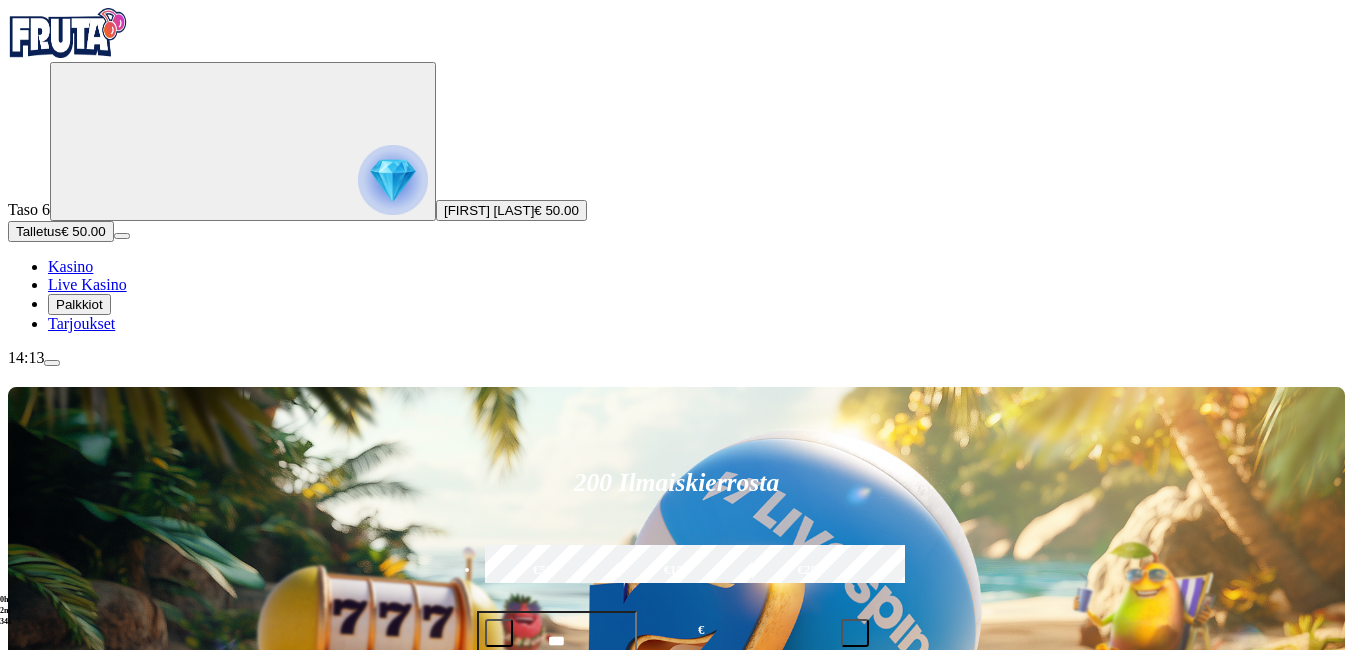 click on "Pelaa nyt" at bounding box center [77, 1427] 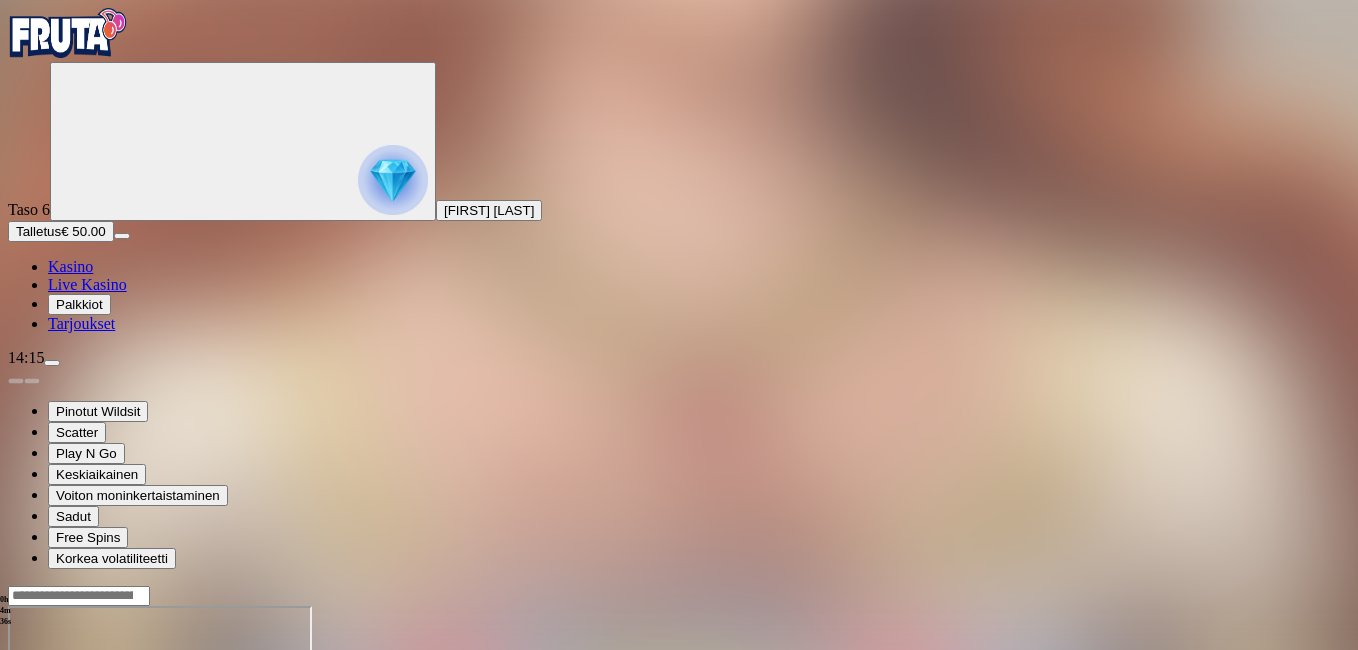 click at bounding box center (16, 778) 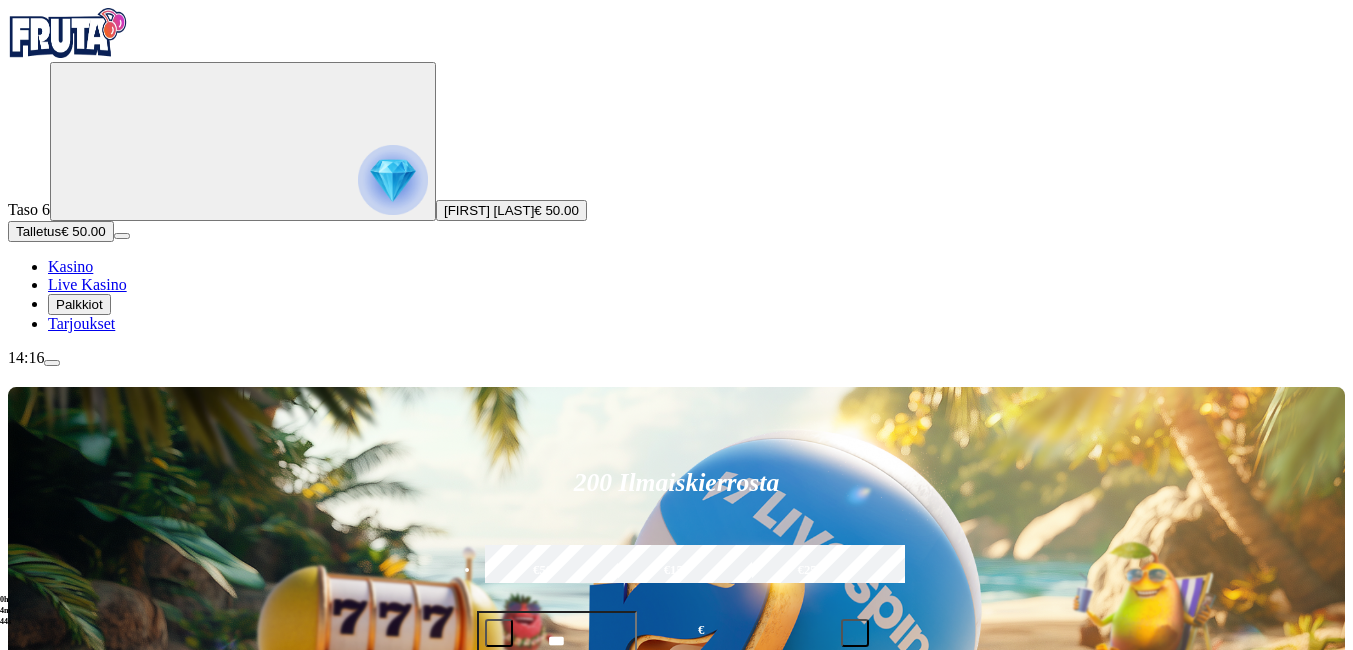 click on "Pelaa nyt" at bounding box center (77, 1523) 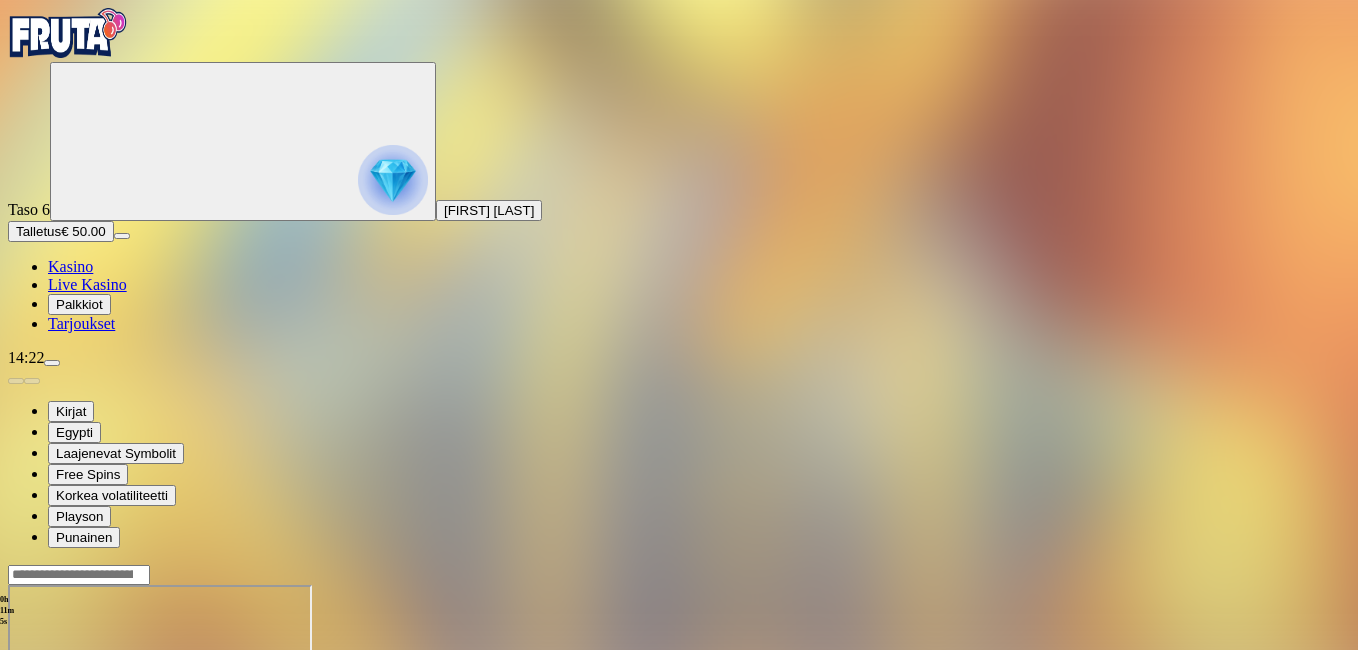 click at bounding box center [16, 757] 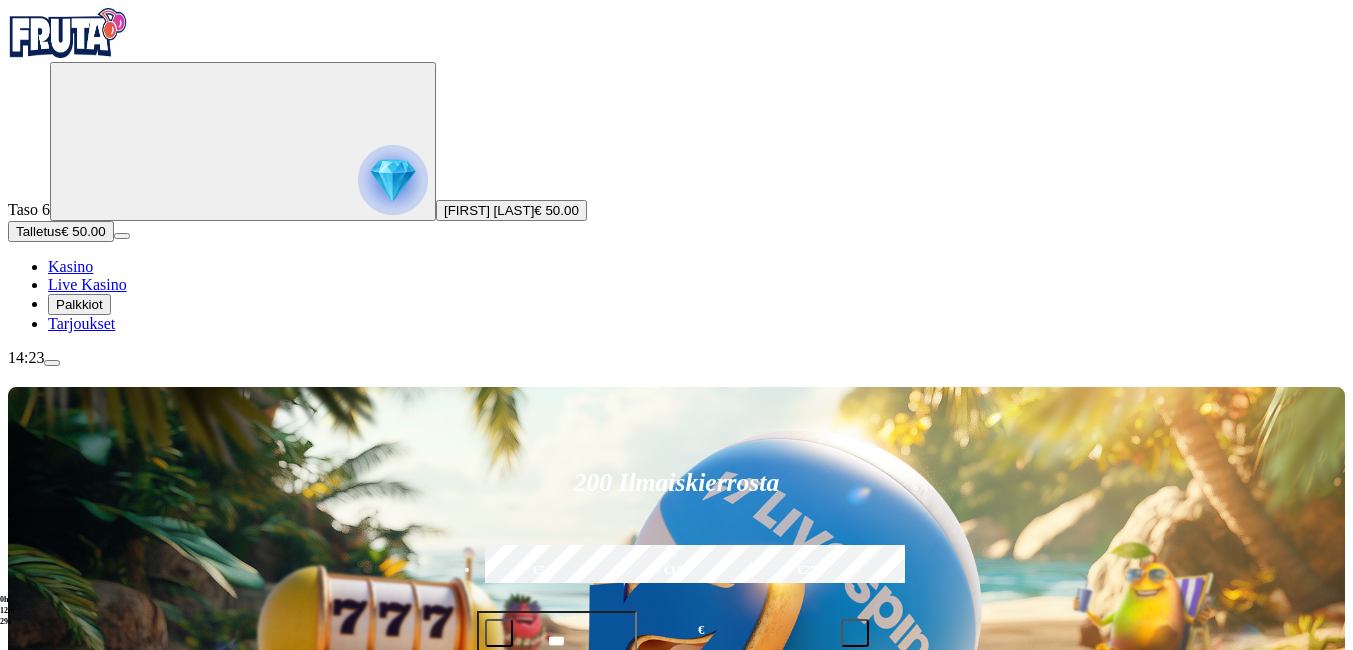 click on "Talletus € 50.00" at bounding box center (61, 231) 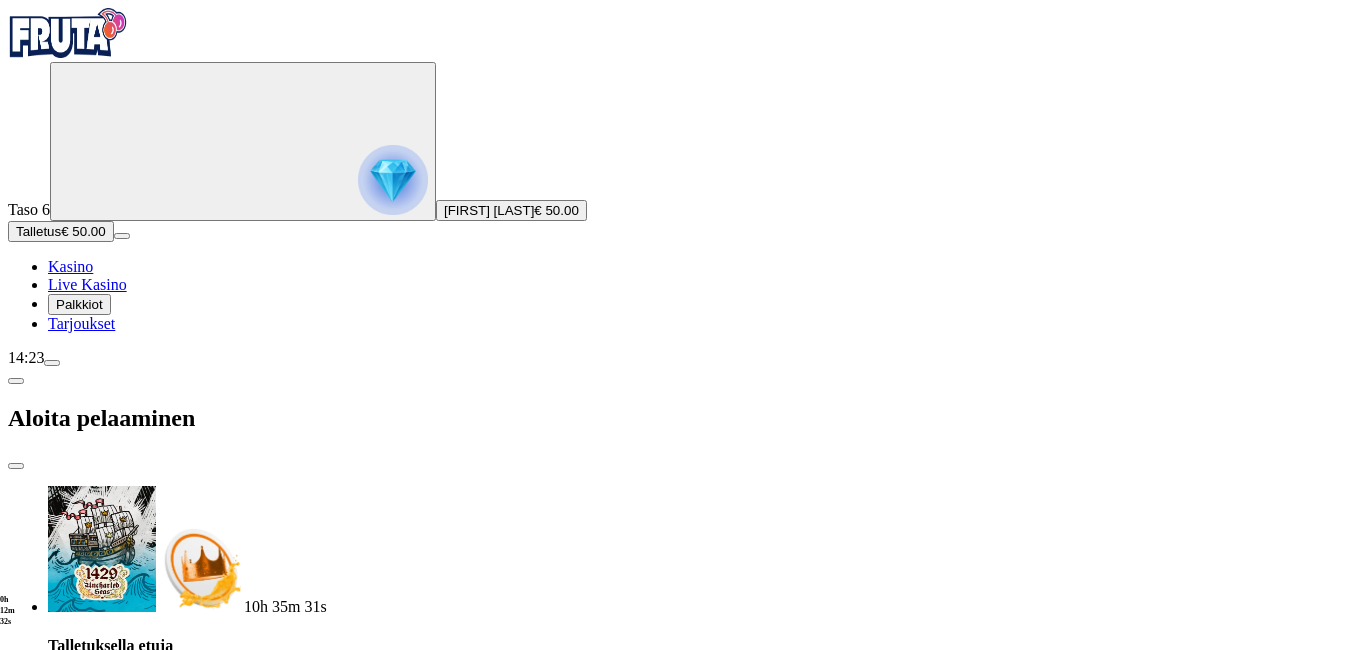 click on "€50" at bounding box center (262, 2957) 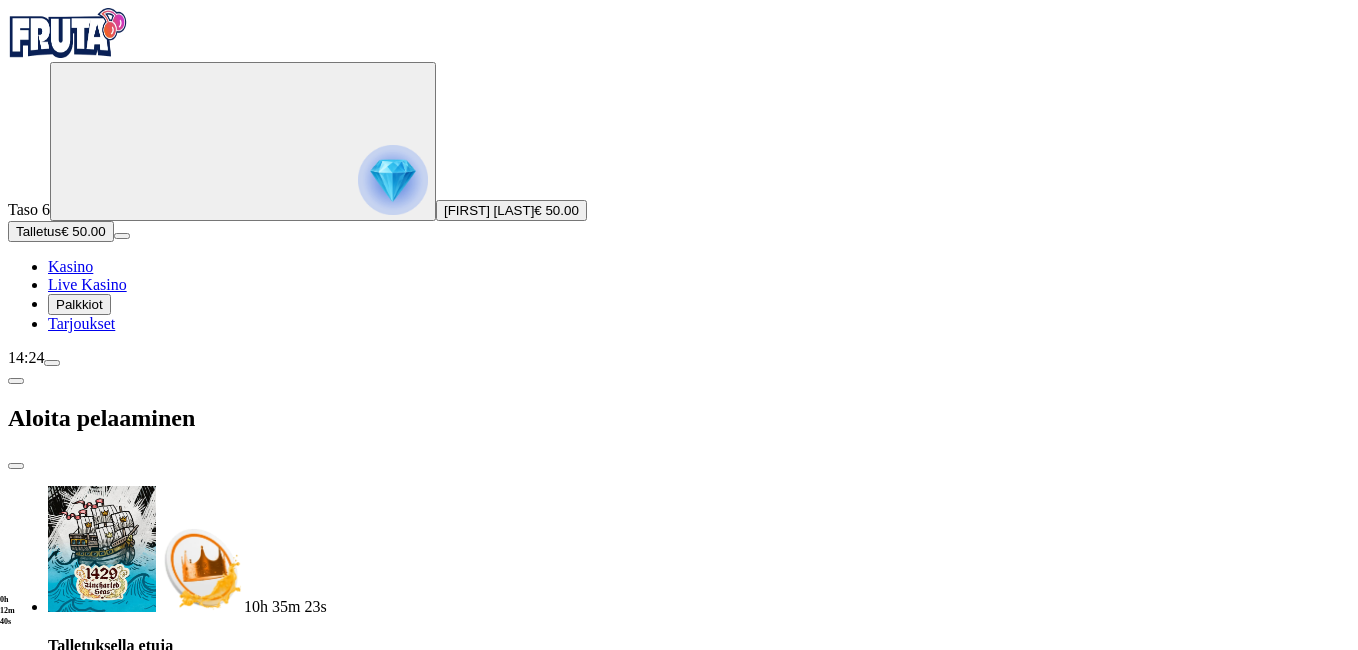 click on "TALLETA JA PELAA" at bounding box center [679, 3109] 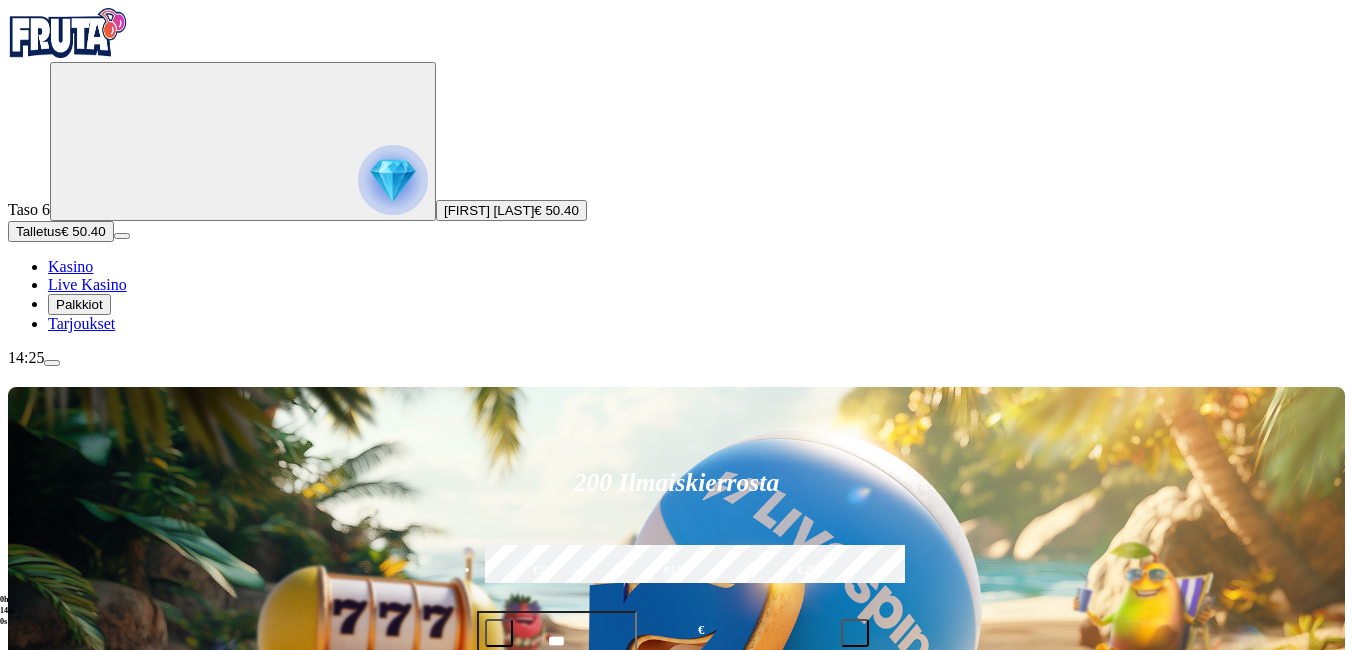 type 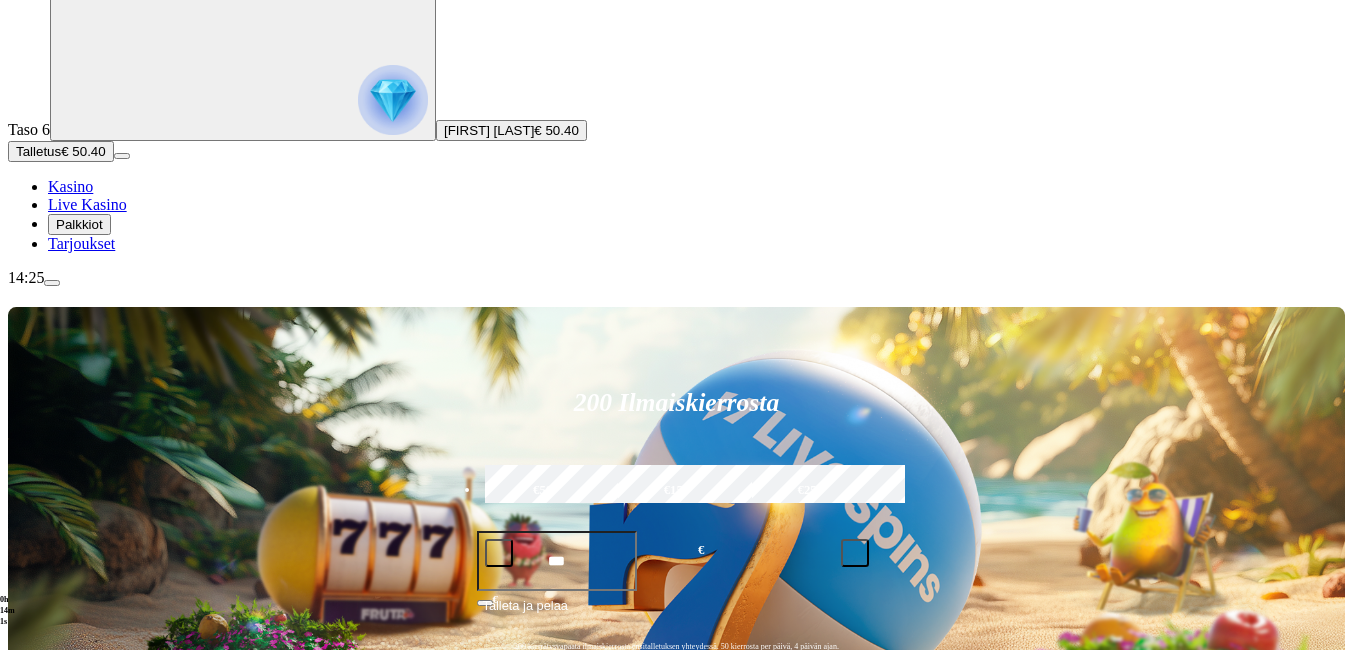 scroll, scrollTop: 120, scrollLeft: 0, axis: vertical 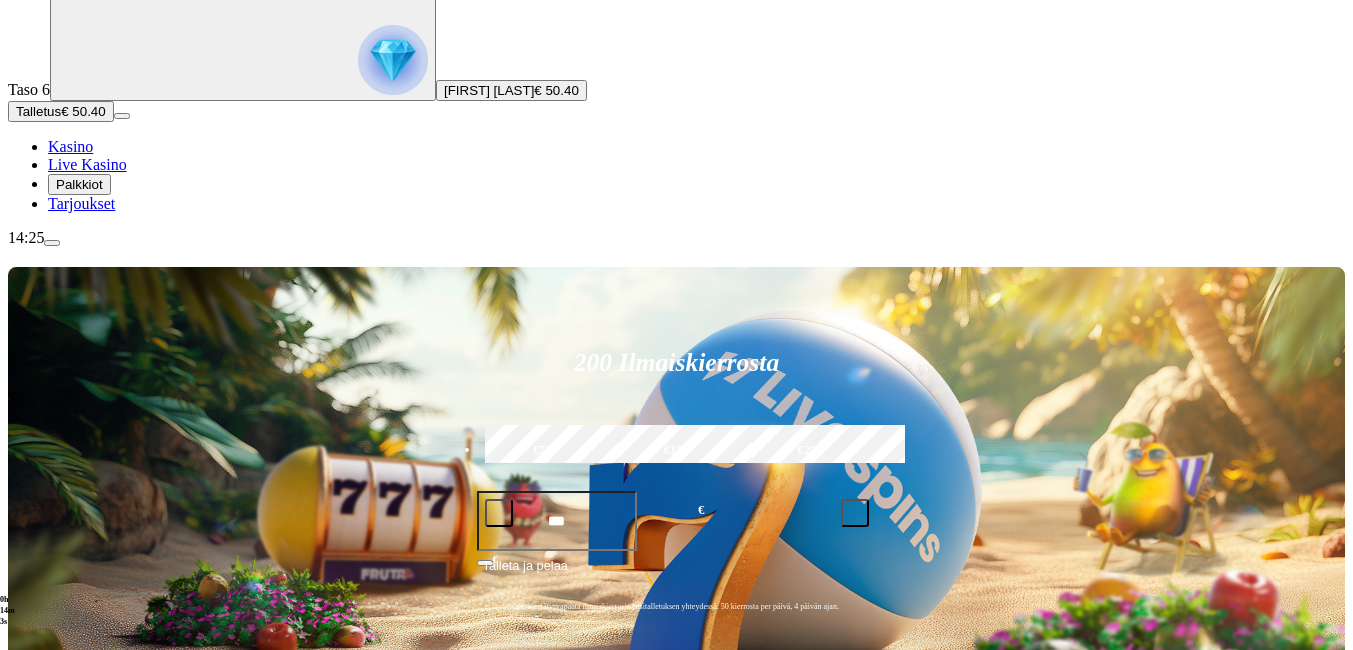 click on "Pelaa nyt" at bounding box center [77, 1212] 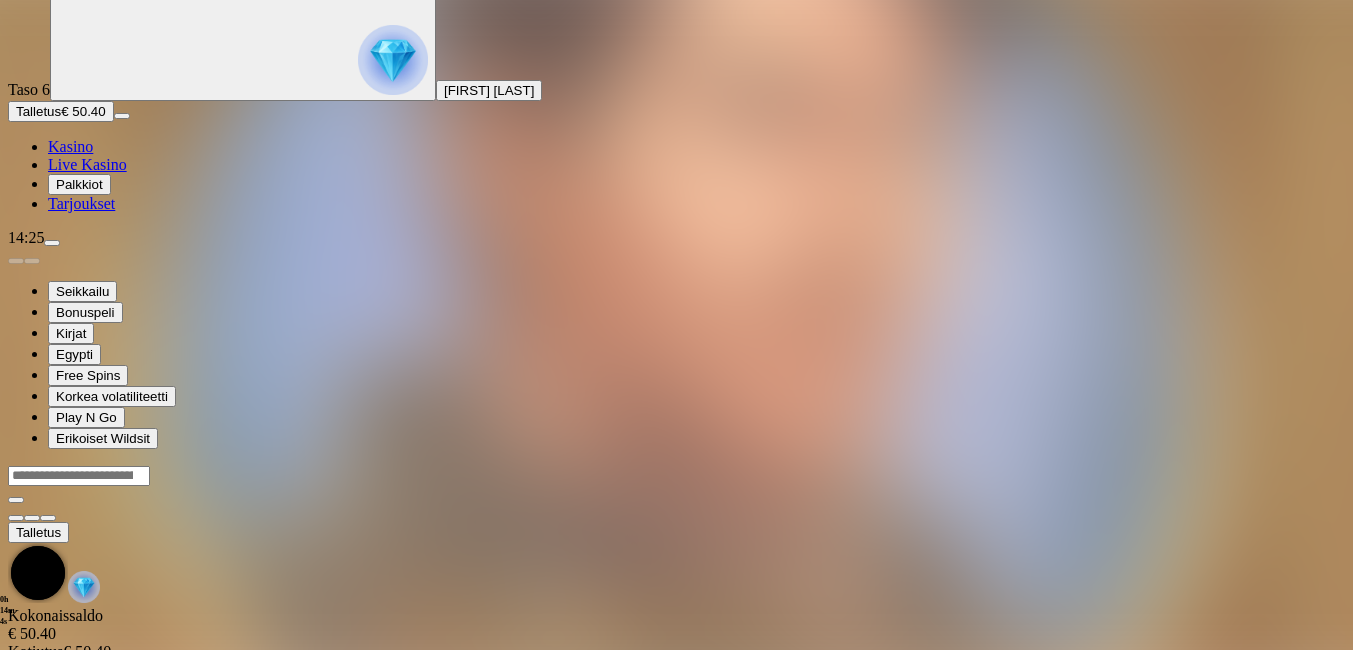 scroll, scrollTop: 0, scrollLeft: 0, axis: both 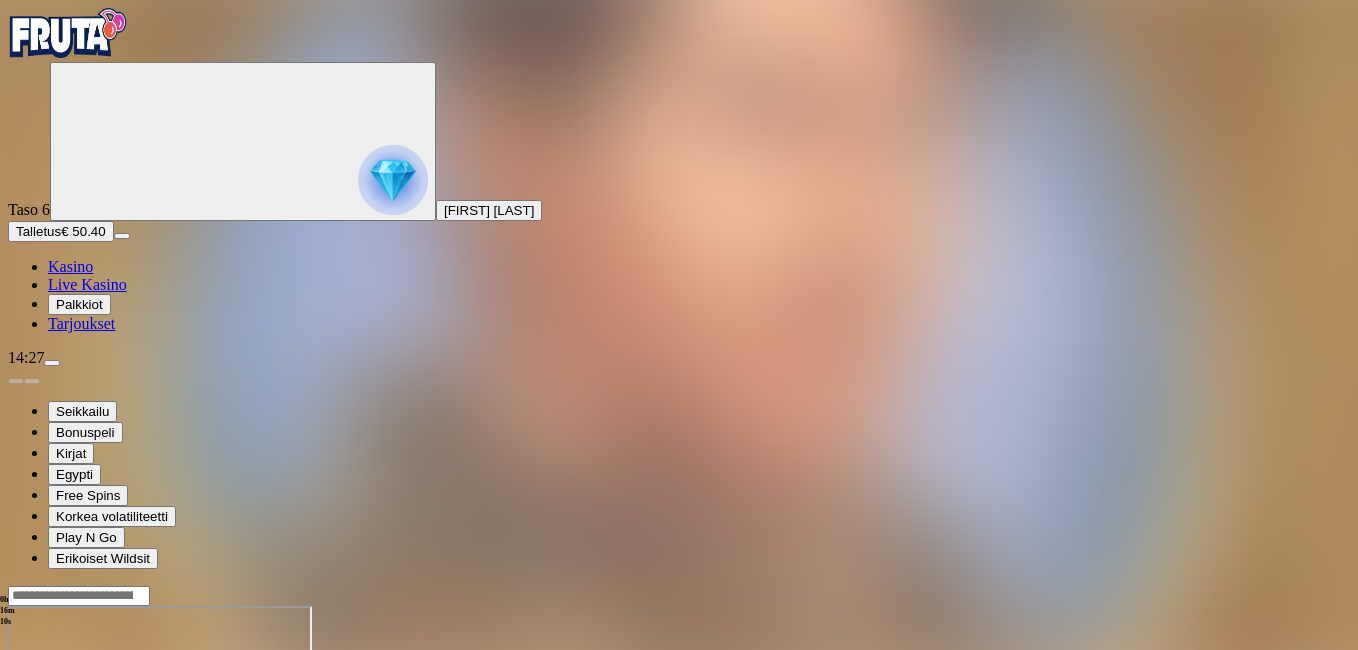 click at bounding box center [16, 778] 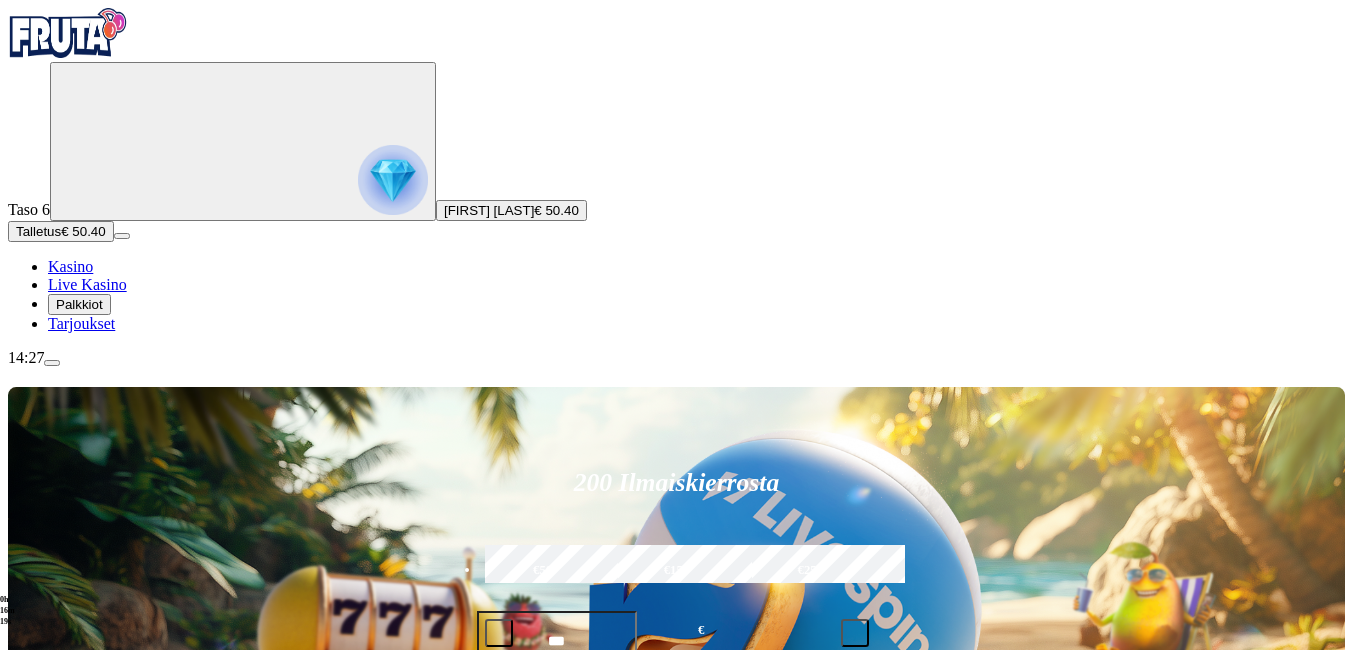 click on "Pelaa nyt" at bounding box center (77, 1237) 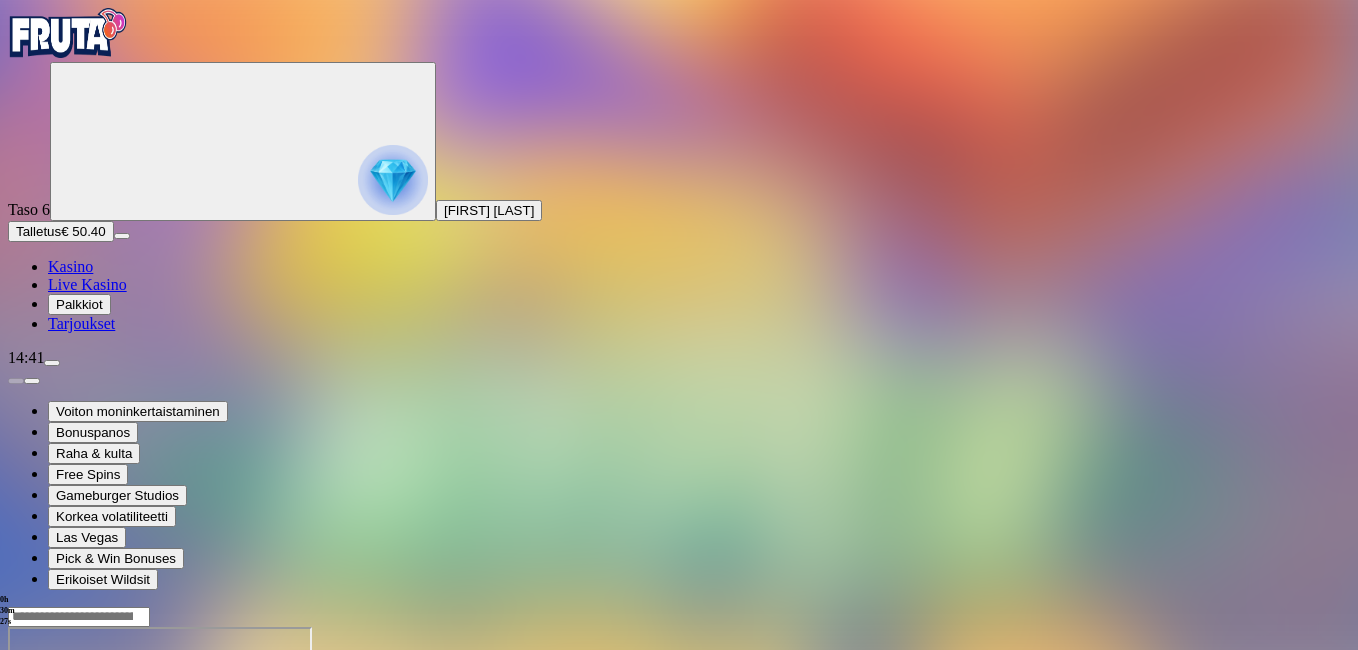 click at bounding box center [16, 799] 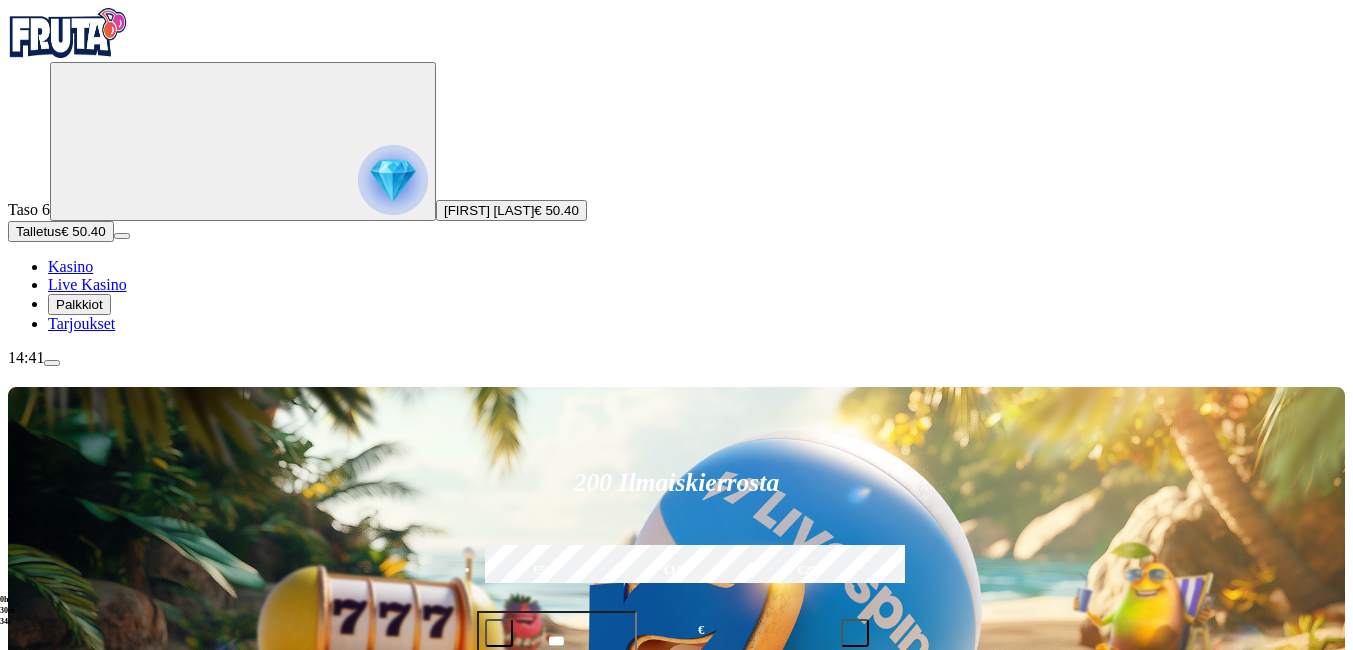 click on "Pelaa nyt" at bounding box center [77, 1141] 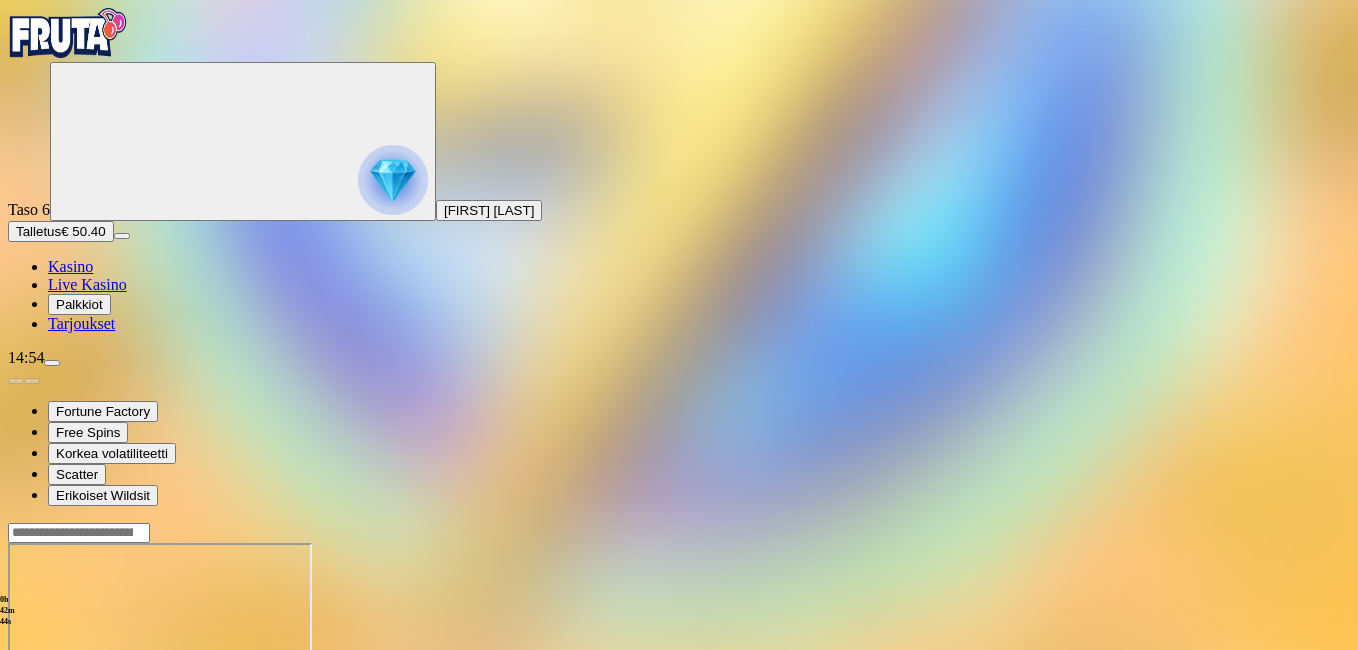 click at bounding box center (16, 715) 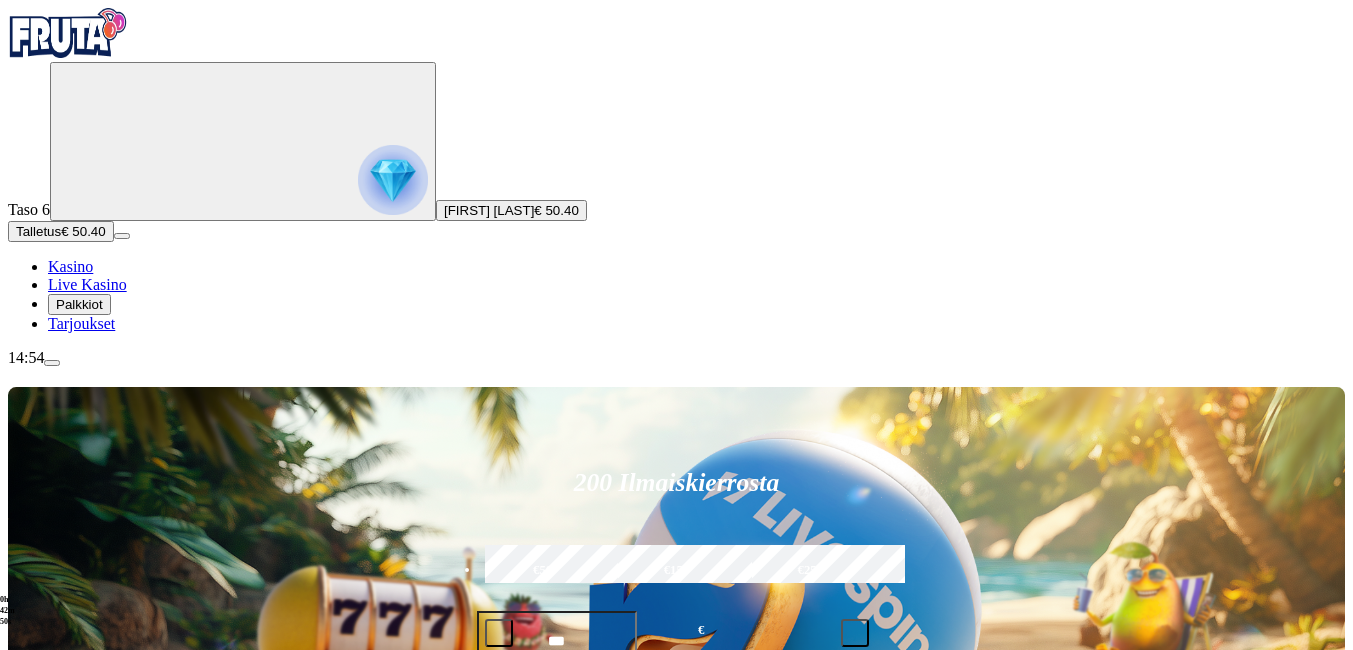 click on "Pelaa nyt" at bounding box center (77, 1523) 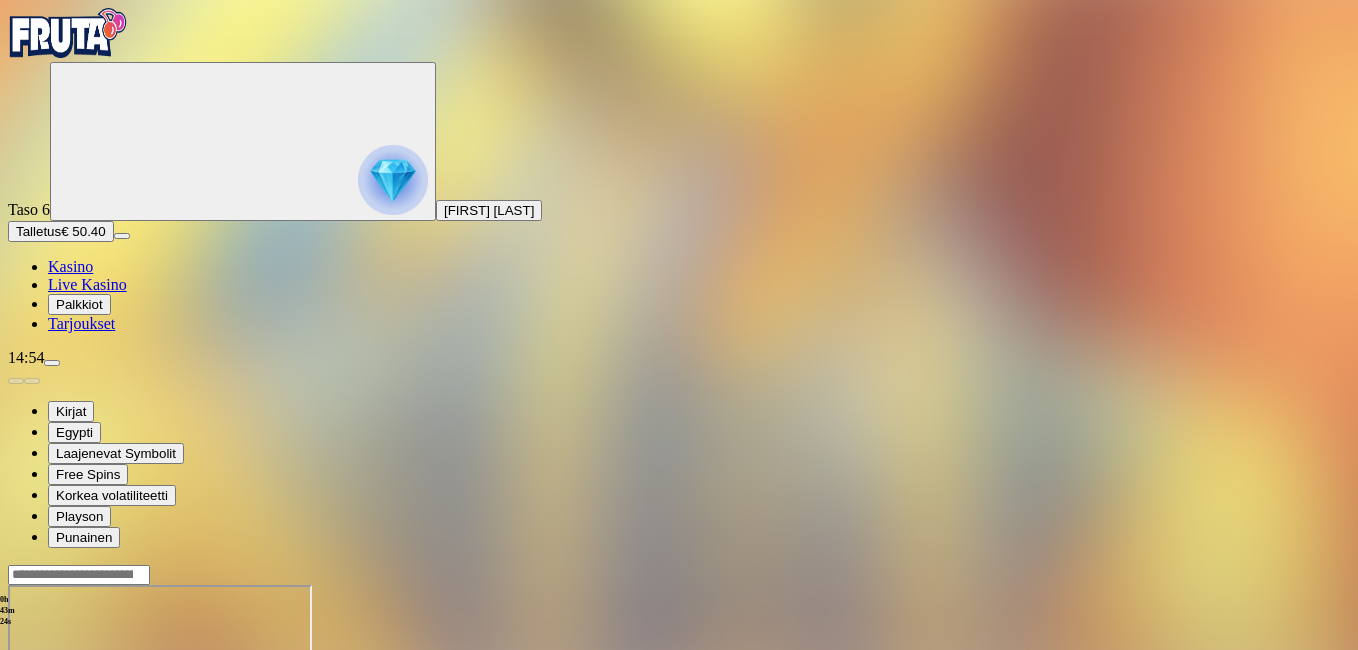 click at bounding box center (16, 757) 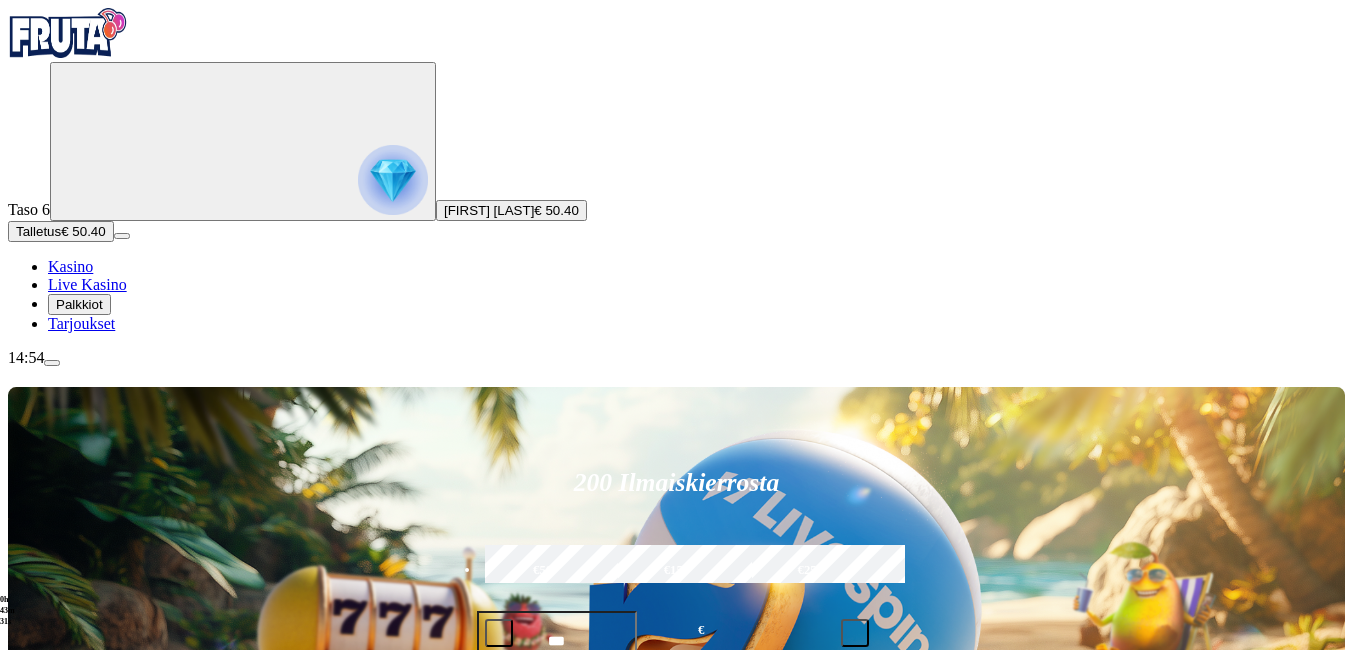 click on "Pelaa nyt" at bounding box center (77, 1523) 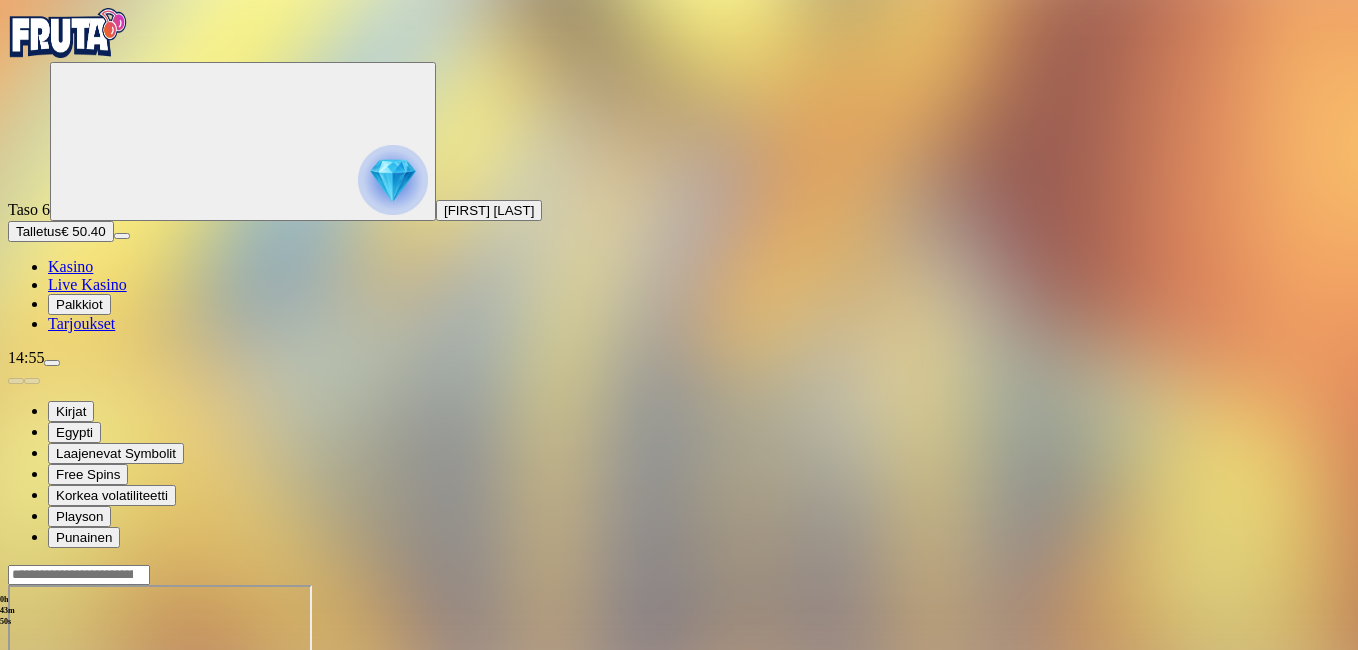 click at bounding box center [16, 757] 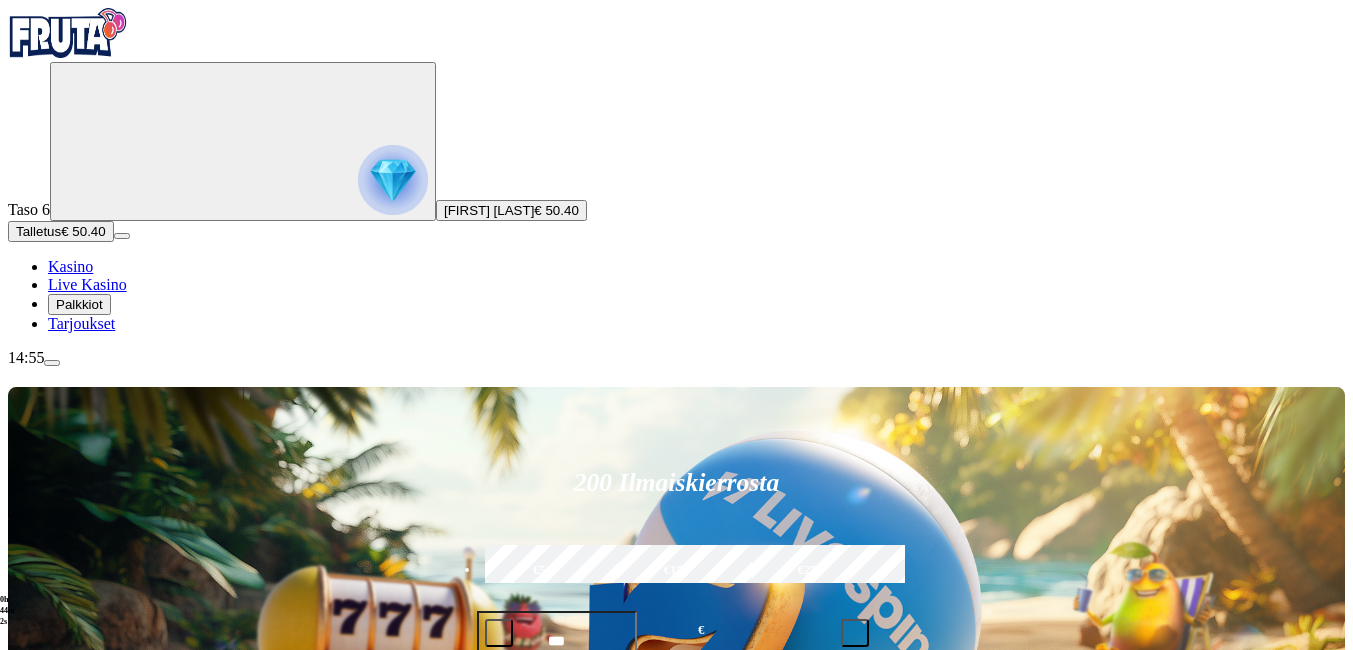 click on "200 Ilmaiskierrosta €50 €150 €250 *** € € Talleta ja pelaa 200 kierrätysvapaata ilmaiskierrosta ensitalletuksen yhteydessä. 50 kierrosta per päivä, 4 päivän ajan. Suositut Kolikkopelit Live Kasino Jackpotit Pöytäpelit Kaikki pelit Viimeksi pelattu Pelaa nyt Gold Blitz Pelaa nyt Hyper Gold Pelaa nyt Book of Dead Pelaa nyt 15 Crystal Roses A Tale of Love Pelaa nyt Book of Gold: Classic Pelaa nyt Gladiator Legends Pelaa nyt John Hunter and the Book of Tut Pelaa nyt John Hunter and the Book of Tut Respin Pelaa nyt Book of Demi Gods II Pelaa nyt Wolf Blaze WOWPOT! Megaways Pelaa nyt Rome Fight For Gold Deluxe Suosituinta alueellasi Näytä kaikki Pelaa nyt Gates of Olympus Super Scatter  Pelaa nyt Rad Maxx Pelaa nyt Cherry Pop Pelaa nyt Thor’s Rage Pelaa nyt Wanted Dead or a Wild Pelaa nyt Esqueleto Explosivo 2 Pelaa nyt Barbarossa Pelaa nyt Moon Princess 100 Pelaa nyt Sweet Bonanza Pelaa nyt Le Bandit Pelaa nyt Reactoonz Uusia pelejä Näytä kaikki Pelaa nyt Sweet Bonanza Super Scatter Alibi" at bounding box center (676, 8629) 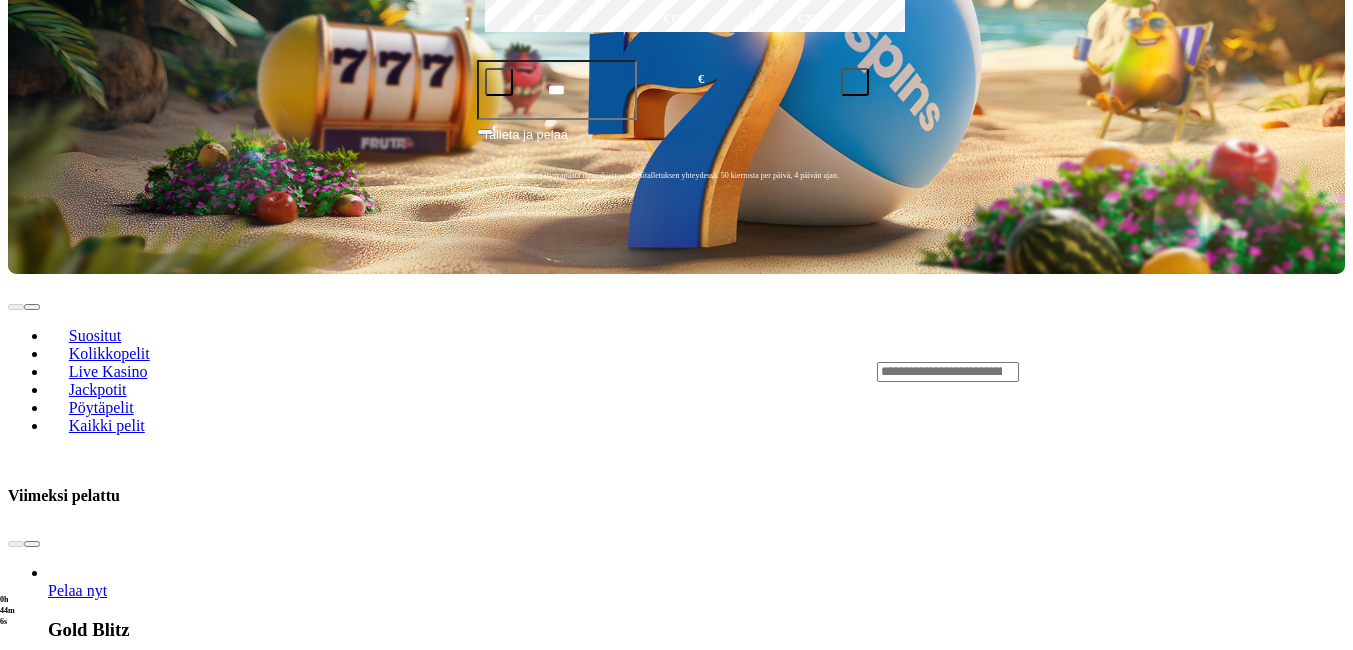 scroll, scrollTop: 640, scrollLeft: 0, axis: vertical 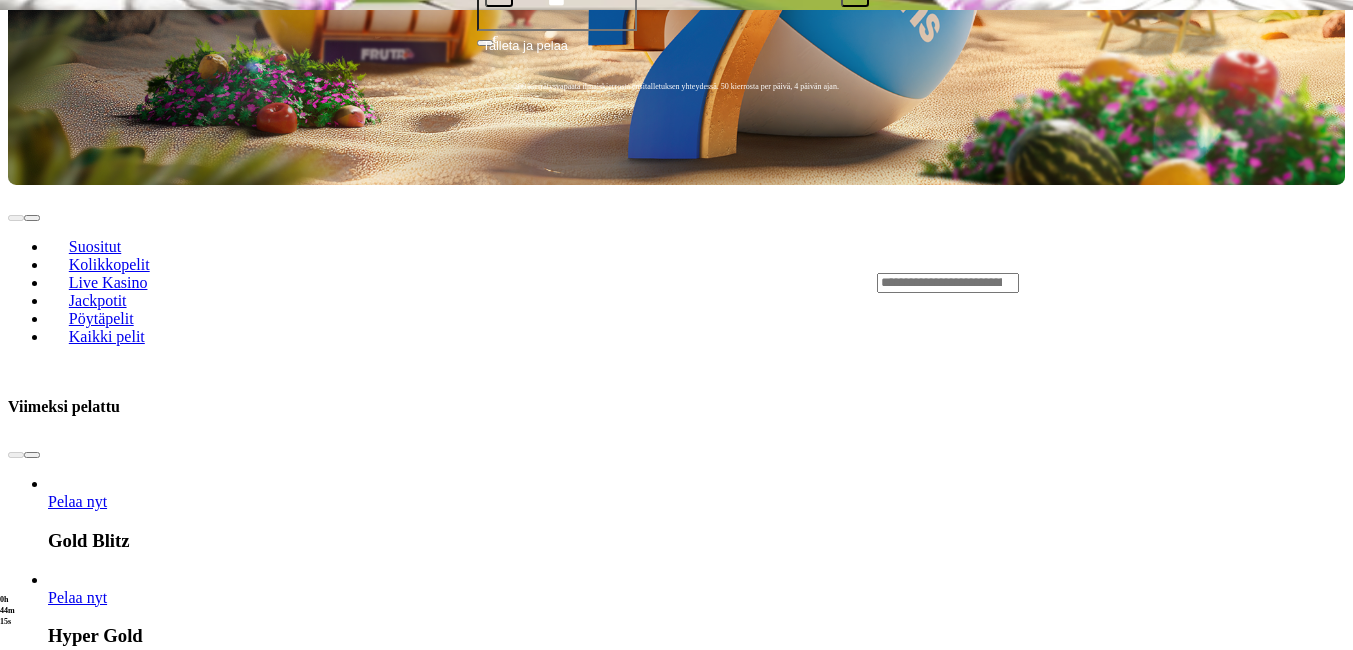 click on "Pelaa nyt" at bounding box center (77, 3196) 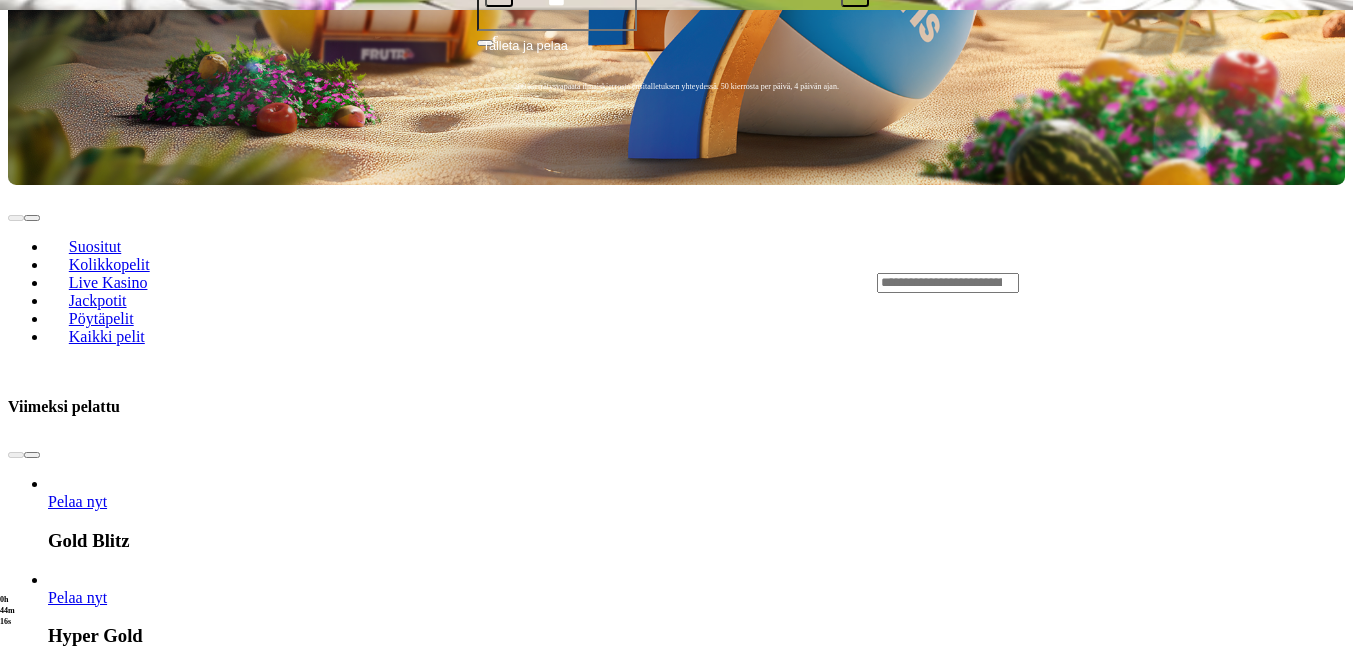 scroll, scrollTop: 0, scrollLeft: 0, axis: both 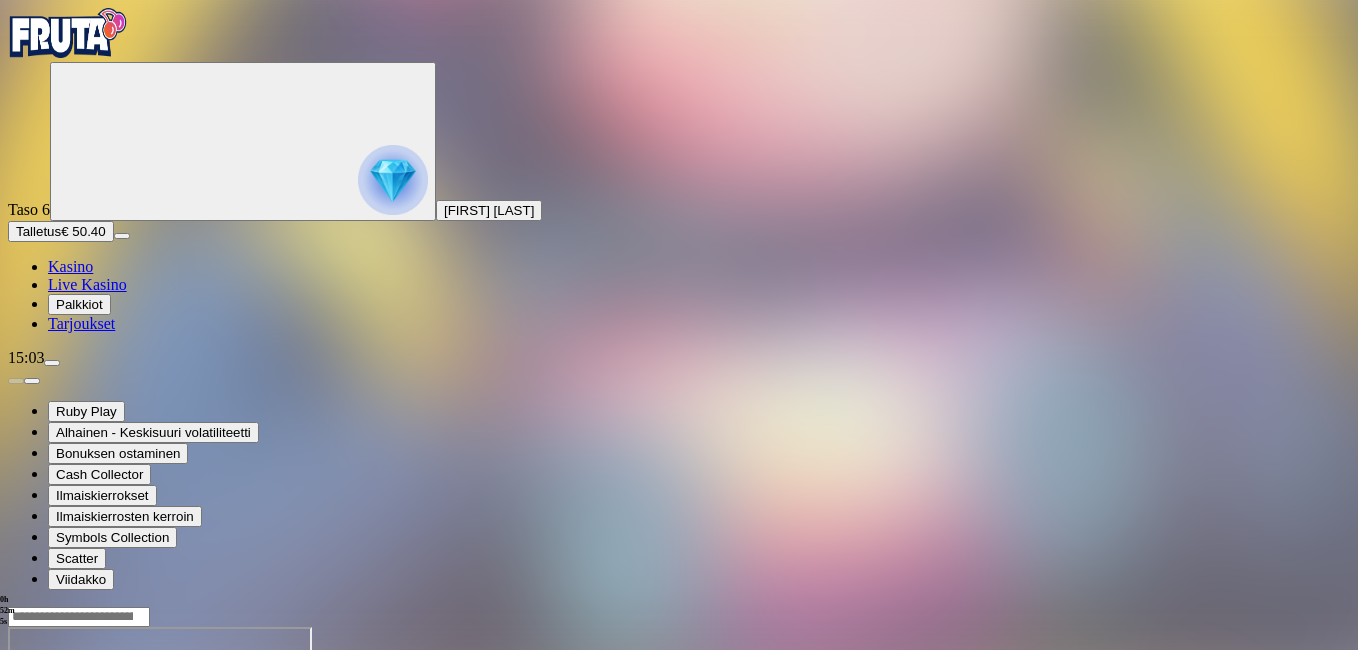 click at bounding box center (16, 799) 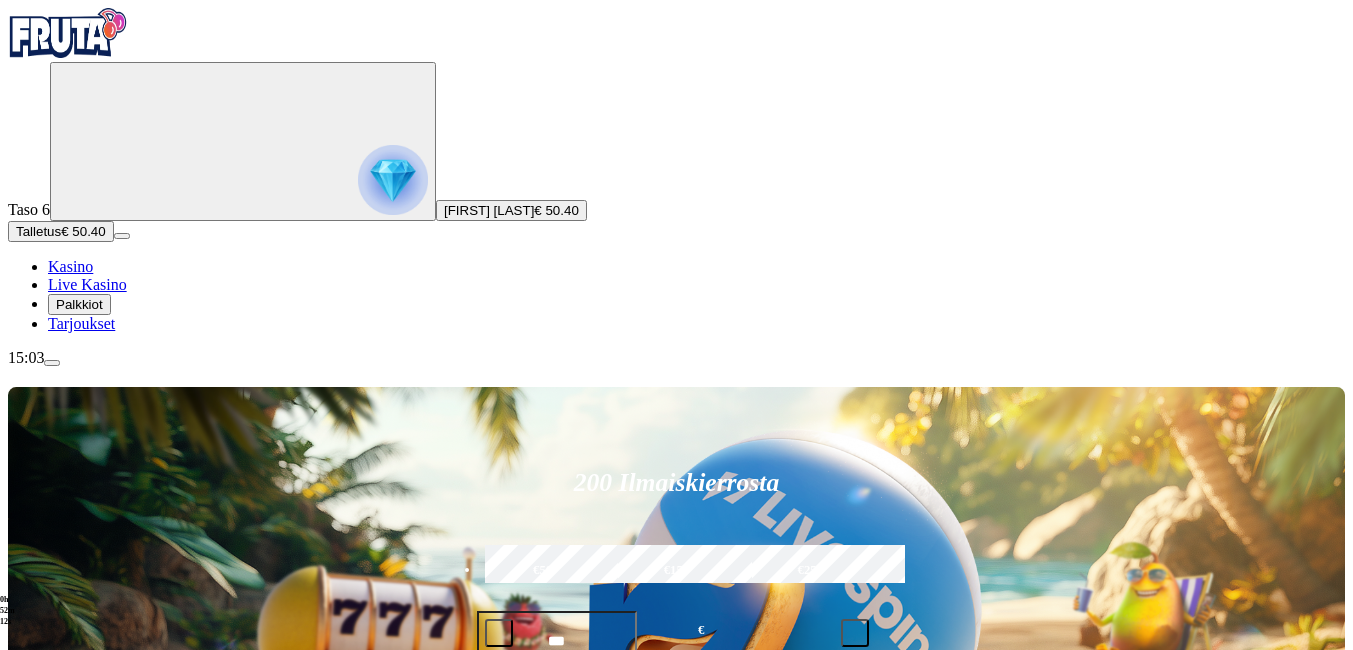 click on "Pelaa nyt" at bounding box center (77, 1523) 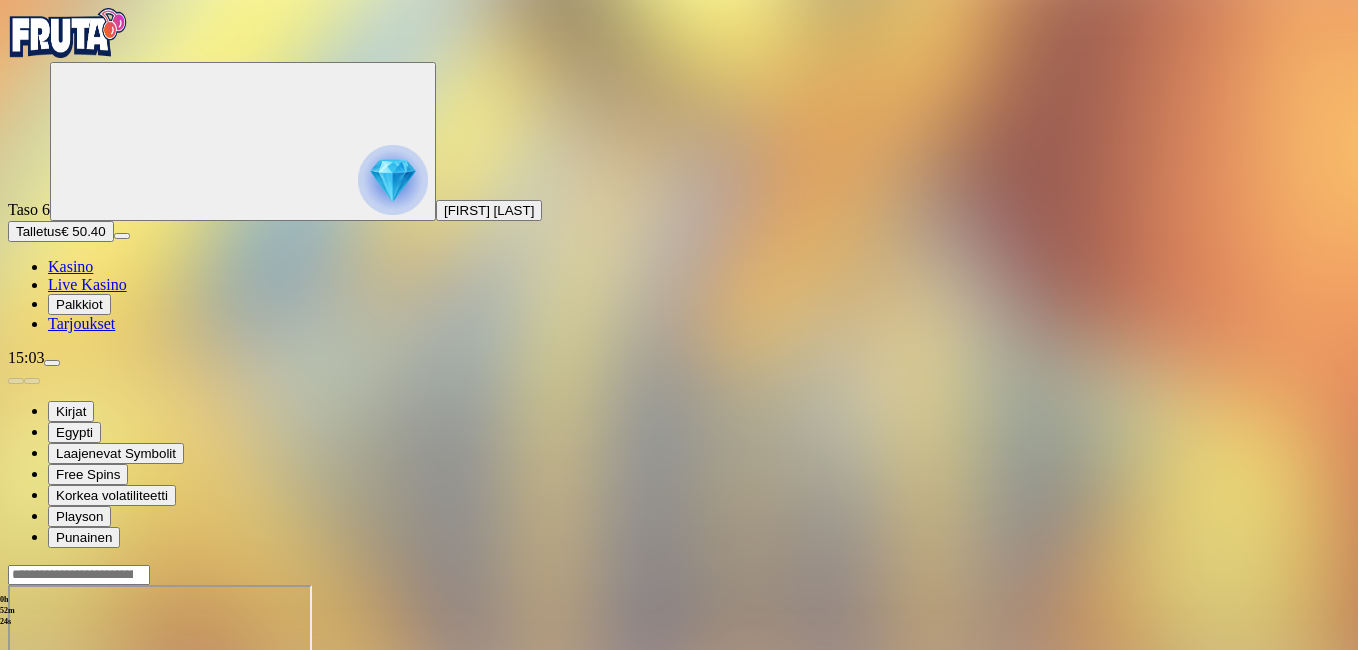 click at bounding box center [16, 757] 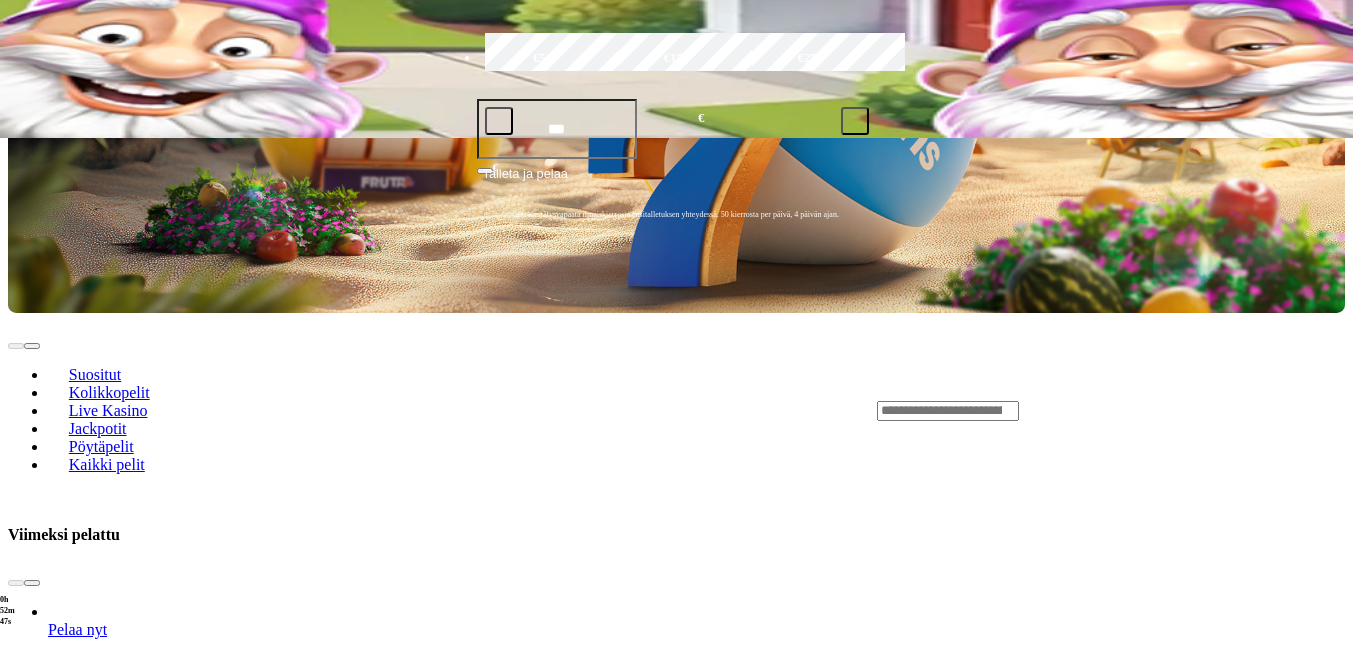 scroll, scrollTop: 440, scrollLeft: 0, axis: vertical 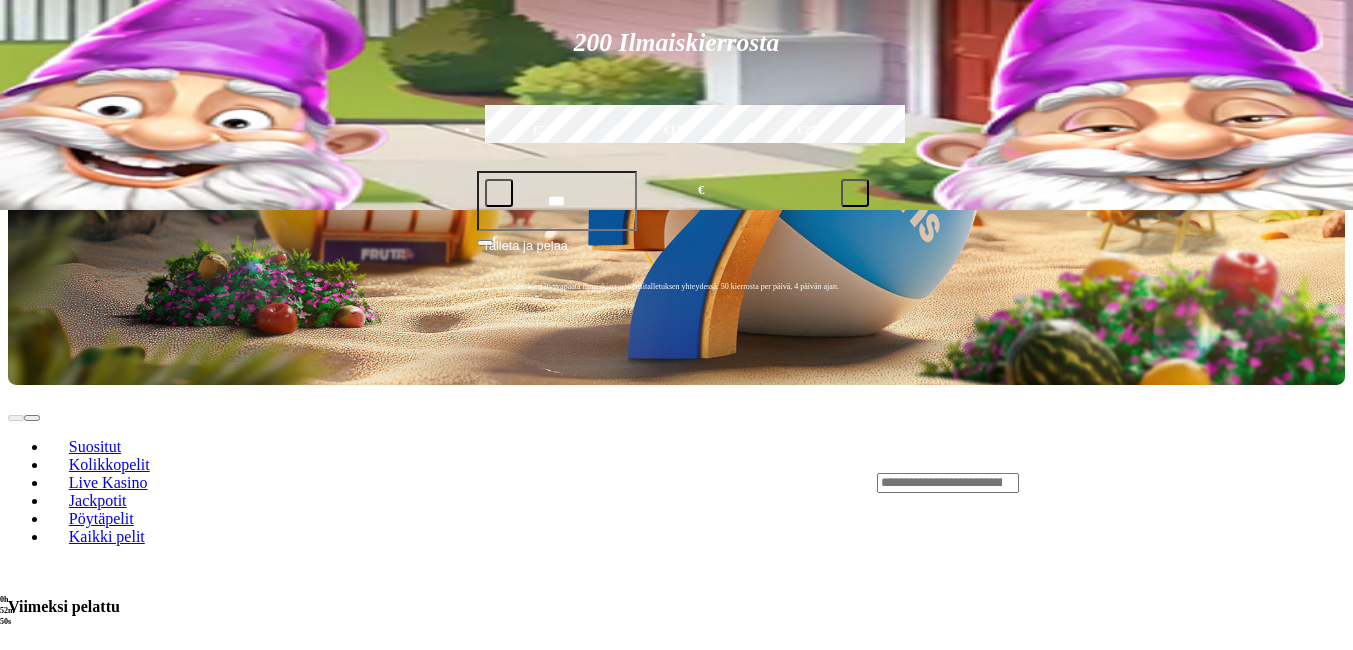 click on "Näytä kaikki" at bounding box center (1320, 1743) 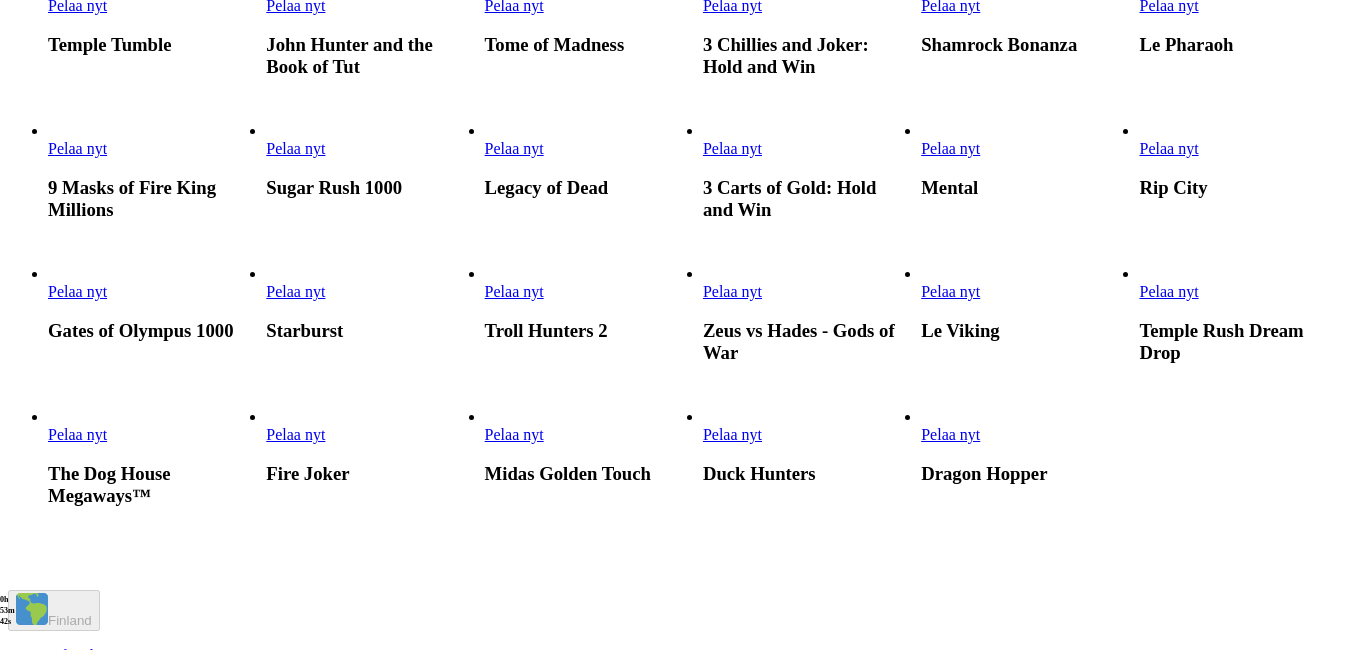 scroll, scrollTop: 1320, scrollLeft: 0, axis: vertical 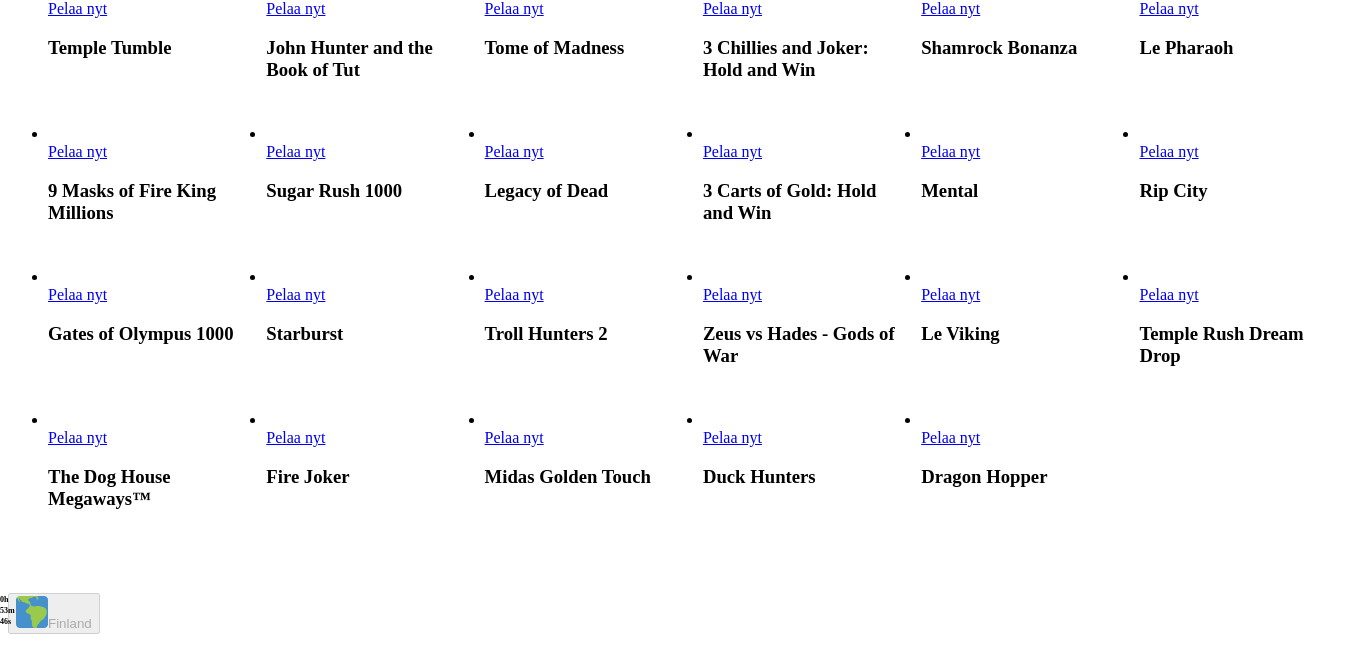 click on "Pelaa nyt" at bounding box center (950, 8) 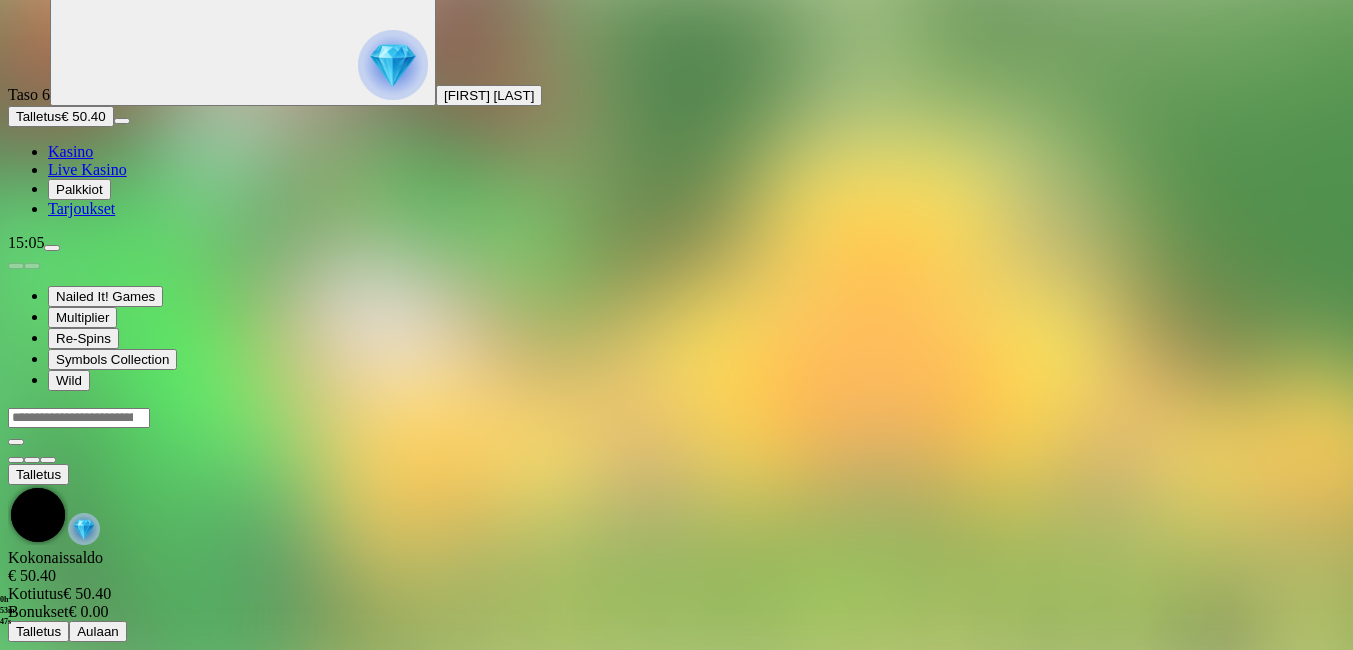 scroll, scrollTop: 0, scrollLeft: 0, axis: both 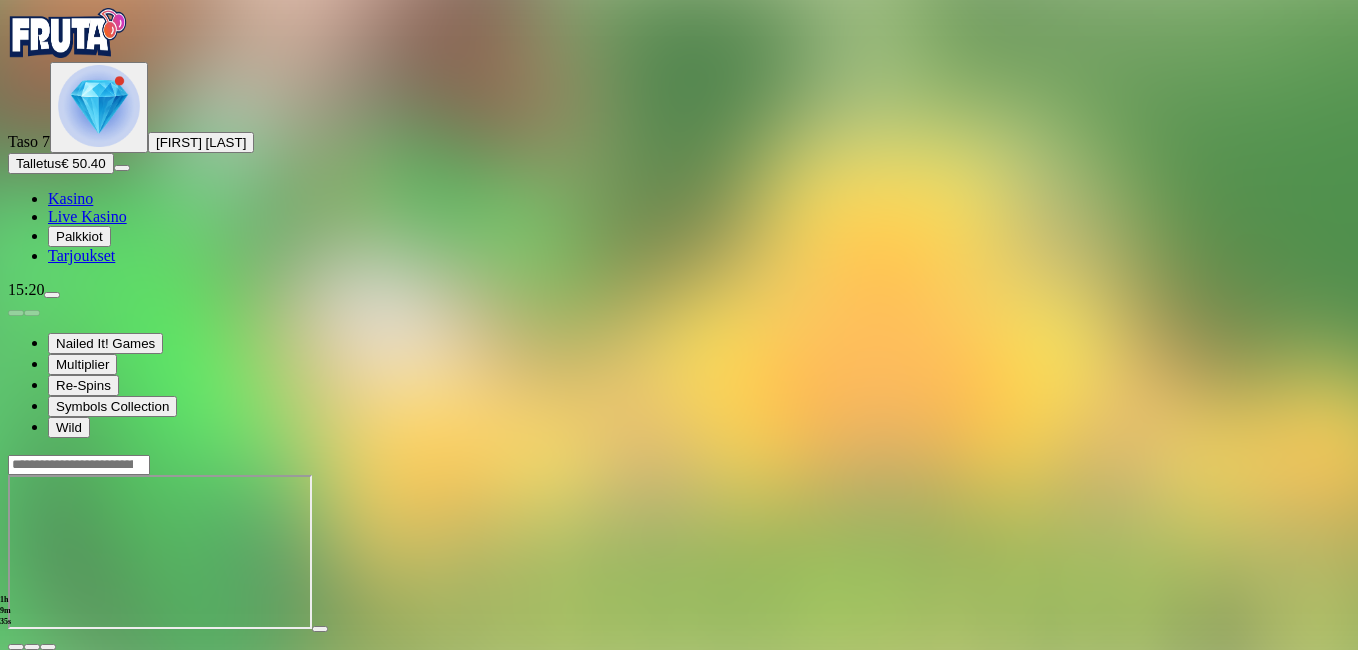 click at bounding box center [16, 647] 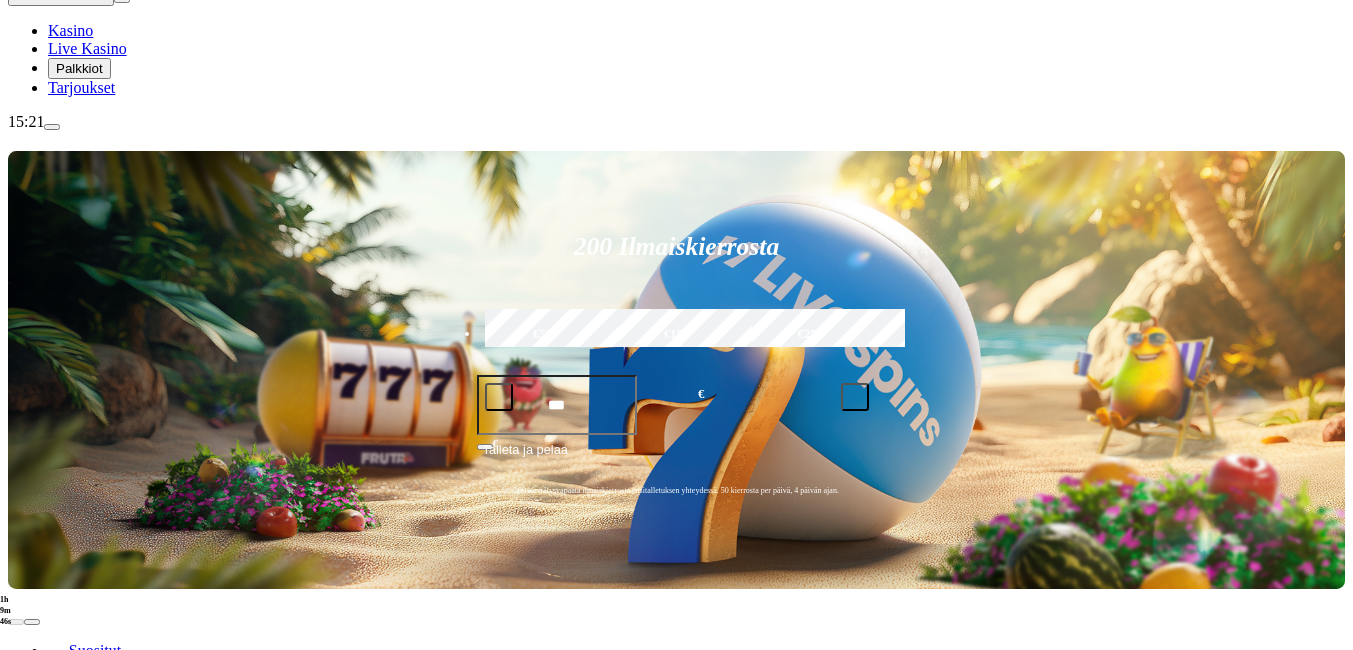 scroll, scrollTop: 320, scrollLeft: 0, axis: vertical 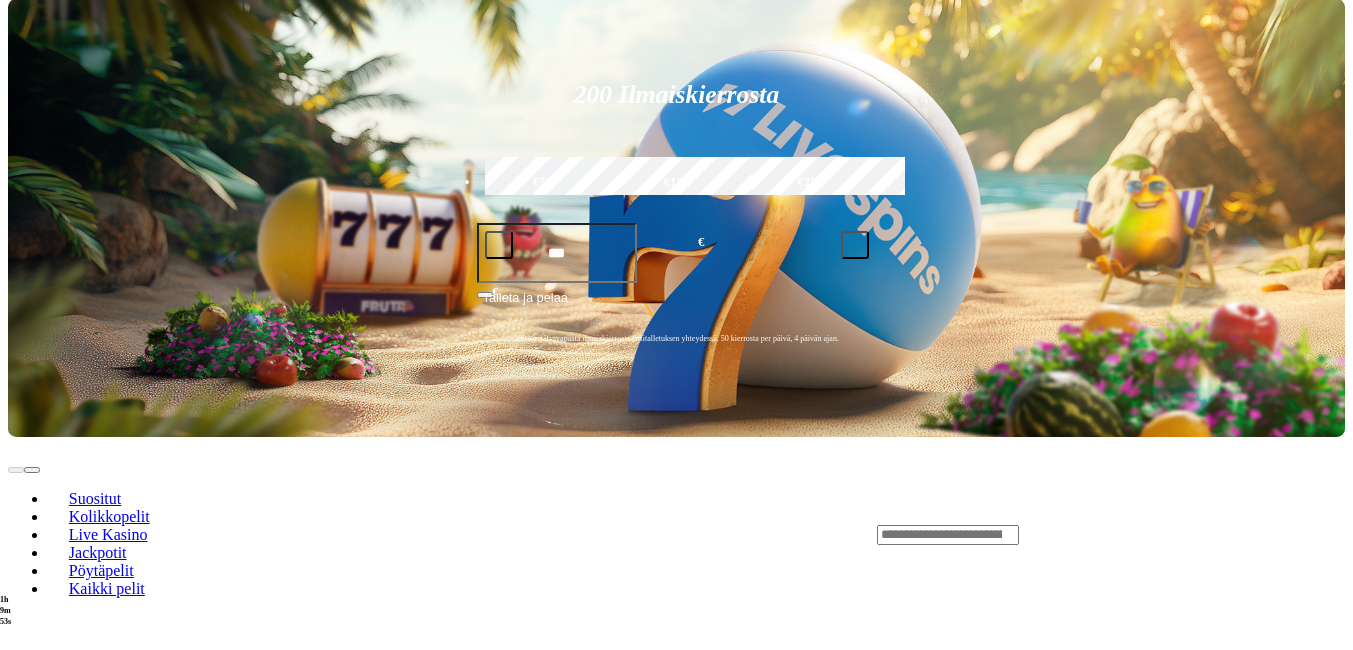 click on "Näytä kaikki" at bounding box center (1320, 1795) 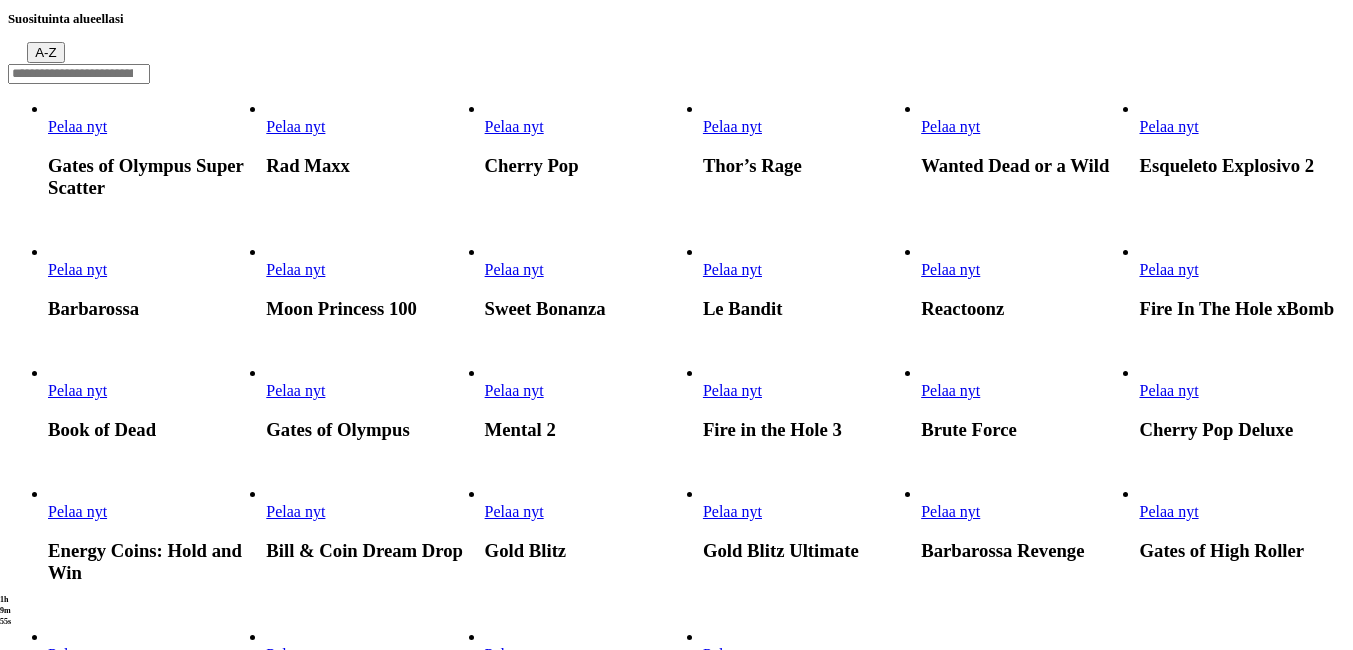 scroll, scrollTop: 0, scrollLeft: 0, axis: both 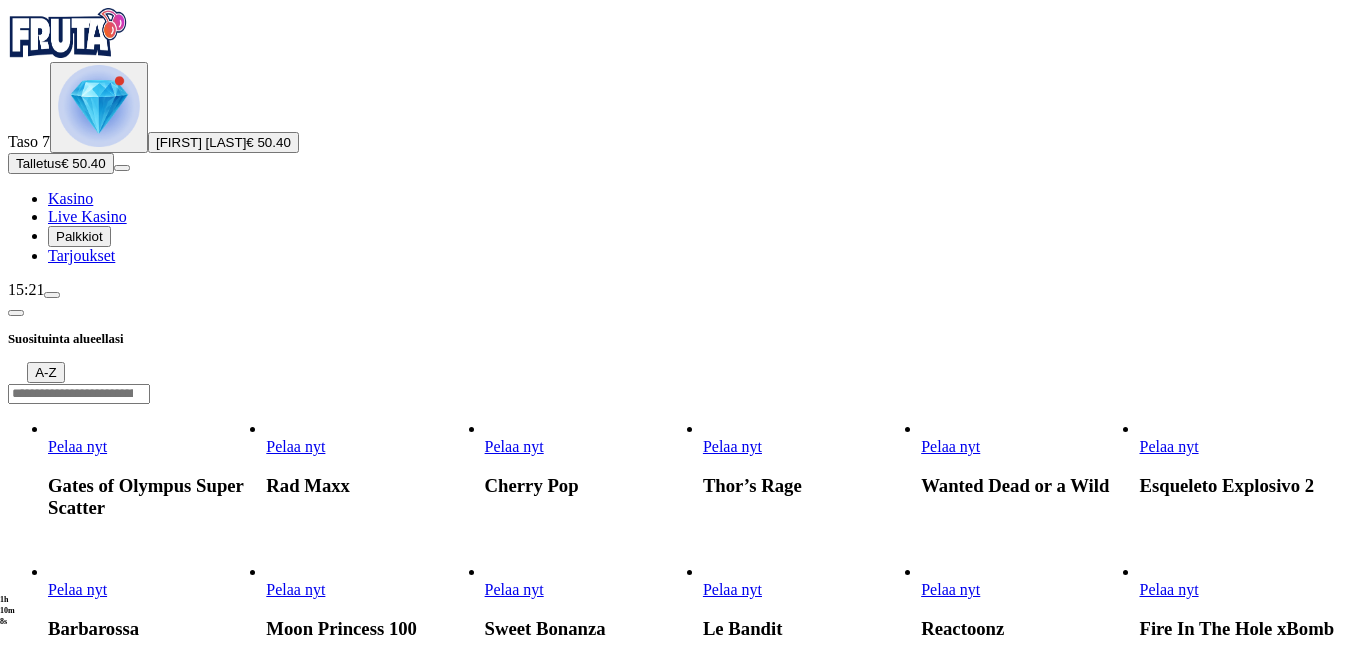 click on "Pelaa nyt" at bounding box center (732, 446) 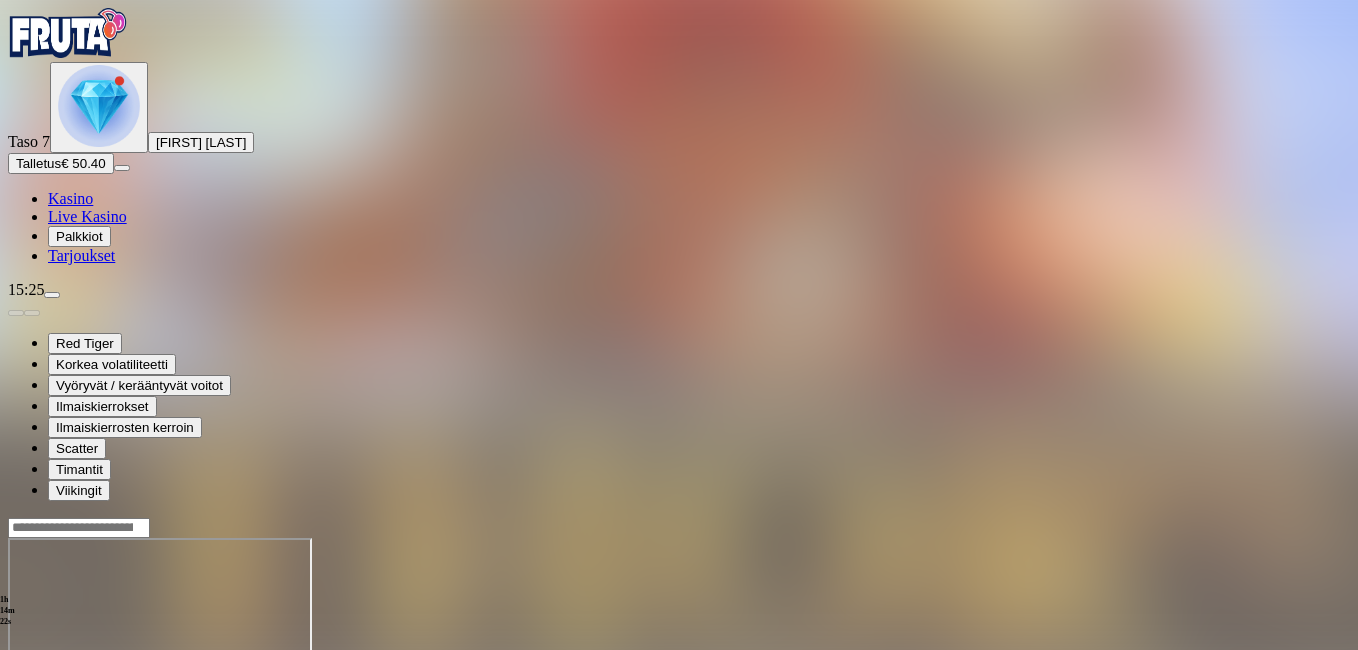 click at bounding box center (16, 710) 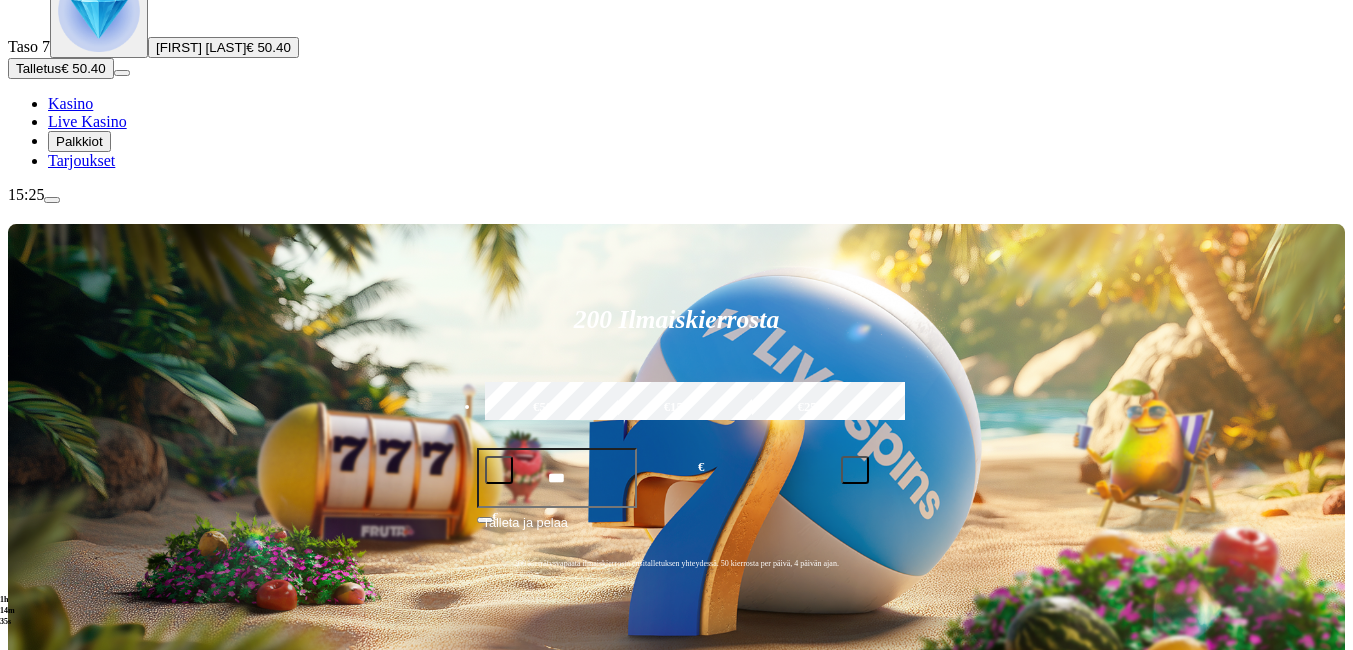 scroll, scrollTop: 160, scrollLeft: 0, axis: vertical 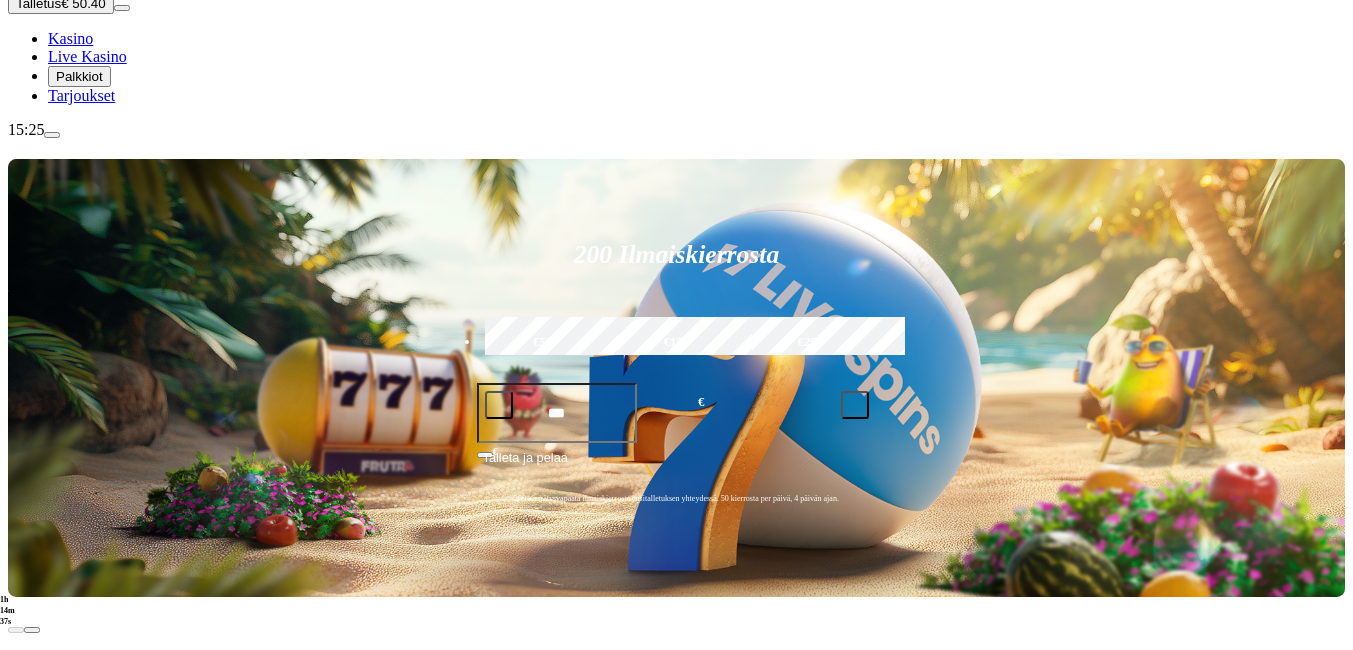 click on "Pelaa nyt" at bounding box center [77, 1295] 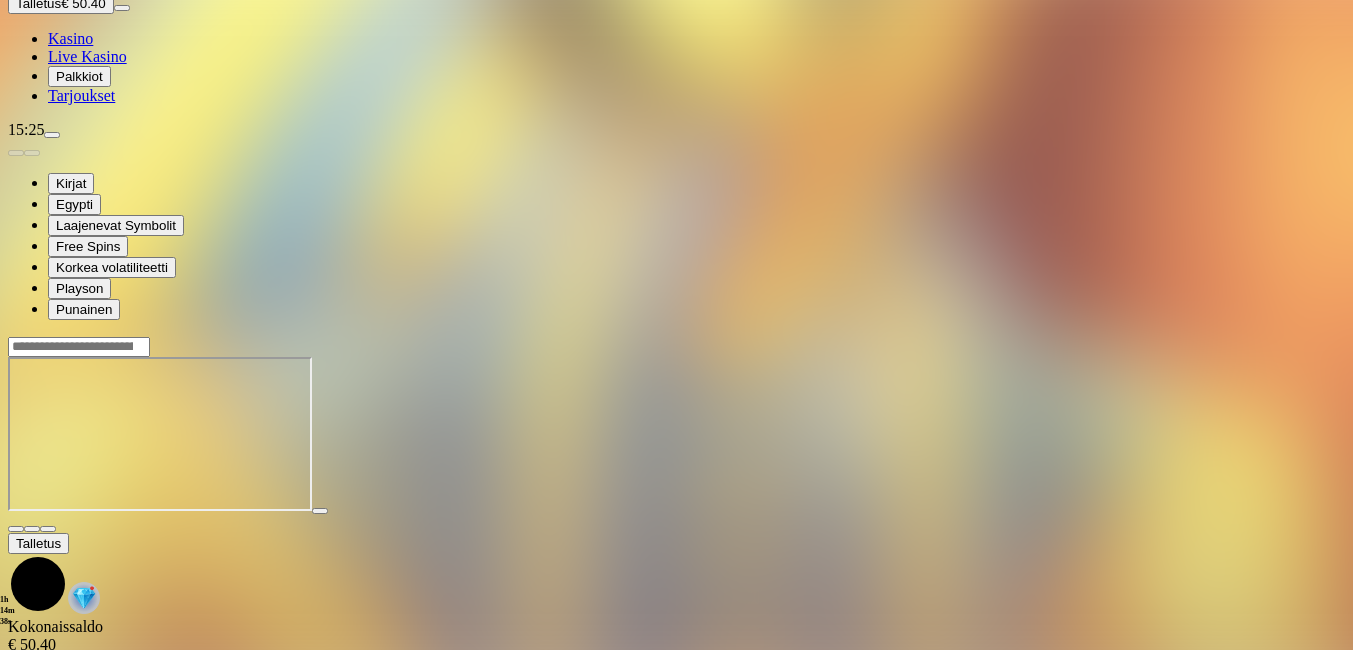 scroll, scrollTop: 0, scrollLeft: 0, axis: both 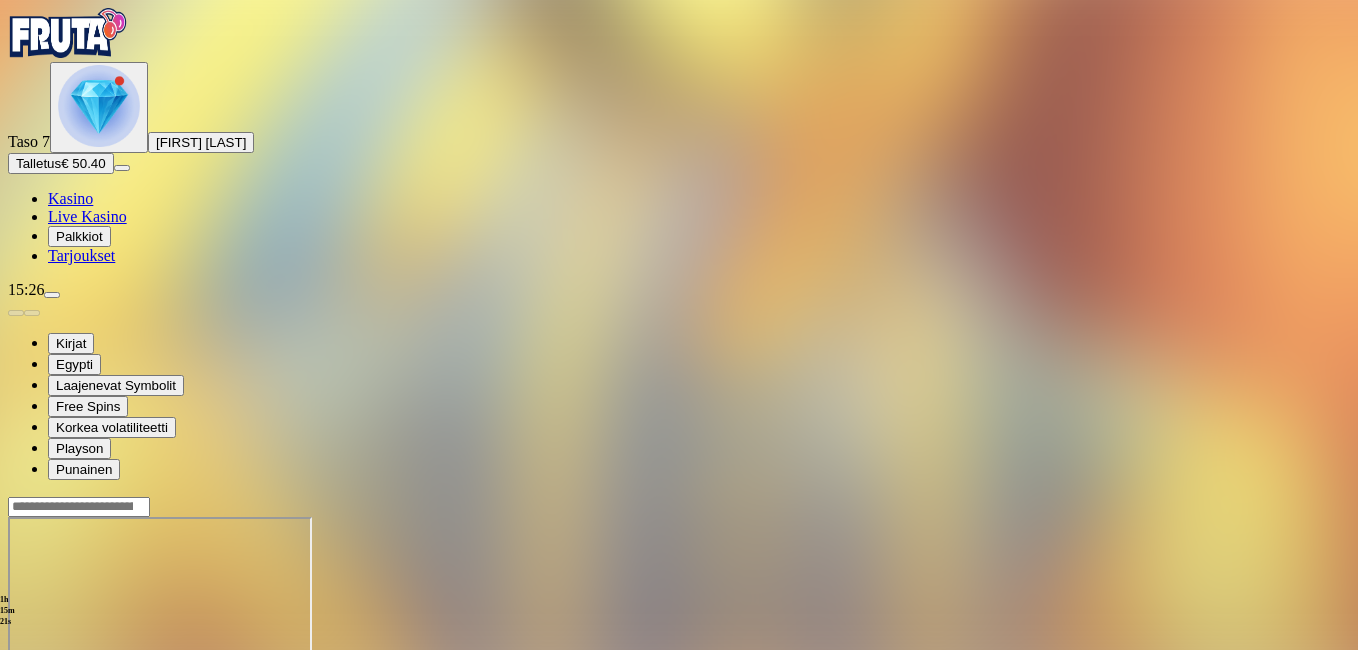 click at bounding box center [16, 689] 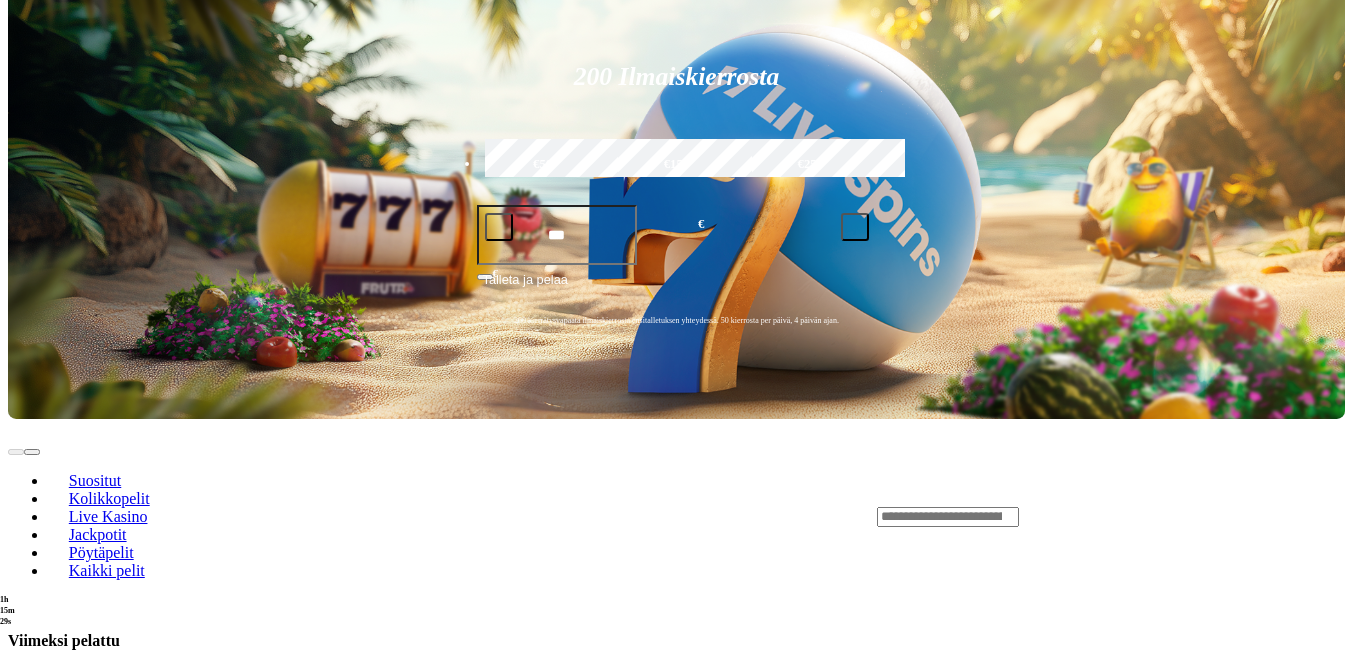 scroll, scrollTop: 480, scrollLeft: 0, axis: vertical 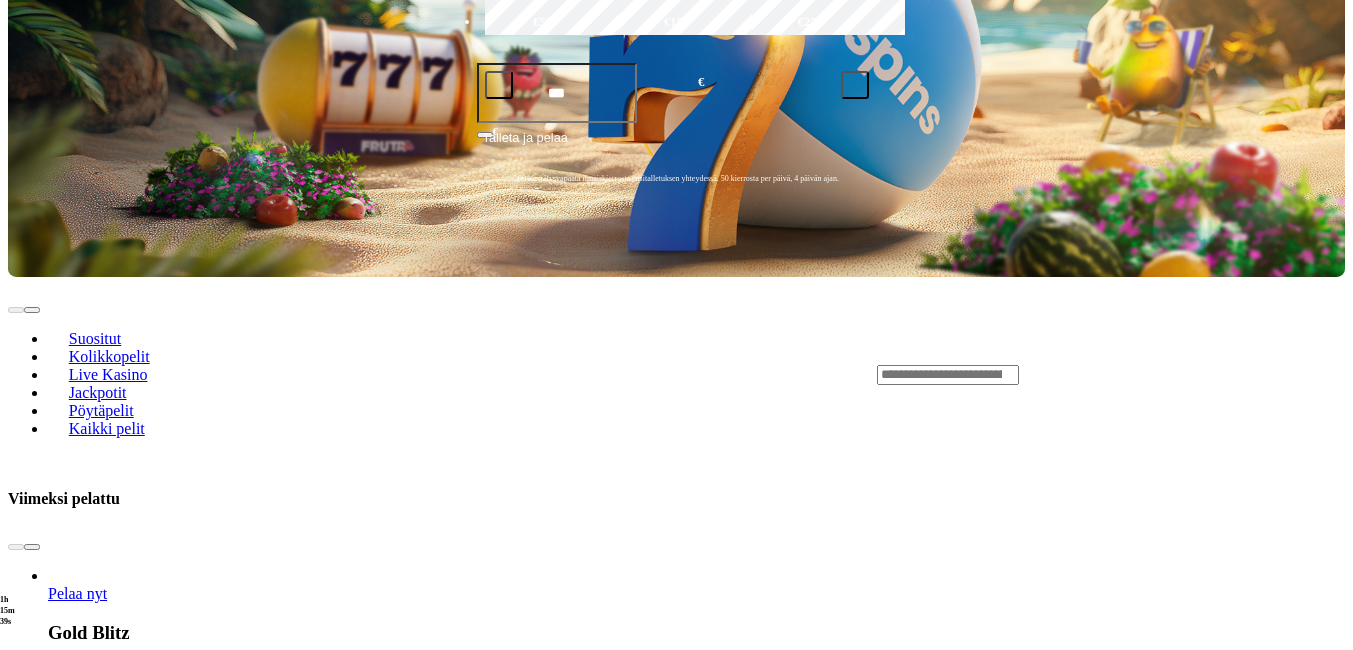 click on "Pelaa nyt" at bounding box center [77, 2322] 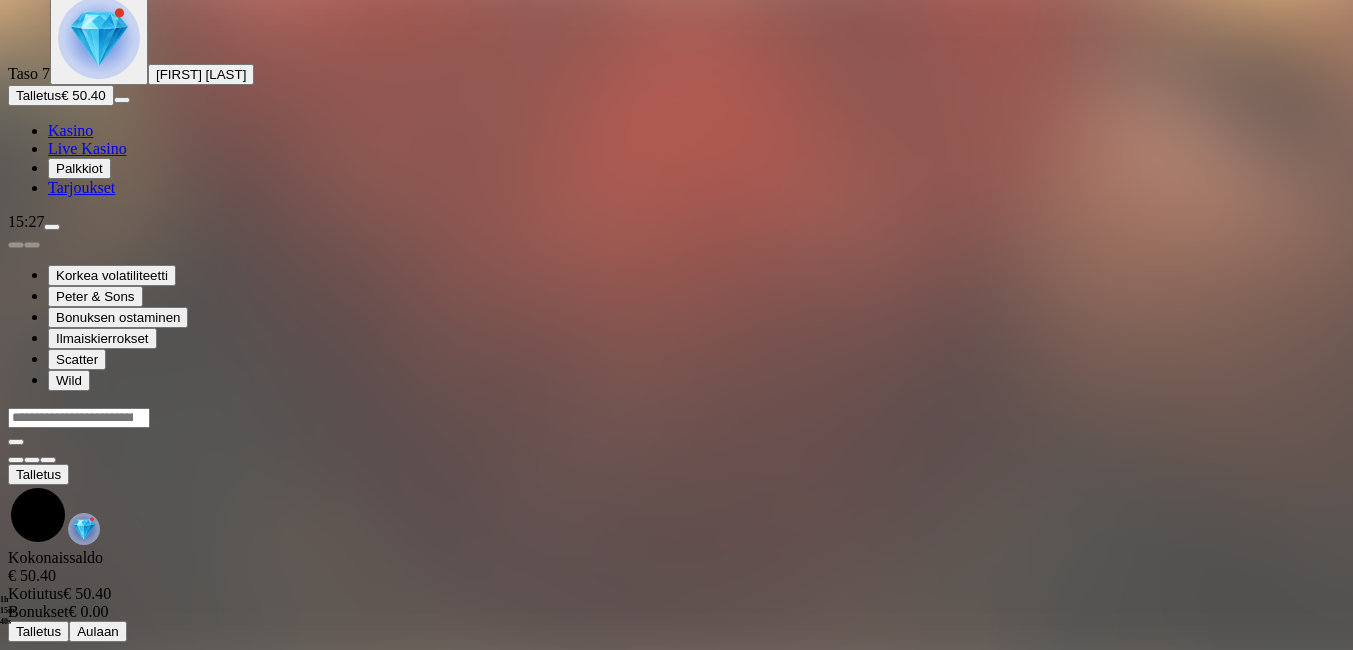 scroll, scrollTop: 0, scrollLeft: 0, axis: both 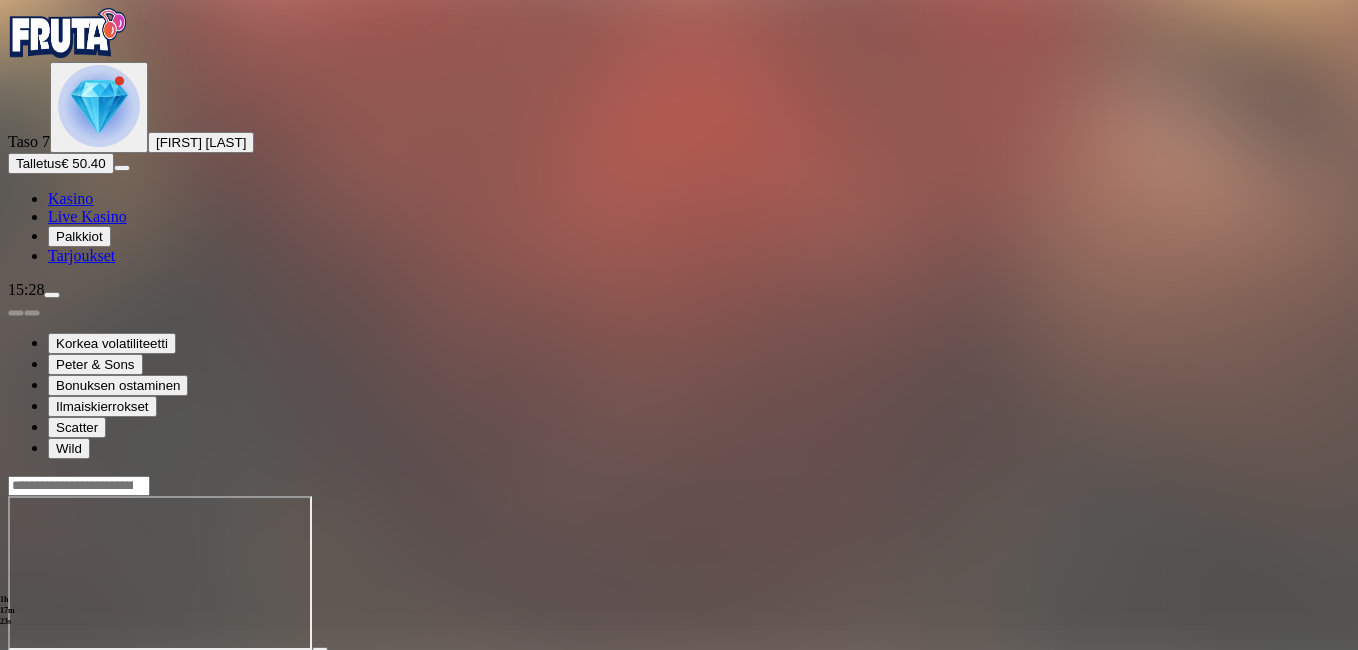 click at bounding box center (16, 668) 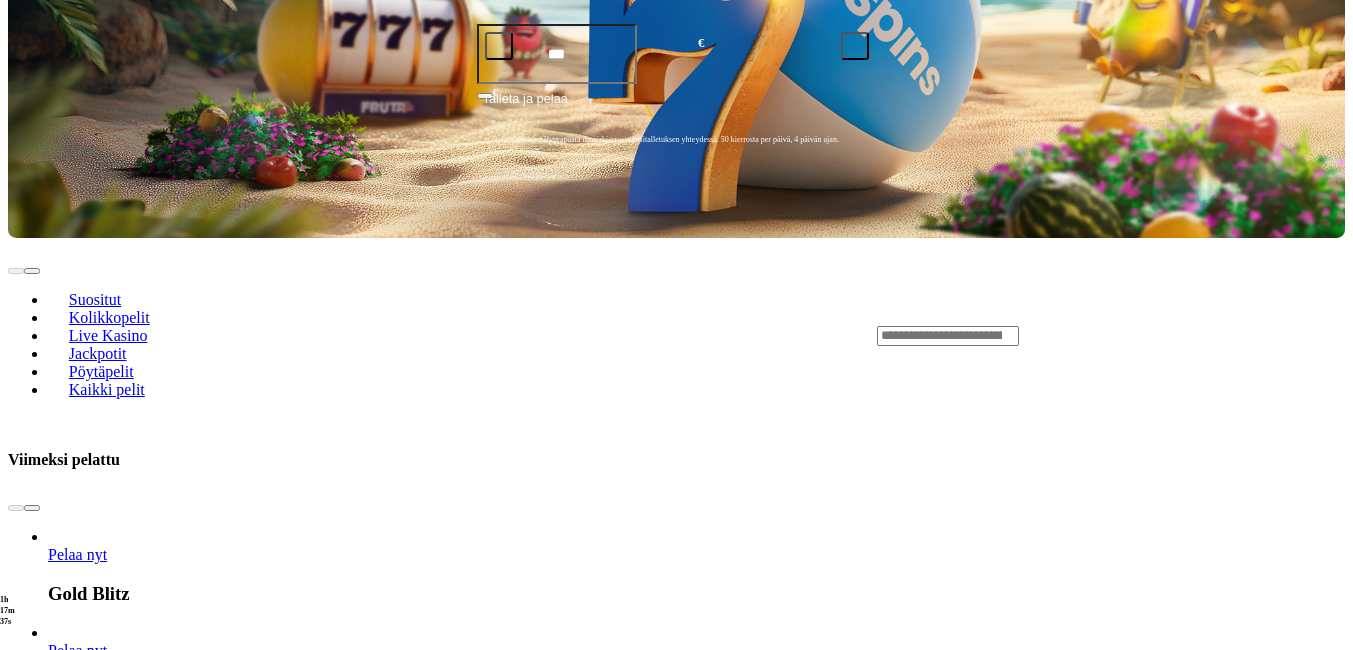 scroll, scrollTop: 520, scrollLeft: 0, axis: vertical 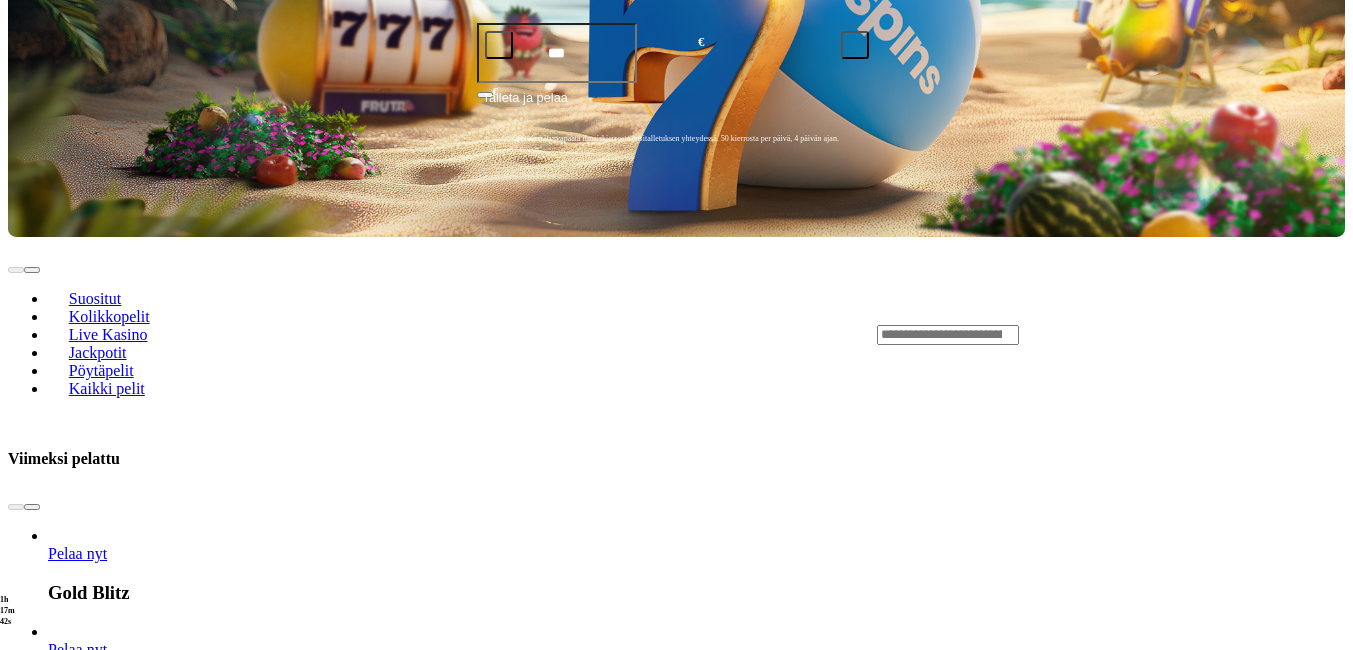 click on "Pelaa nyt" at bounding box center (77, 1901) 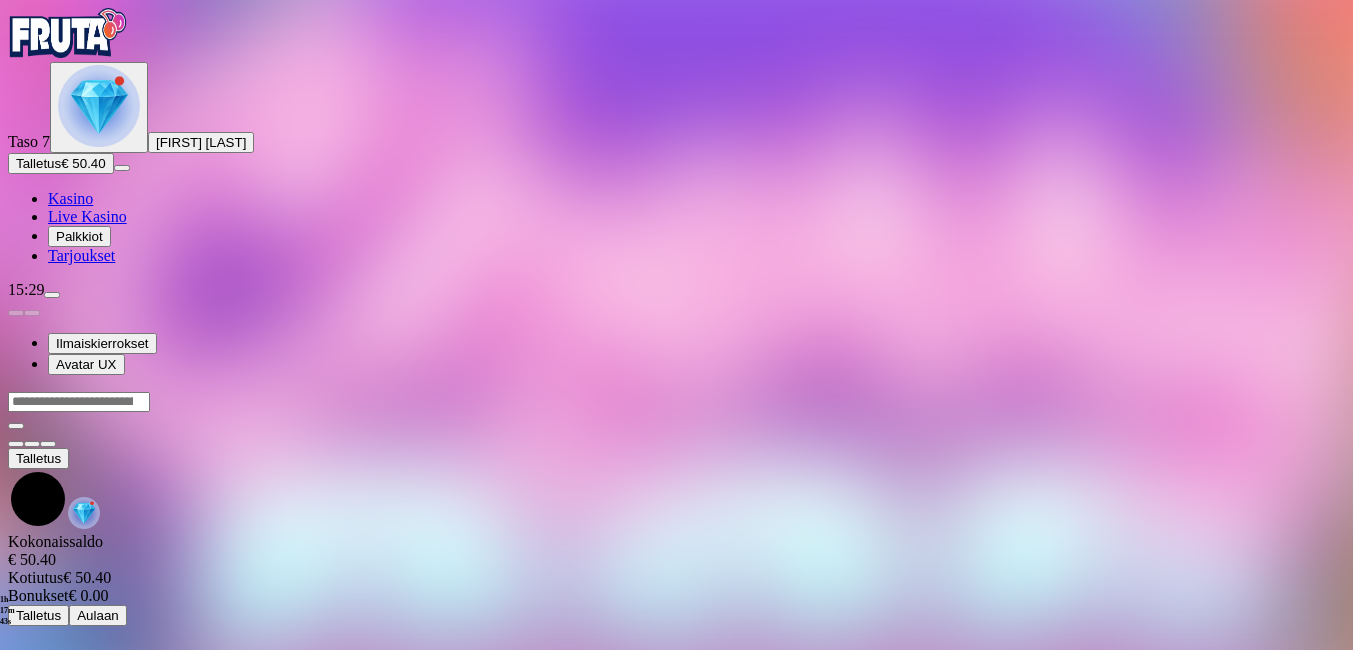 scroll, scrollTop: 0, scrollLeft: 0, axis: both 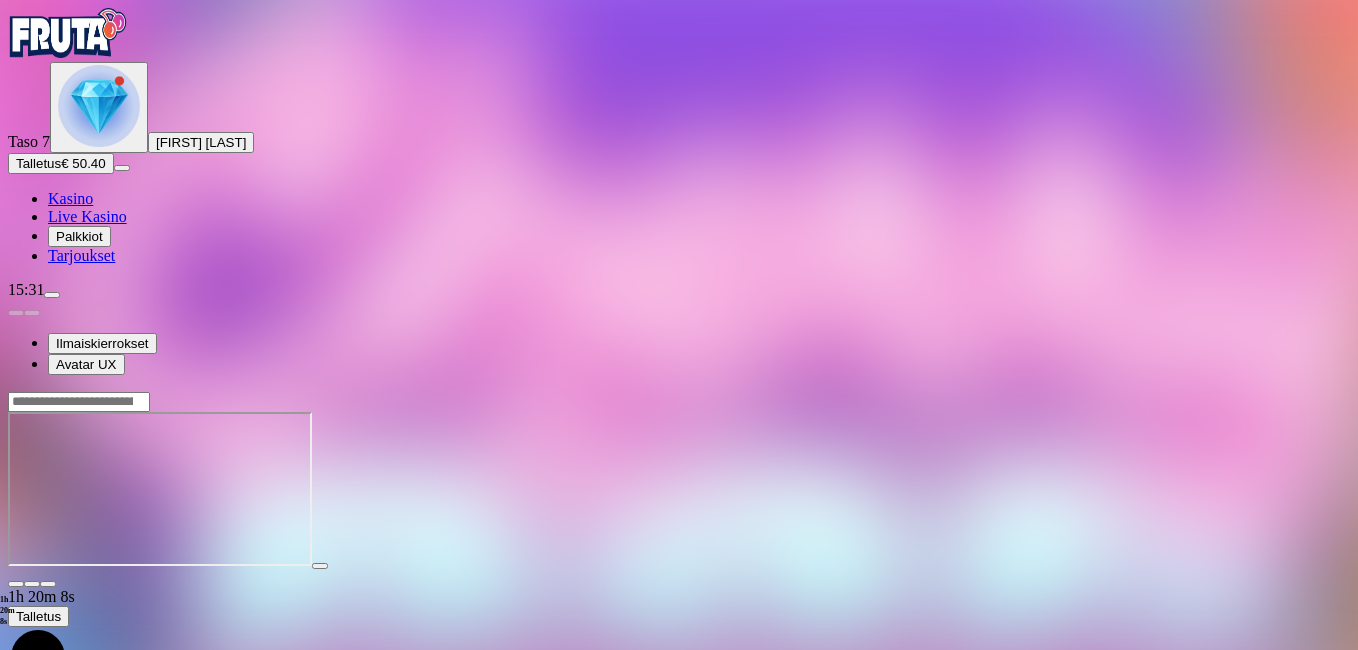 click at bounding box center [16, 584] 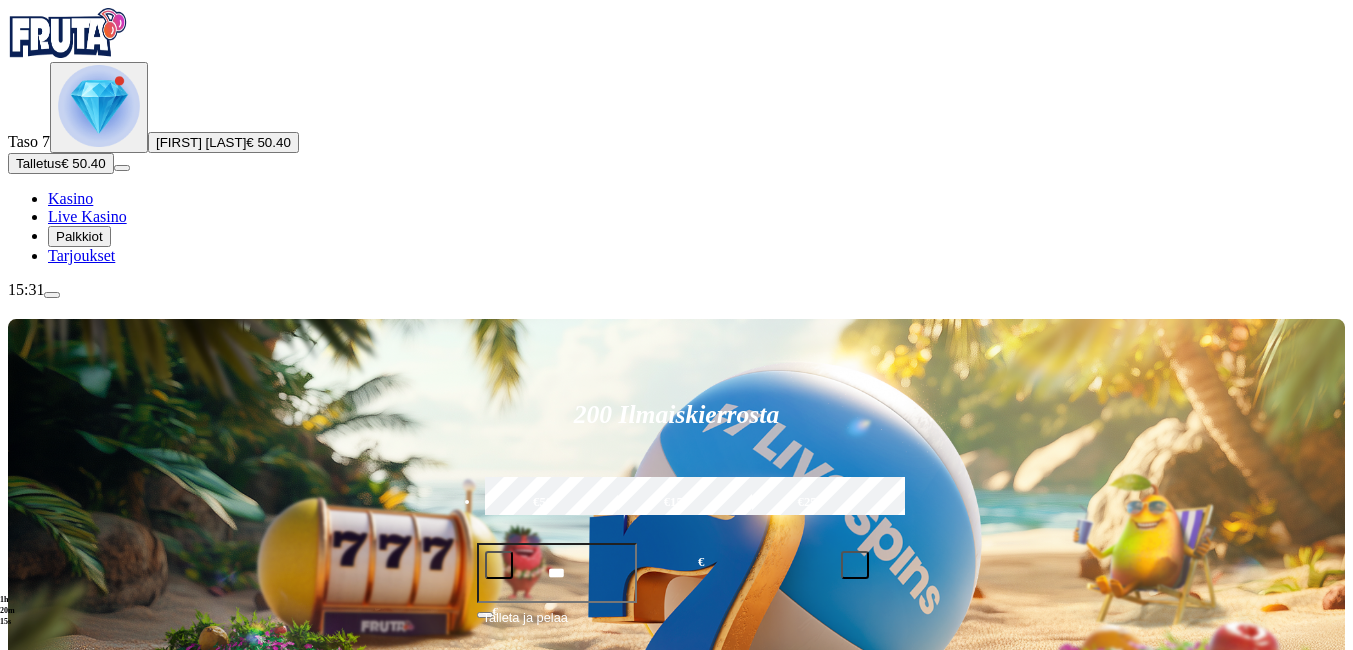click on "Pelaa nyt" at bounding box center [77, 1264] 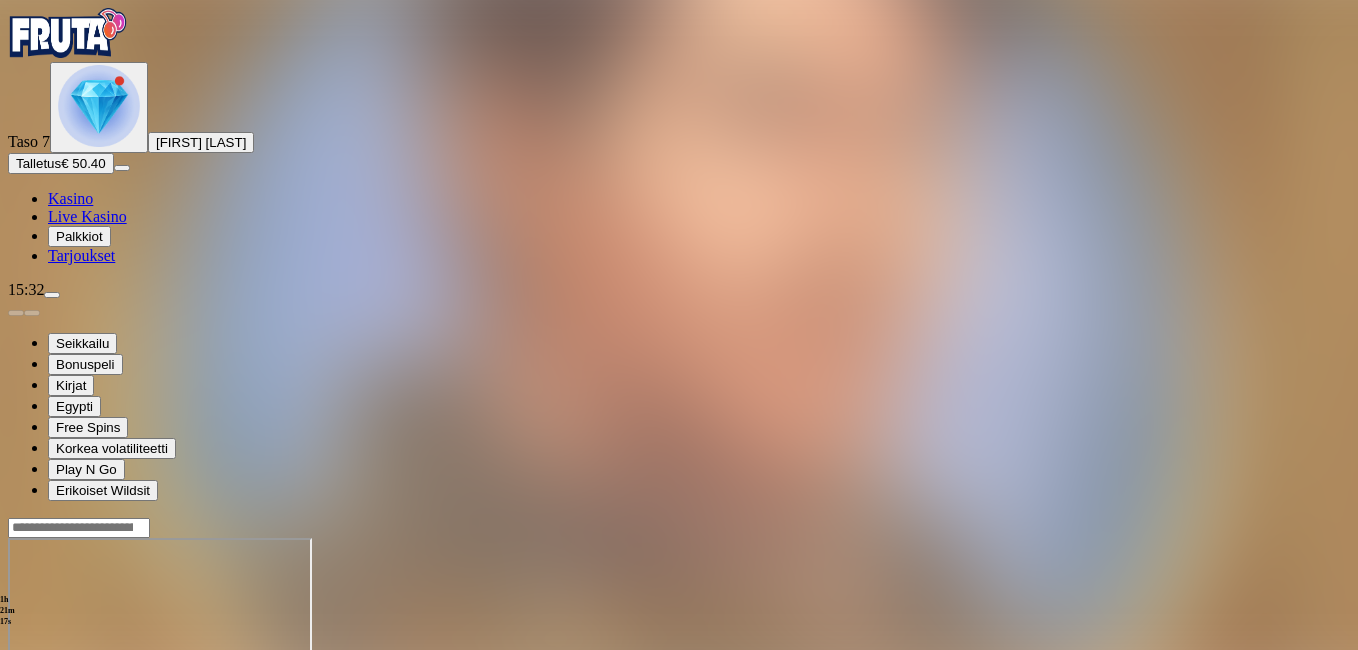 click at bounding box center (16, 710) 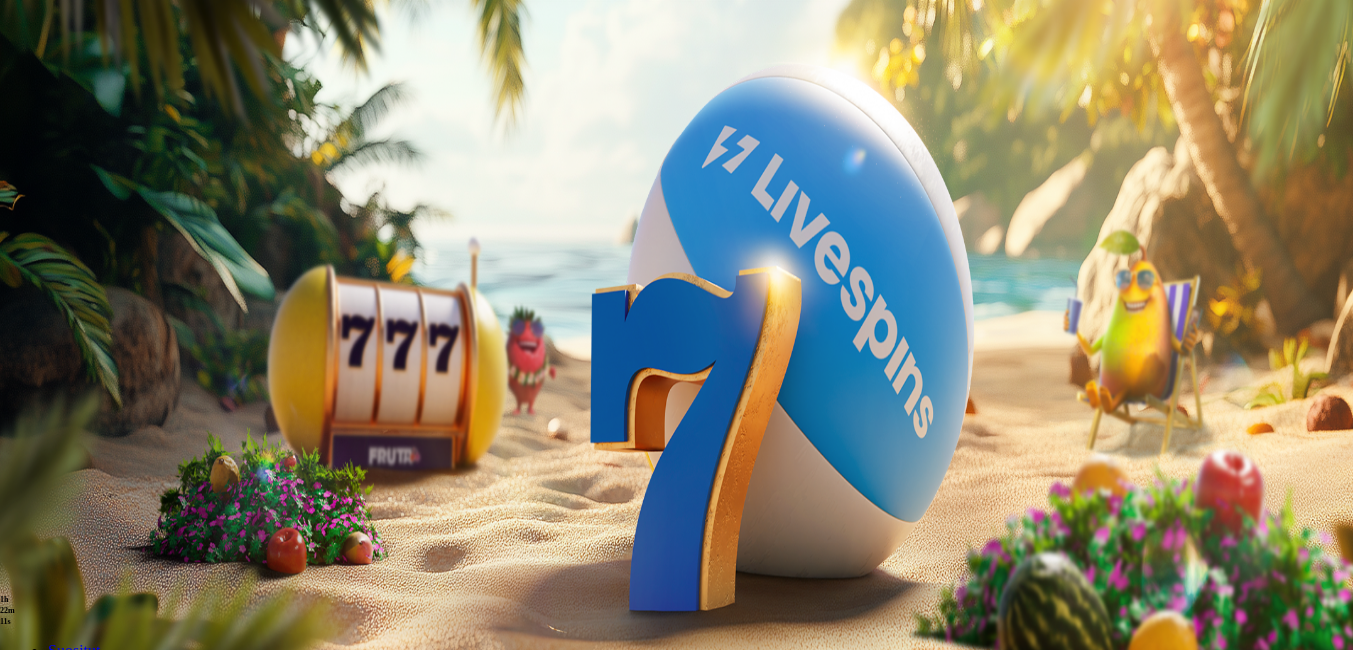 scroll, scrollTop: 0, scrollLeft: 0, axis: both 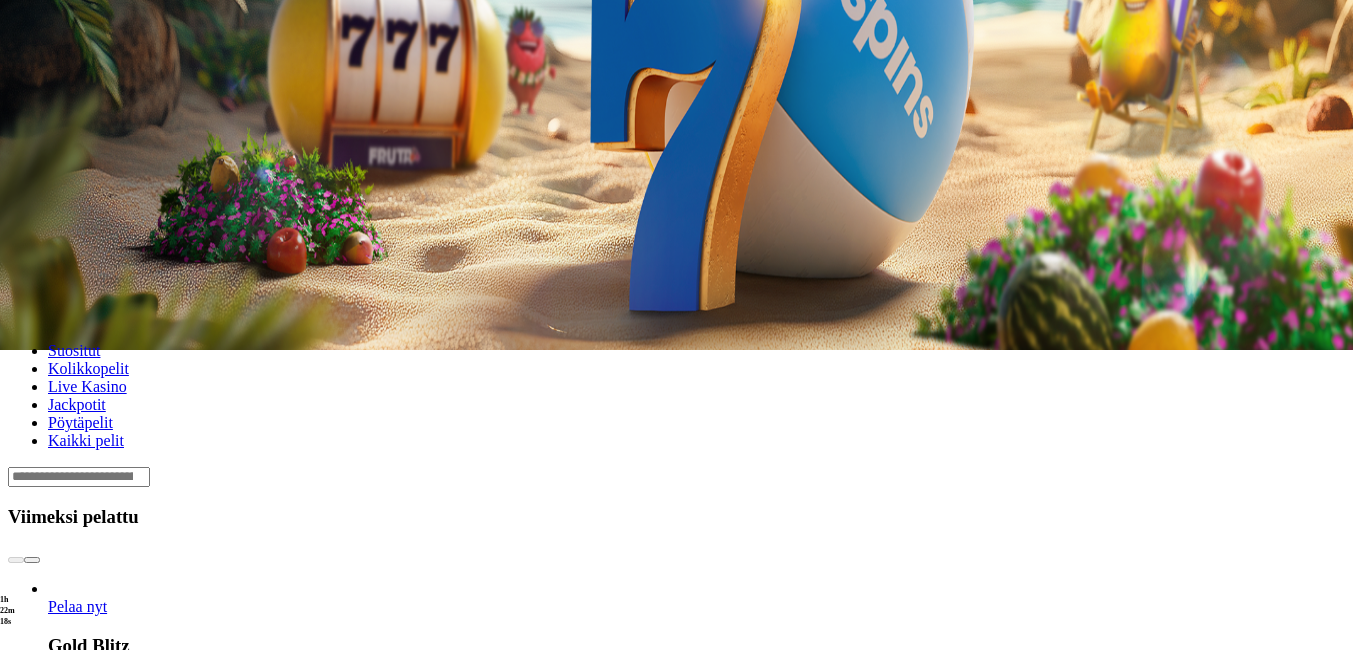 click at bounding box center (52, -5) 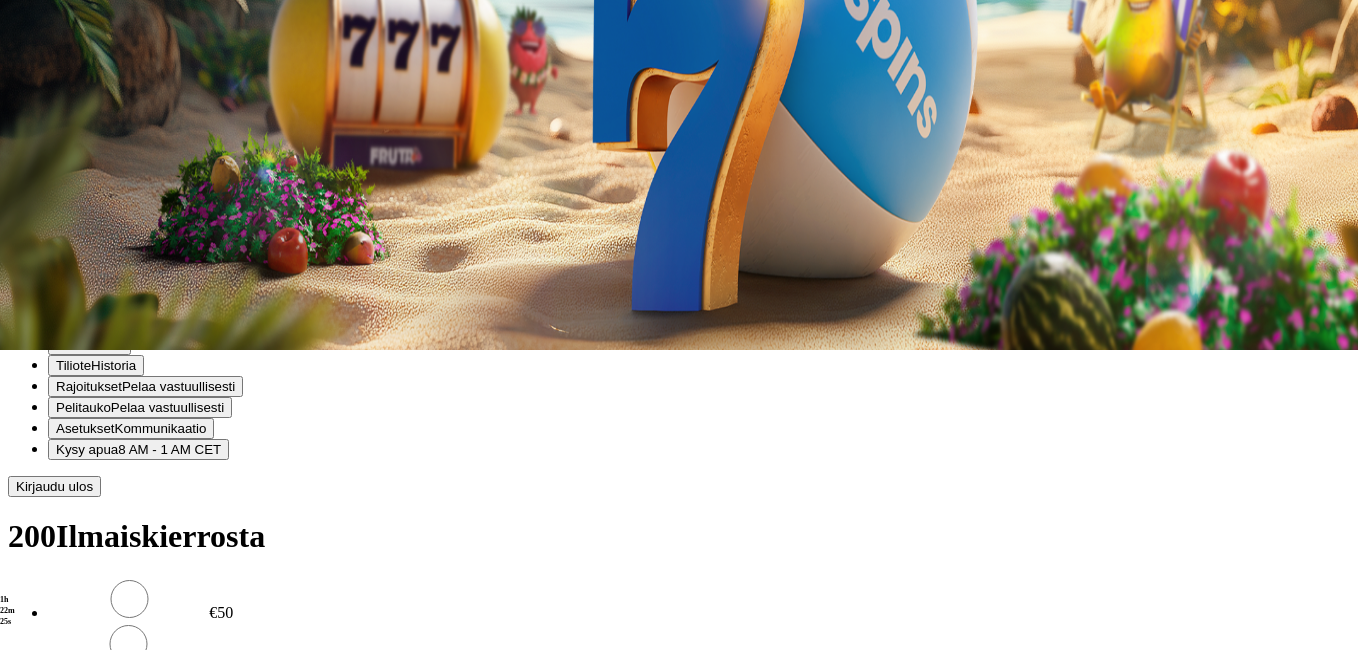 click on "Peli" at bounding box center (67, 344) 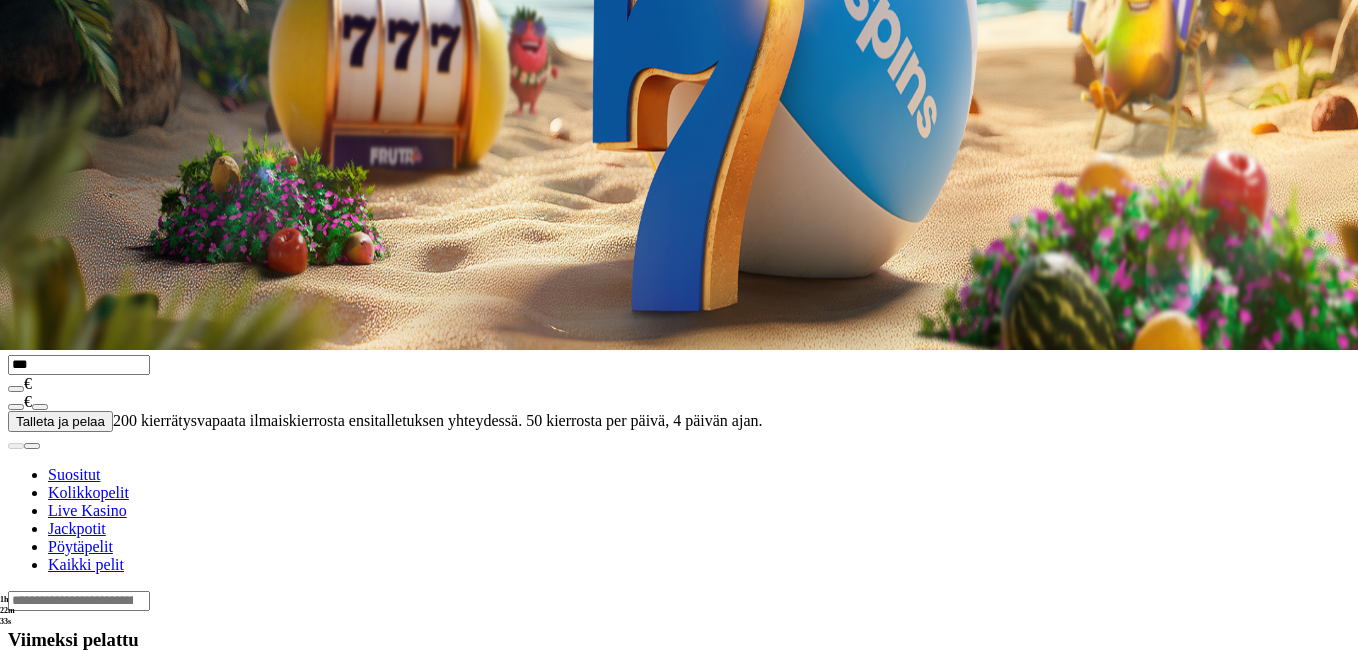 click on "Valitse aikajakso" at bounding box center [314, 112] 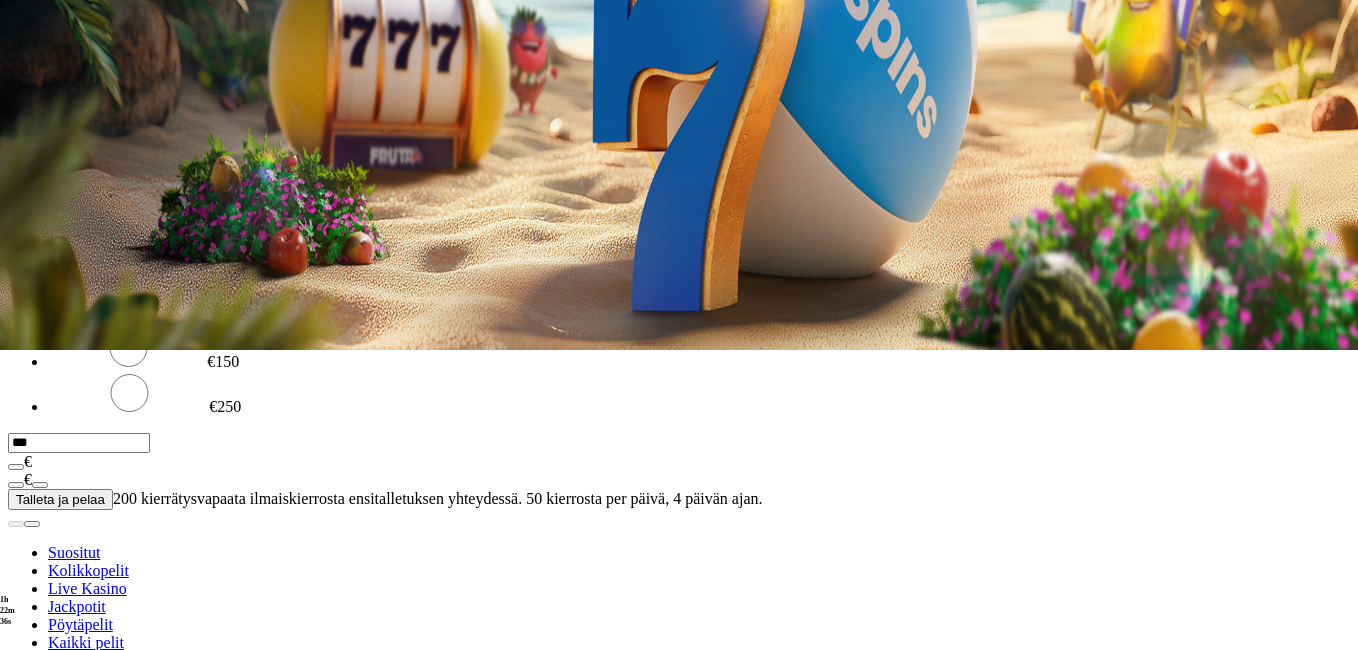 click on ". ." at bounding box center [679, 130] 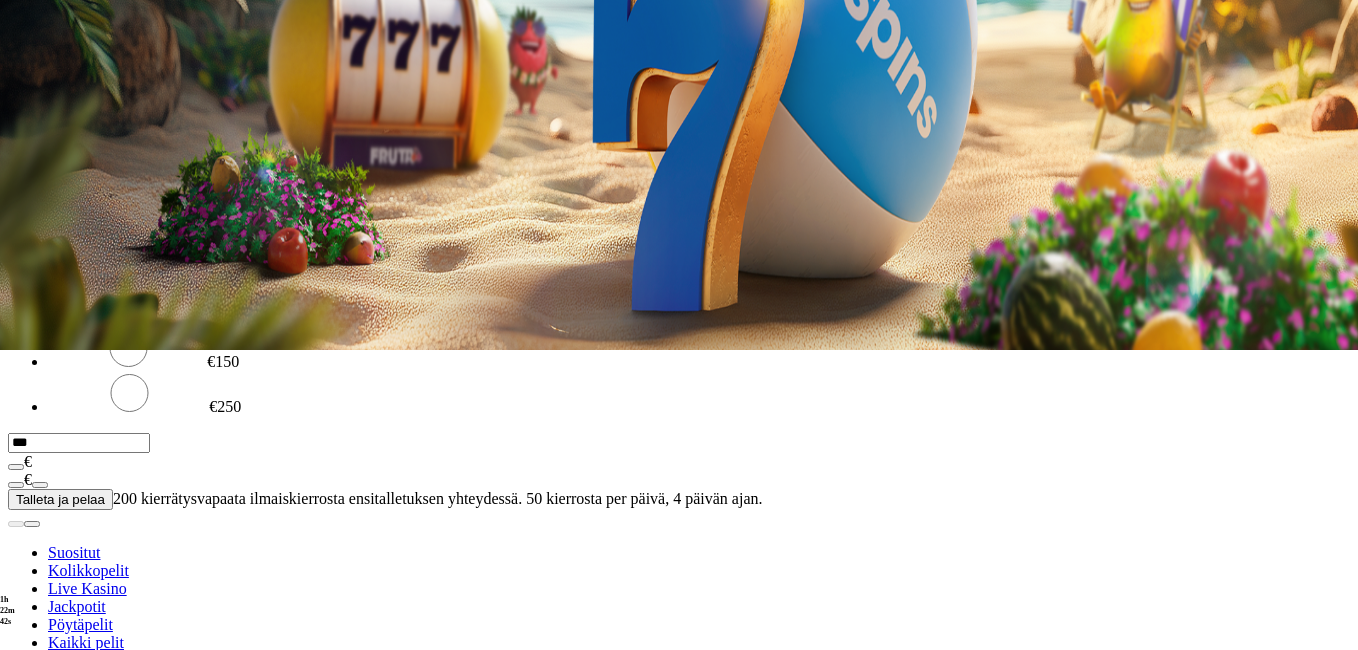 click on "«" at bounding box center [1026, 151] 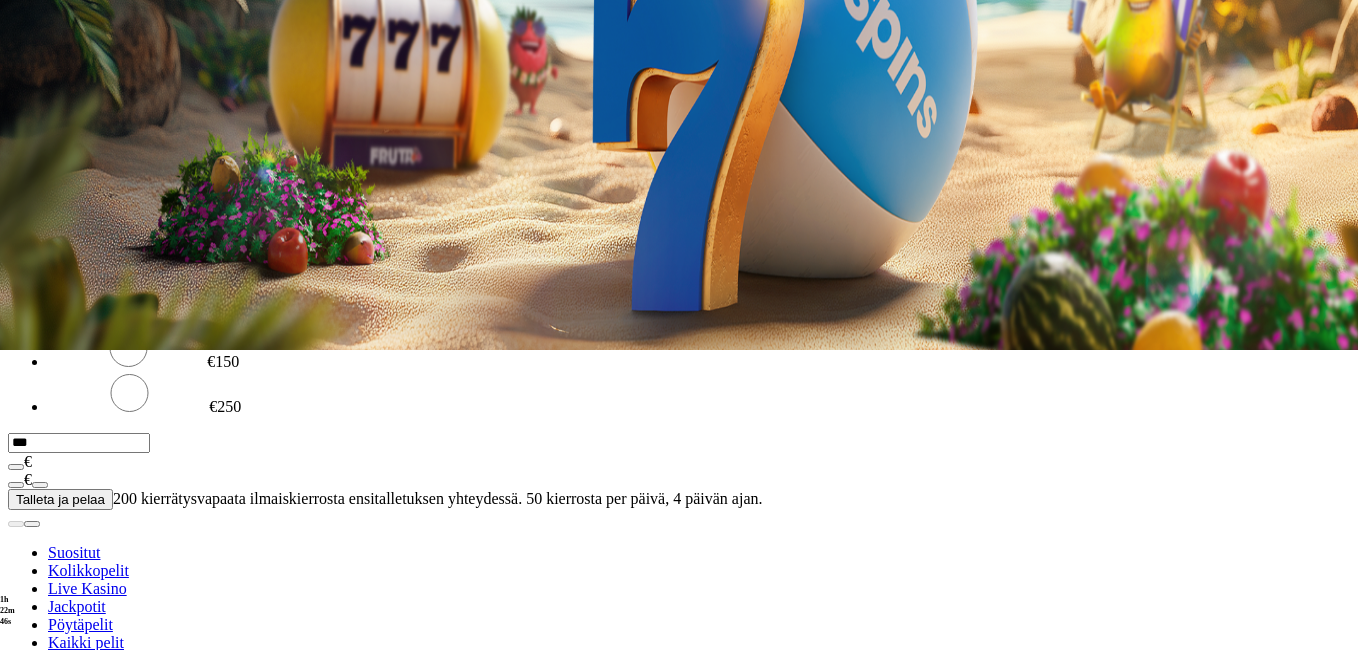 click on "‹" at bounding box center (1049, 151) 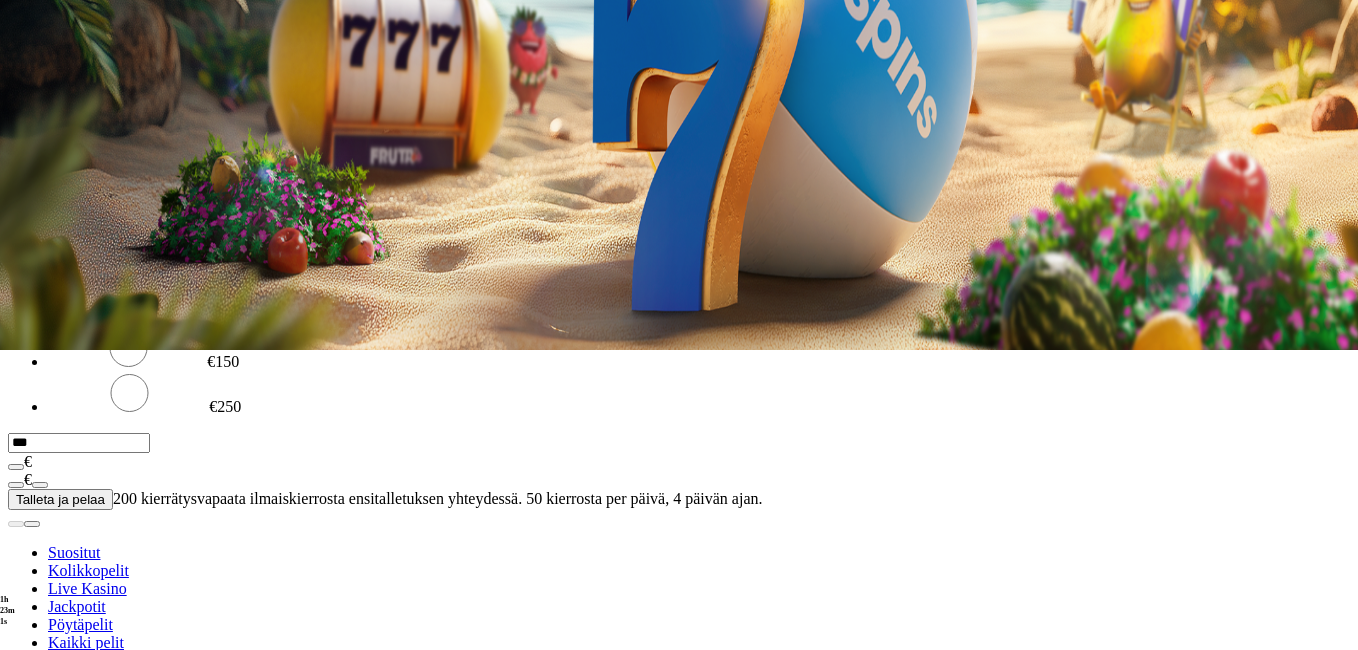 click on "21" at bounding box center (1039, 253) 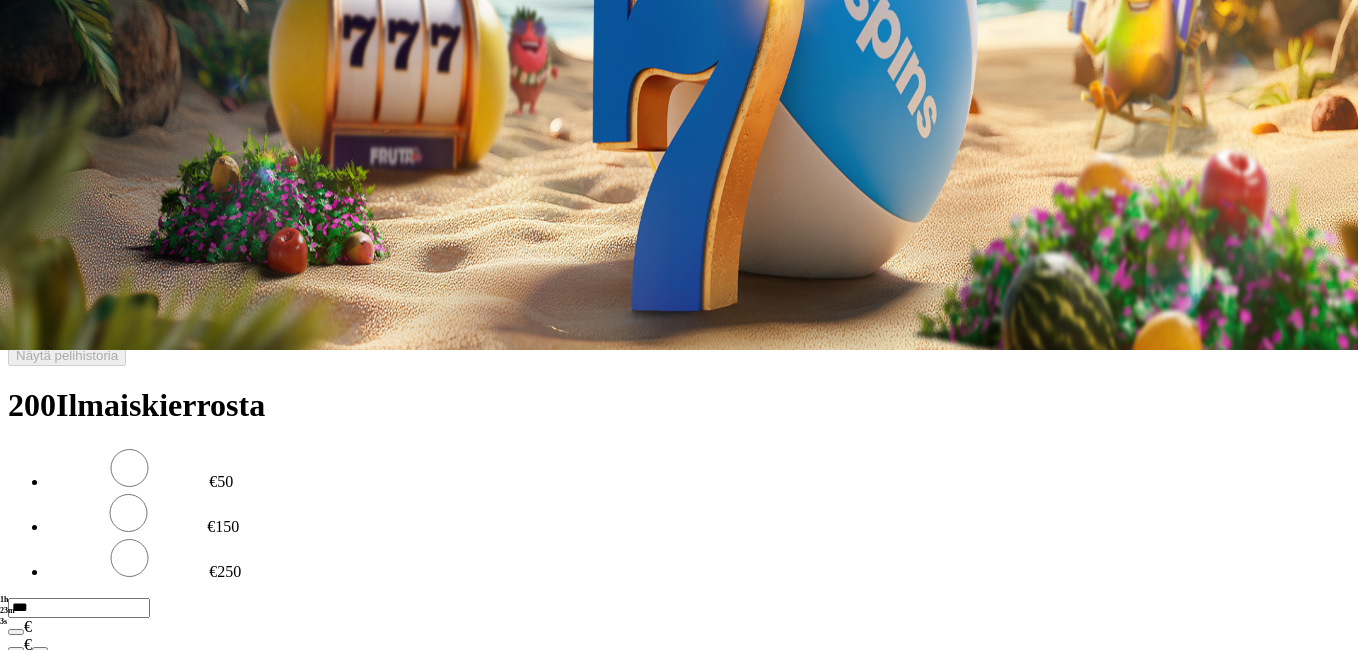 click on ". ." at bounding box center [679, 169] 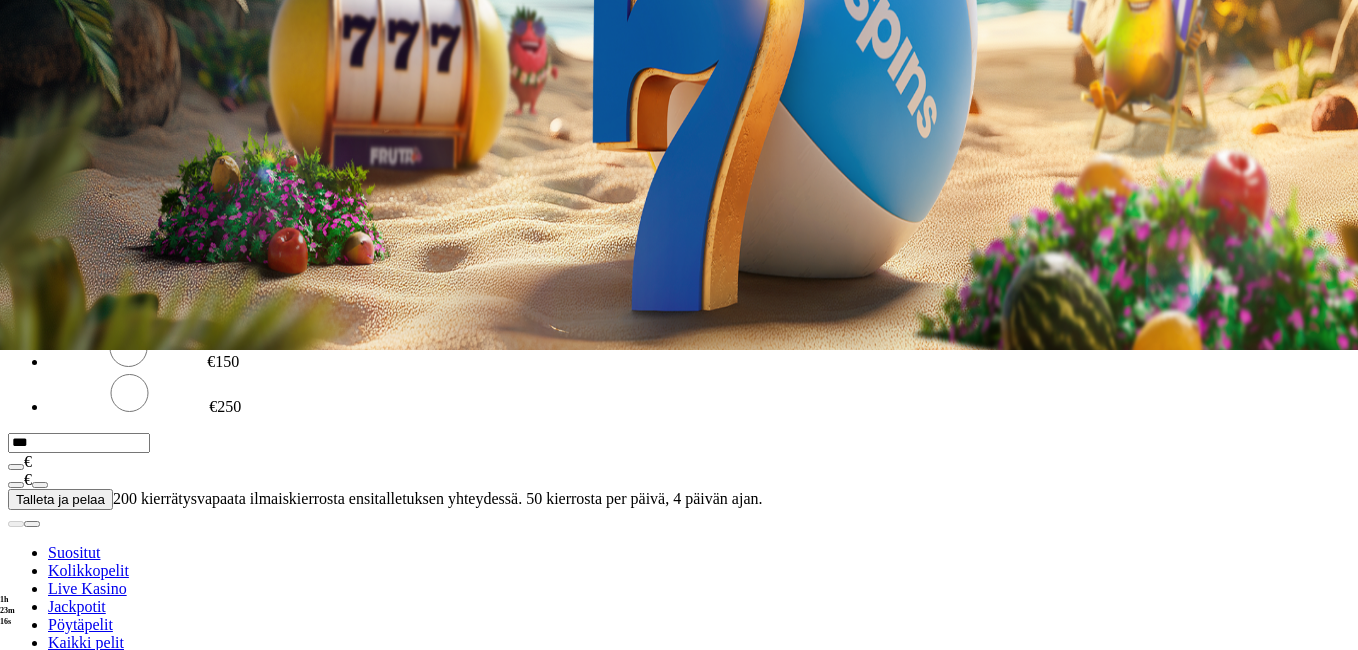 click on "31" at bounding box center (1230, 229) 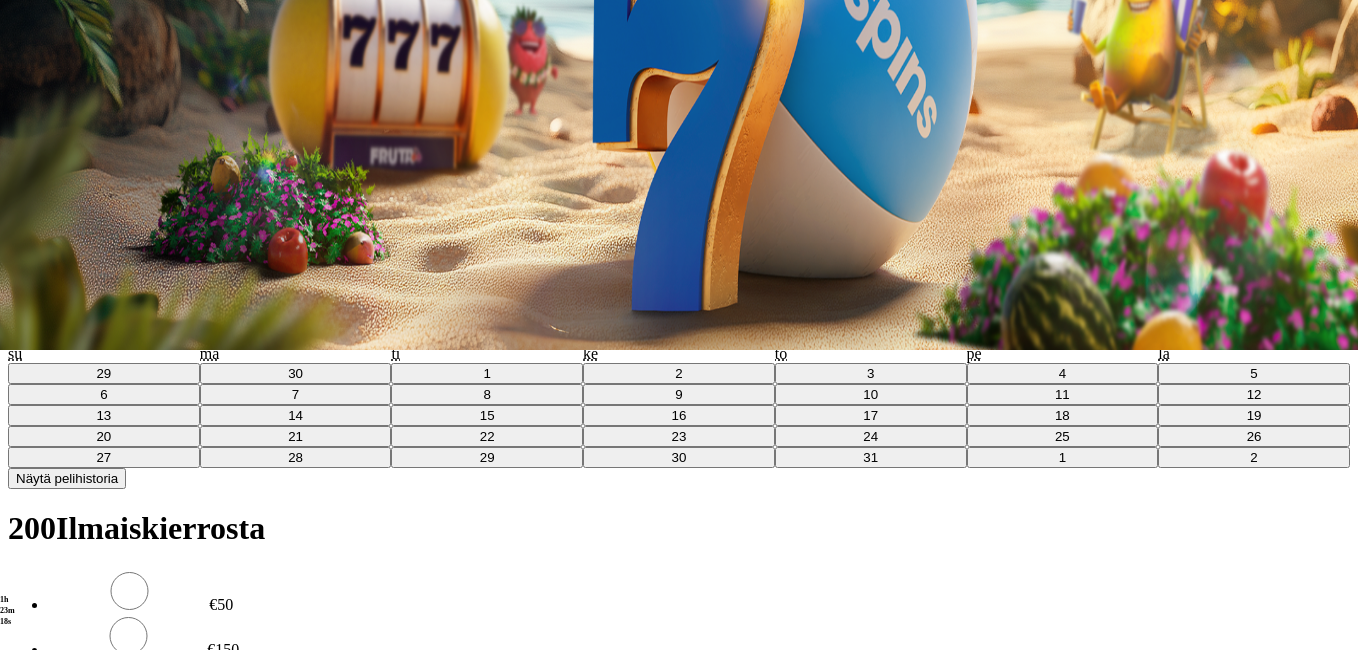 click on "Näytä pelihistoria" at bounding box center [67, 478] 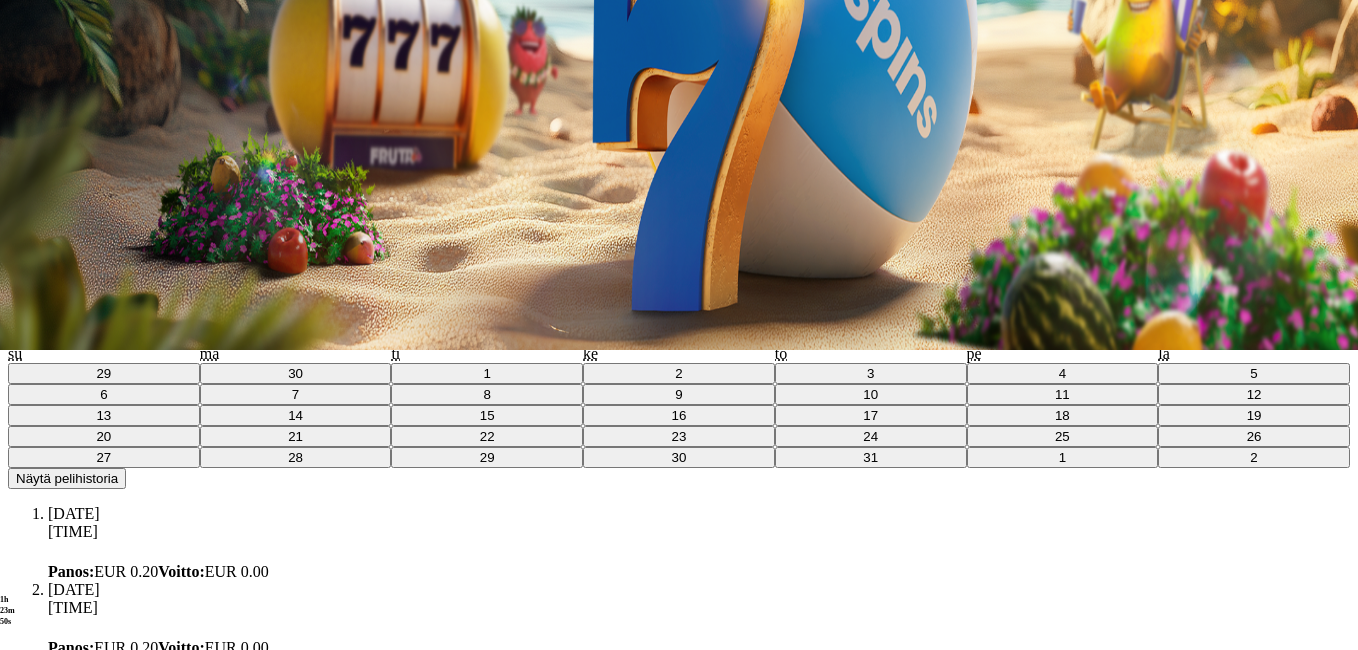scroll, scrollTop: 0, scrollLeft: 0, axis: both 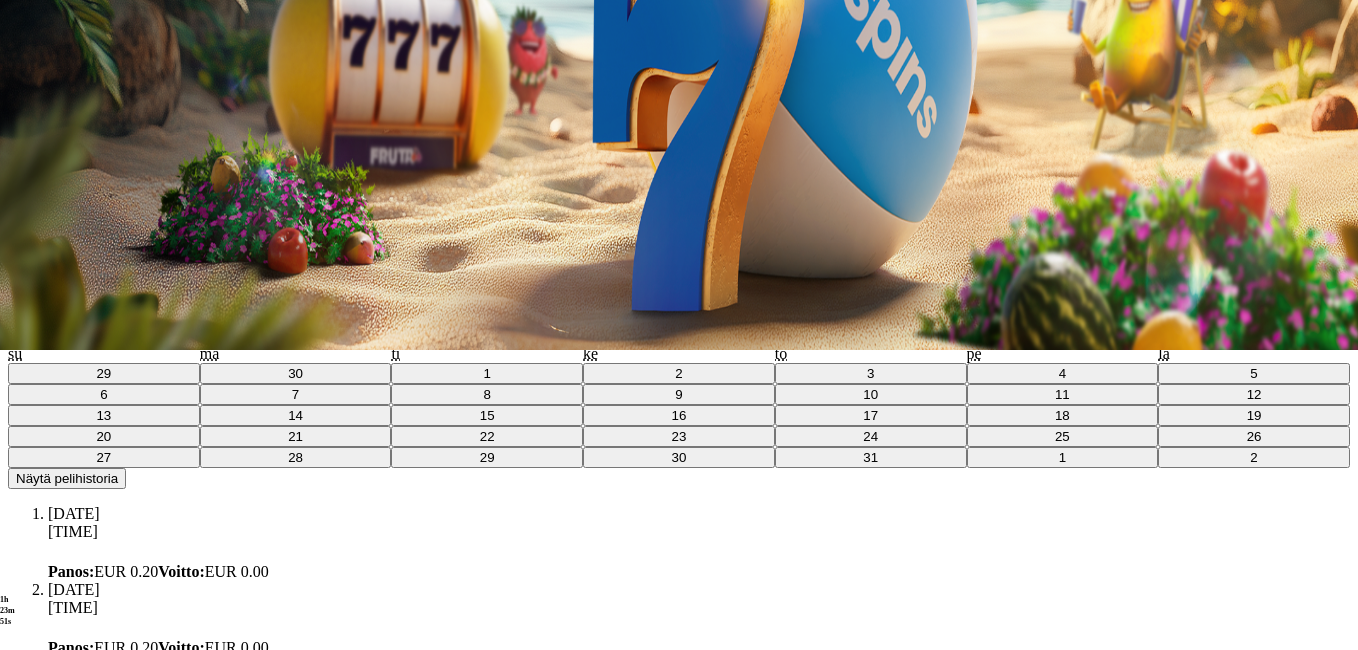 click at bounding box center [16, 98] 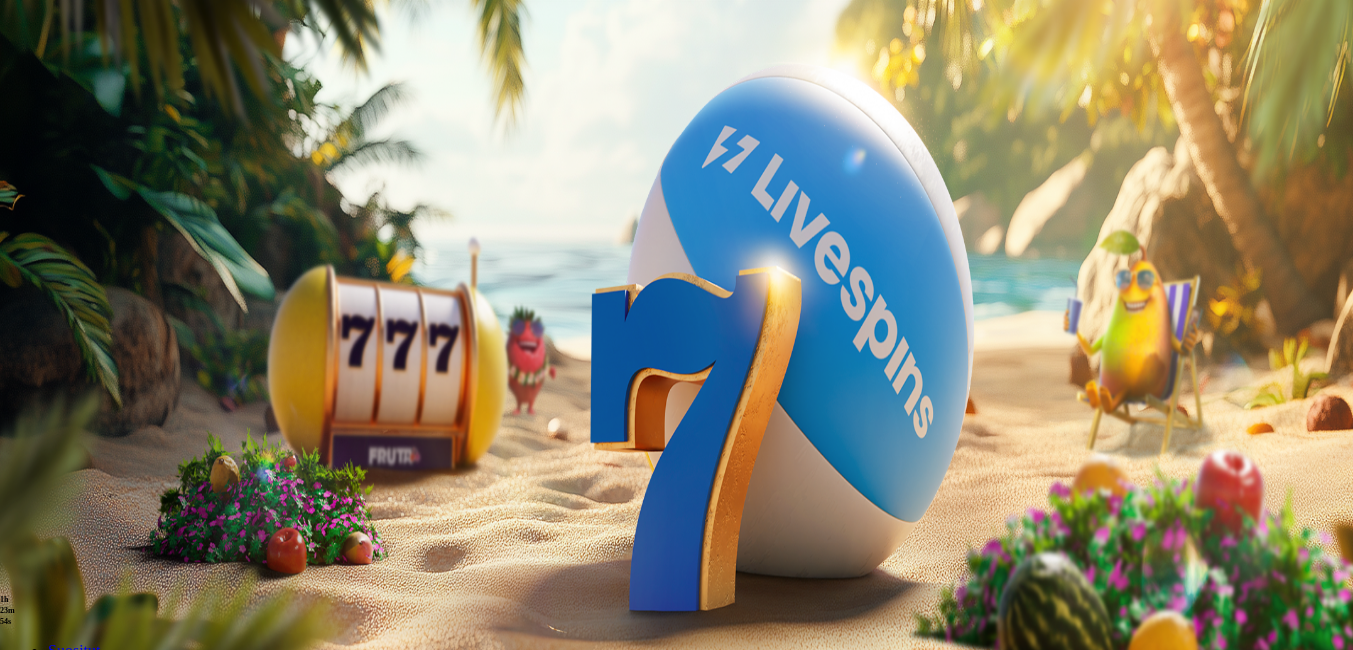 click at bounding box center [52, 295] 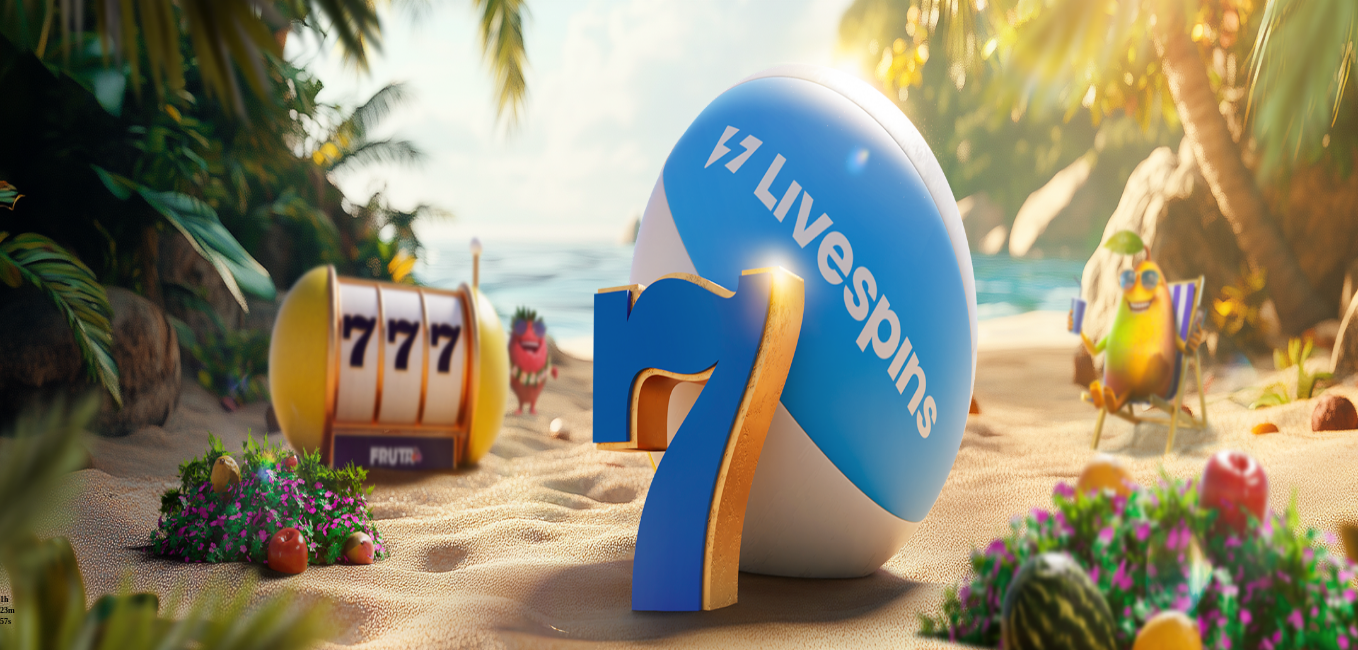 scroll, scrollTop: 62, scrollLeft: 0, axis: vertical 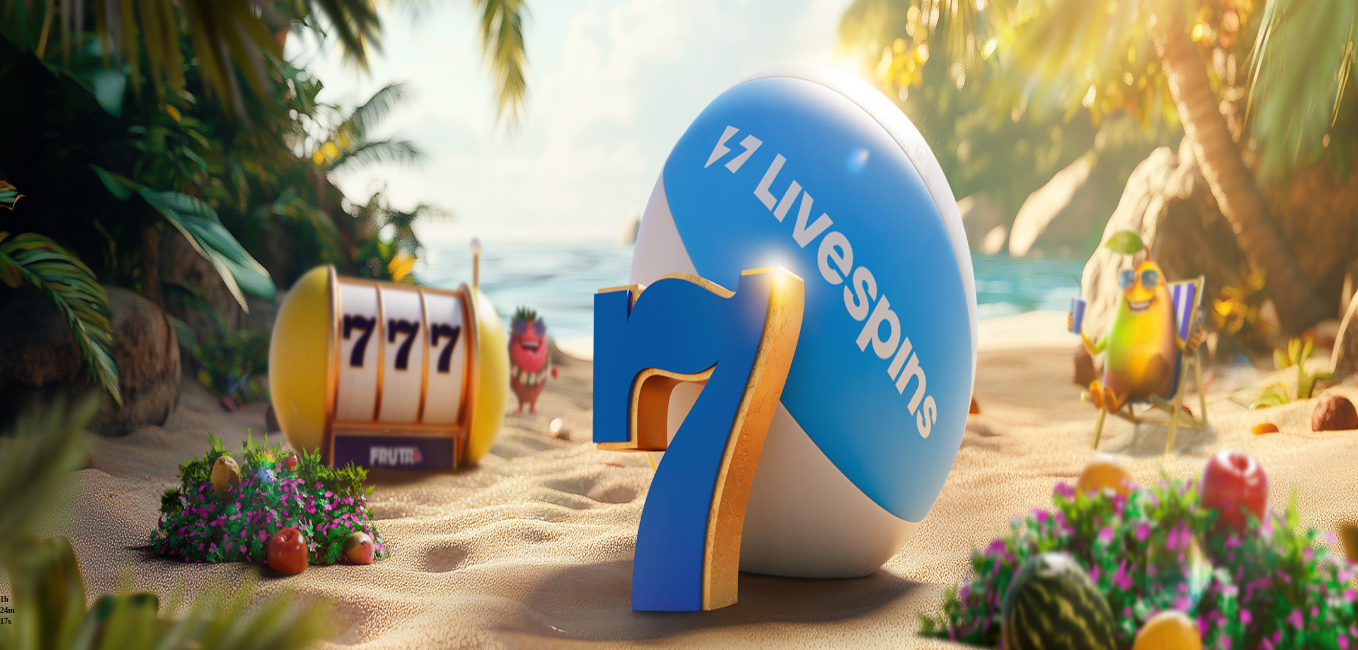 click on "Tilini Yksityiskohdat" at bounding box center [112, 602] 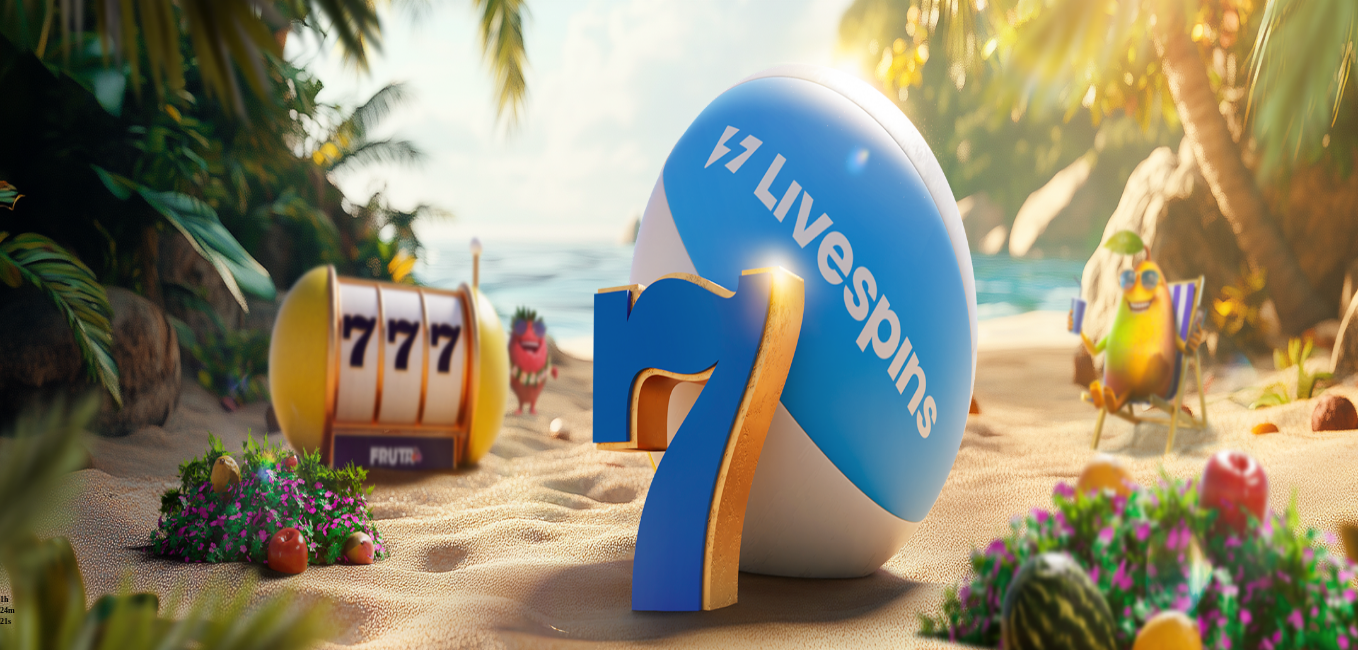 click at bounding box center (16, 313) 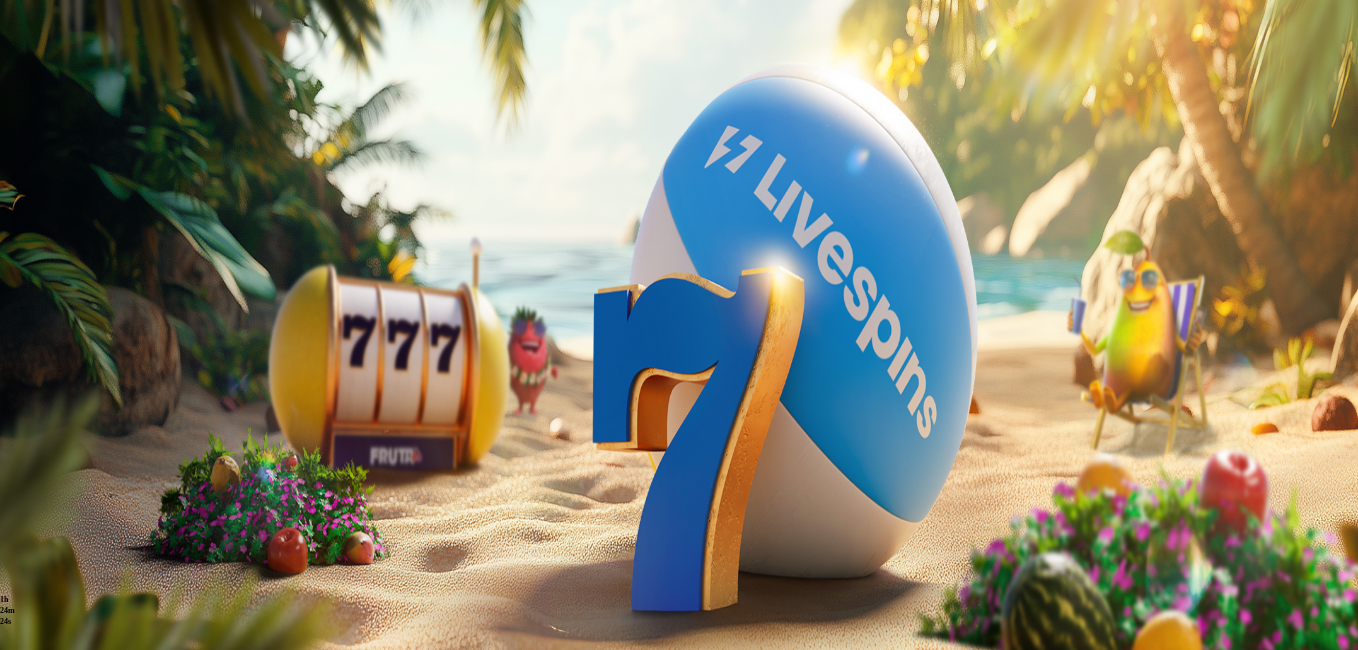 click on "Peli Historia" at bounding box center (89, 644) 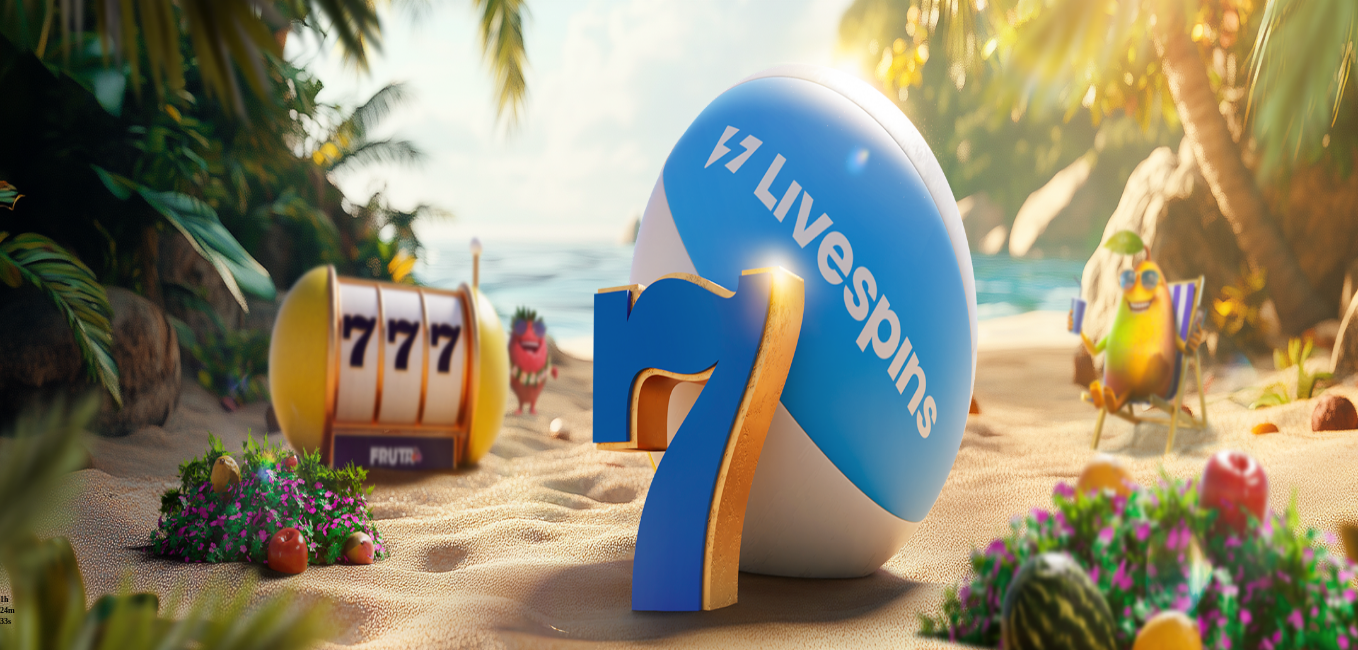 click at bounding box center [16, 313] 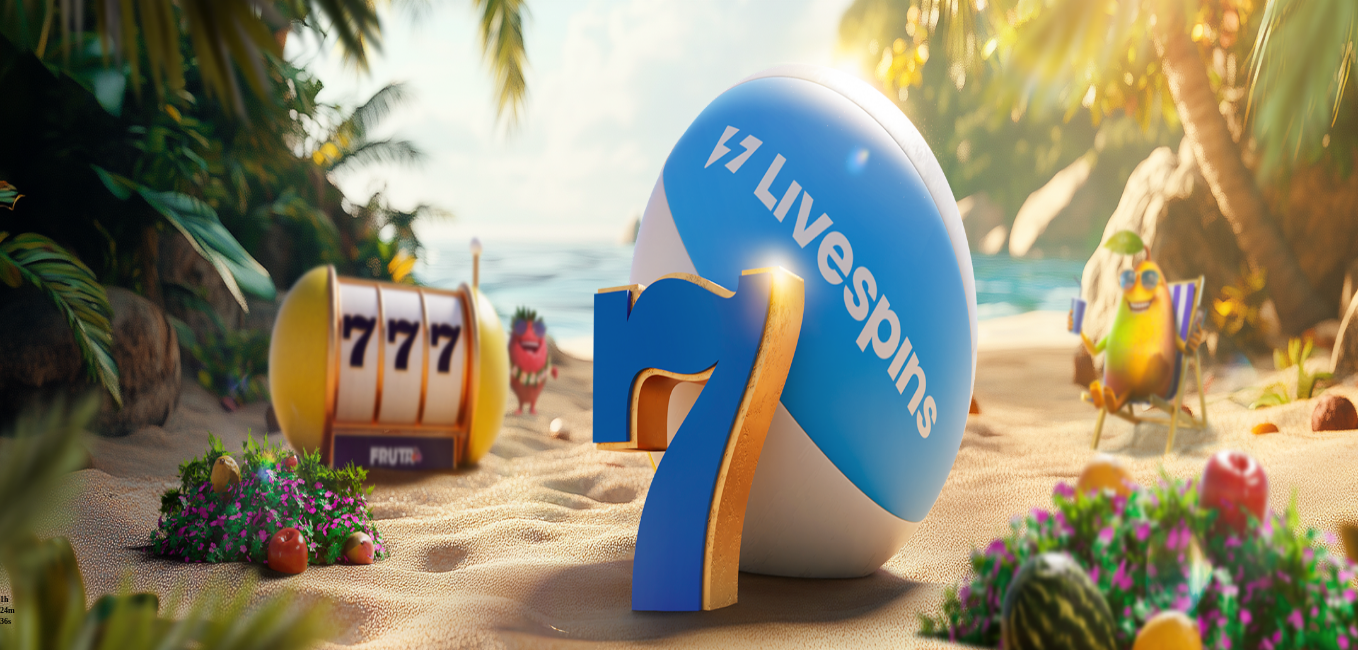 scroll, scrollTop: 62, scrollLeft: 0, axis: vertical 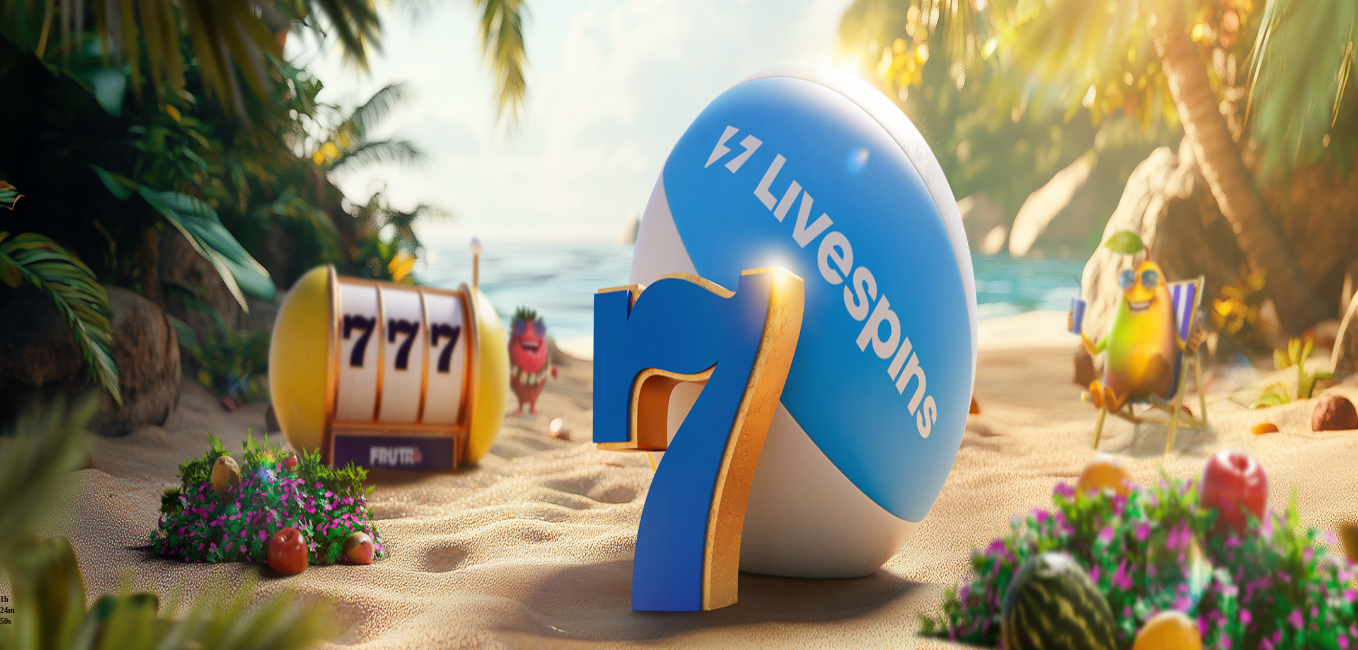 click on "Peli" at bounding box center [67, 644] 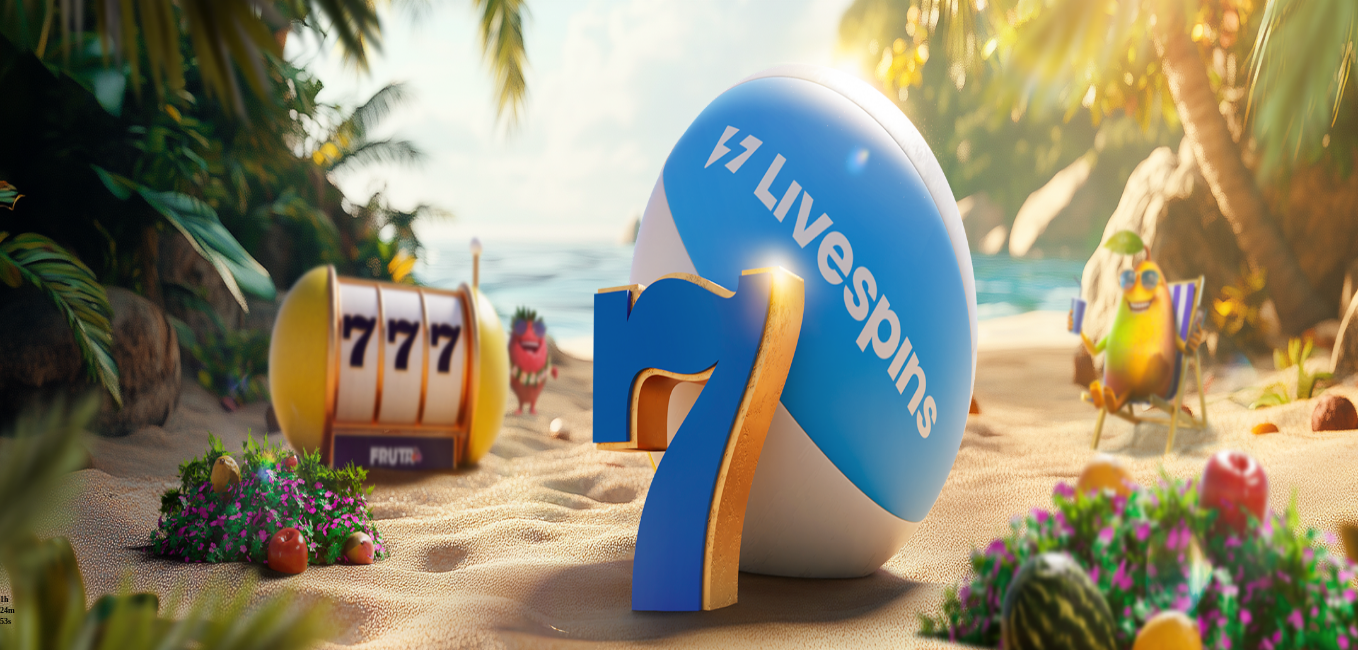 click on "Viimeiset 7 päivää" at bounding box center (195, 412) 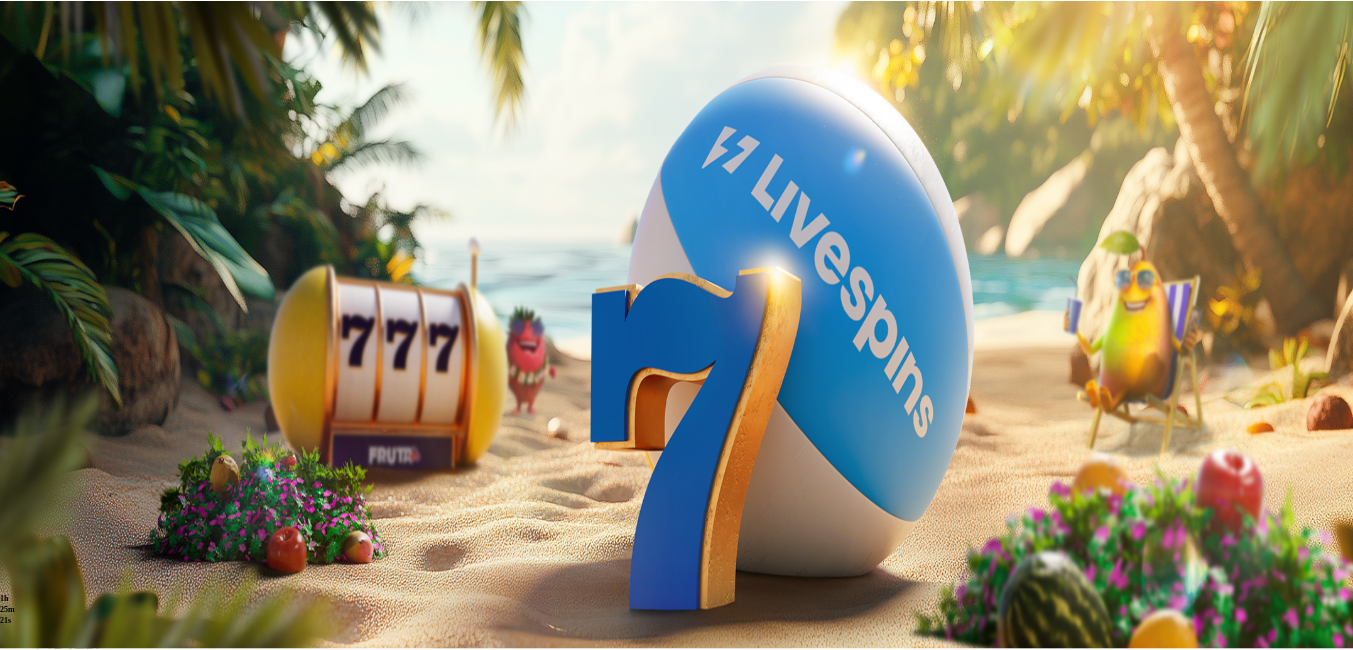 scroll, scrollTop: 0, scrollLeft: 0, axis: both 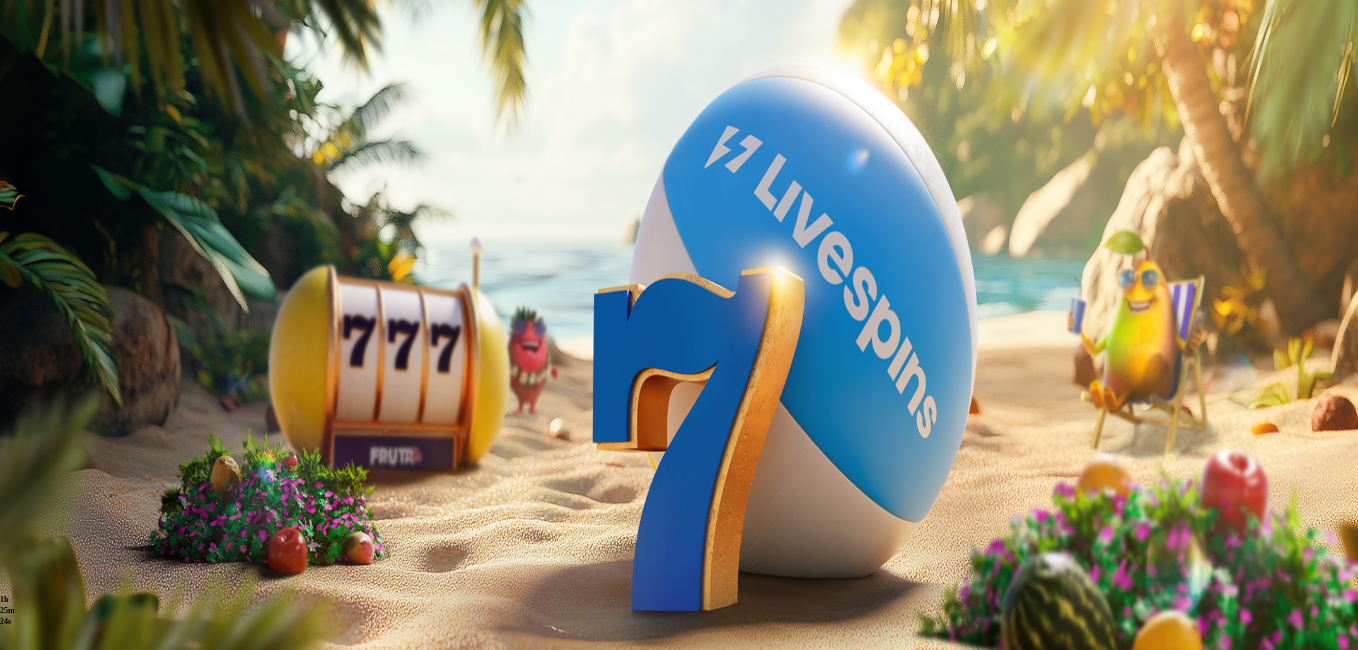 click at bounding box center (16, 398) 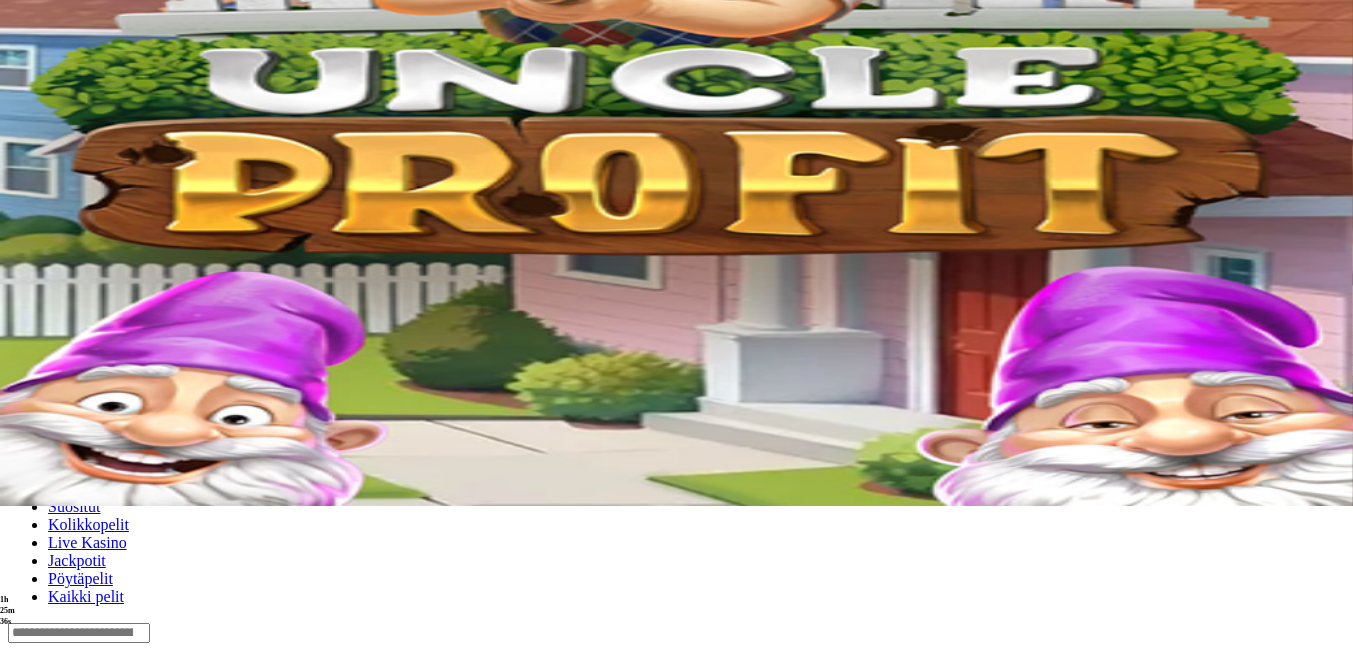scroll, scrollTop: 0, scrollLeft: 0, axis: both 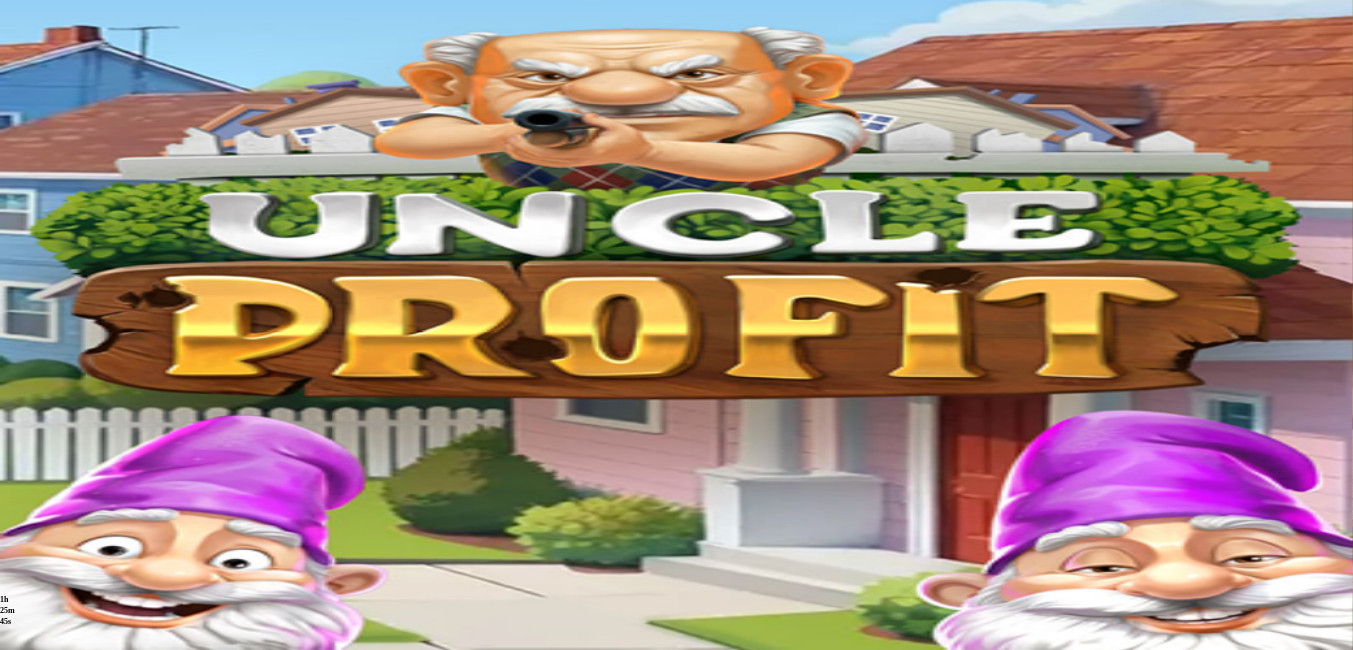 click on "Kasino" at bounding box center (70, 198) 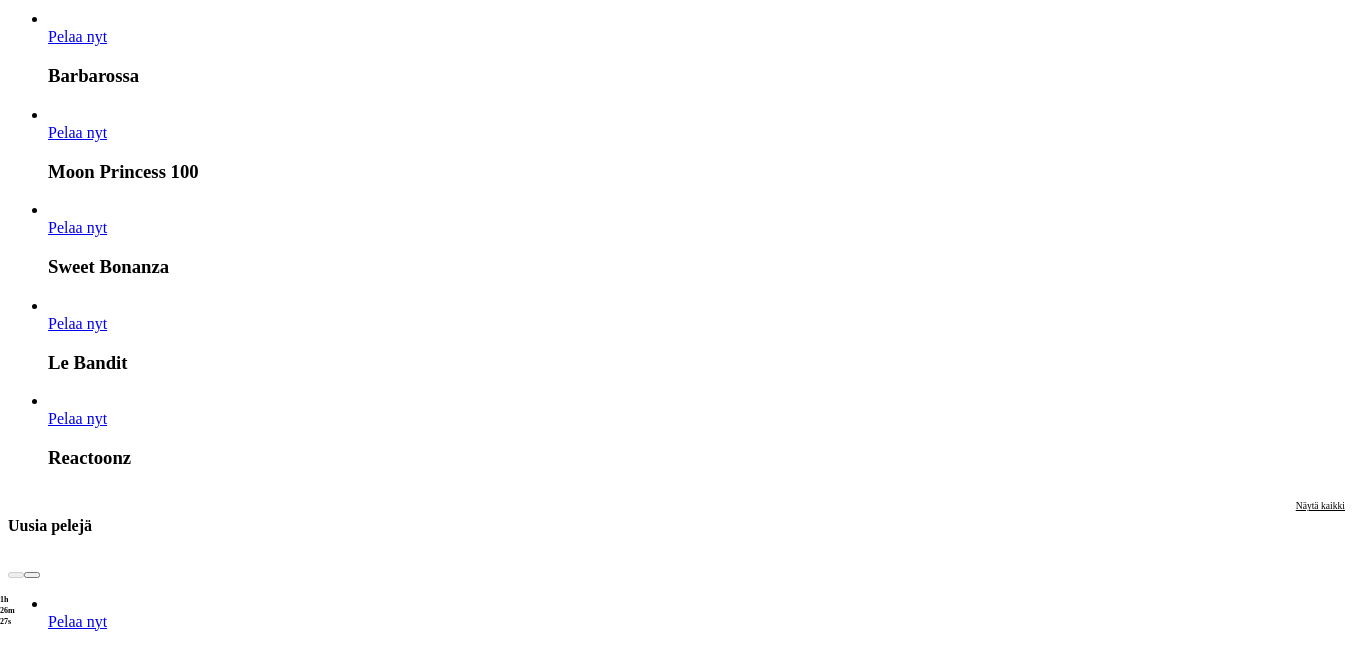 scroll, scrollTop: 2800, scrollLeft: 0, axis: vertical 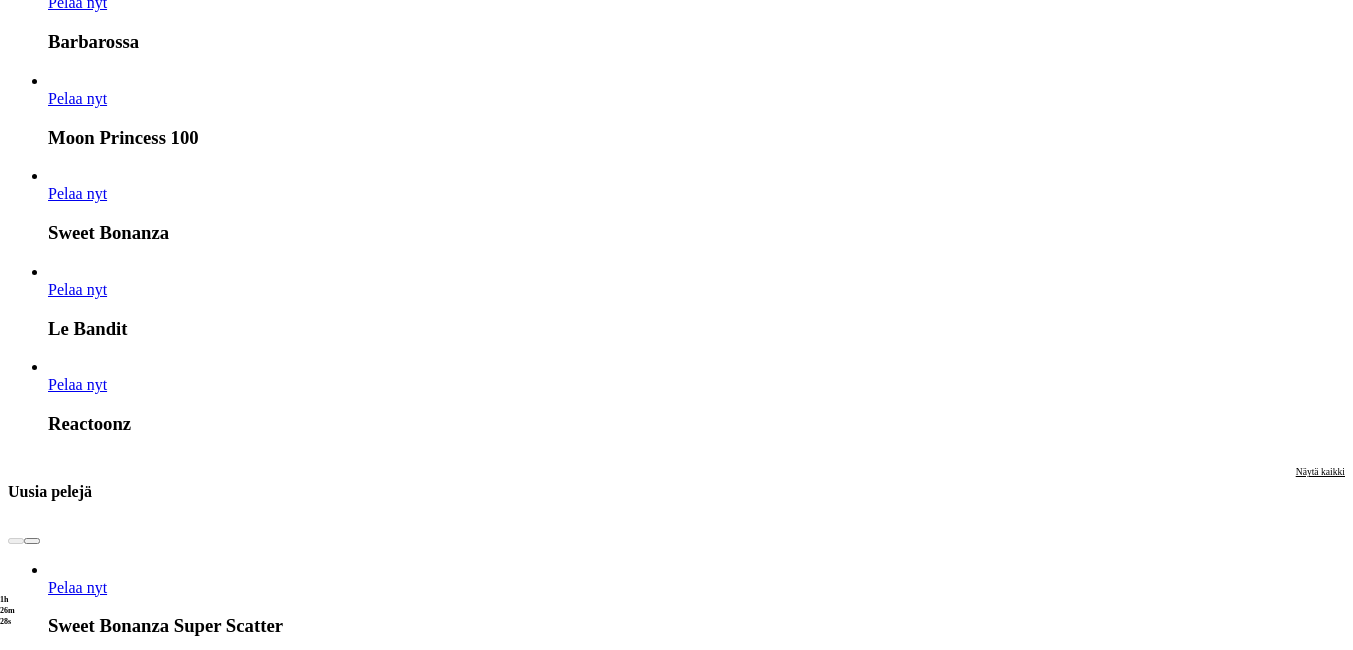 click on "Näytä kaikki" at bounding box center [1320, 19281] 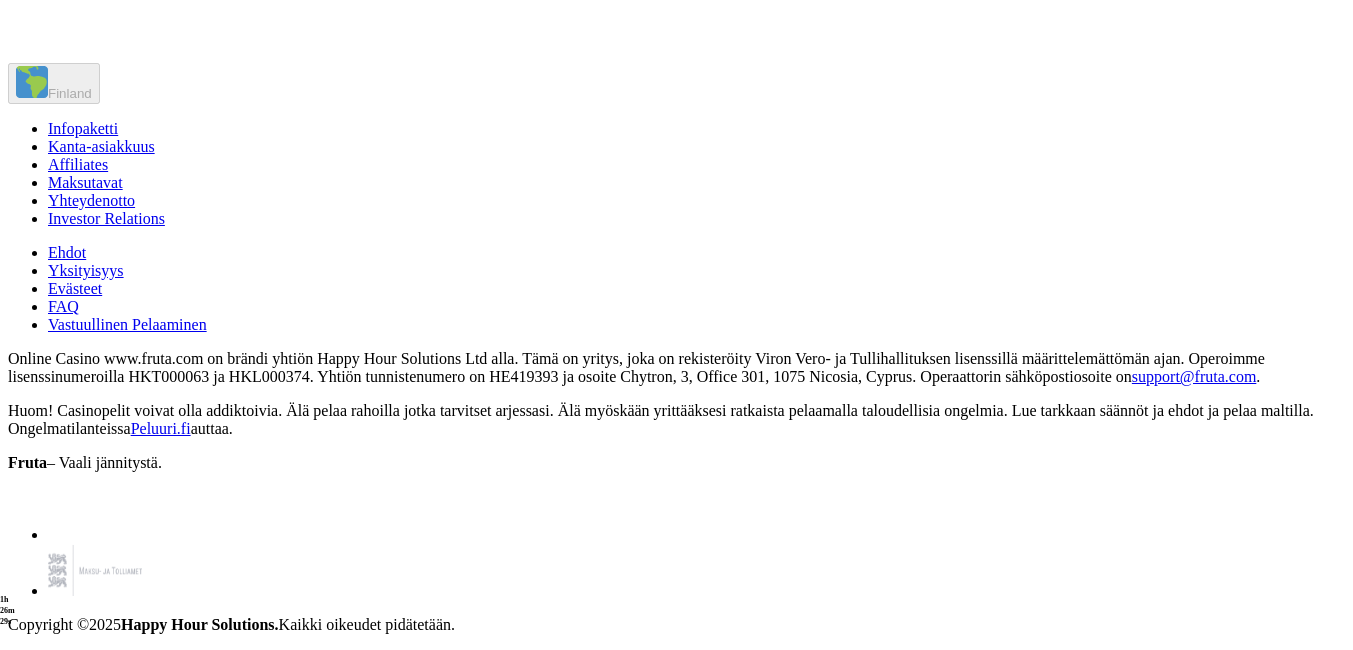 scroll, scrollTop: 0, scrollLeft: 0, axis: both 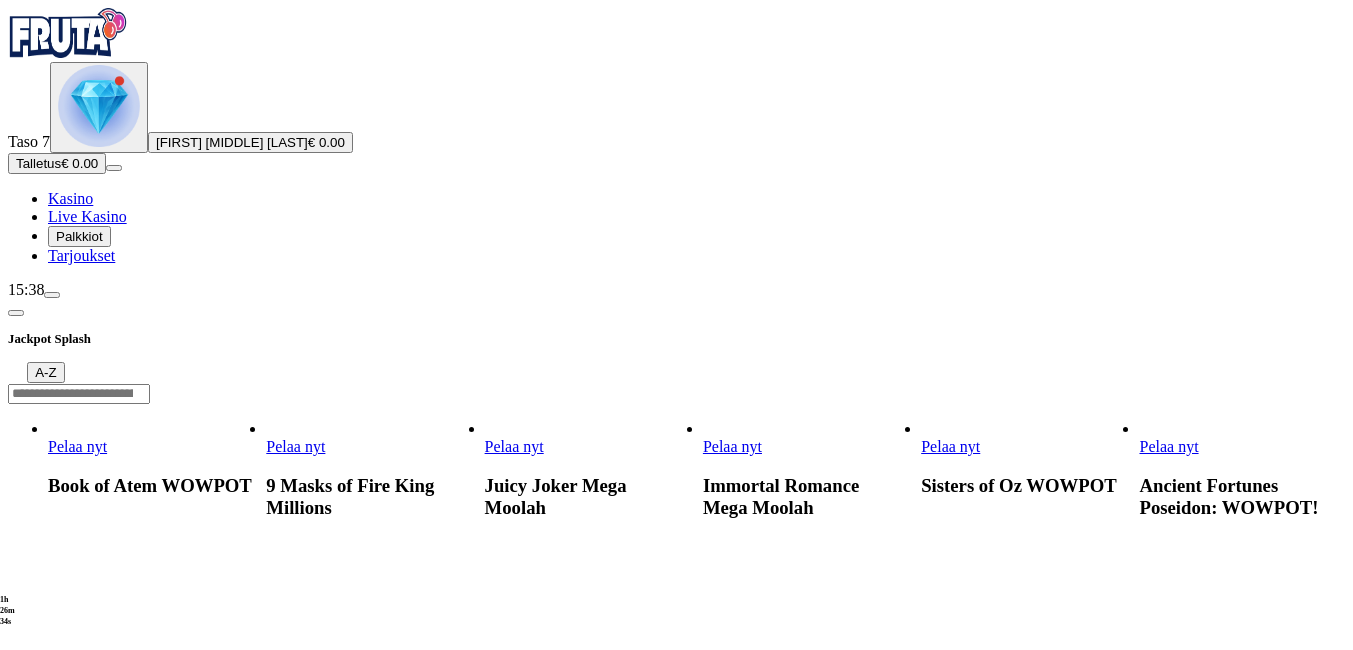 click at bounding box center [16, 313] 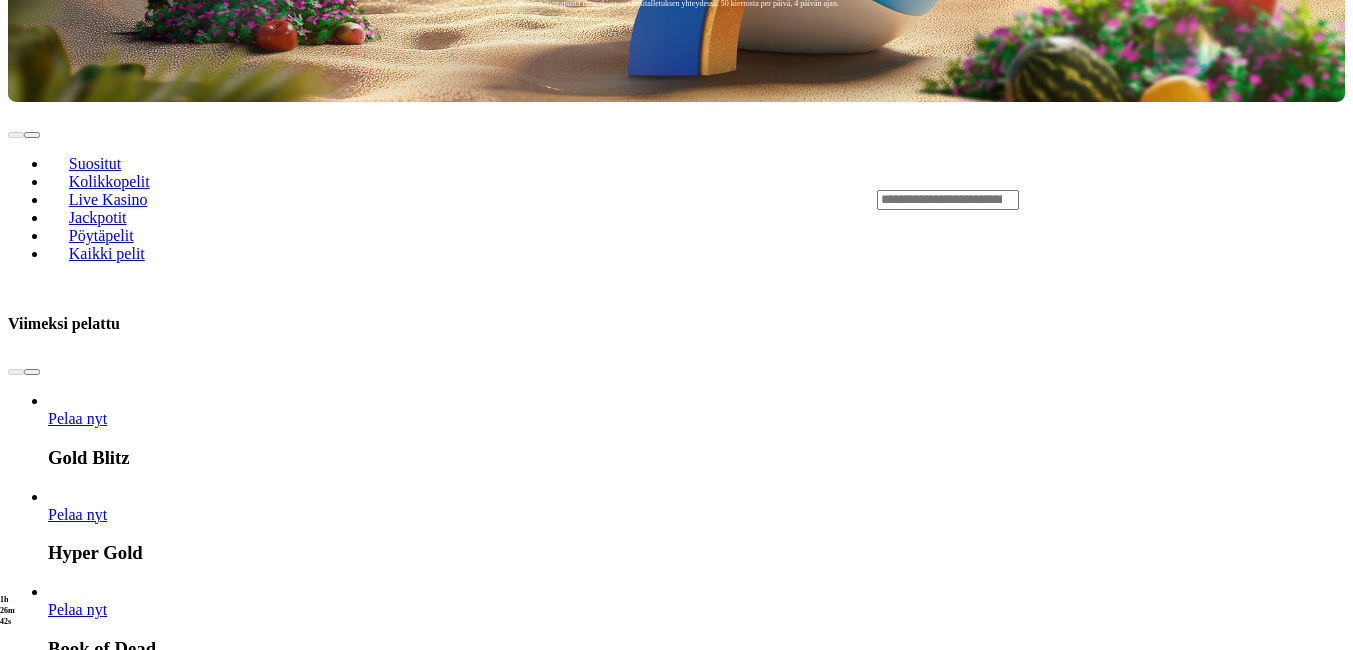 scroll, scrollTop: 700, scrollLeft: 0, axis: vertical 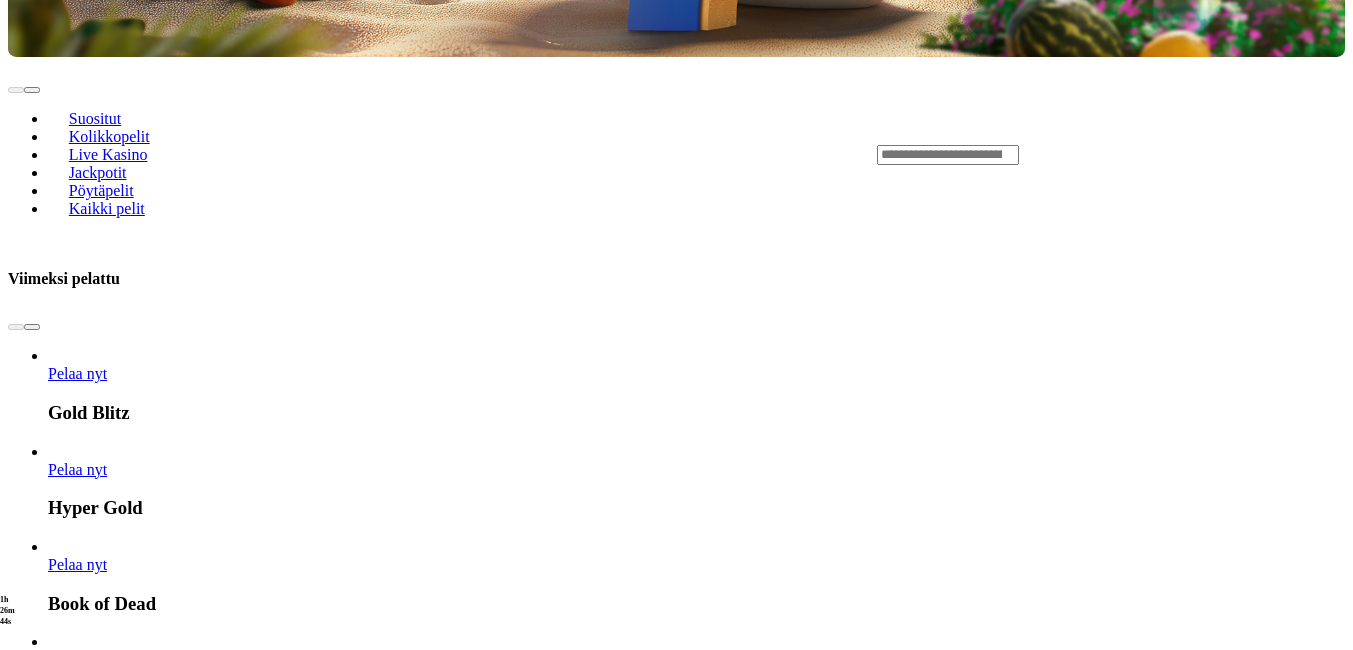 click on "Näytä kaikki" at bounding box center [1320, 2571] 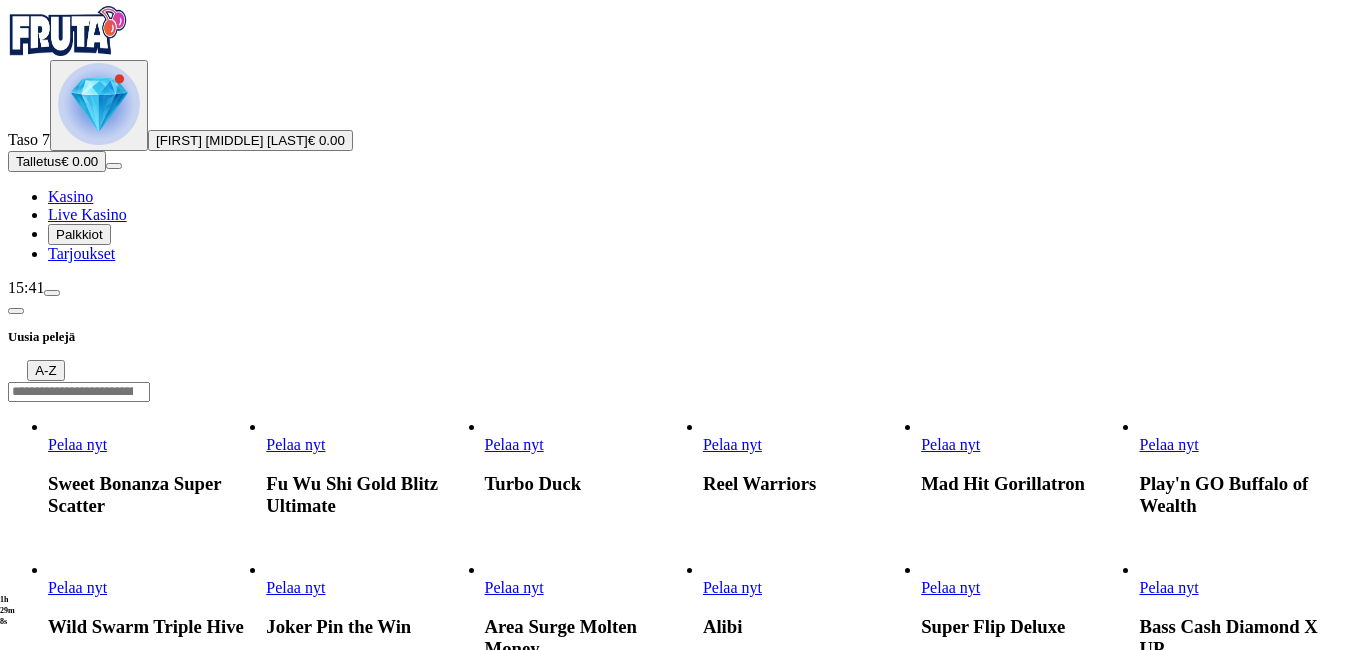 scroll, scrollTop: 0, scrollLeft: 0, axis: both 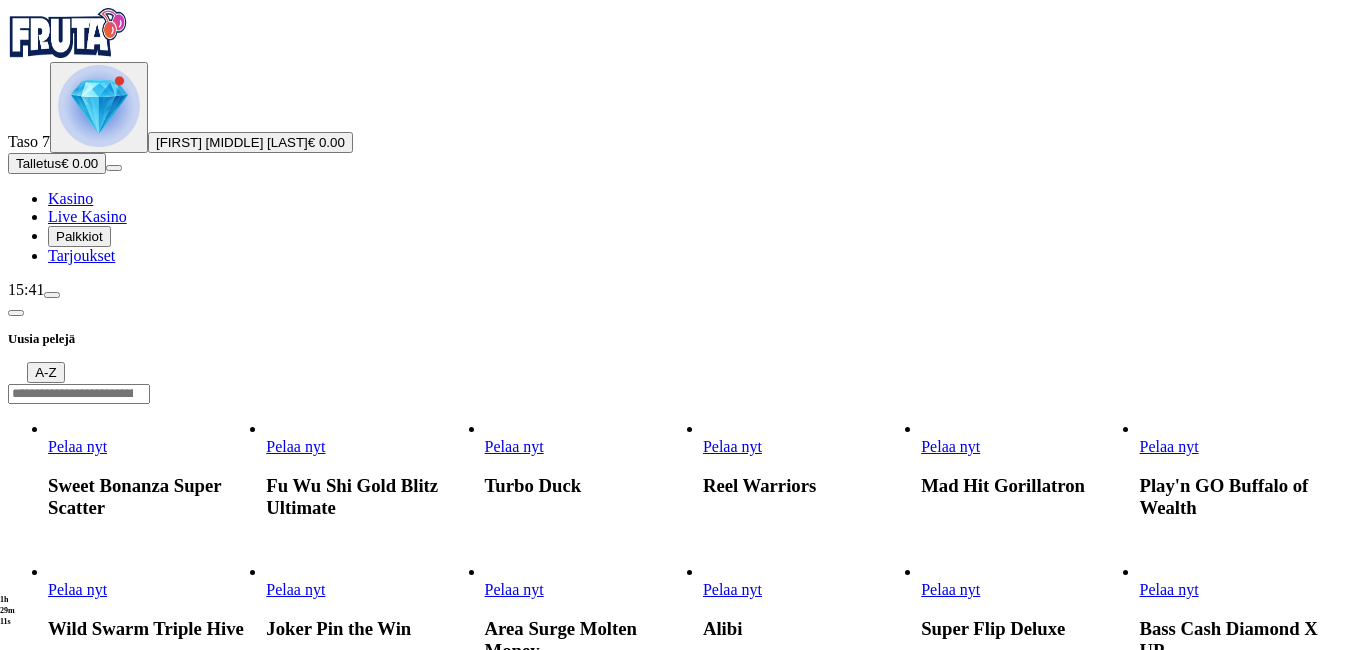 click at bounding box center (79, 394) 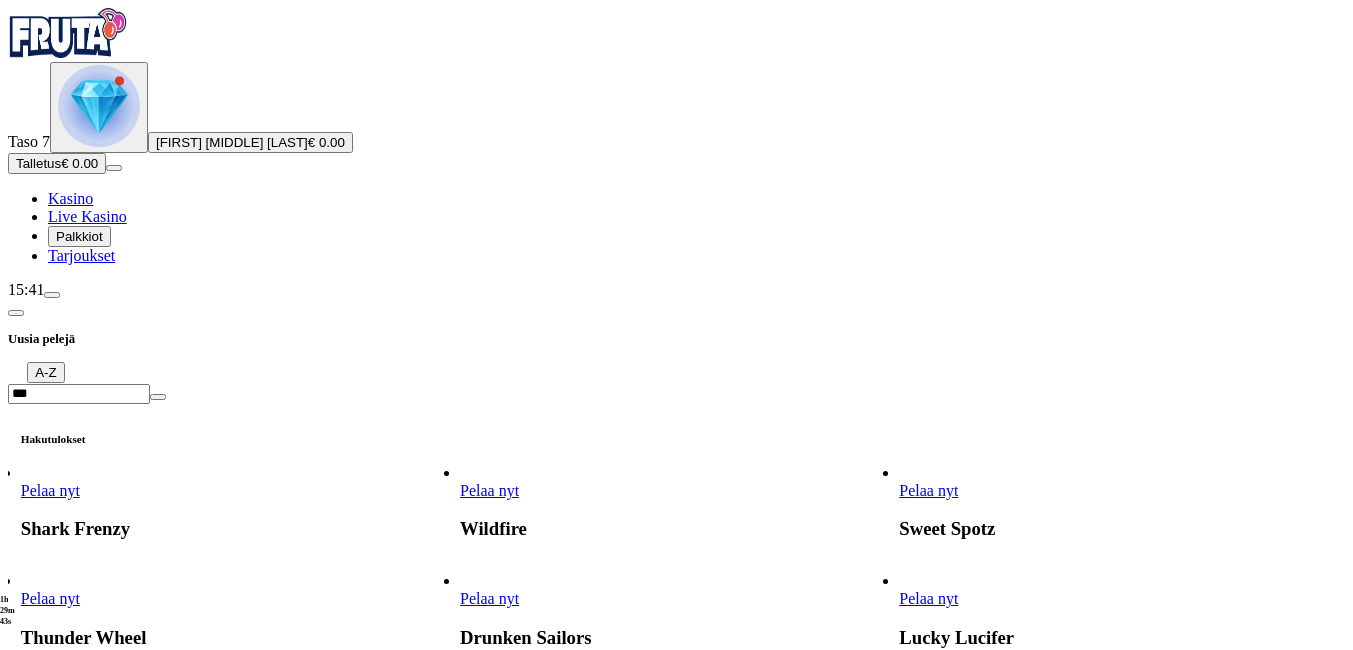 scroll, scrollTop: 800, scrollLeft: 0, axis: vertical 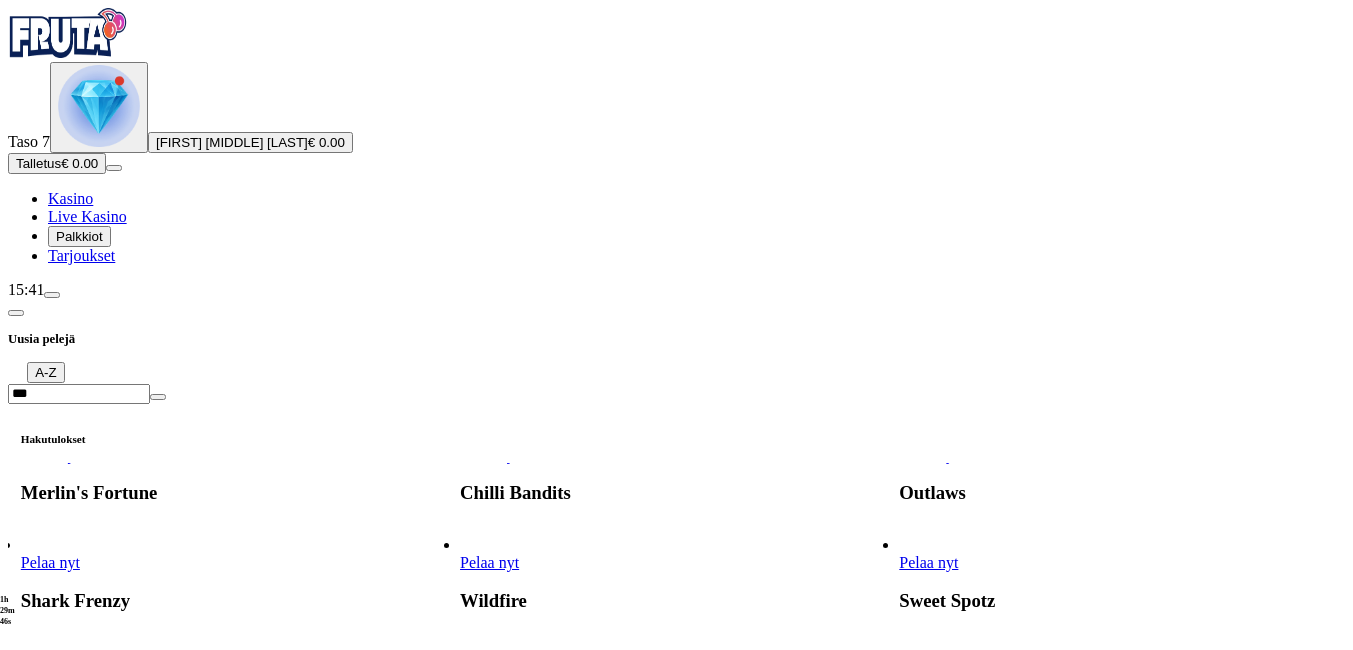 type on "***" 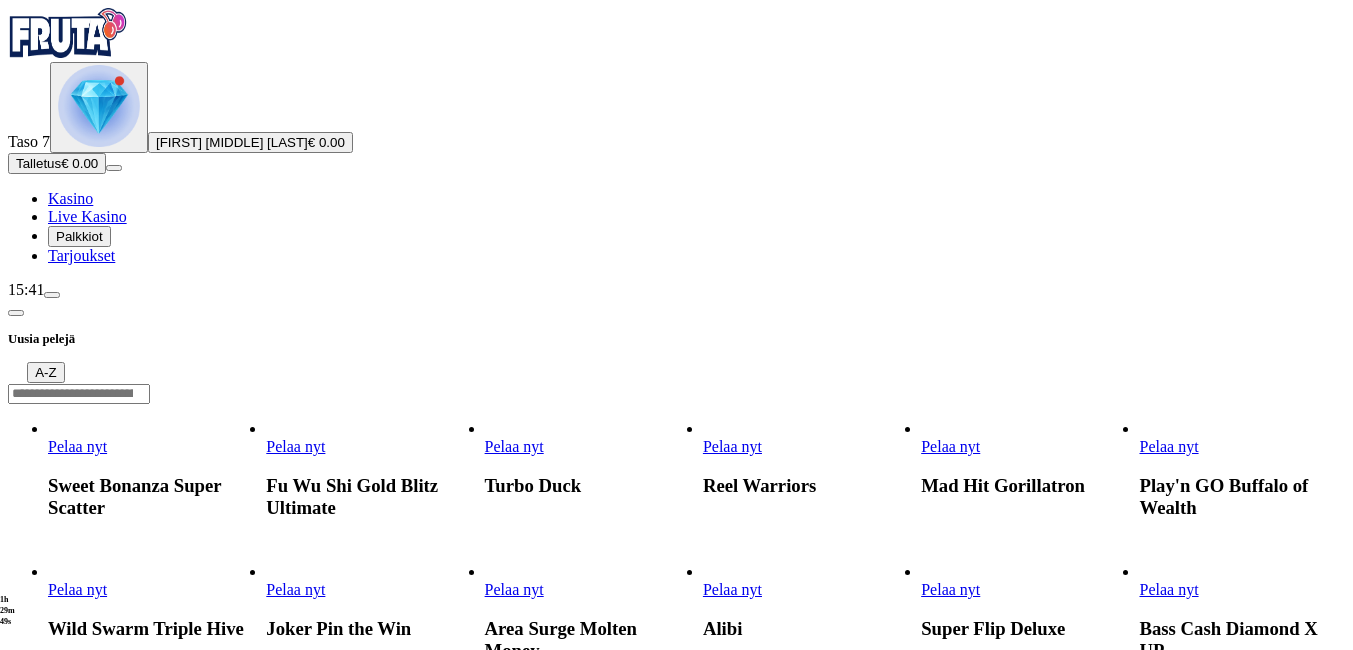 click at bounding box center [16, 313] 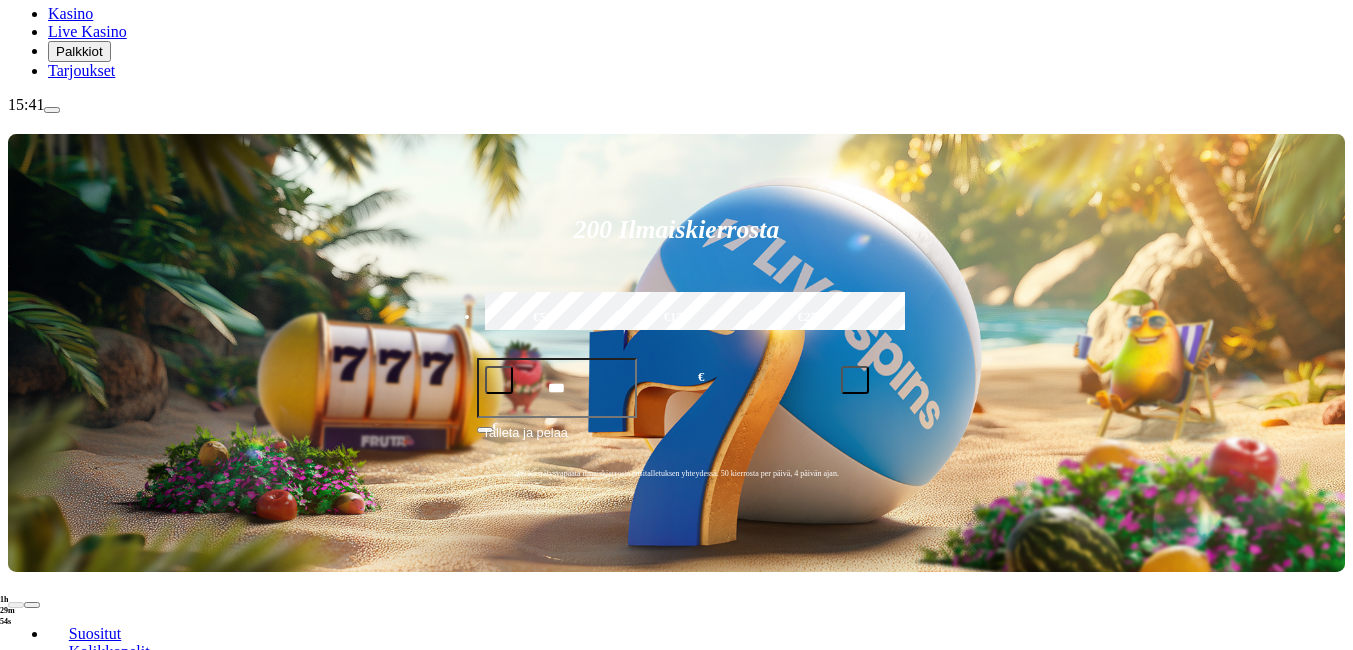 scroll, scrollTop: 200, scrollLeft: 0, axis: vertical 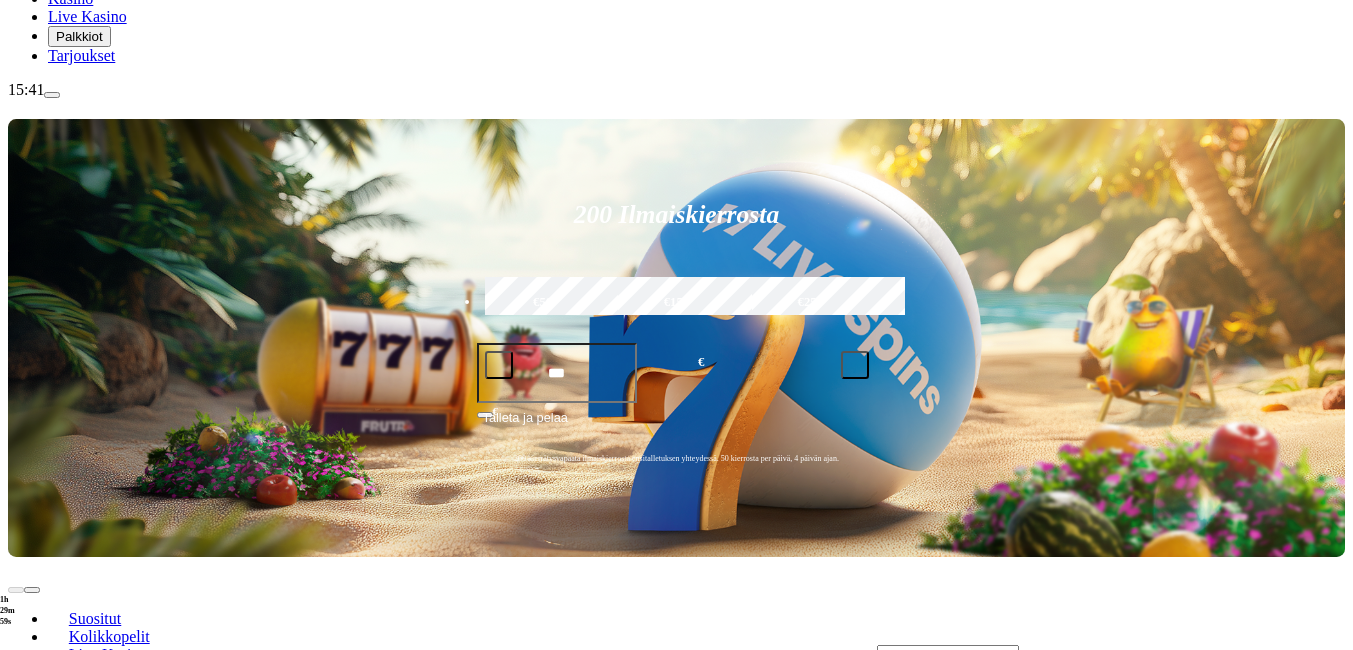 click at bounding box center (32, 827) 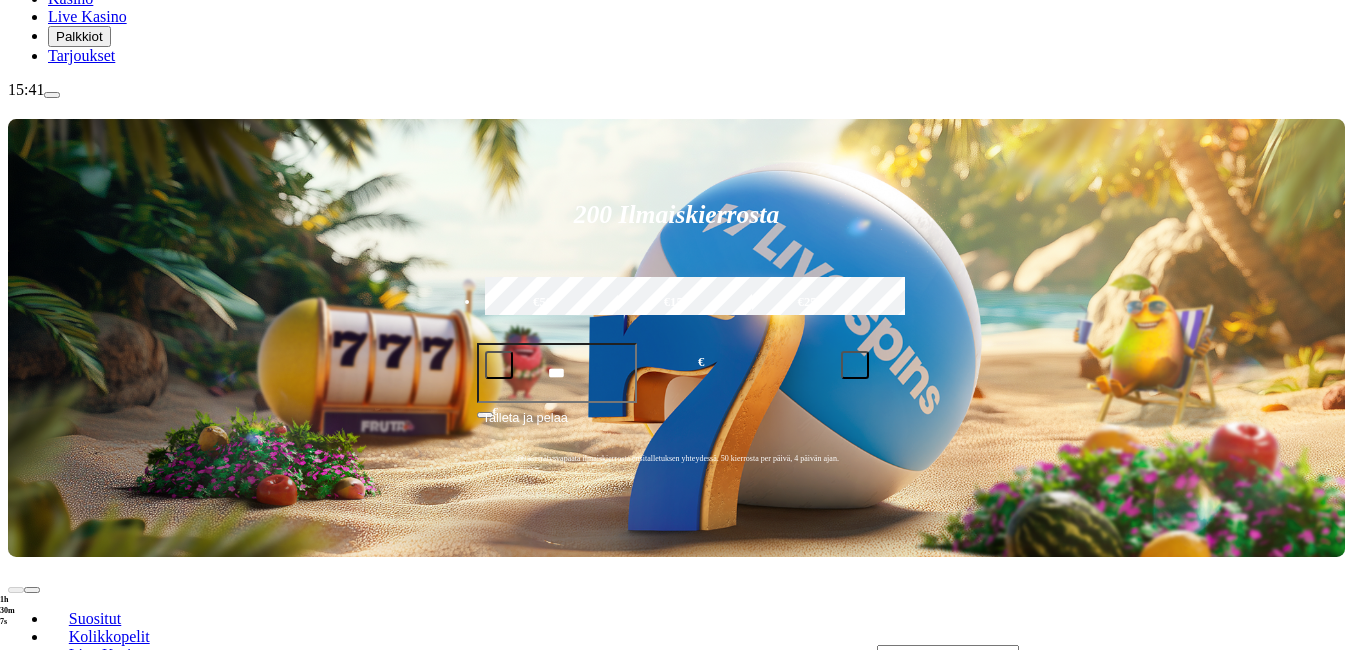 click at bounding box center [32, 827] 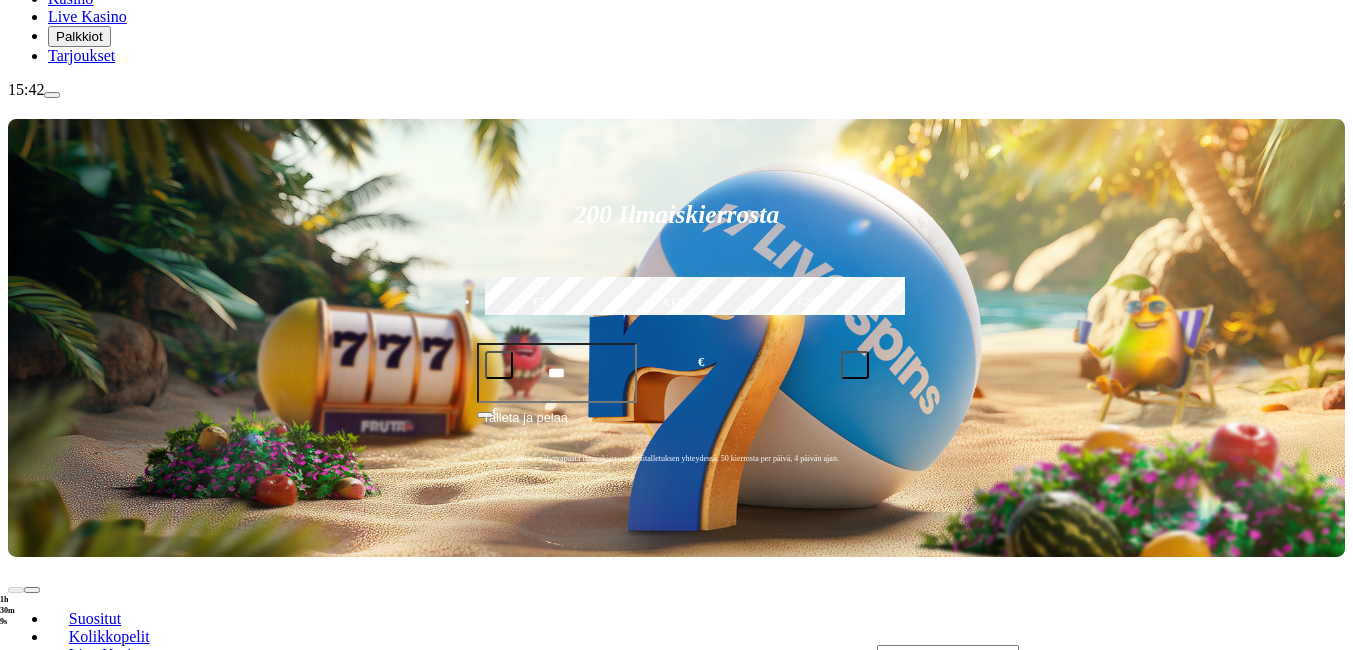 click at bounding box center [32, 827] 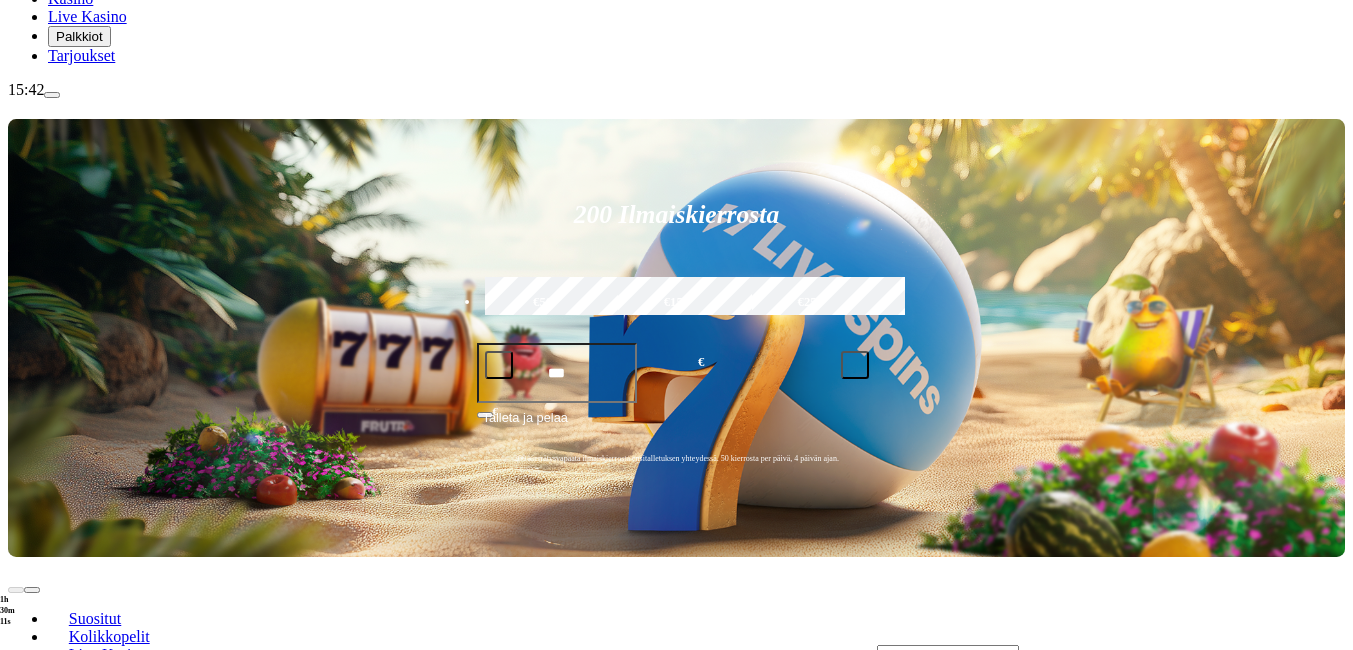 click at bounding box center [32, 827] 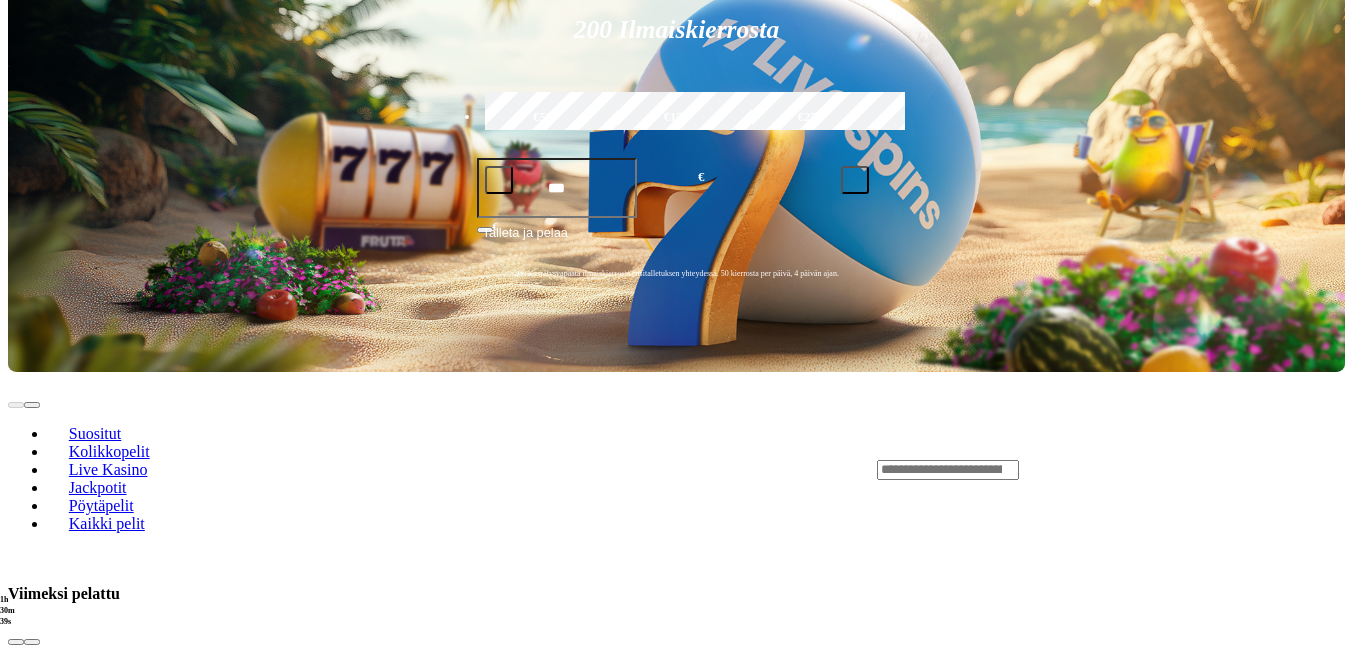 scroll, scrollTop: 400, scrollLeft: 0, axis: vertical 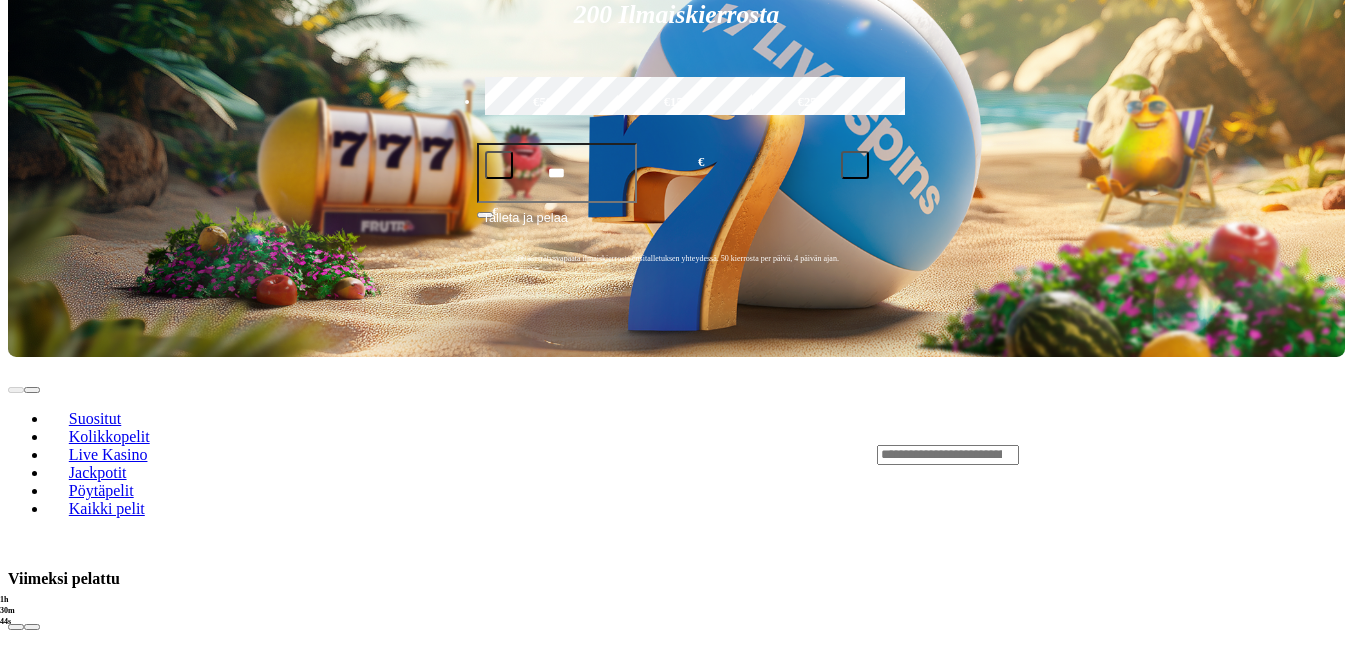 click on "Näytä kaikki" at bounding box center [1320, 1715] 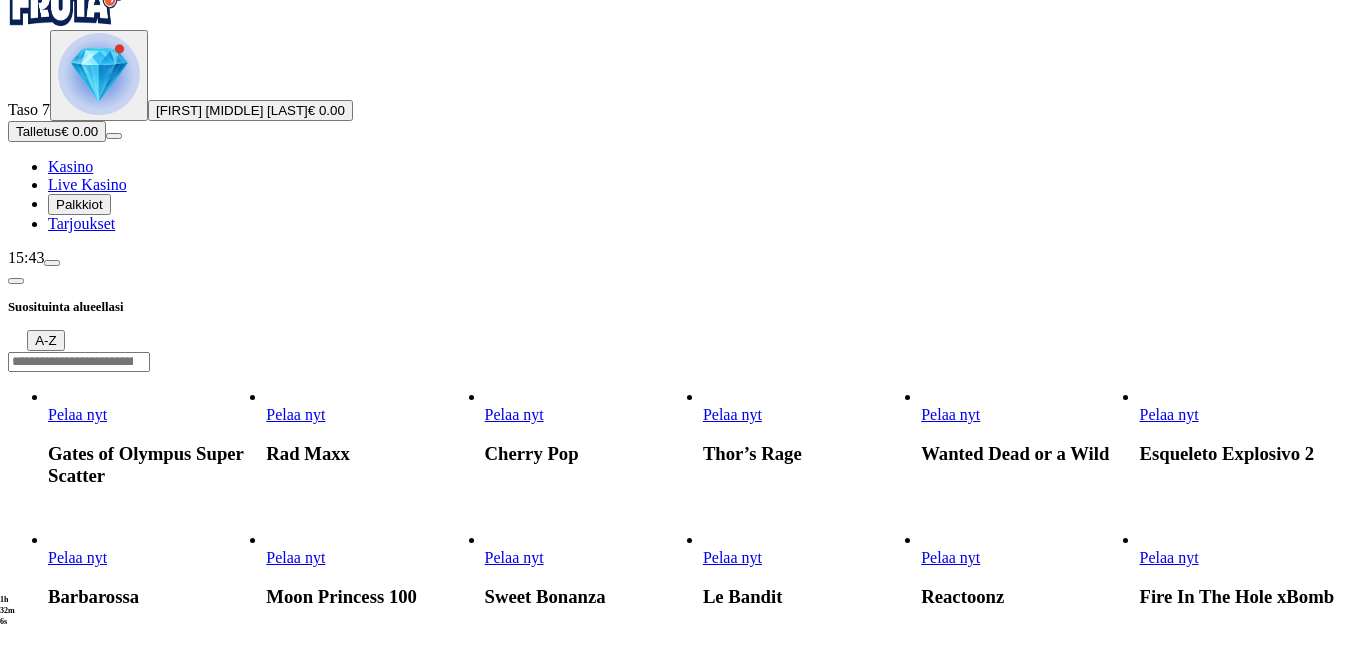 scroll, scrollTop: 0, scrollLeft: 0, axis: both 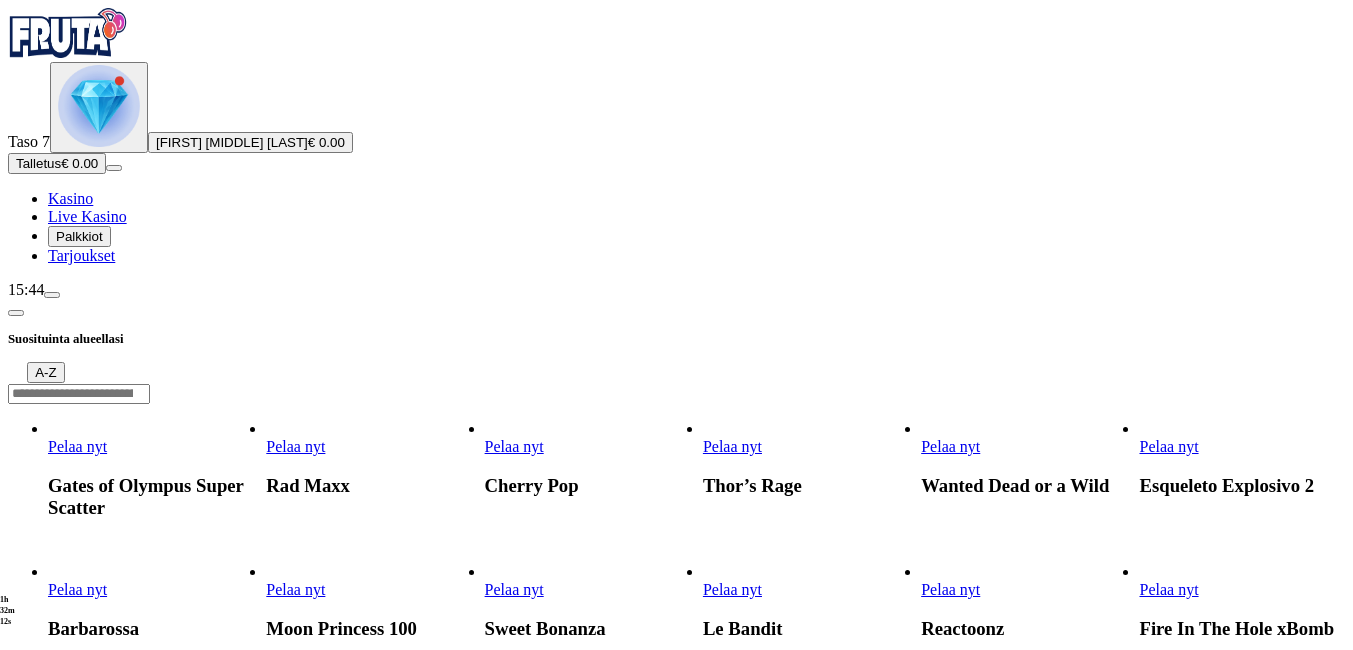 click at bounding box center (16, 313) 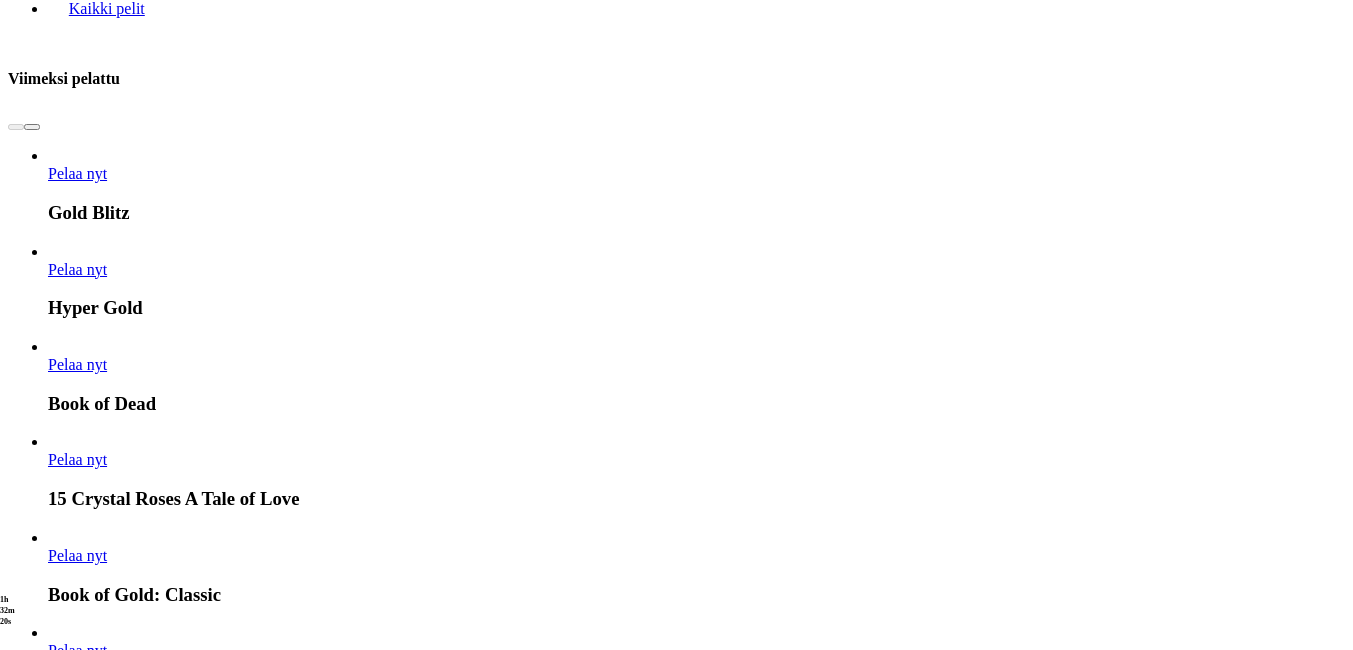 scroll, scrollTop: 1000, scrollLeft: 0, axis: vertical 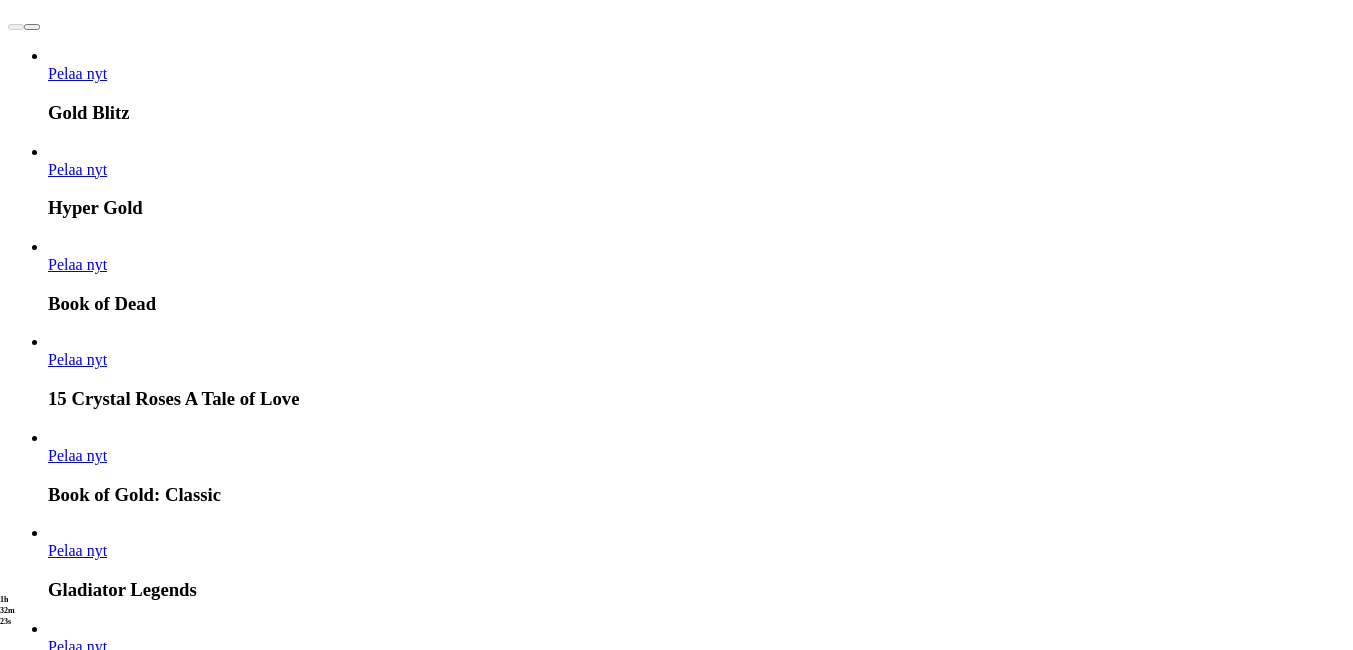 click on "Näytä kaikki" at bounding box center (1320, 15129) 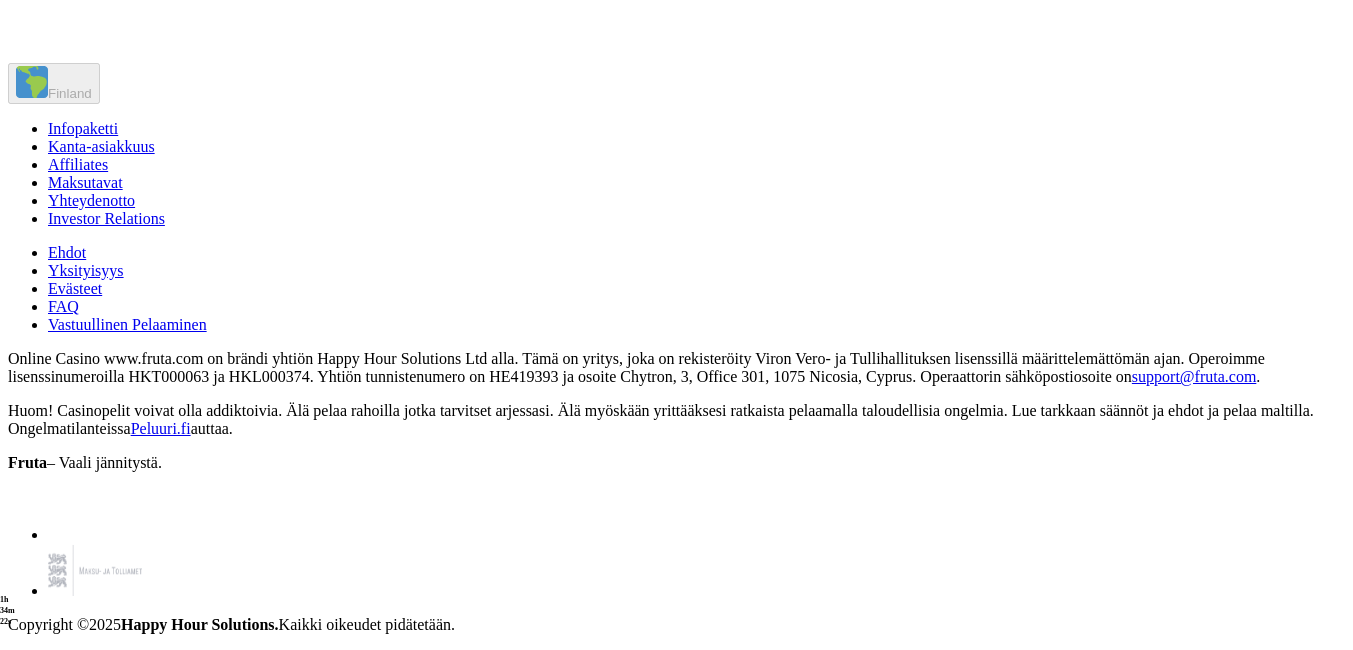 scroll, scrollTop: 6000, scrollLeft: 0, axis: vertical 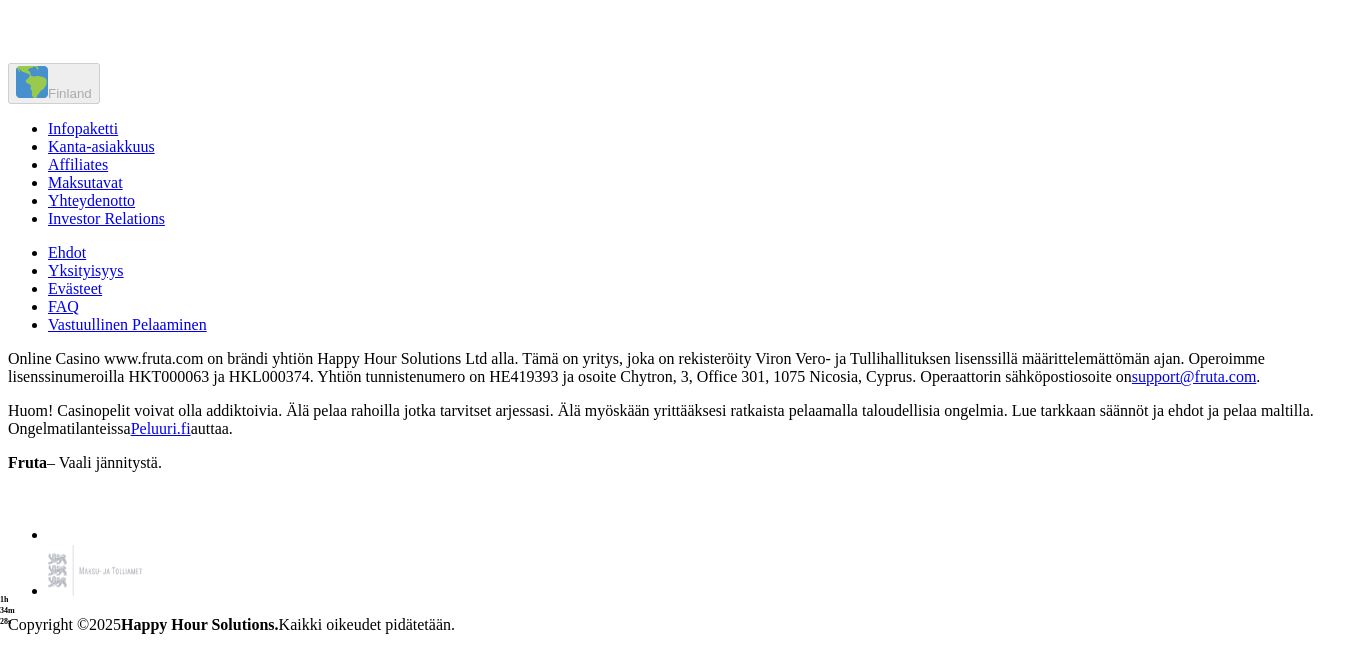 click on "Pelaa nyt" at bounding box center (1168, -334) 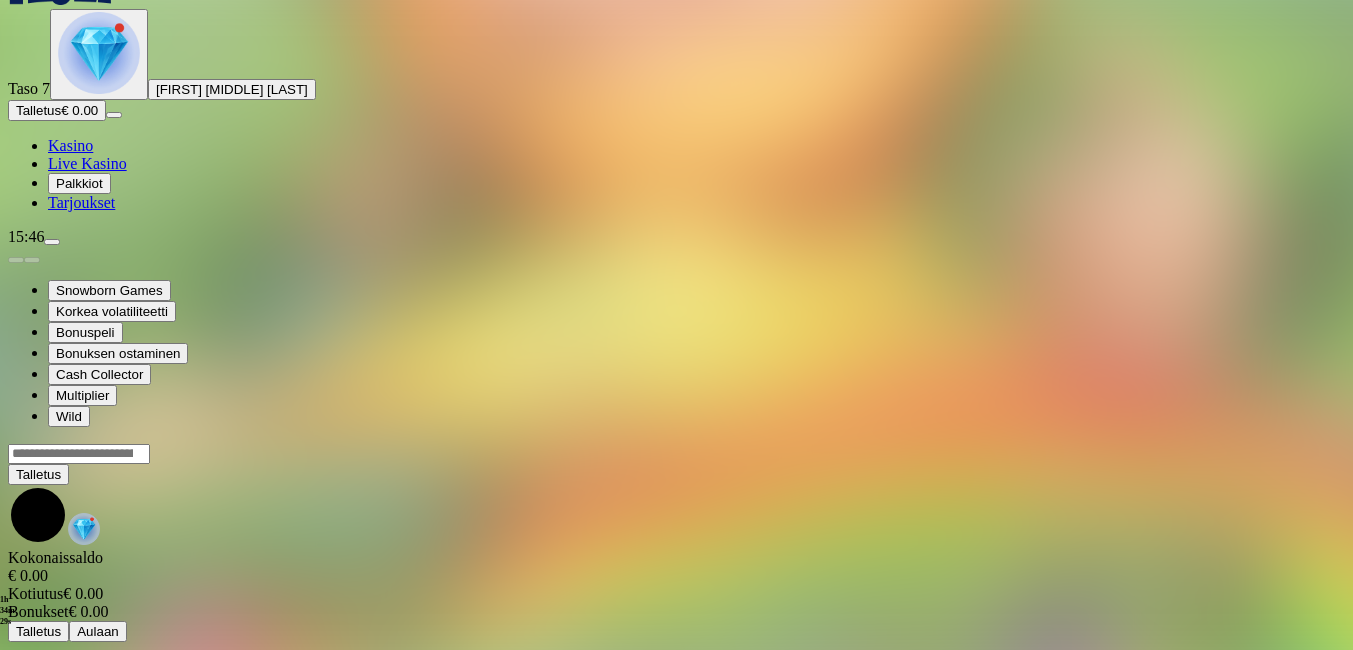 scroll, scrollTop: 0, scrollLeft: 0, axis: both 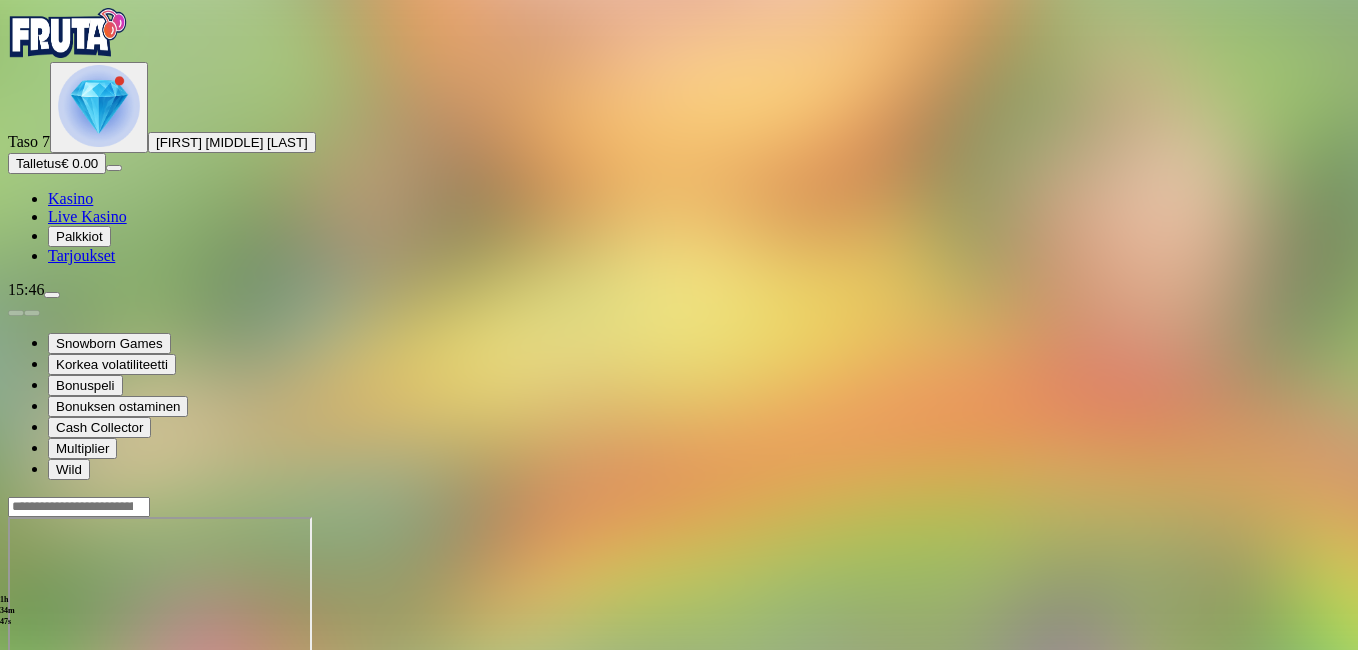 click at bounding box center [16, 689] 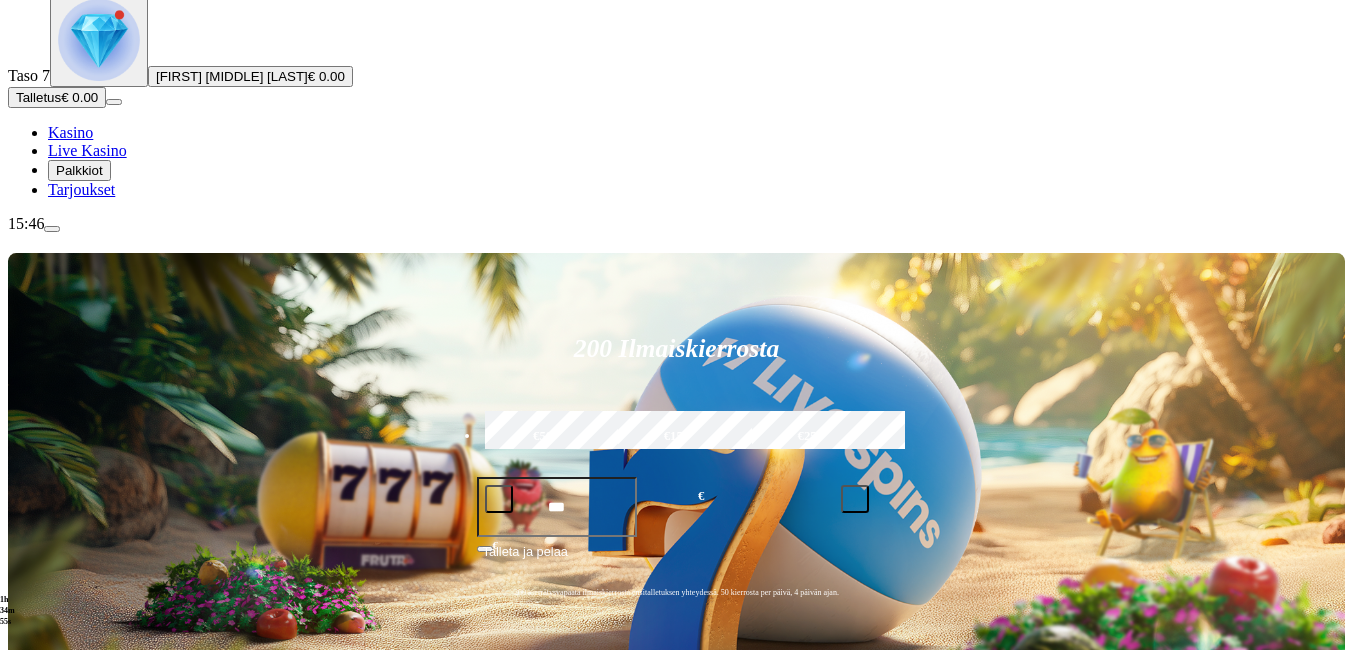 scroll, scrollTop: 100, scrollLeft: 0, axis: vertical 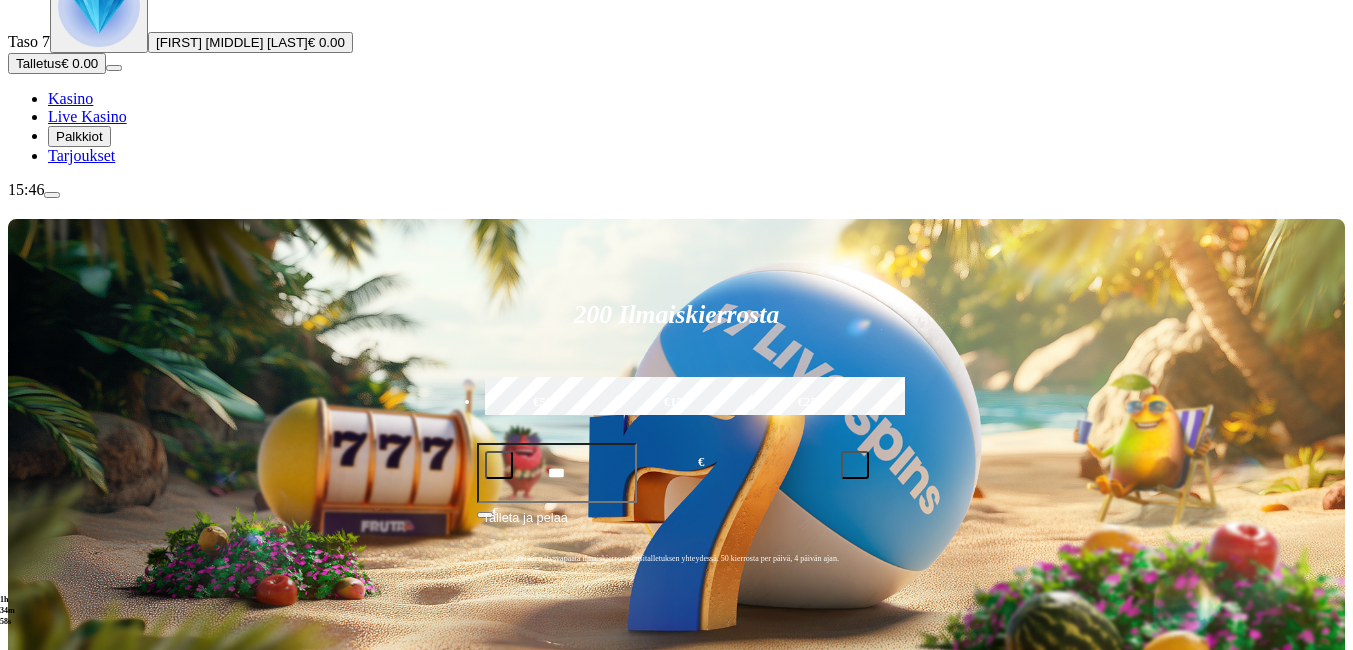 click on "Kolikkopelit" at bounding box center [109, 736] 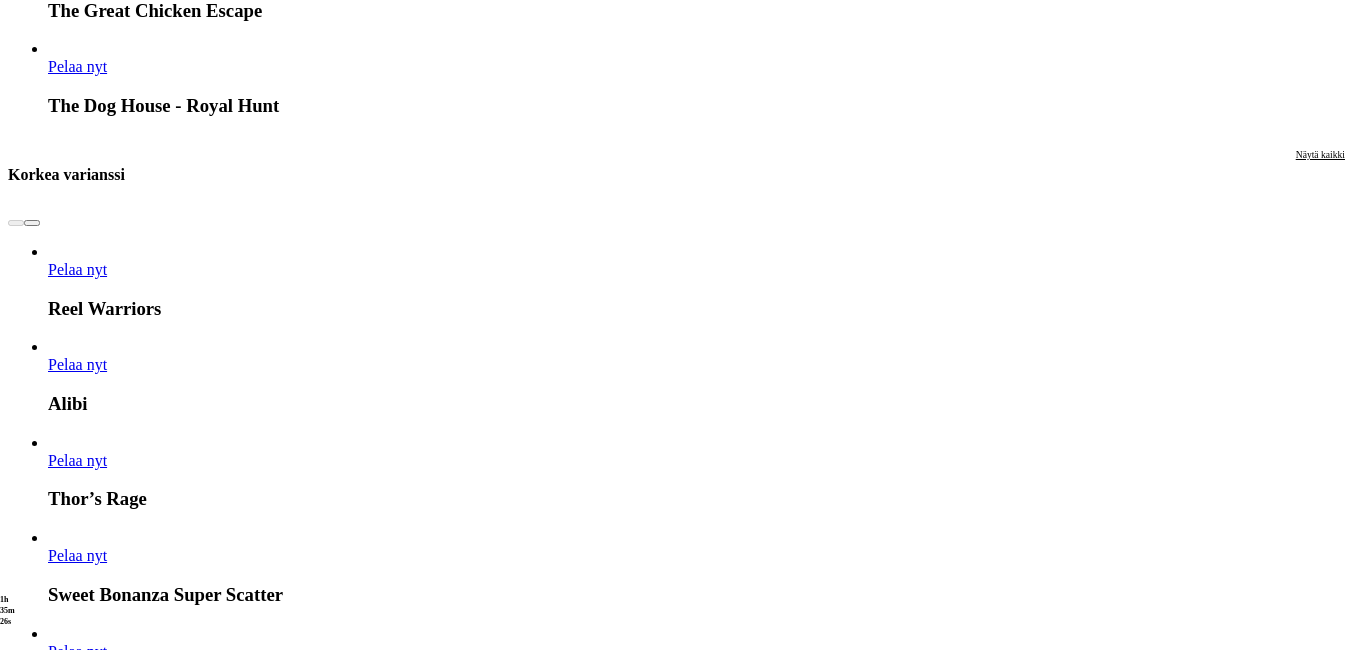 scroll, scrollTop: 1900, scrollLeft: 0, axis: vertical 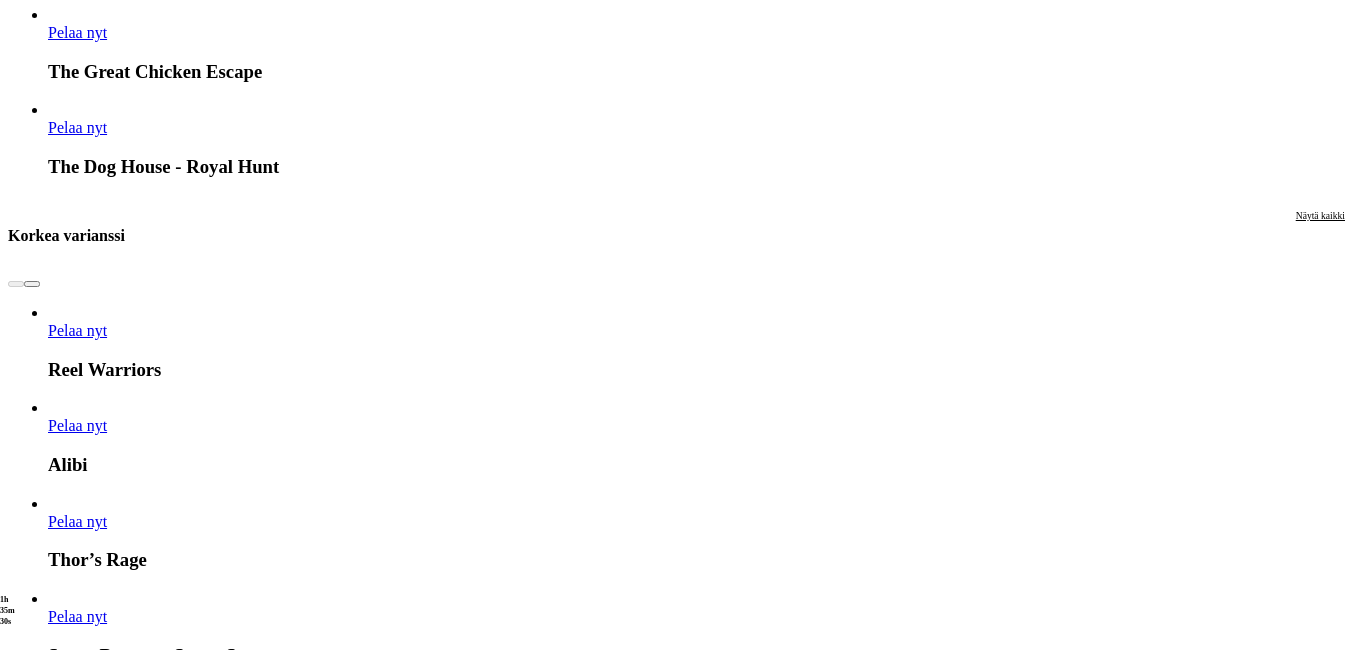 click on "Näytä kaikki" at bounding box center (1320, 5999) 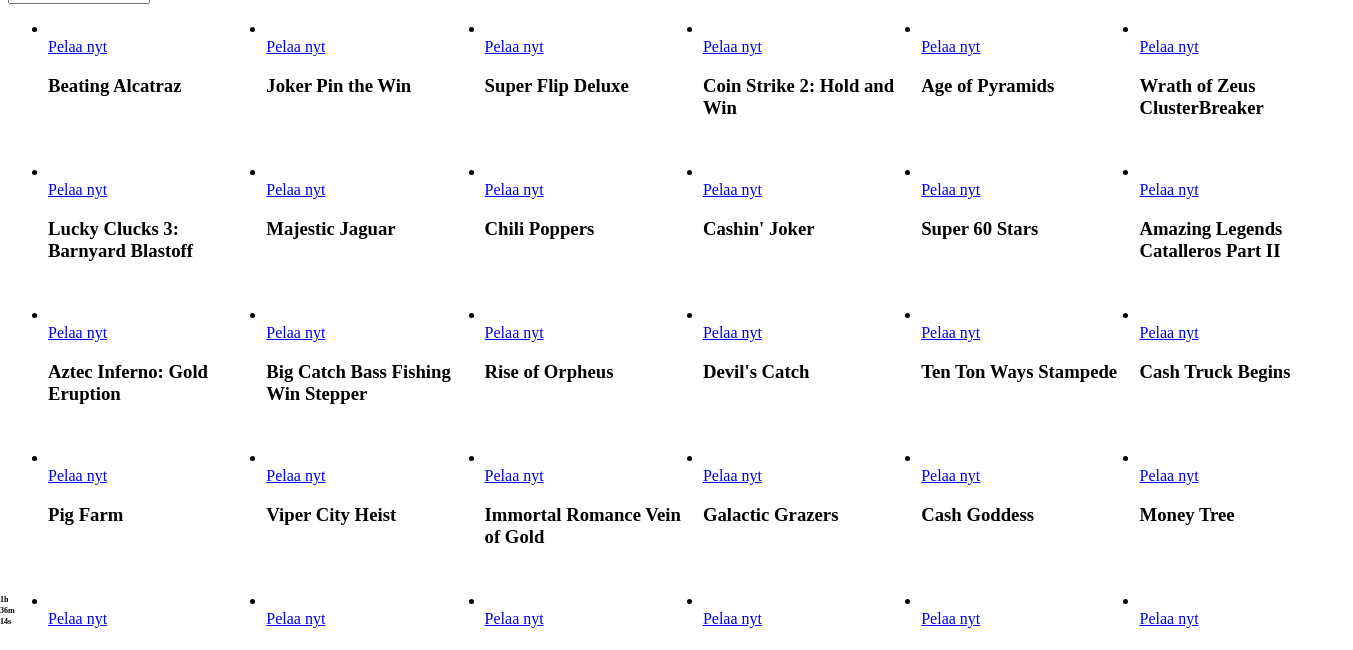 scroll, scrollTop: 0, scrollLeft: 0, axis: both 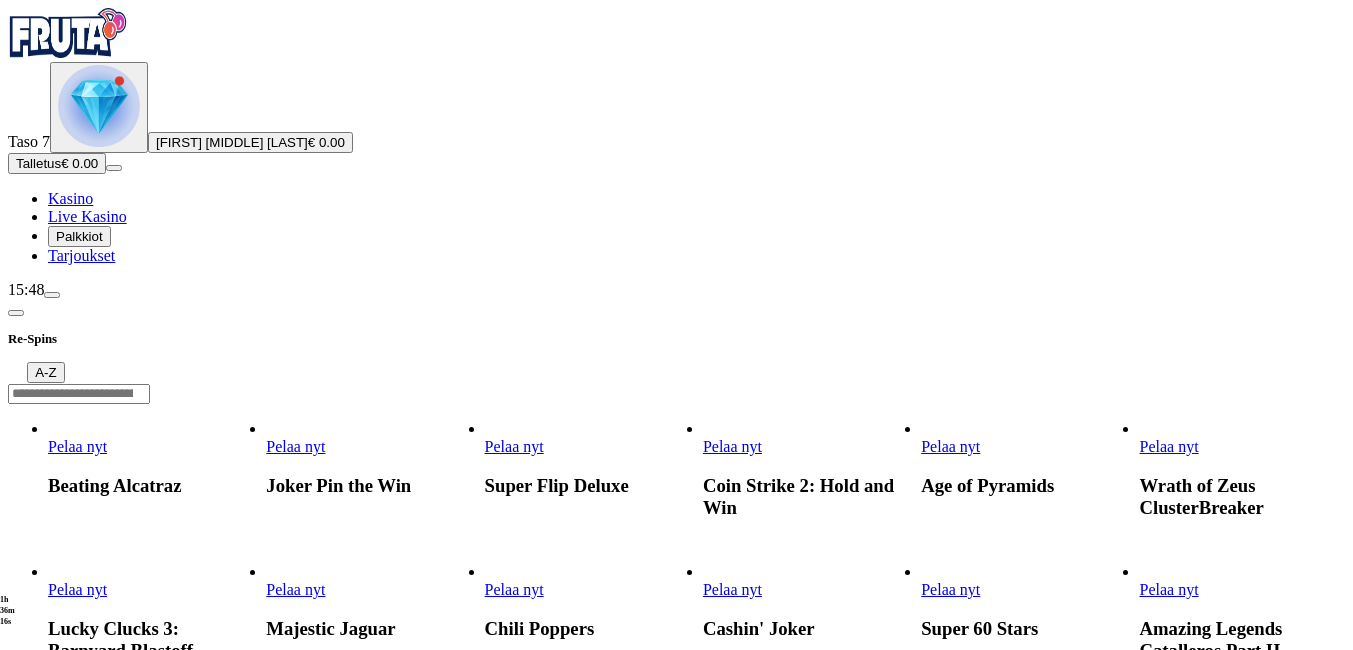 click at bounding box center [16, 313] 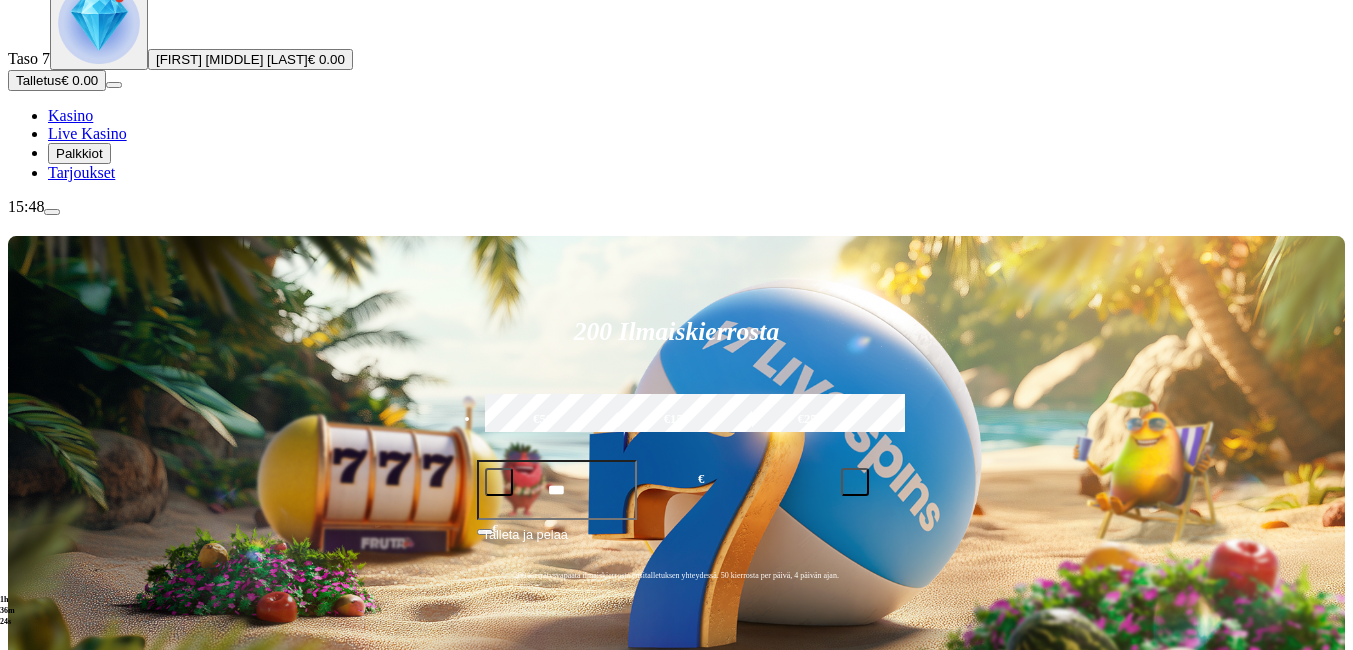 scroll, scrollTop: 0, scrollLeft: 0, axis: both 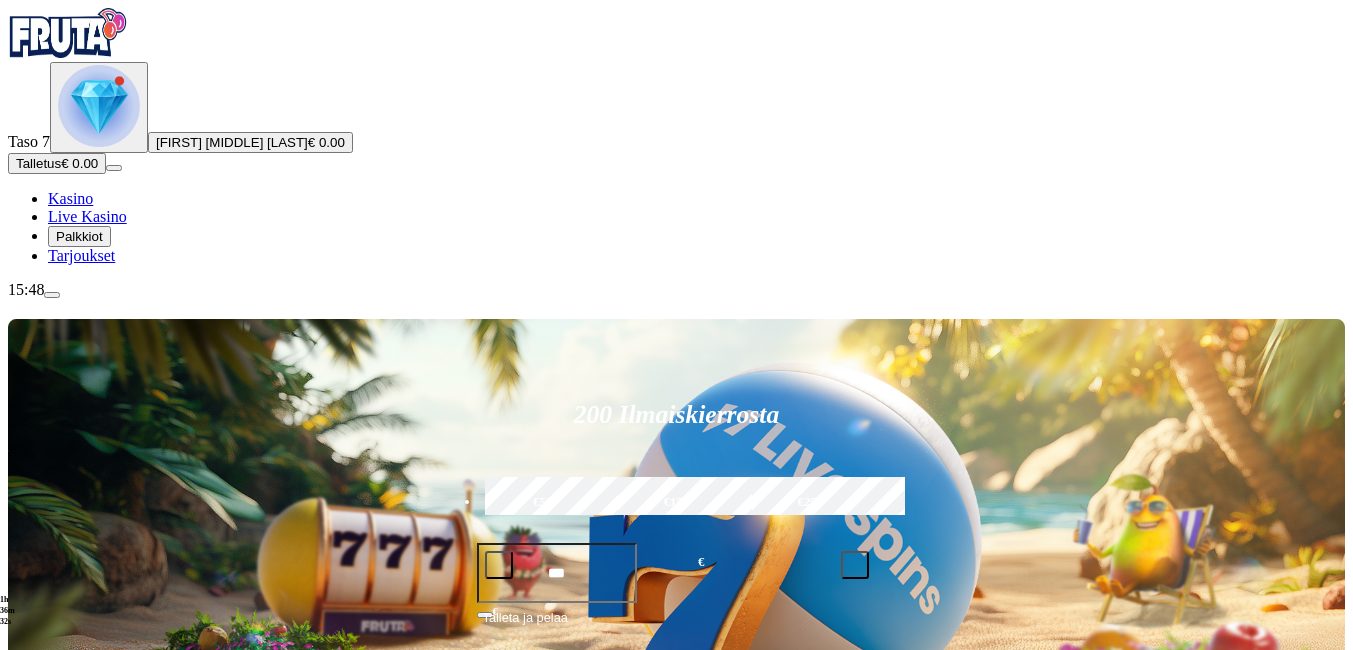 click at bounding box center [948, 855] 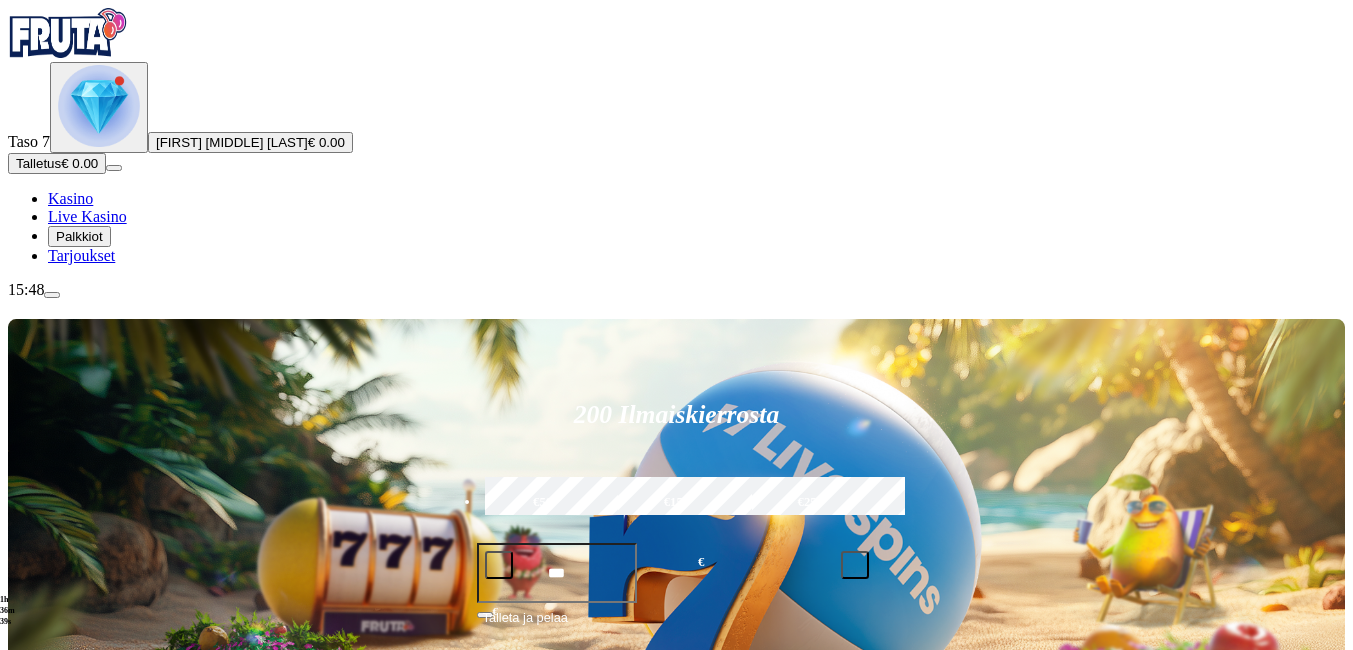 click on "Kasino" at bounding box center (70, 198) 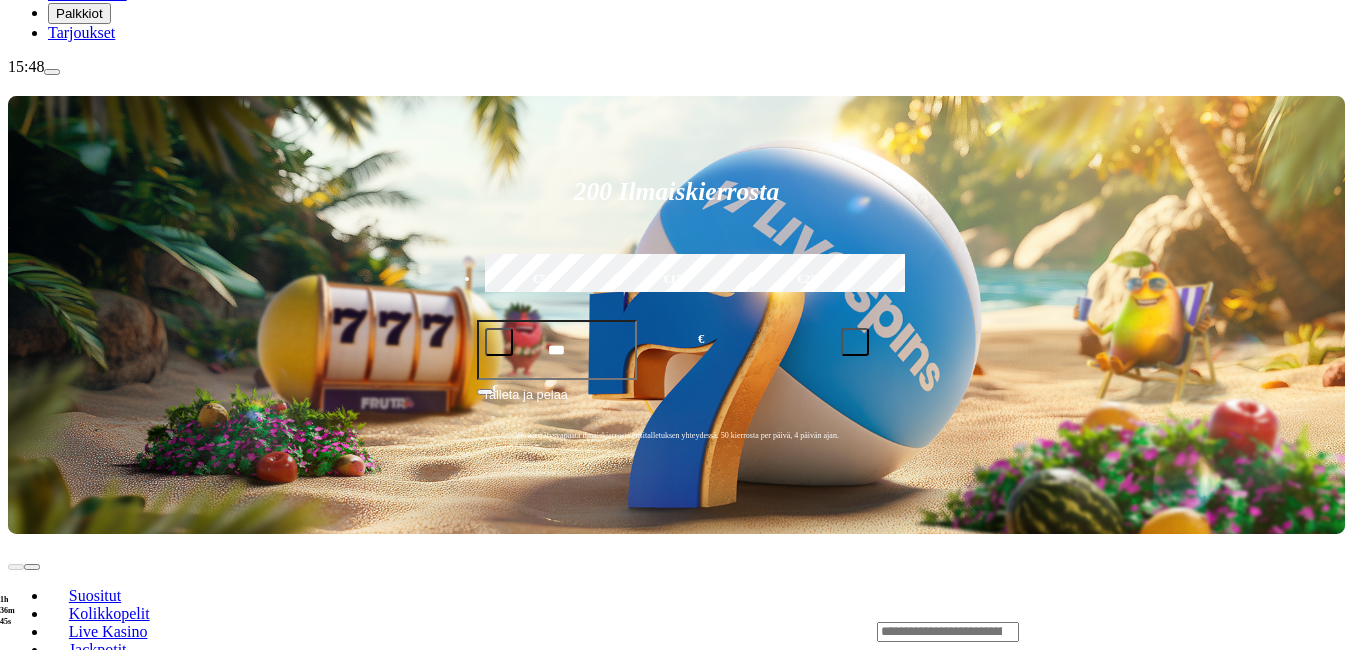 scroll, scrollTop: 200, scrollLeft: 0, axis: vertical 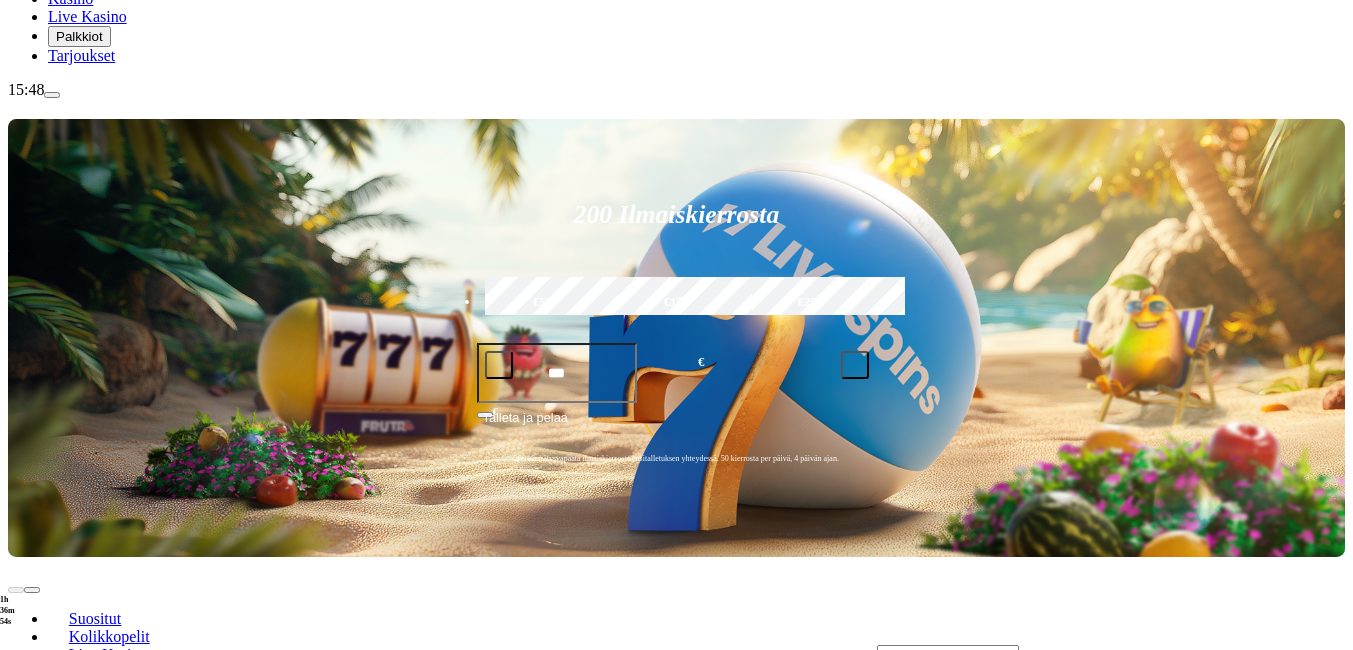 click at bounding box center (32, 827) 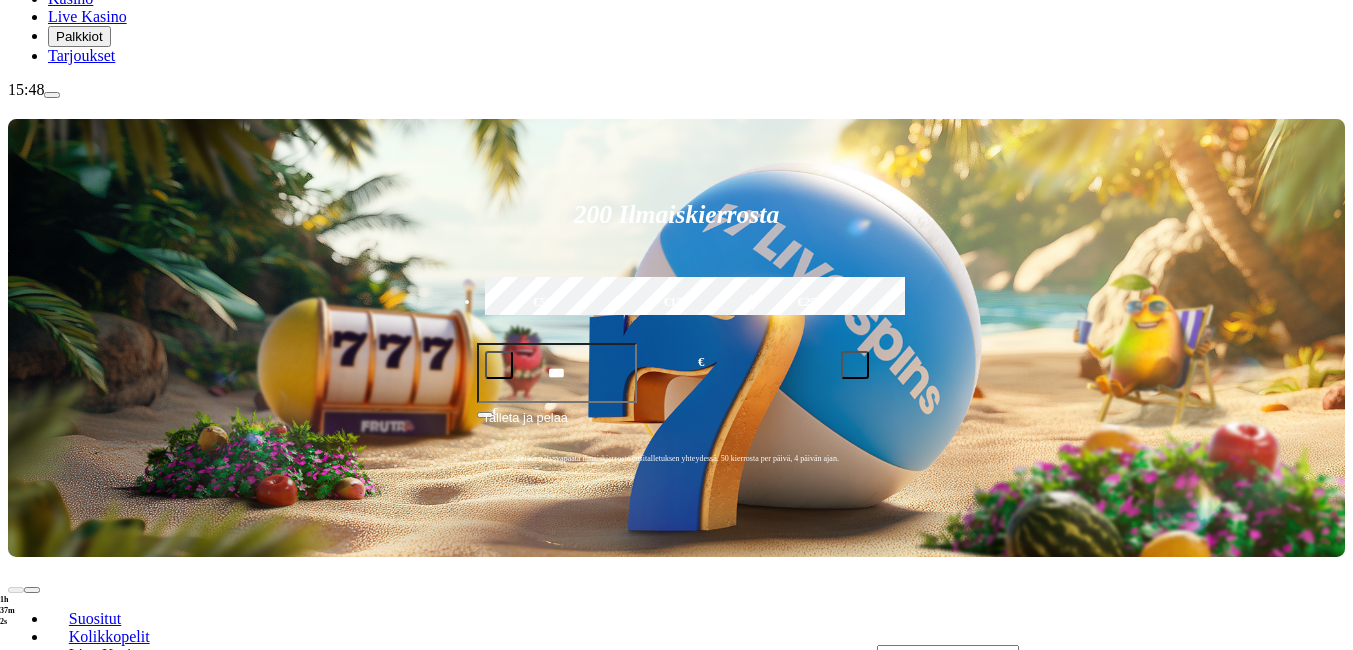 click at bounding box center [32, 827] 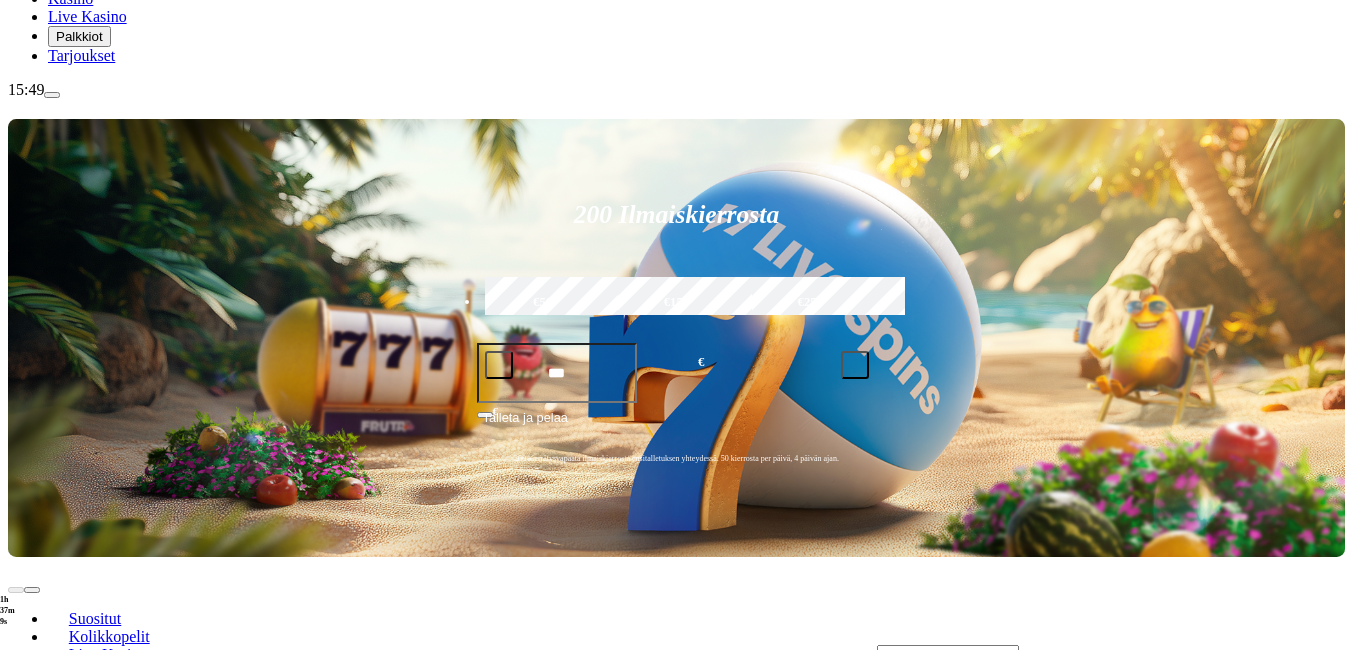 click at bounding box center (32, 827) 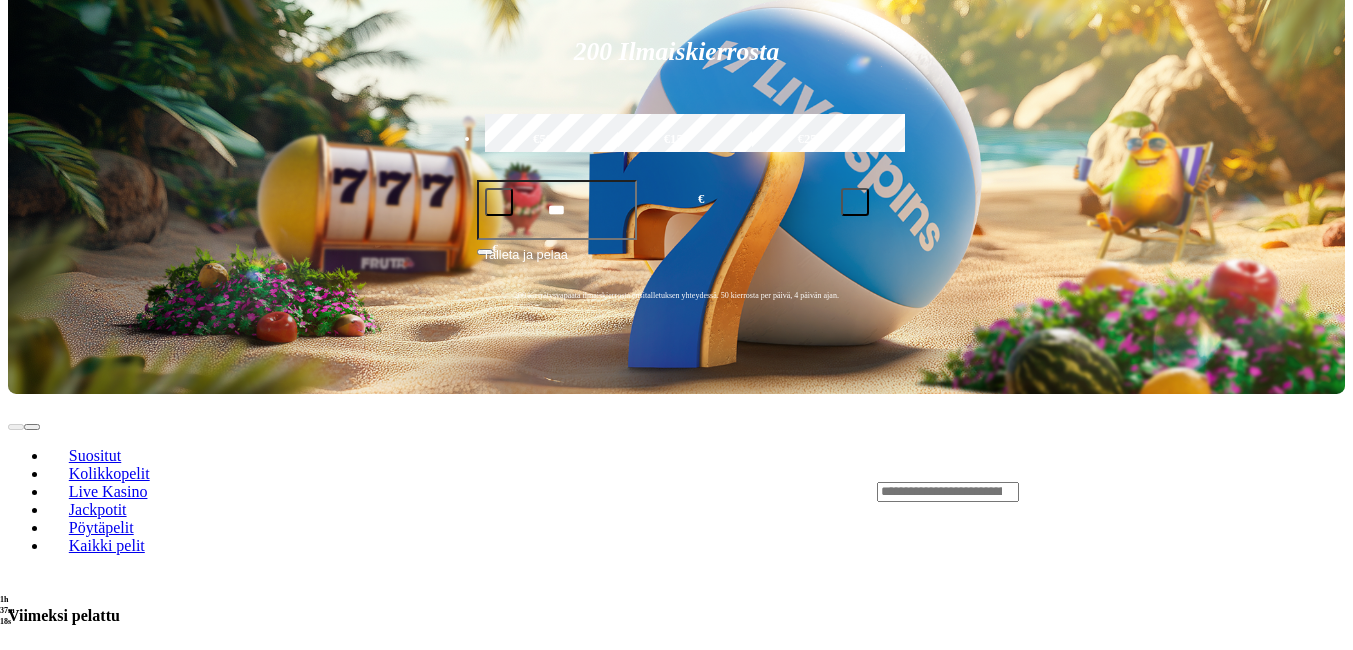 scroll, scrollTop: 400, scrollLeft: 0, axis: vertical 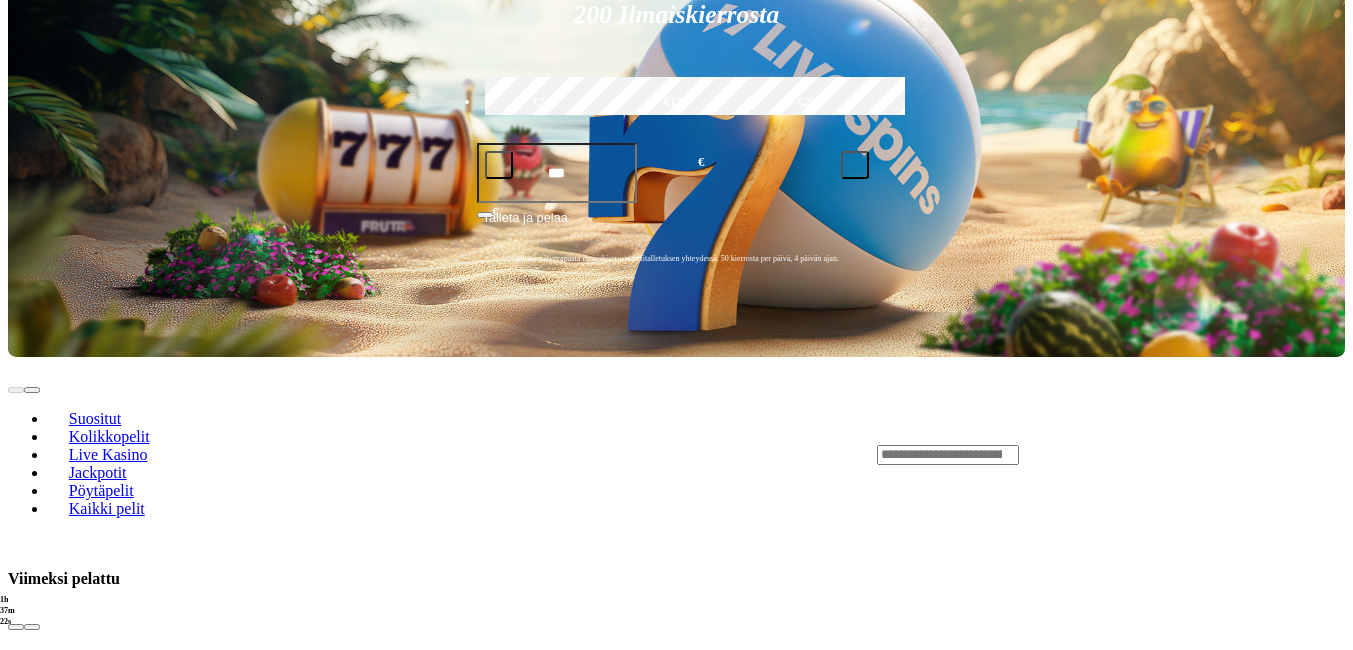click at bounding box center (32, 627) 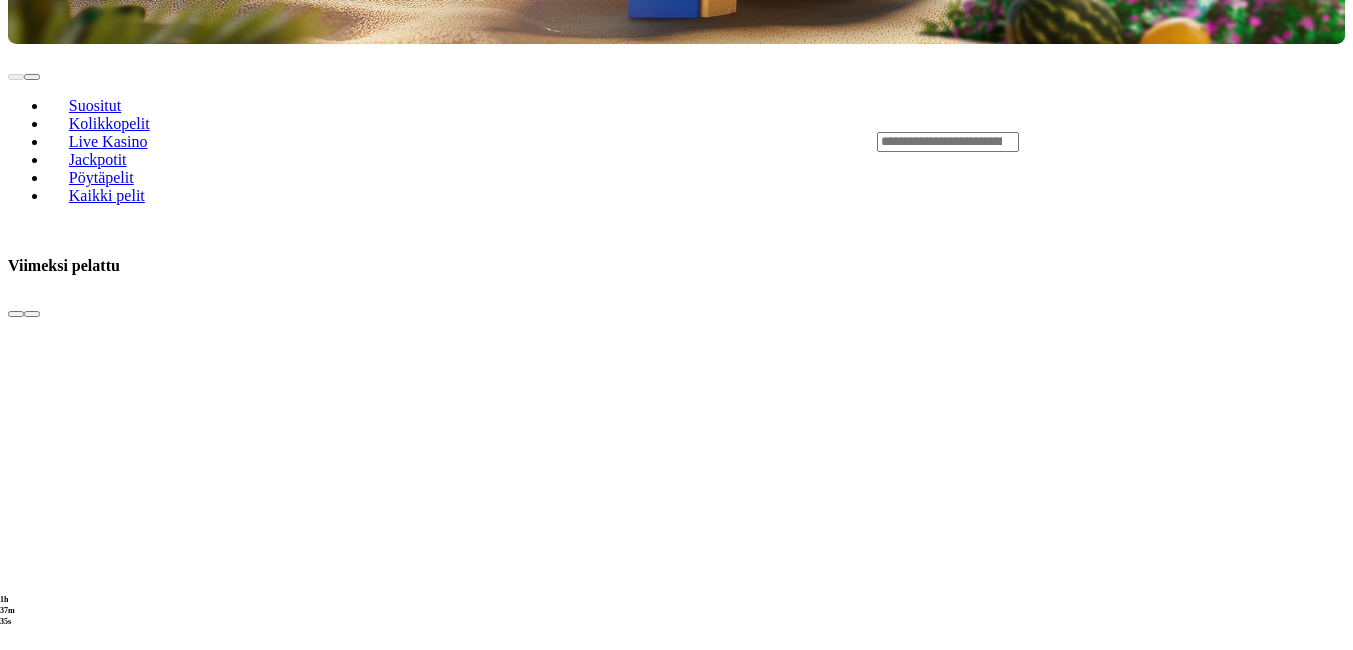 scroll, scrollTop: 900, scrollLeft: 0, axis: vertical 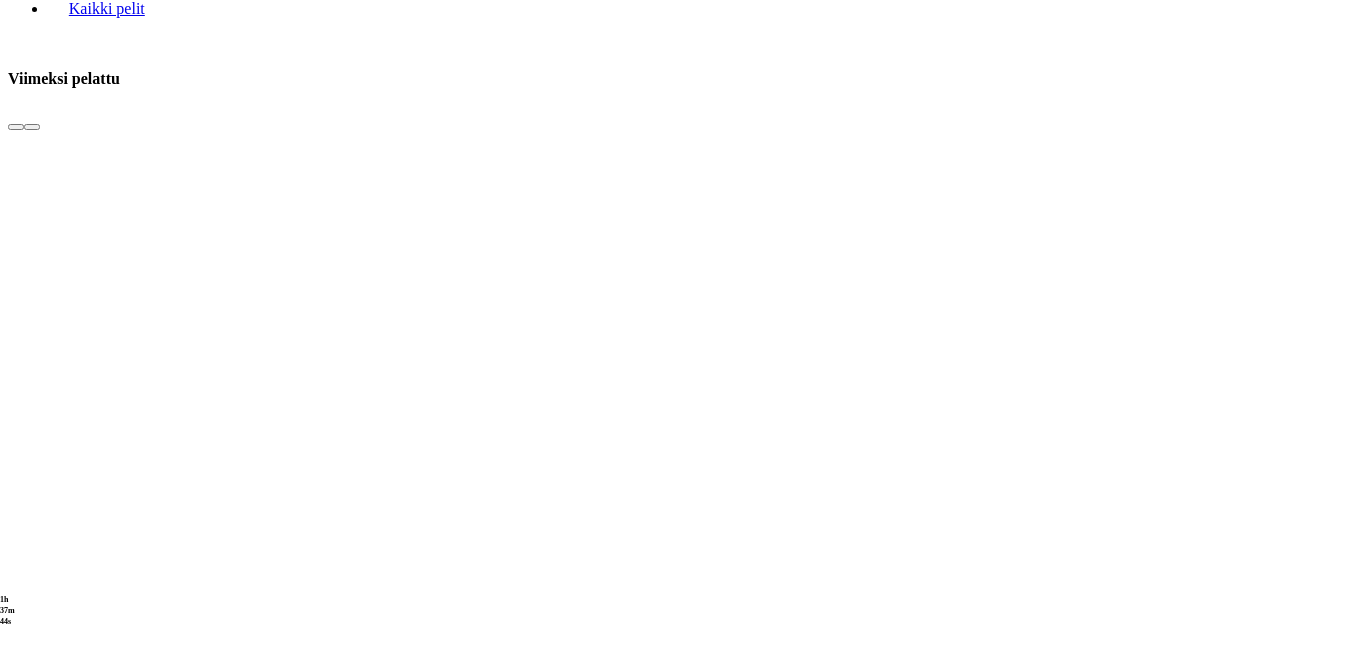 click at bounding box center (760, 5547) 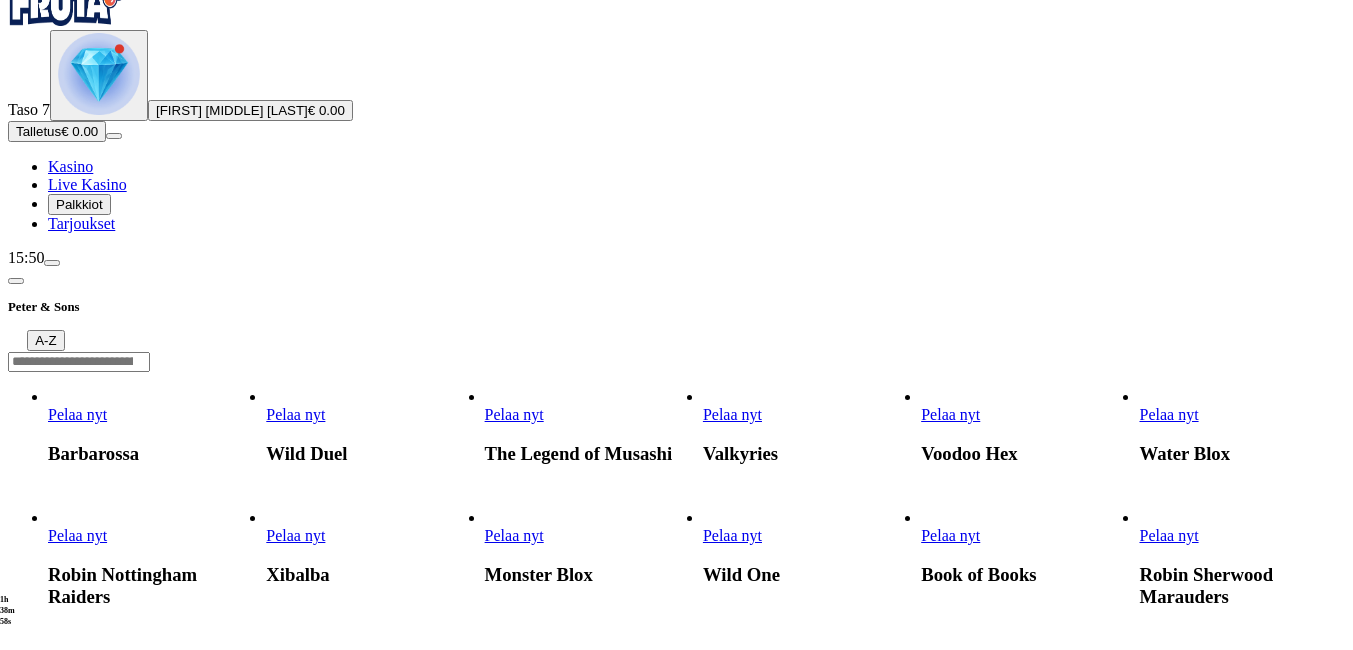 scroll, scrollTop: 0, scrollLeft: 0, axis: both 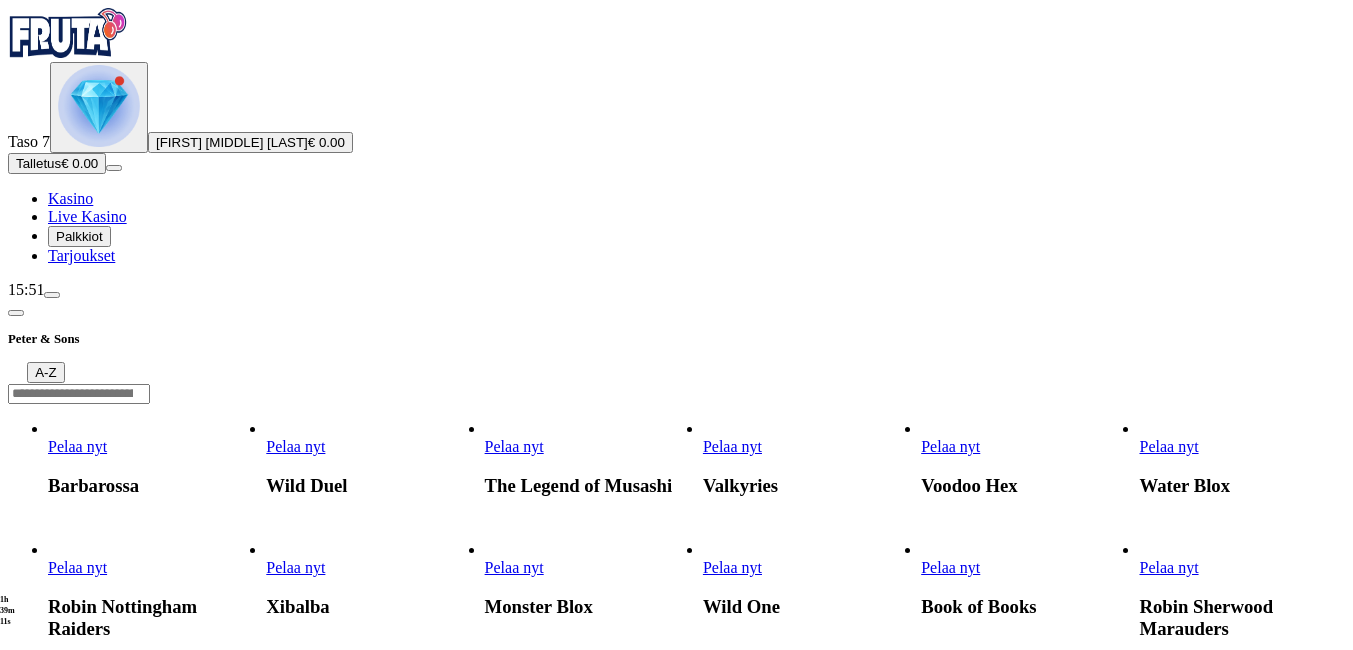 click at bounding box center [16, 313] 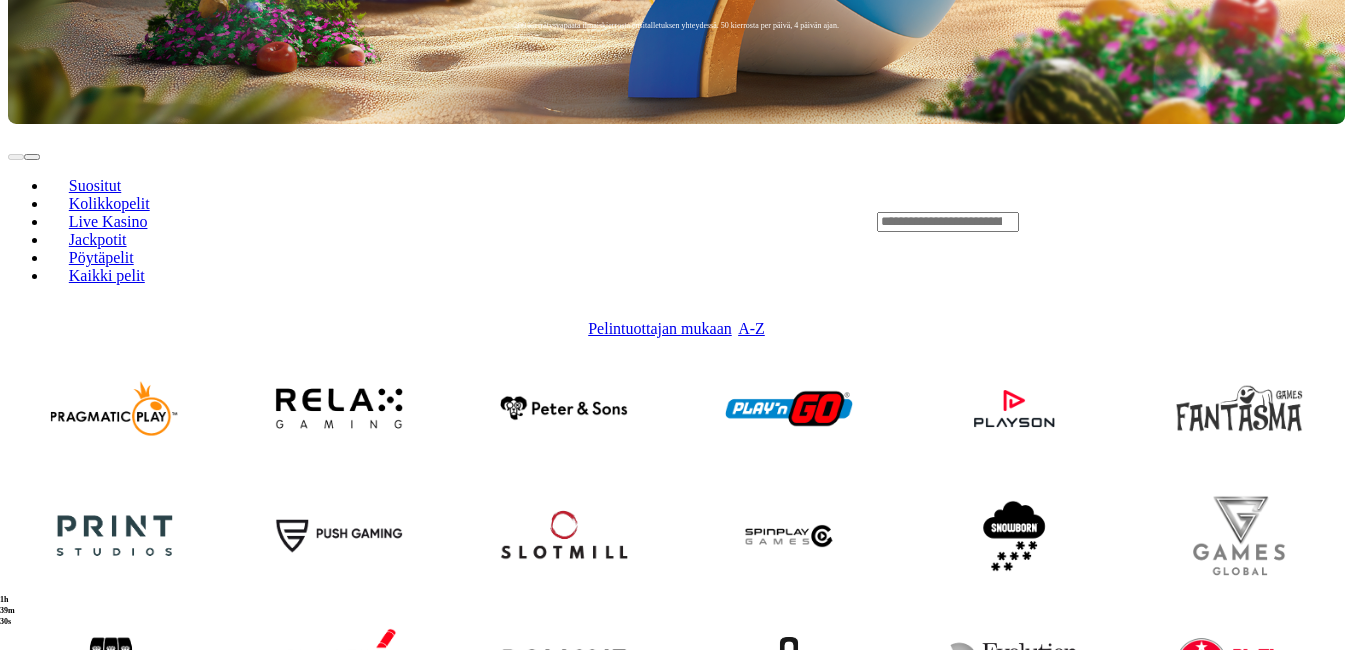 scroll, scrollTop: 600, scrollLeft: 0, axis: vertical 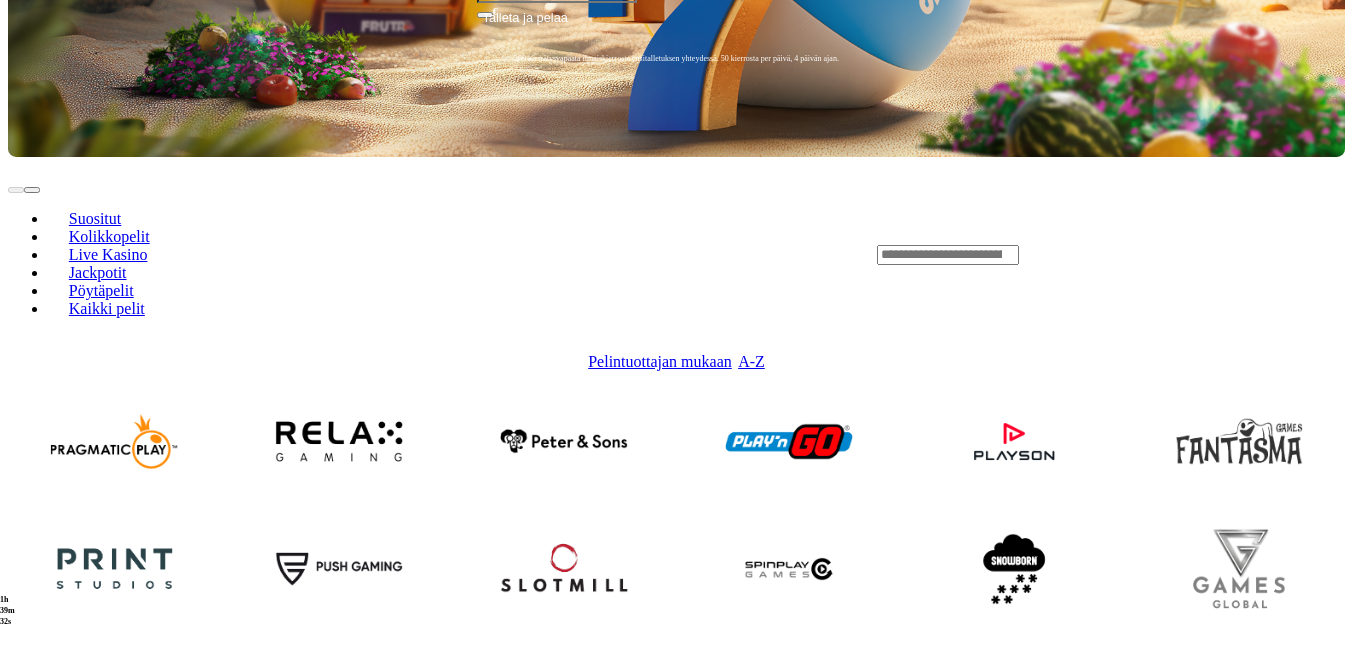 click at bounding box center [114, 1080] 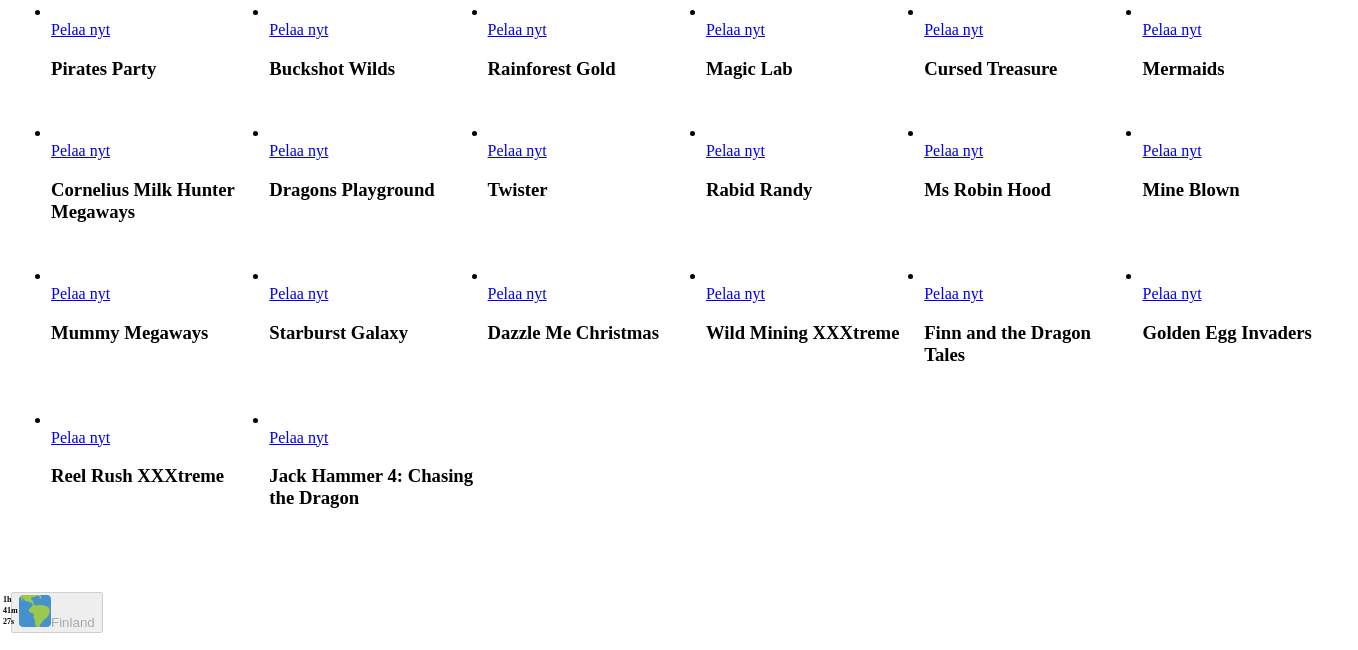 scroll, scrollTop: 3100, scrollLeft: 0, axis: vertical 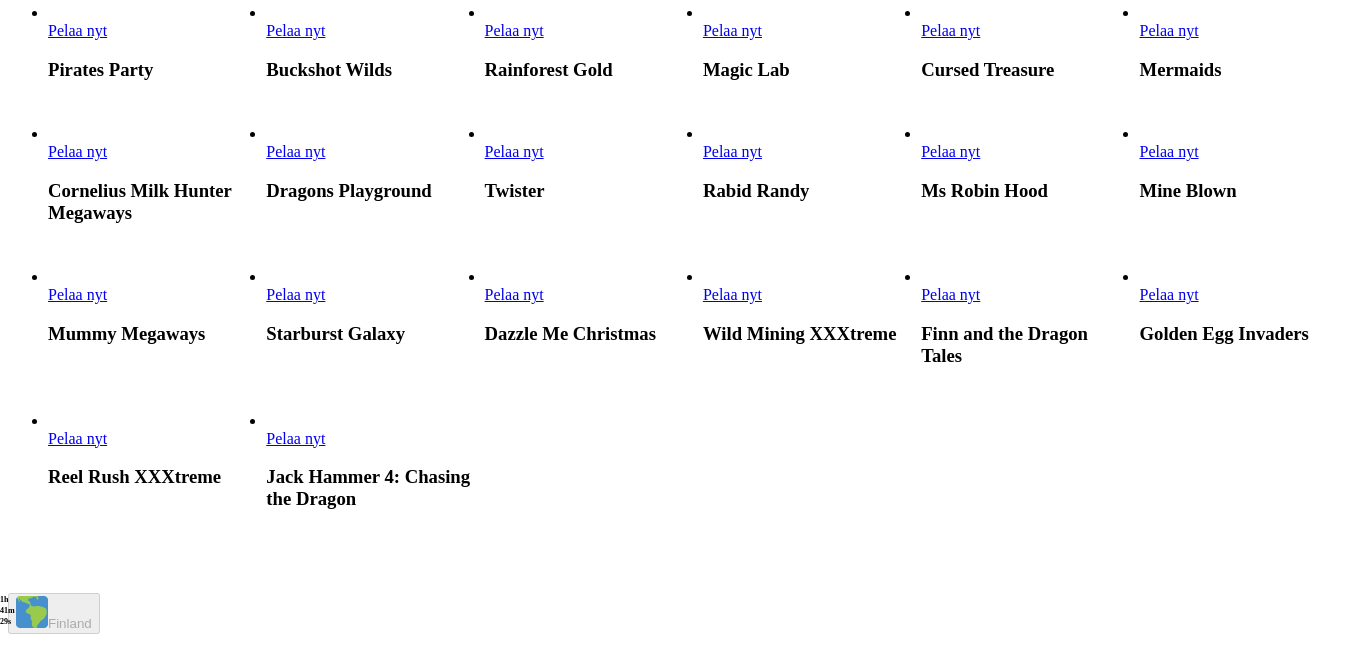 click at bounding box center (52, -2805) 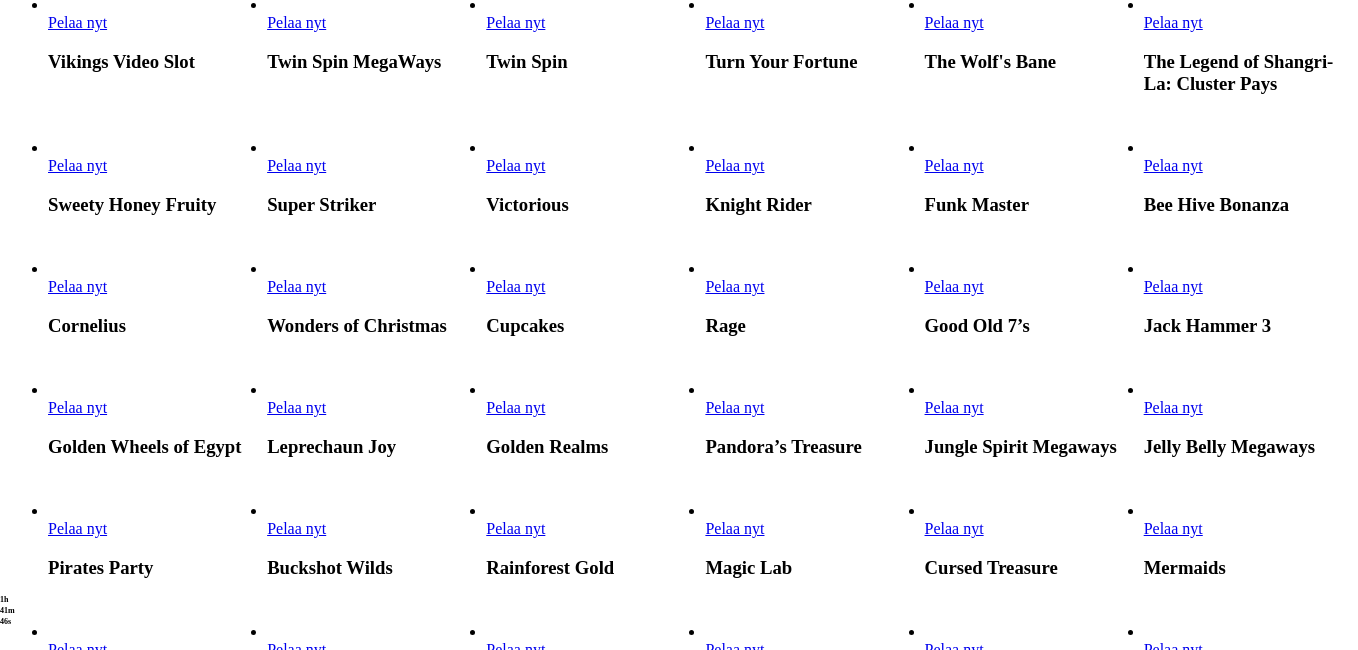 click on "Historia" at bounding box center [100, -2456] 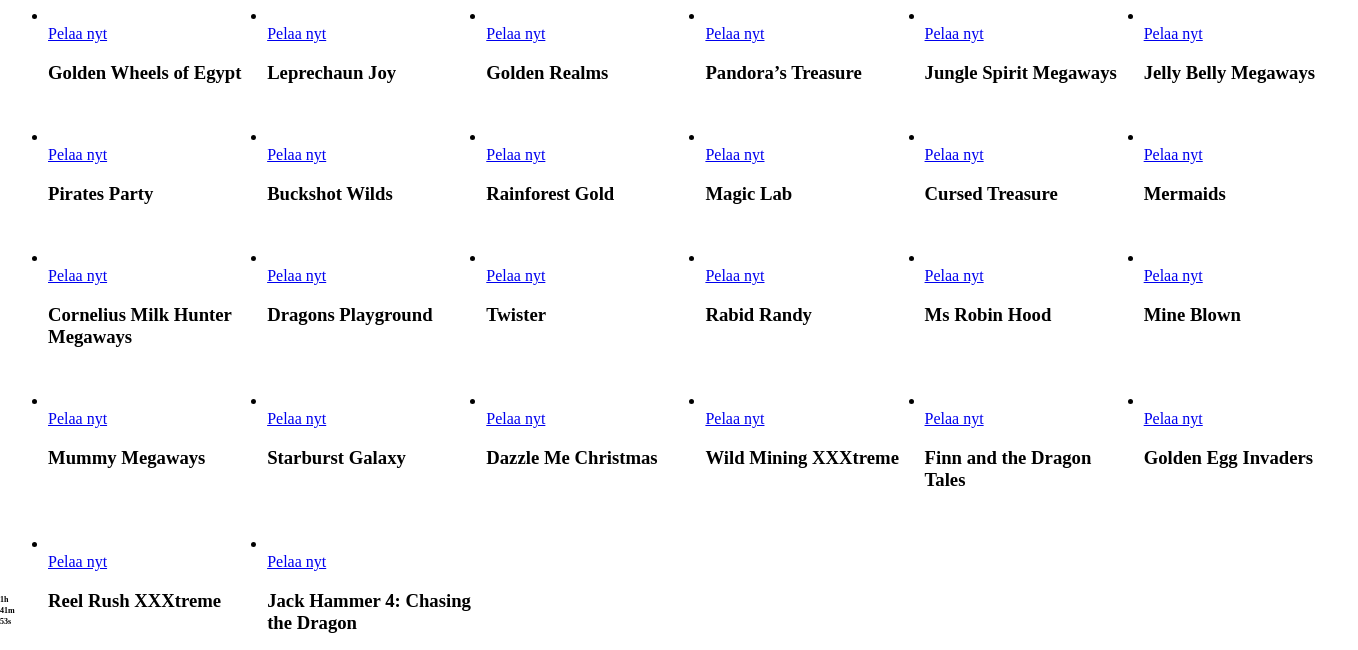 click on "Viimeiset 7 päivää" at bounding box center (195, -2688) 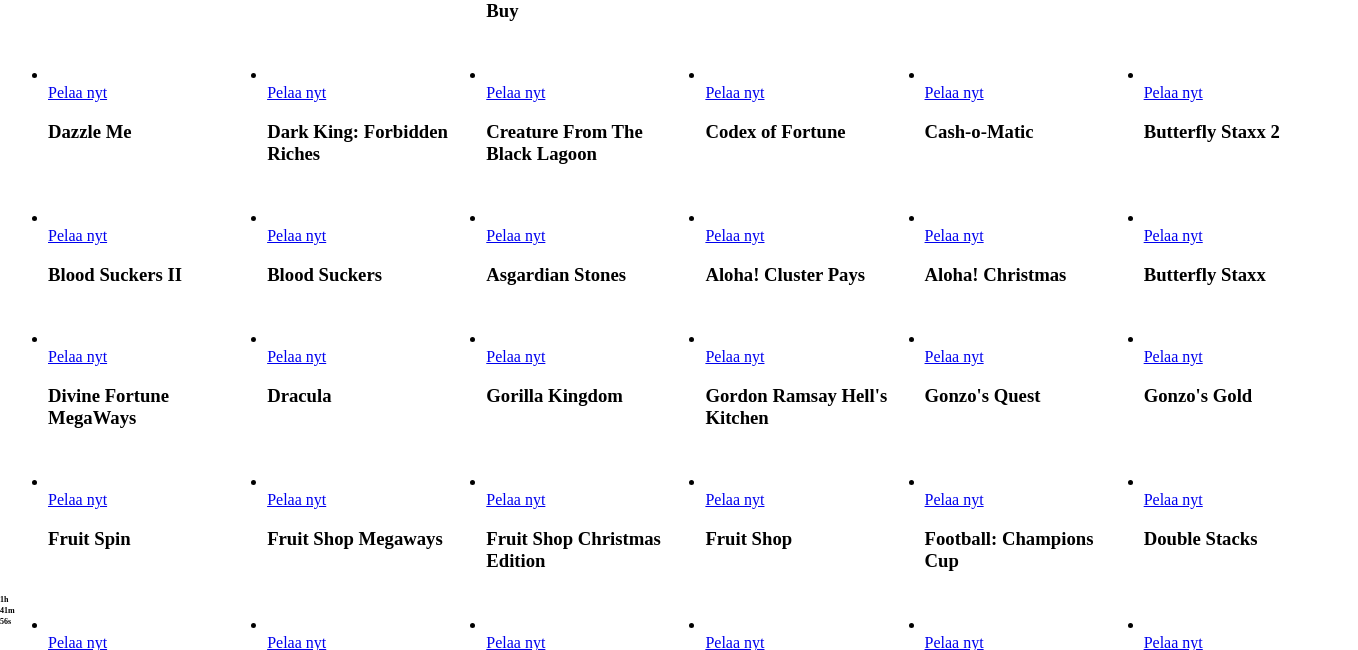 scroll, scrollTop: 100, scrollLeft: 0, axis: vertical 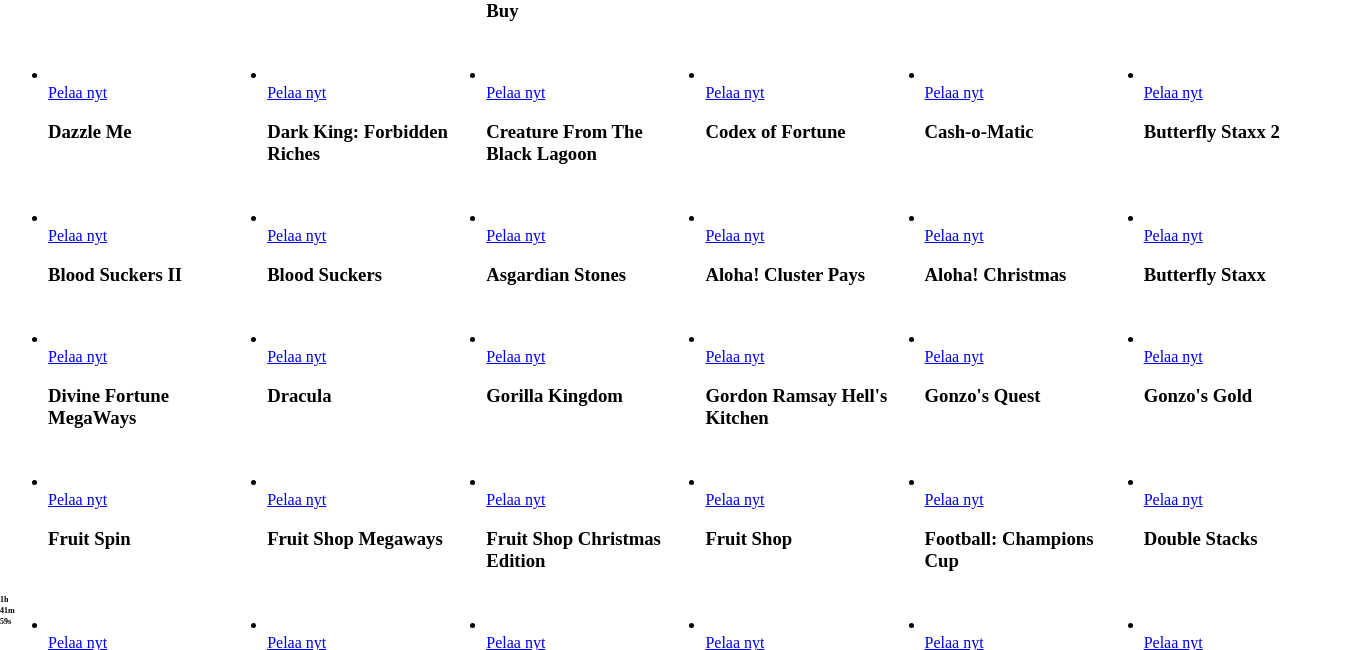 click on "Panos  :" at bounding box center [71, -2387] 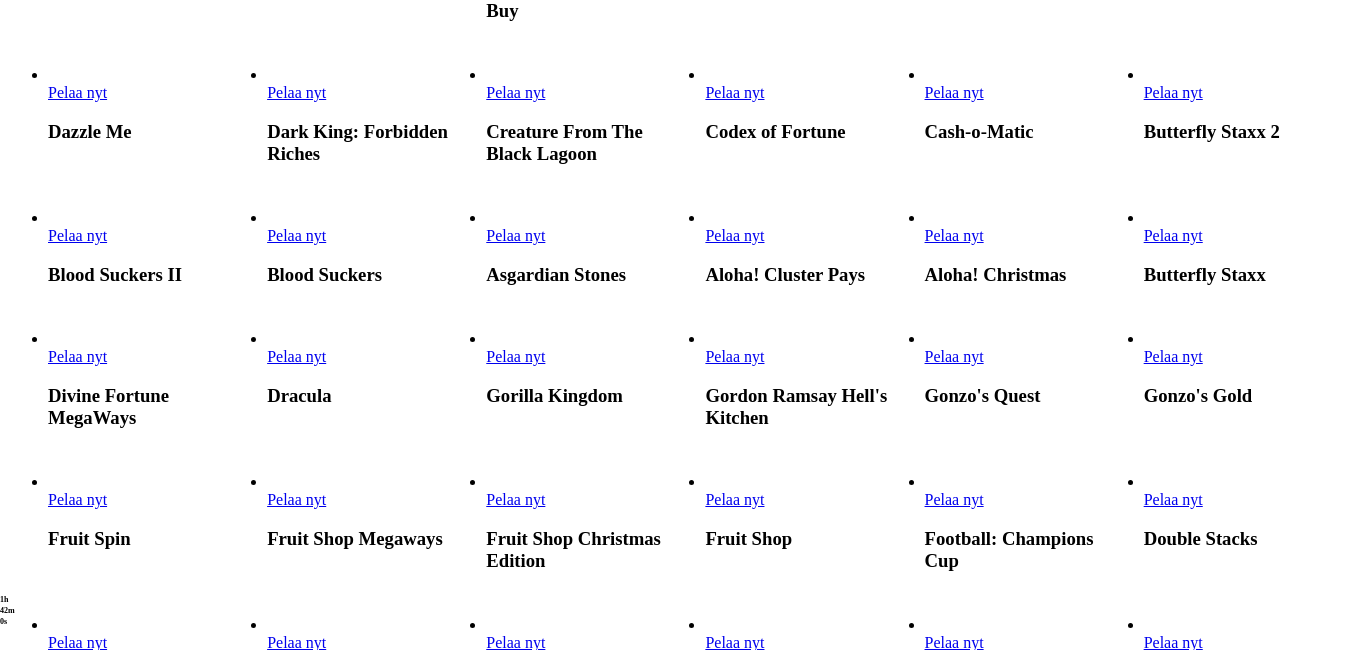 click on "03.08.2025 15:31:32" at bounding box center (74, -2437) 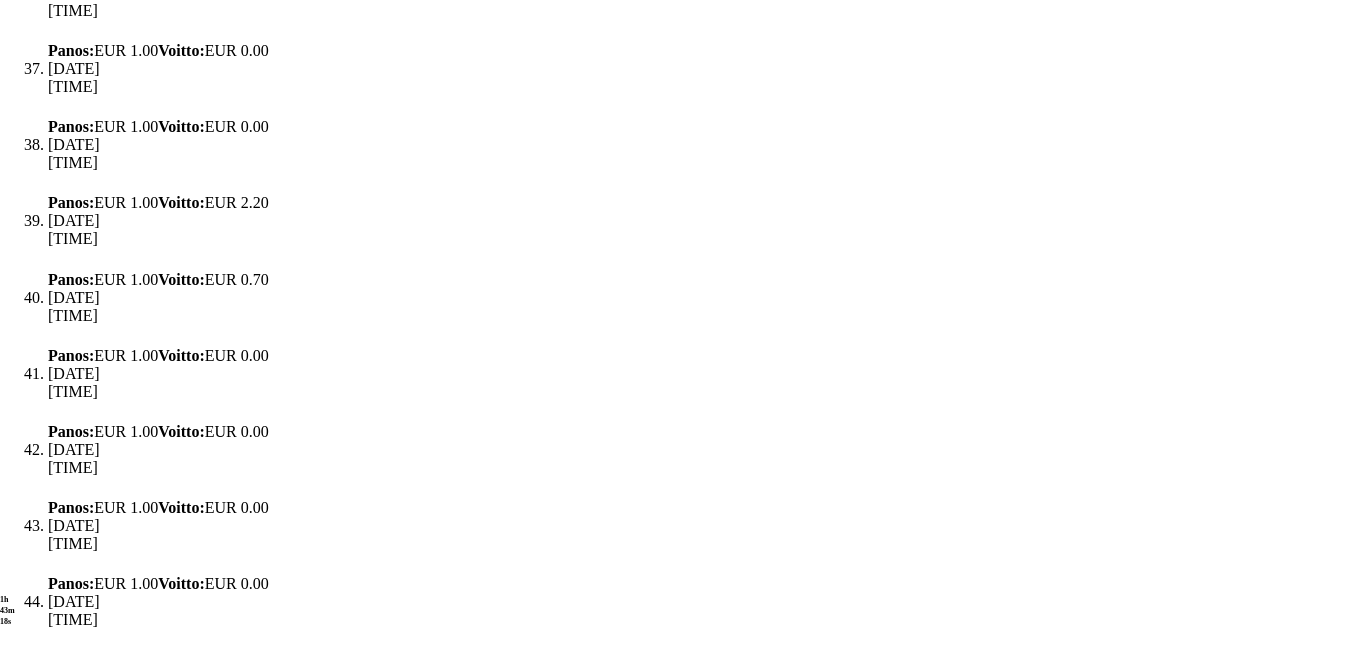 scroll, scrollTop: 36617, scrollLeft: 0, axis: vertical 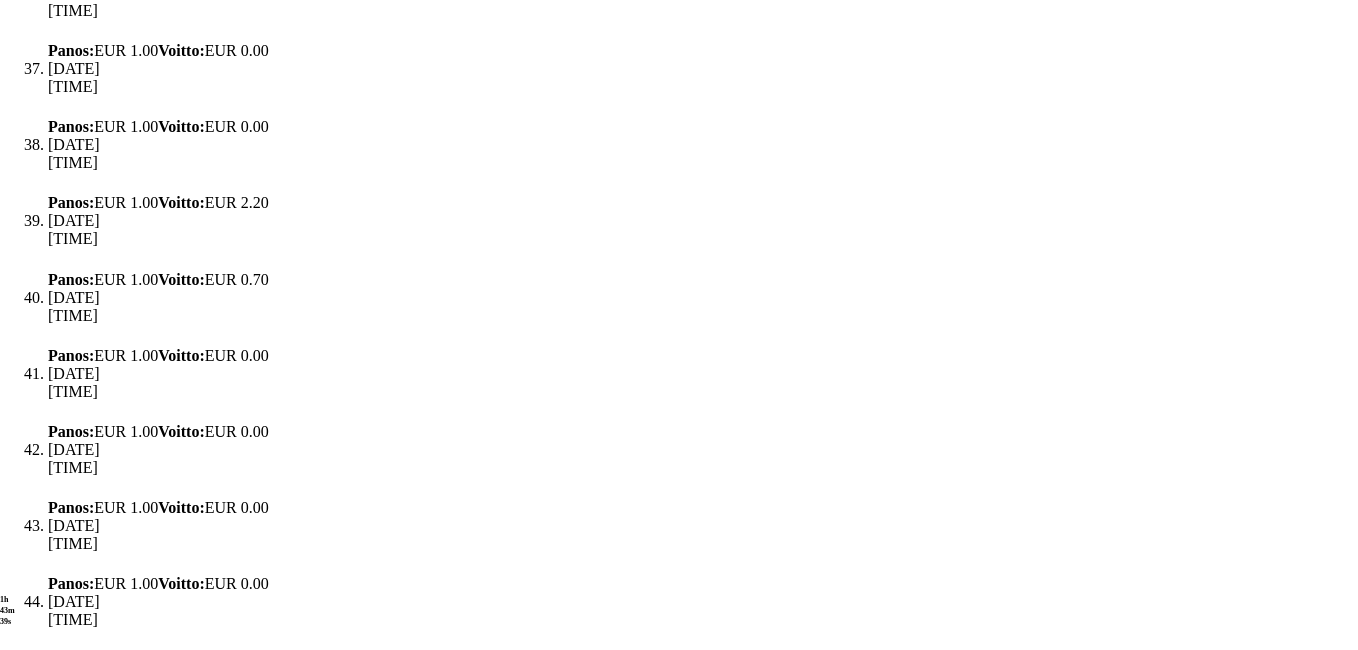 click at bounding box center [16, -2702] 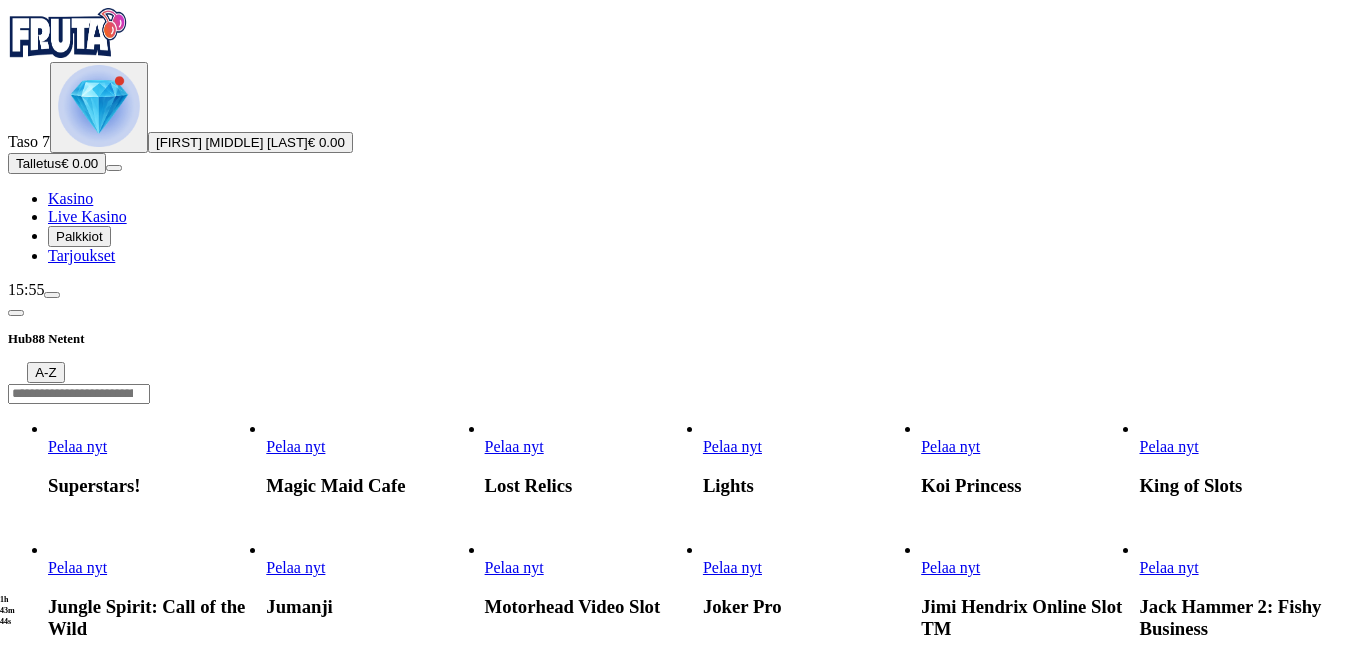 click at bounding box center [52, 295] 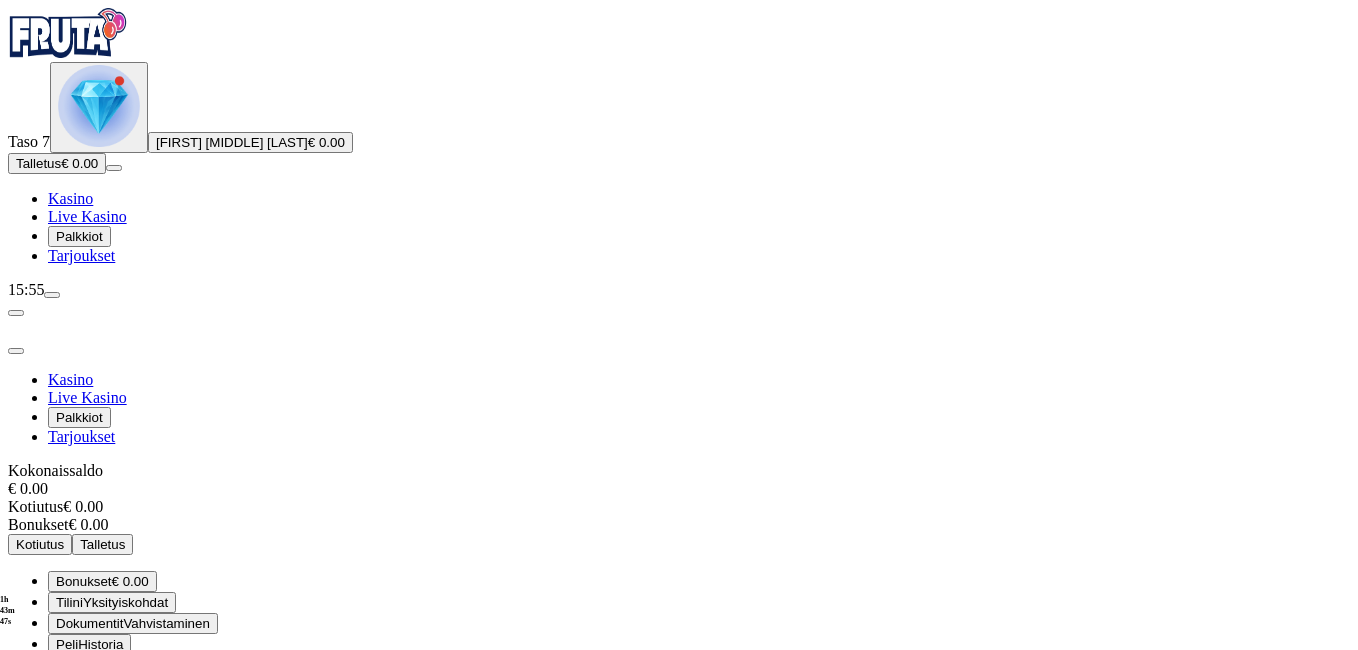 click at bounding box center (52, 295) 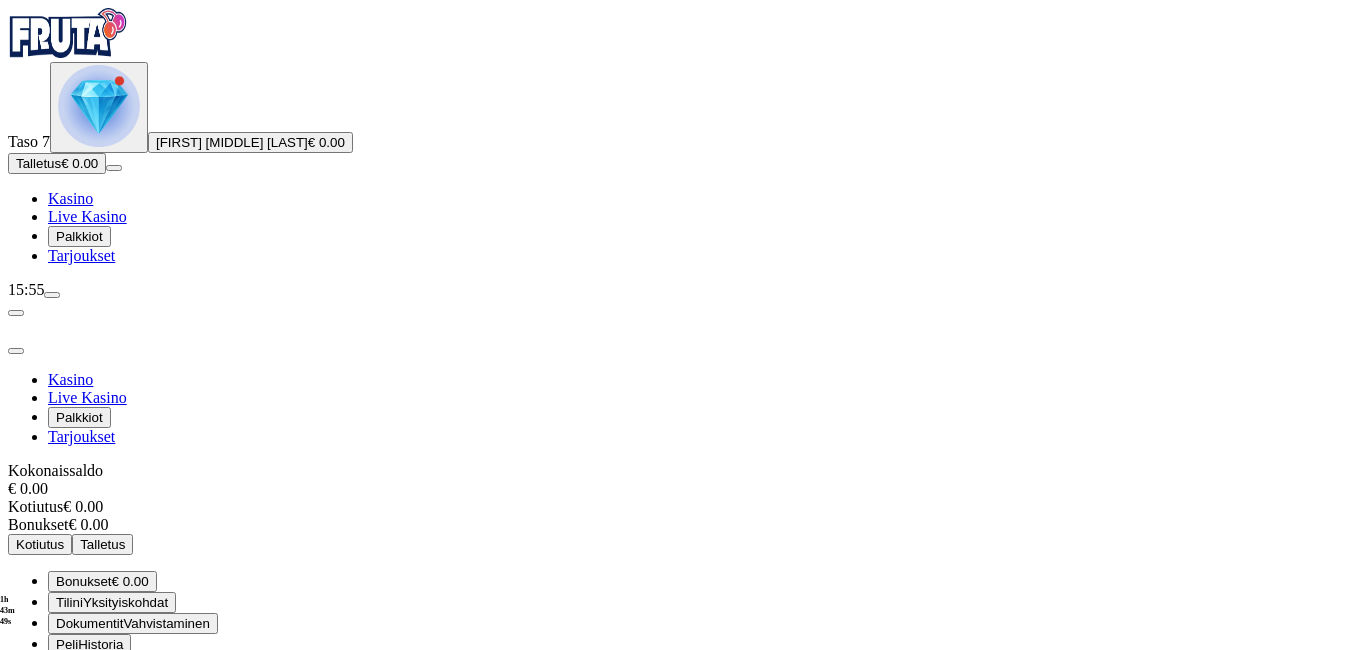 scroll, scrollTop: 62, scrollLeft: 0, axis: vertical 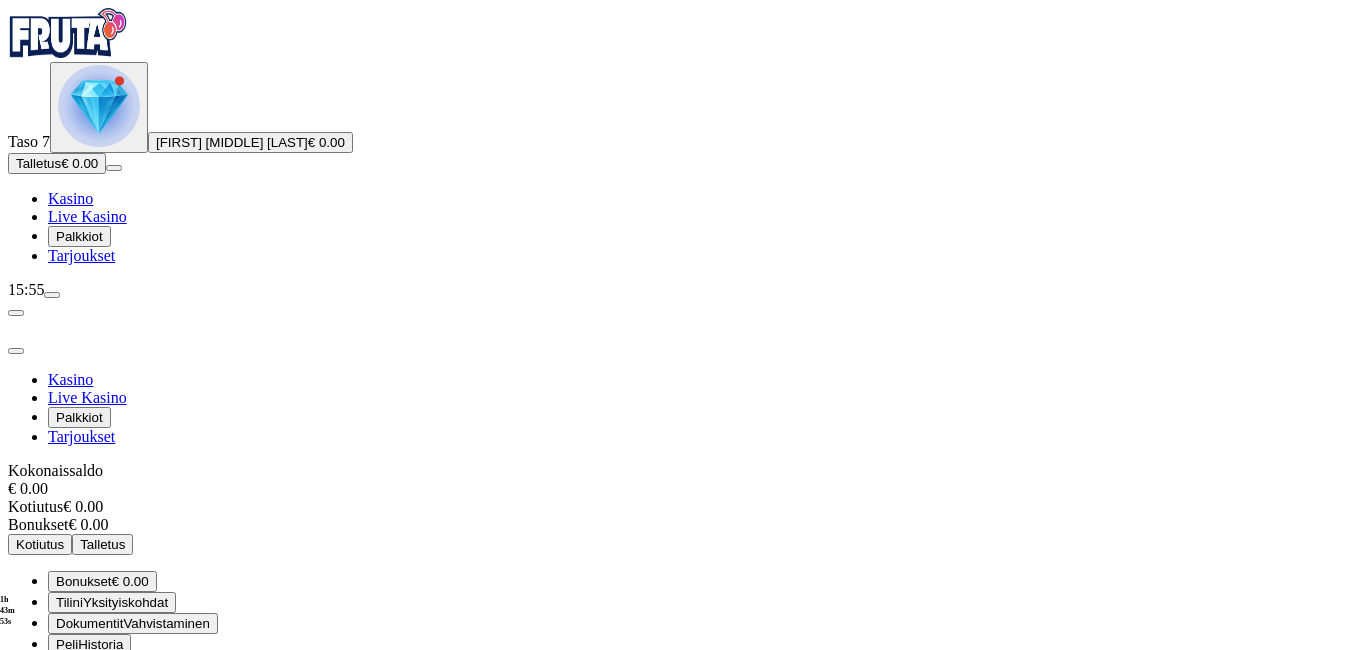 click on "Kysy apua" at bounding box center [87, 749] 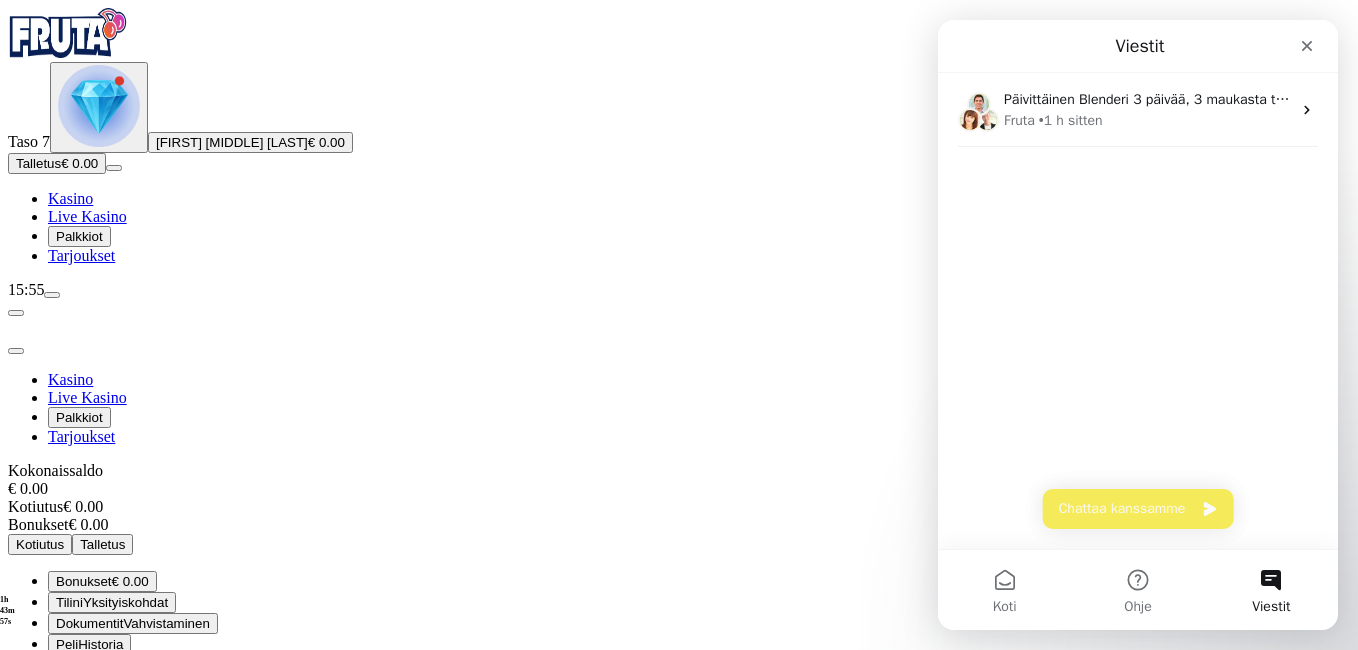 scroll, scrollTop: 0, scrollLeft: 0, axis: both 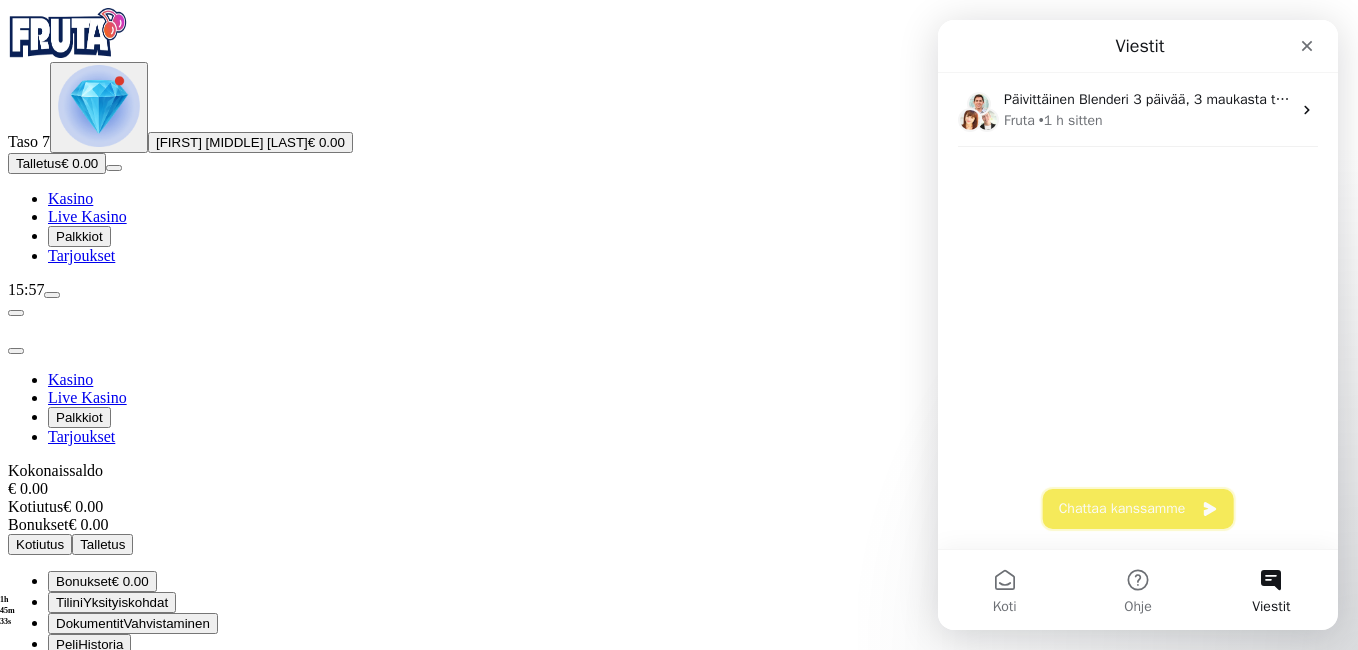 click on "Chattaa kanssamme" at bounding box center (1138, 509) 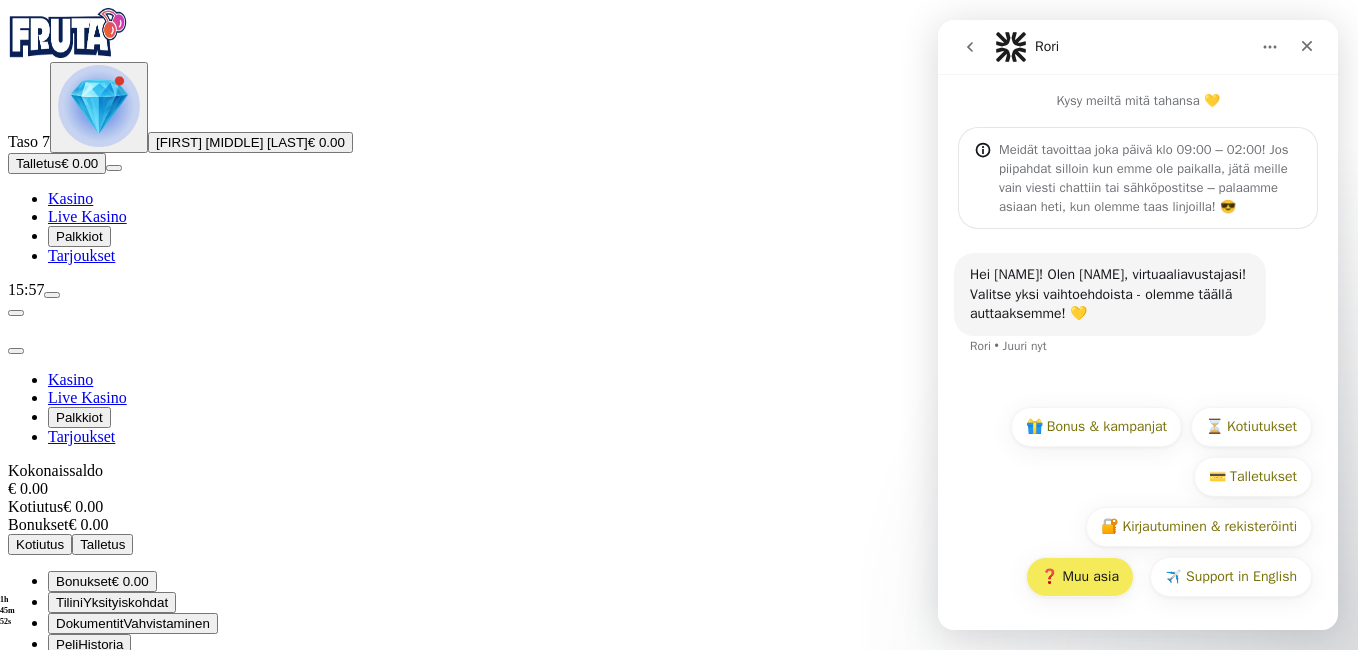 click on "❓ Muu asia" at bounding box center (1080, 577) 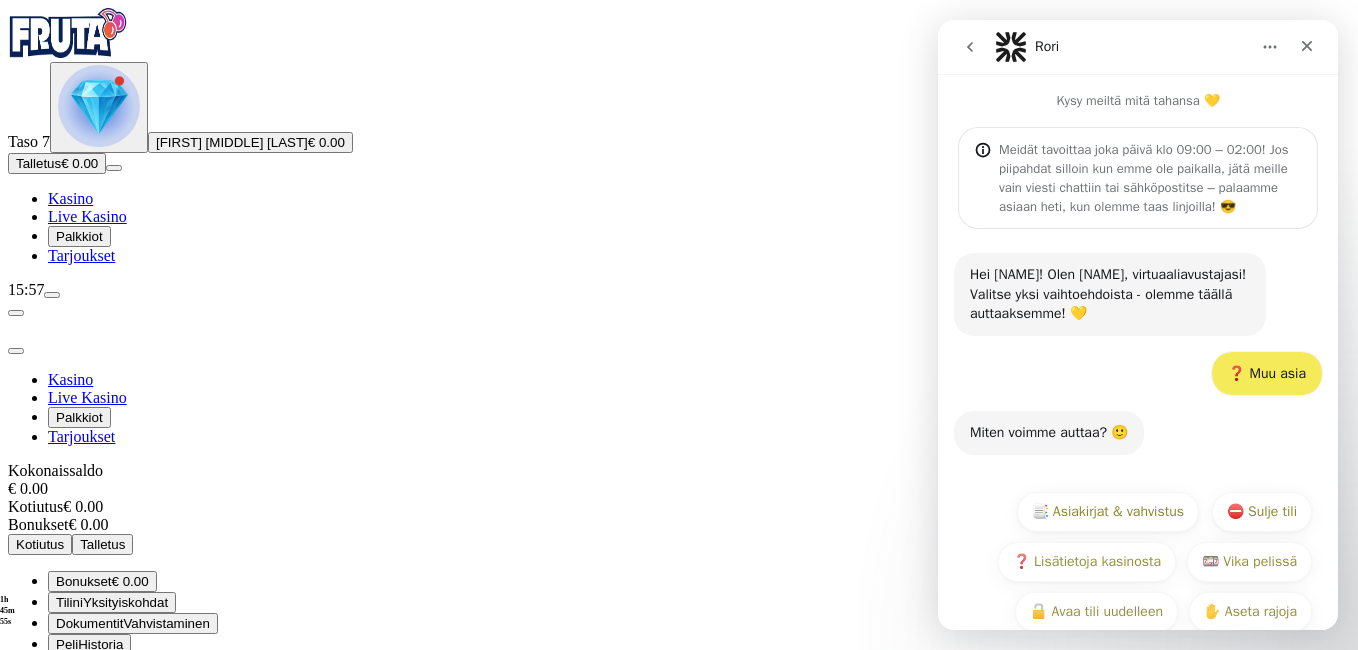 scroll, scrollTop: 85, scrollLeft: 0, axis: vertical 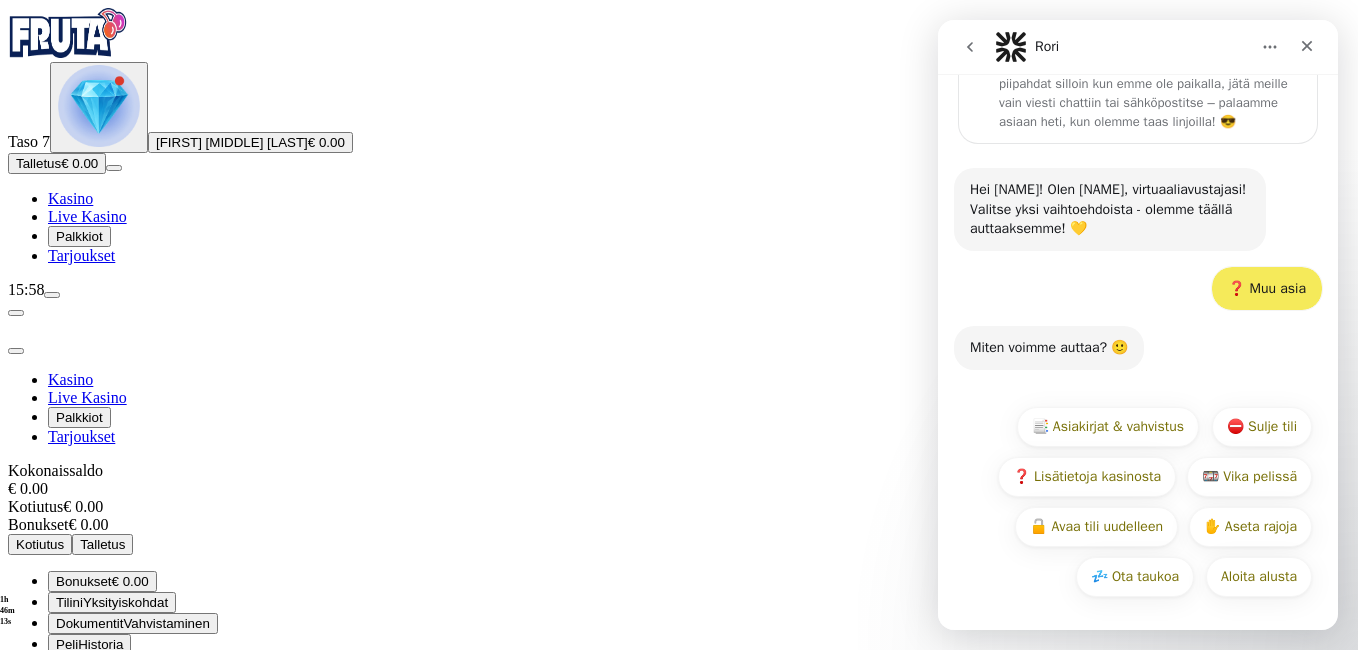 click on "Miten voimme auttaa? 🙂" at bounding box center [1049, 348] 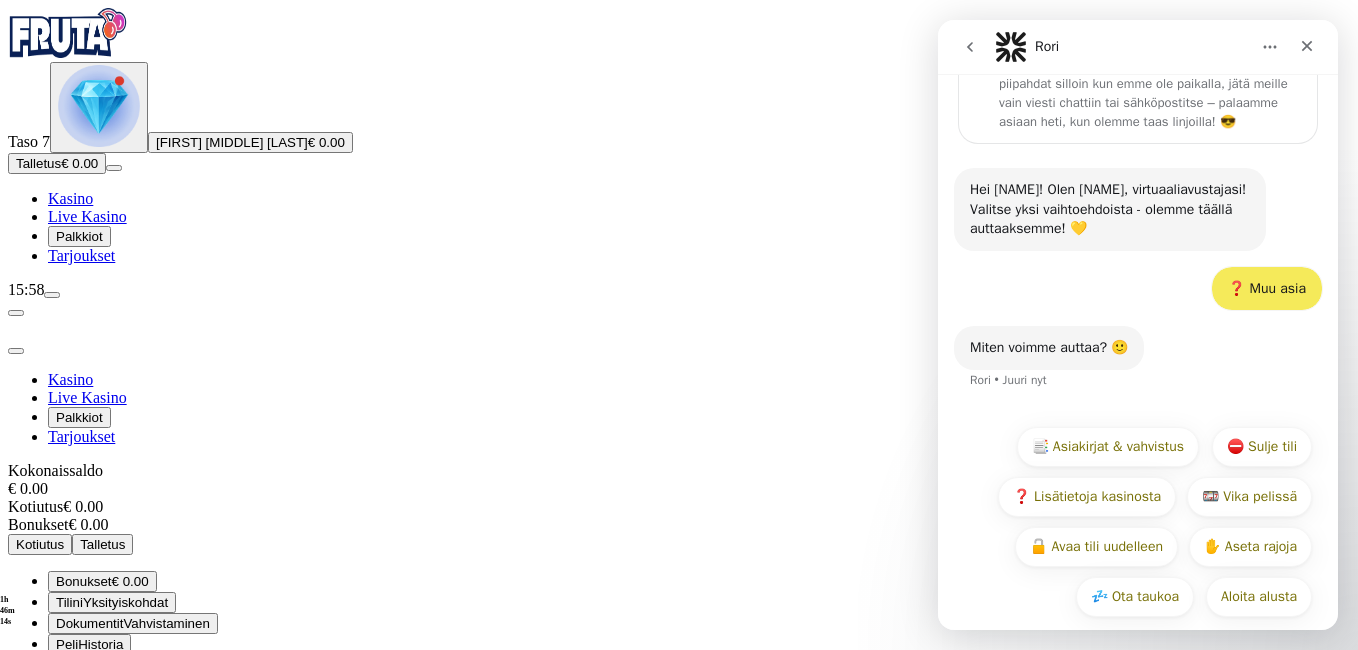 scroll, scrollTop: 105, scrollLeft: 0, axis: vertical 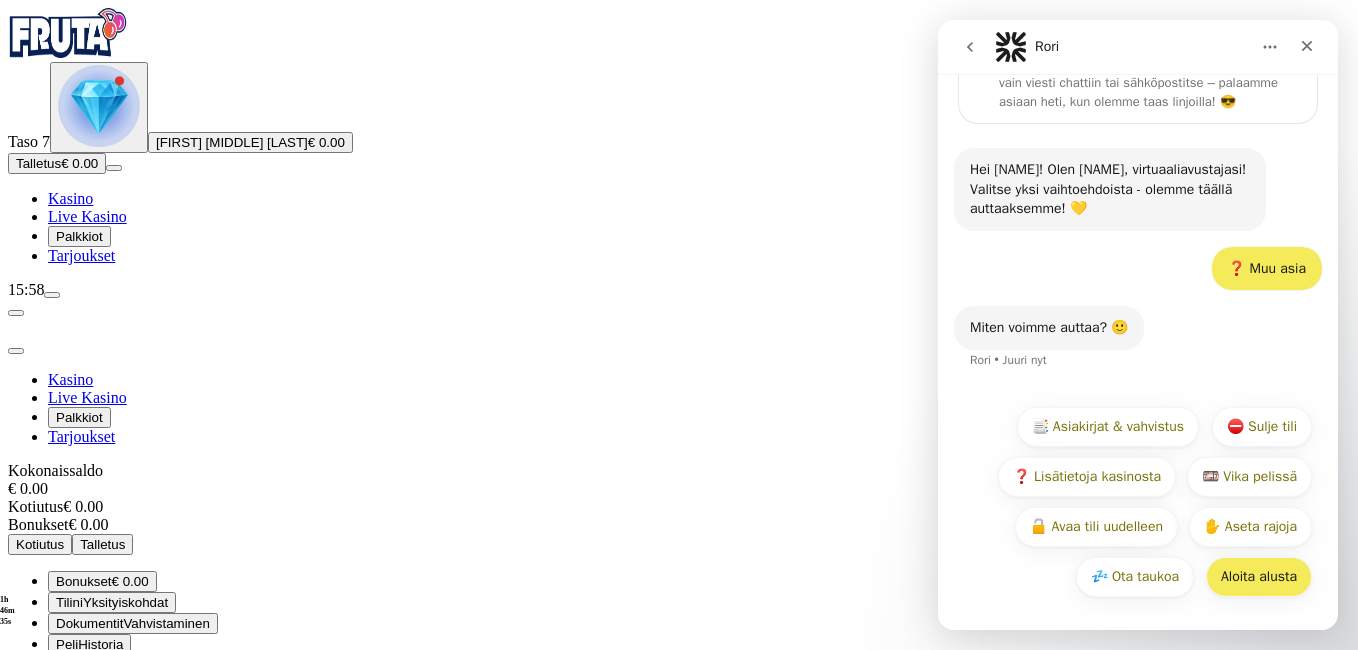 click on "Aloita alusta" at bounding box center (1259, 577) 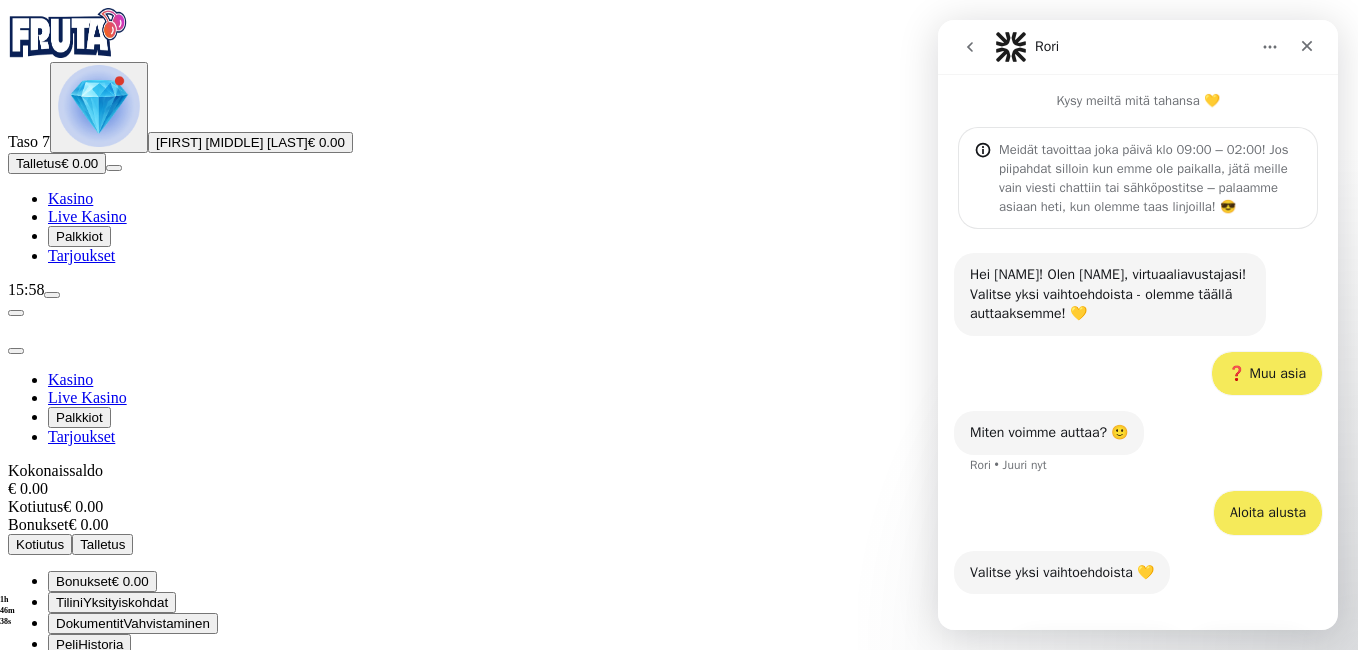 scroll, scrollTop: 224, scrollLeft: 0, axis: vertical 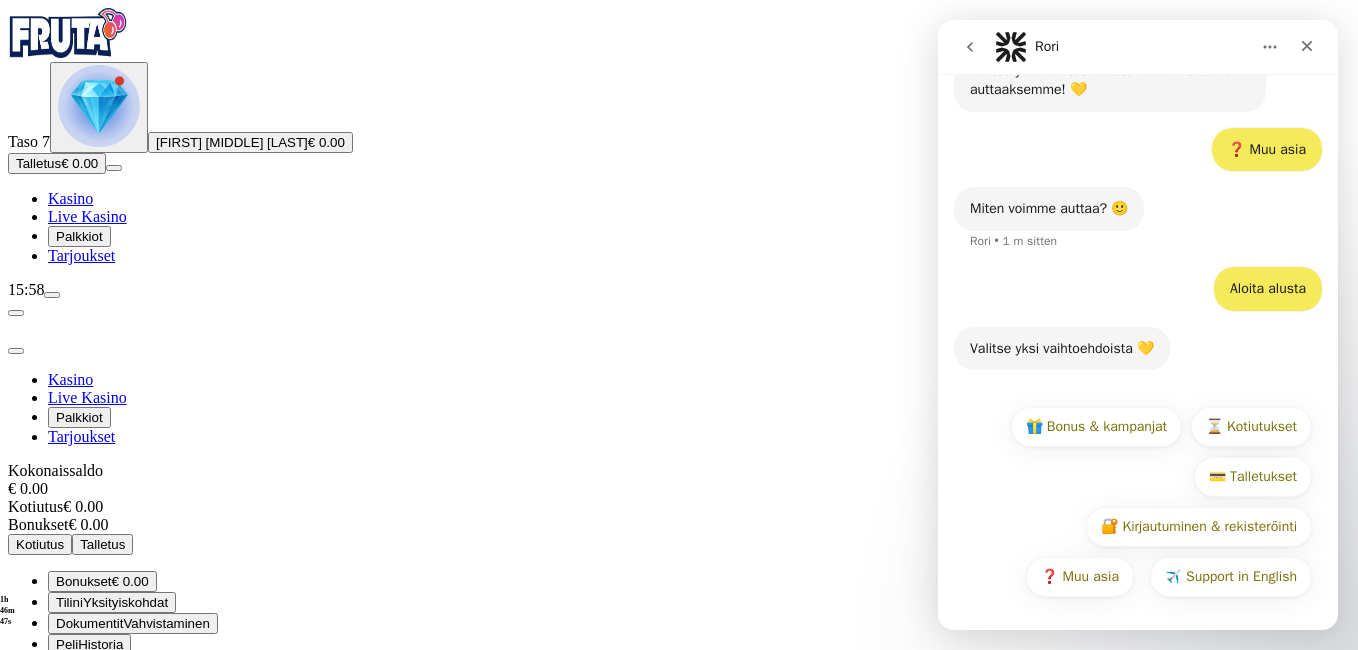 click on "Aloita alusta" at bounding box center (1268, 289) 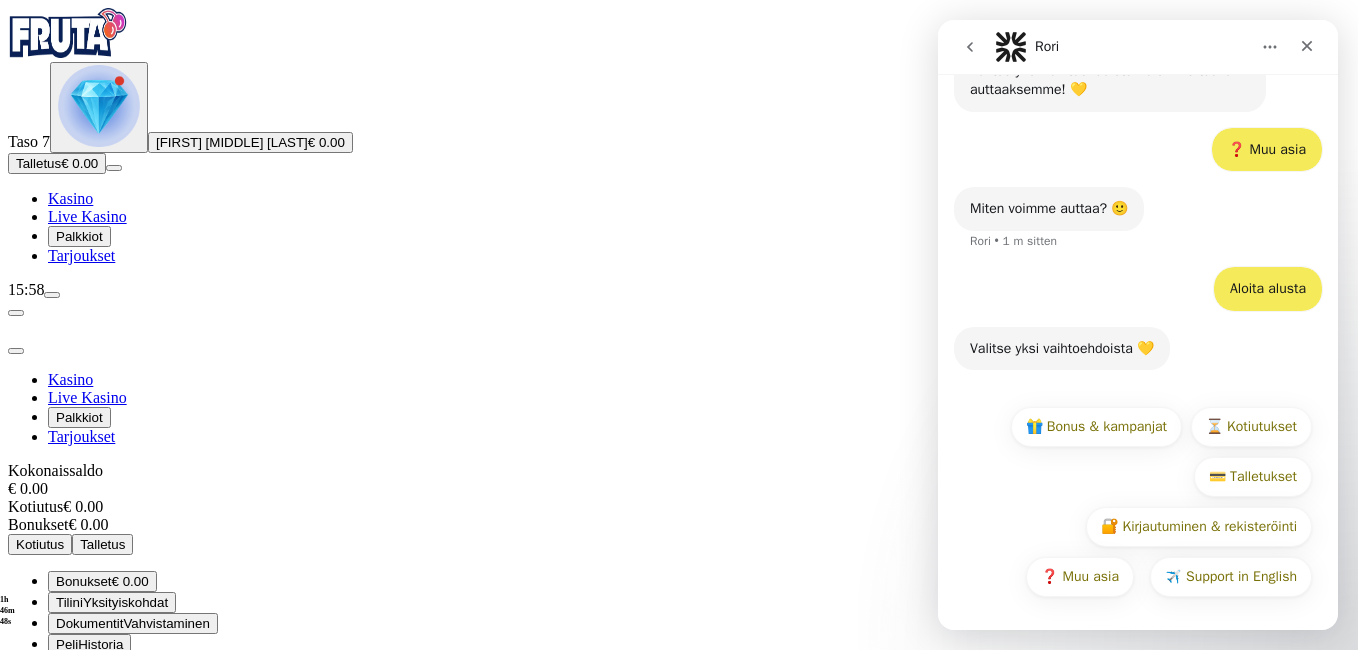 click on "Aloita alusta Seija    •   Juuri nyt" at bounding box center (1138, 297) 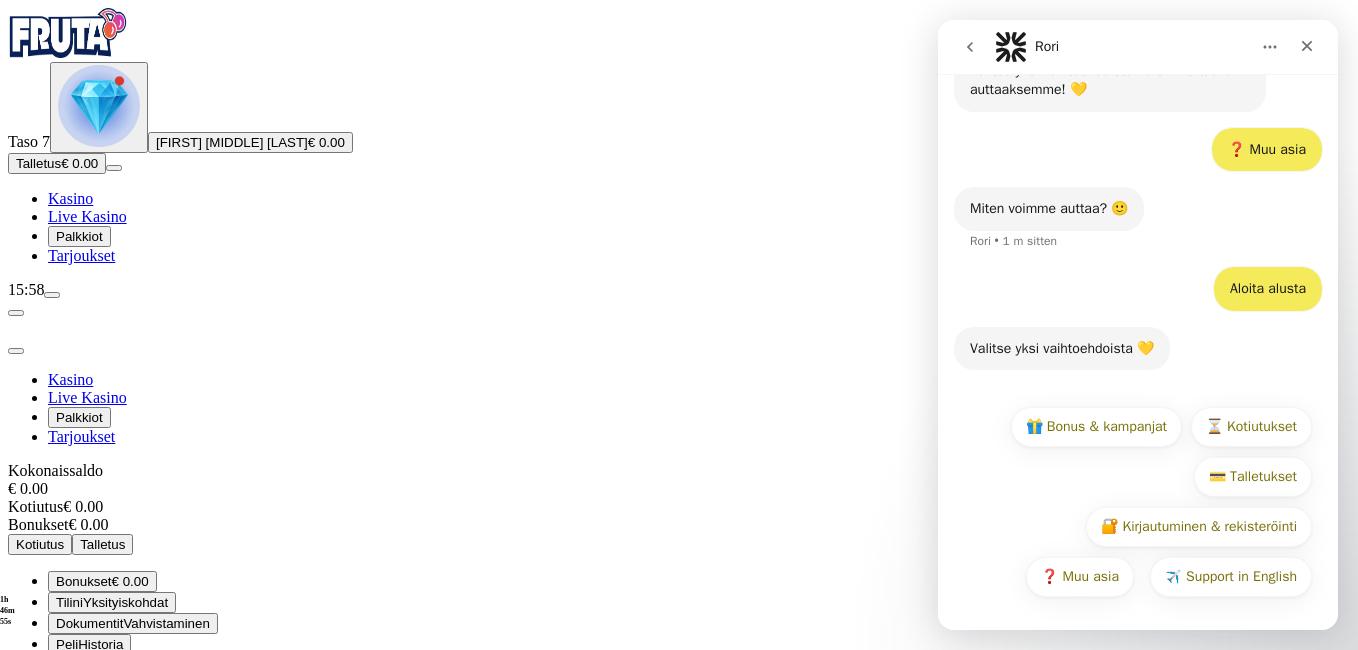 click on "❓ Muu asia Seija    •   1 m sitten" at bounding box center [1138, 158] 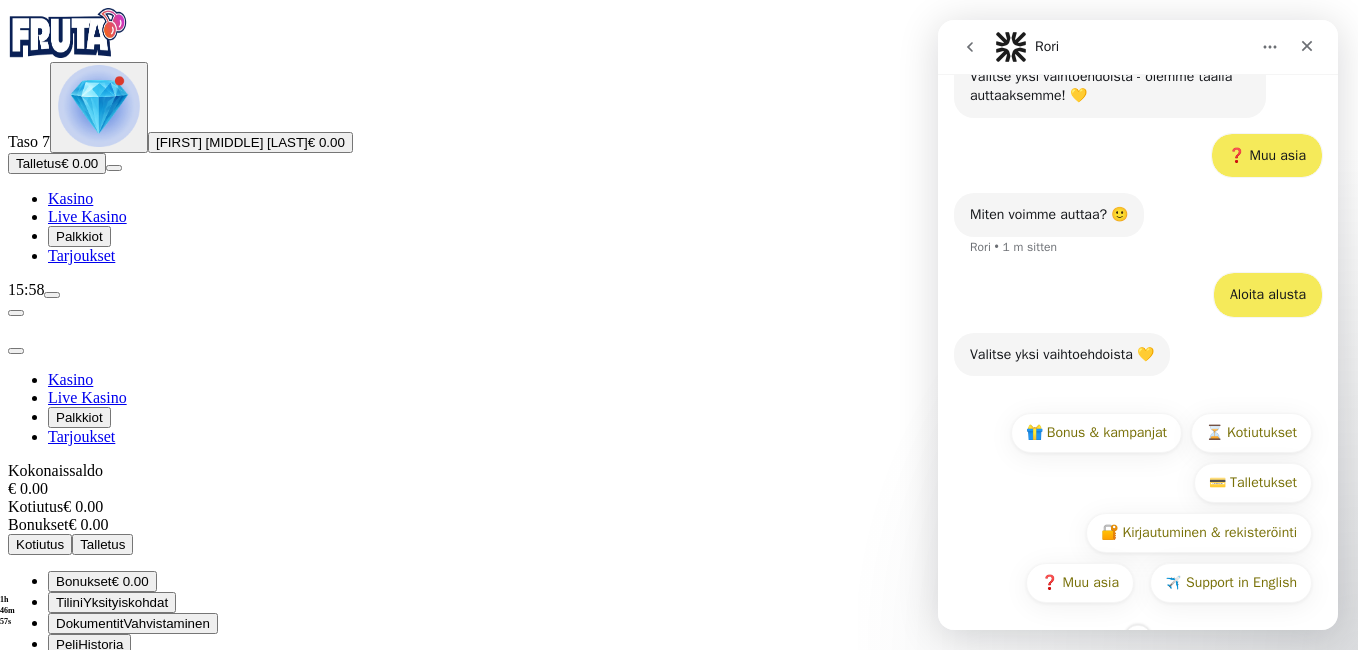 scroll, scrollTop: 224, scrollLeft: 0, axis: vertical 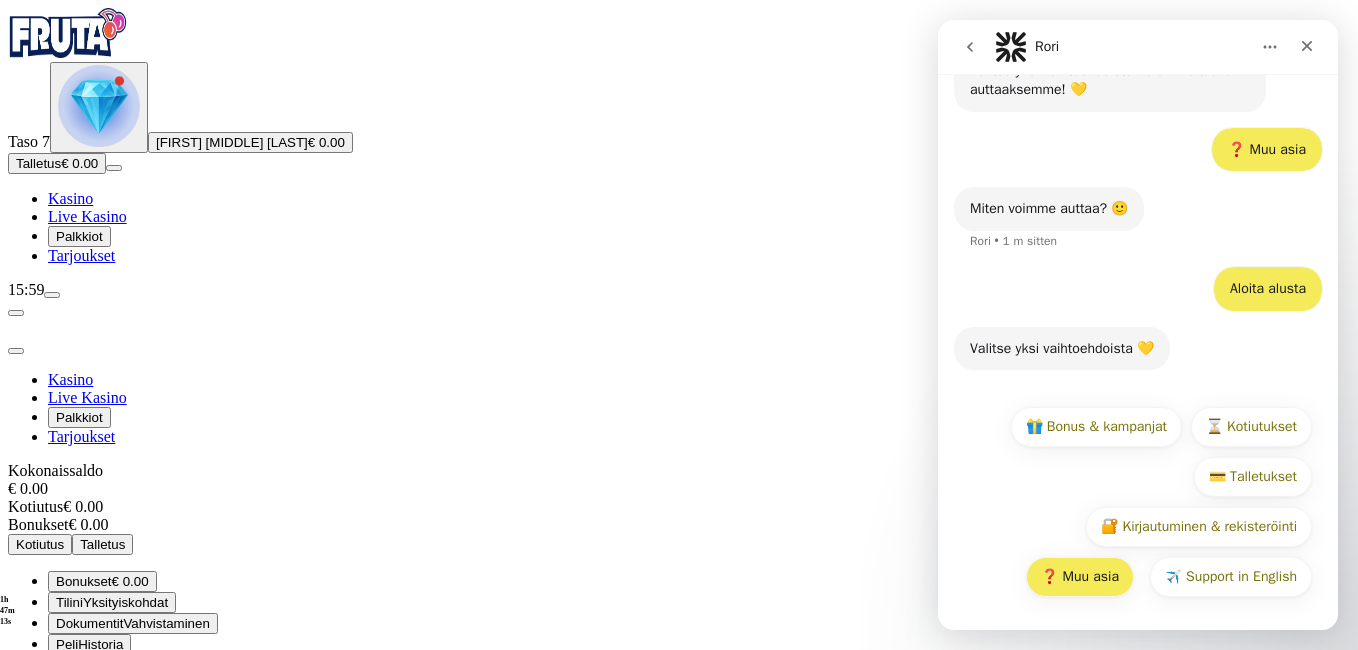 click on "❓ Muu asia" at bounding box center (1080, 577) 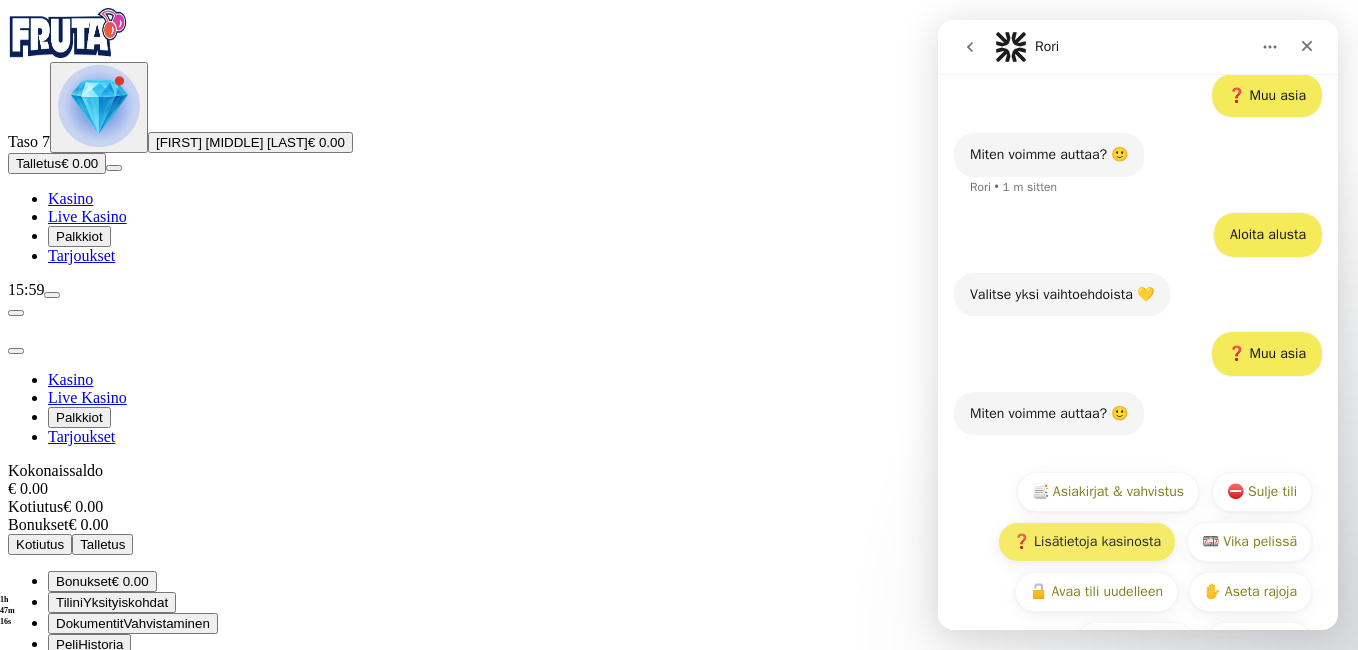 scroll, scrollTop: 343, scrollLeft: 0, axis: vertical 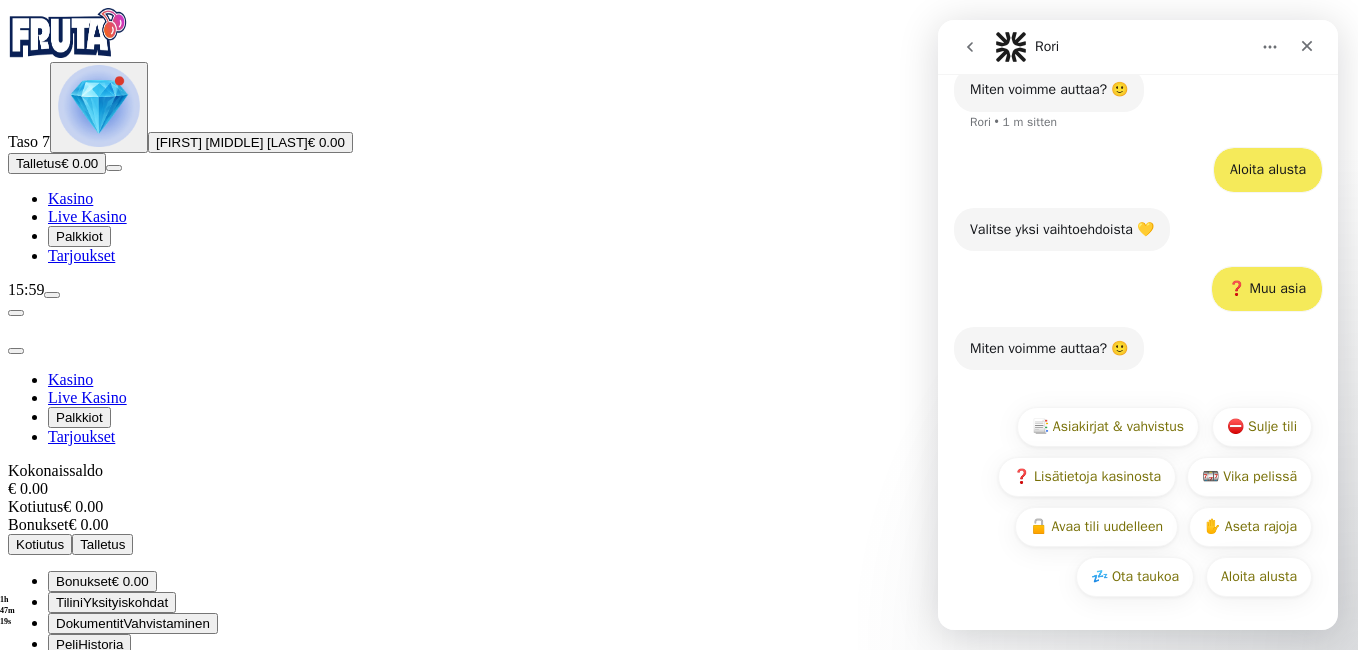 click on "Miten voimme auttaa? 🙂  Rori    •   Juuri nyt" at bounding box center [1138, 361] 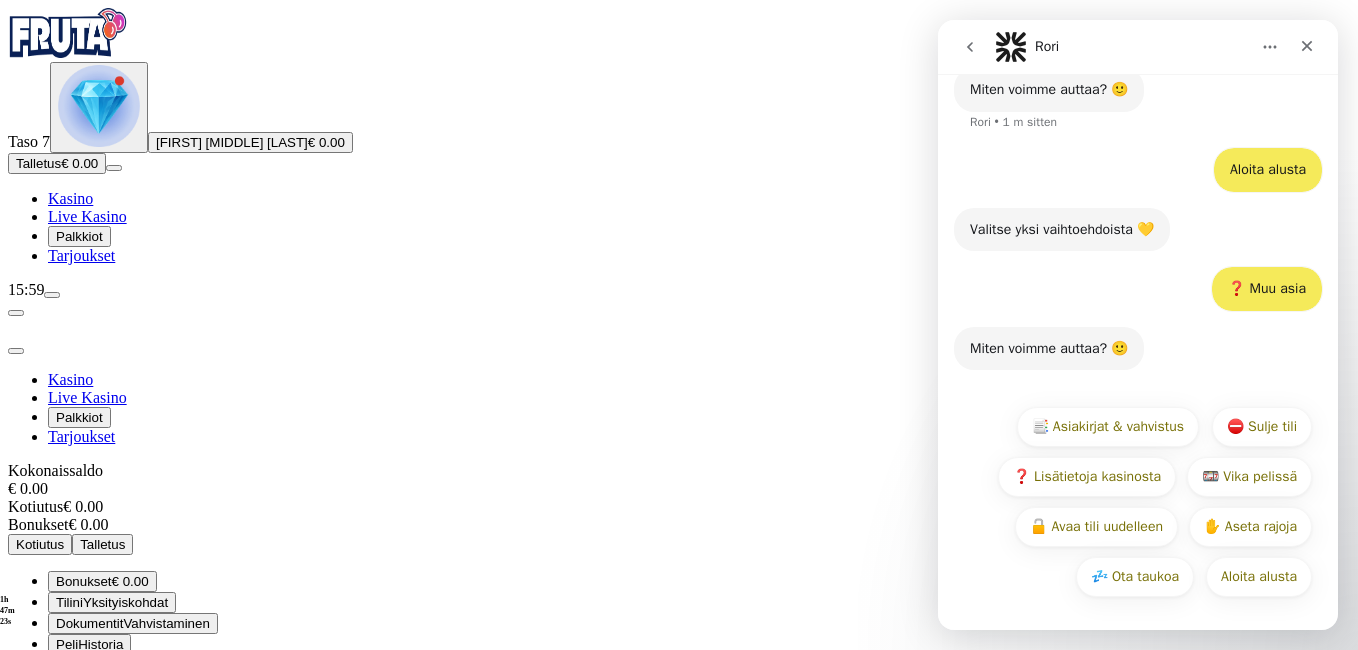 click on "Miten voimme auttaa? 🙂" at bounding box center [1049, 349] 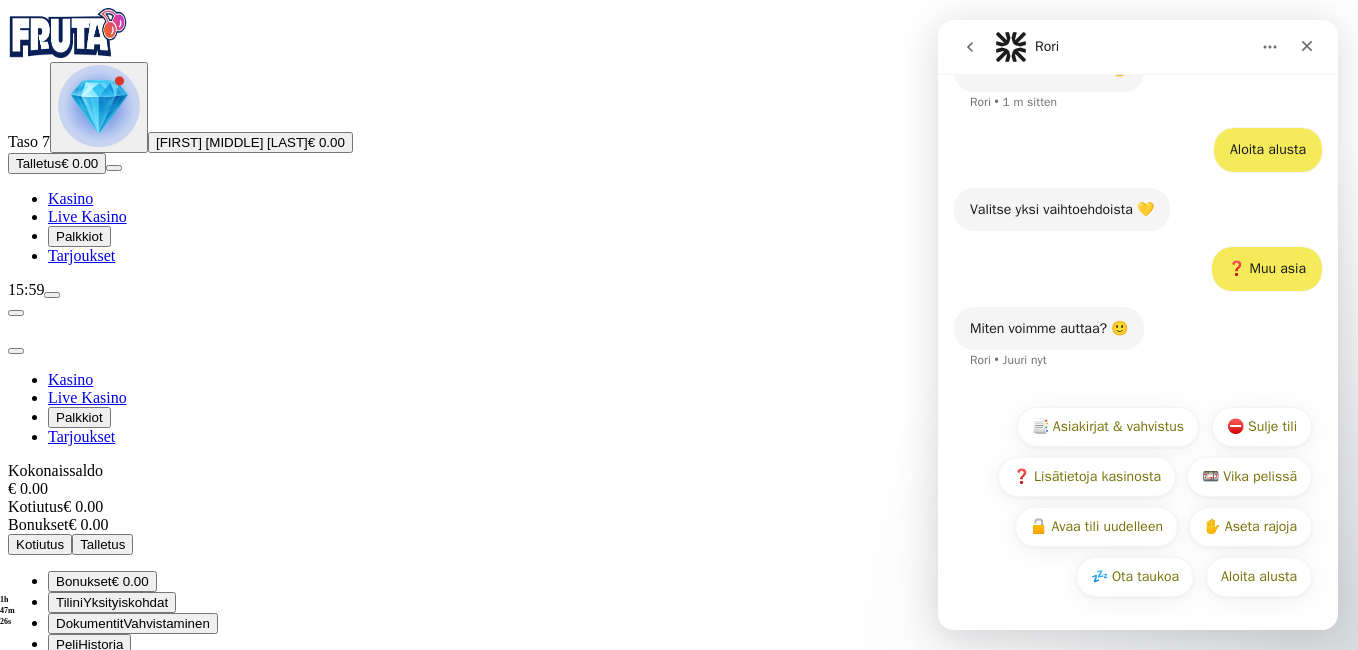 click on "Rori    •   Juuri nyt" at bounding box center (1008, 360) 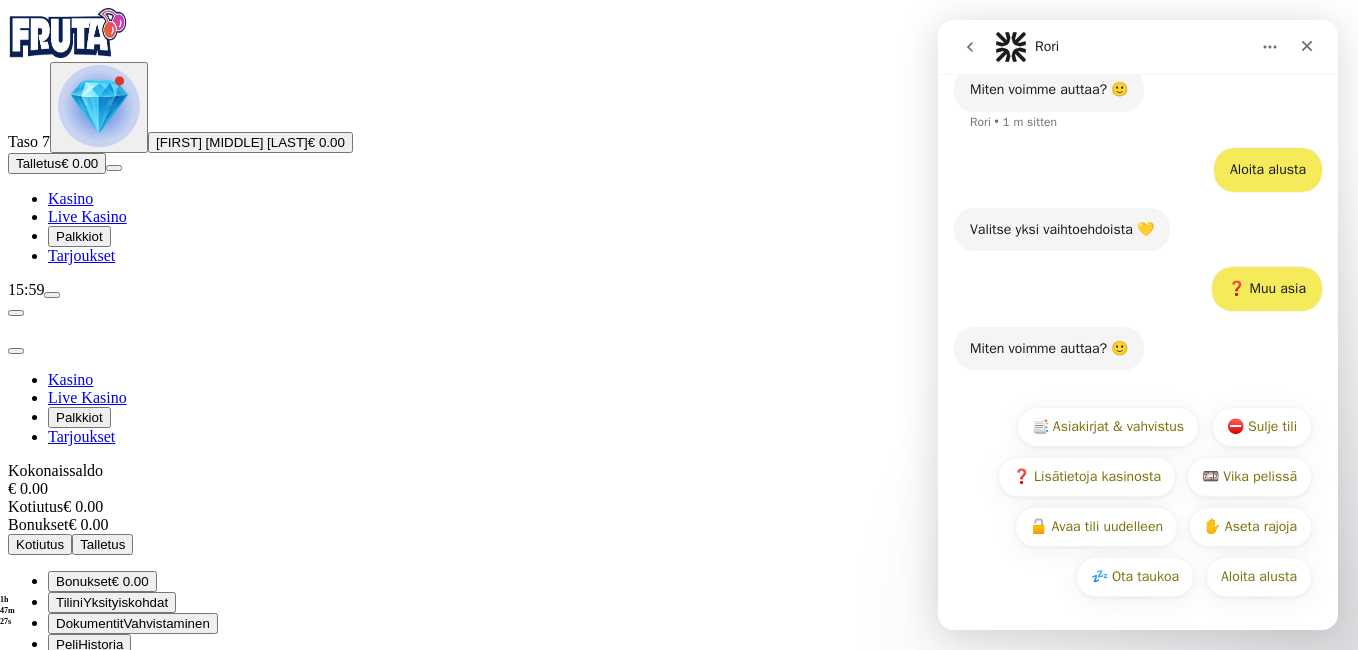 click on "Miten voimme auttaa? 🙂" at bounding box center [1049, 349] 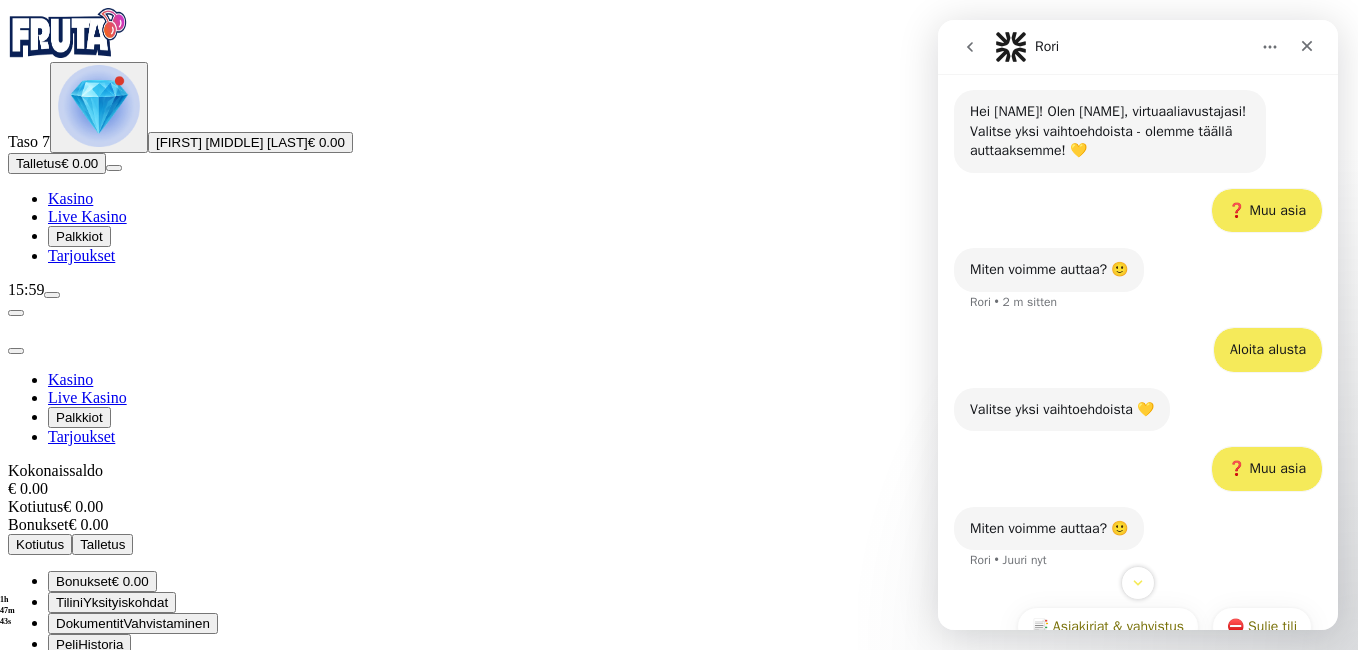 scroll, scrollTop: 0, scrollLeft: 0, axis: both 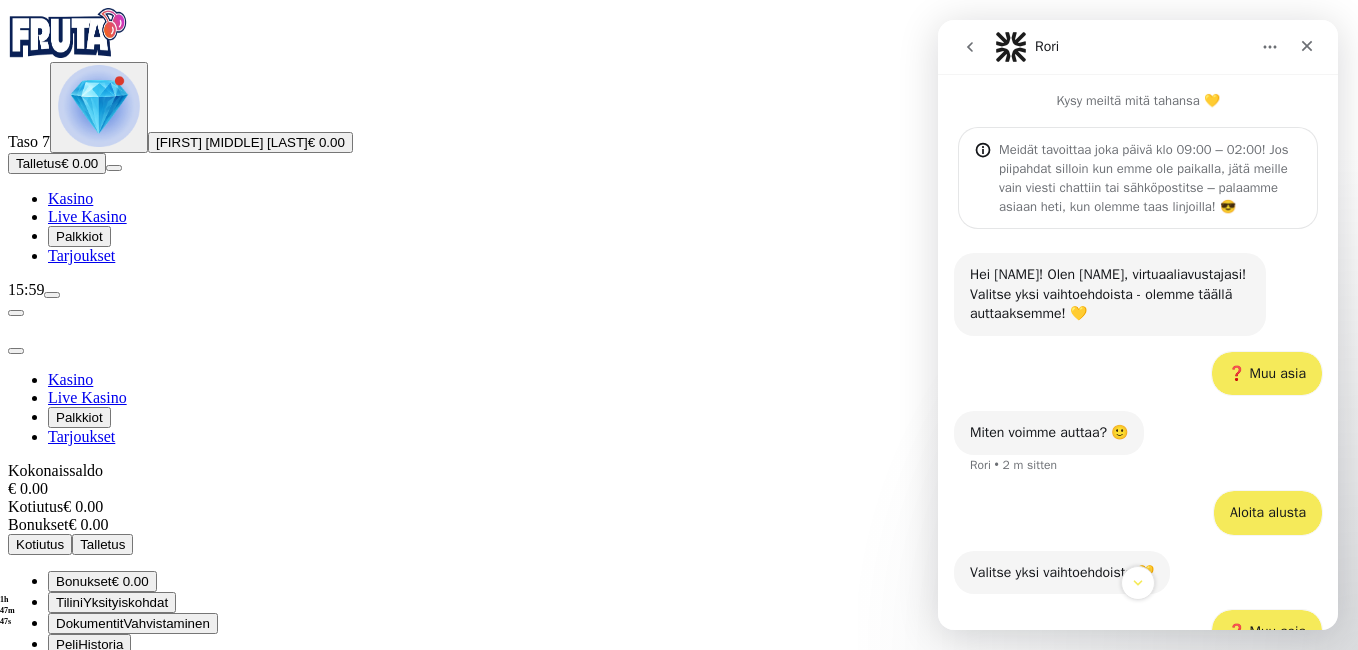 click on "Kysy meiltä mitä tahansa 💛" at bounding box center [1138, 92] 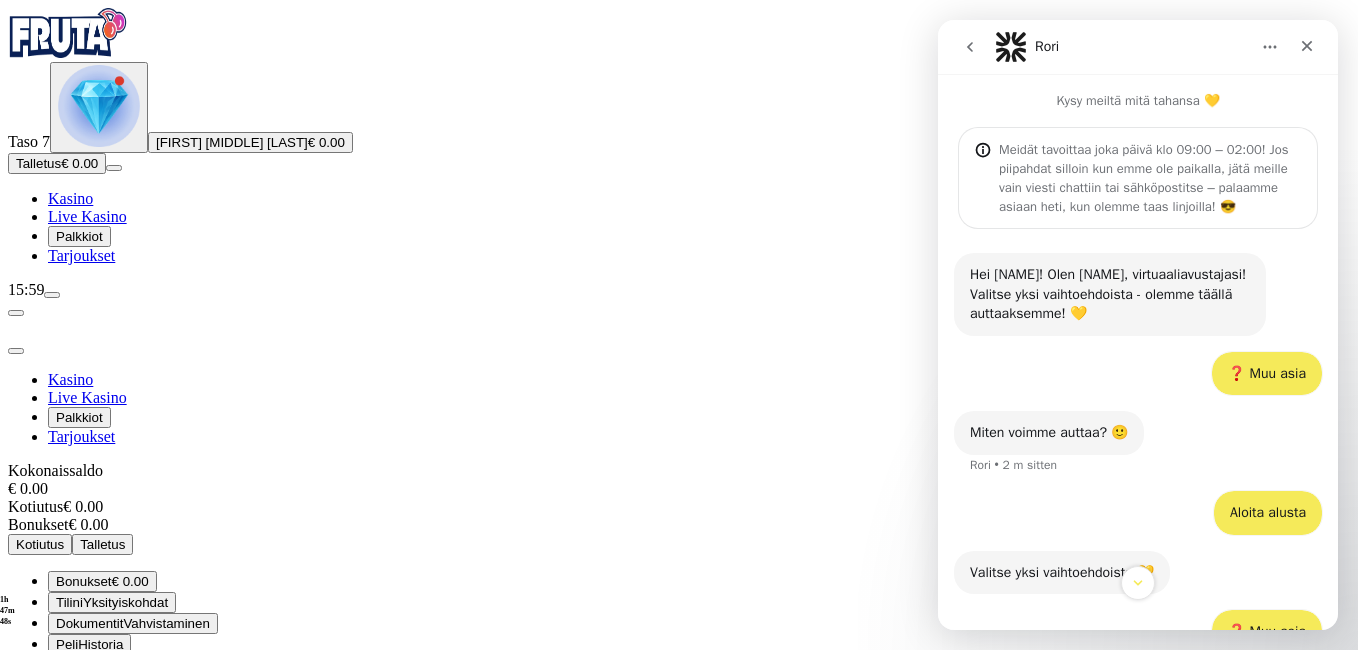 click on "Kysy meiltä mitä tahansa 💛" at bounding box center [1138, 92] 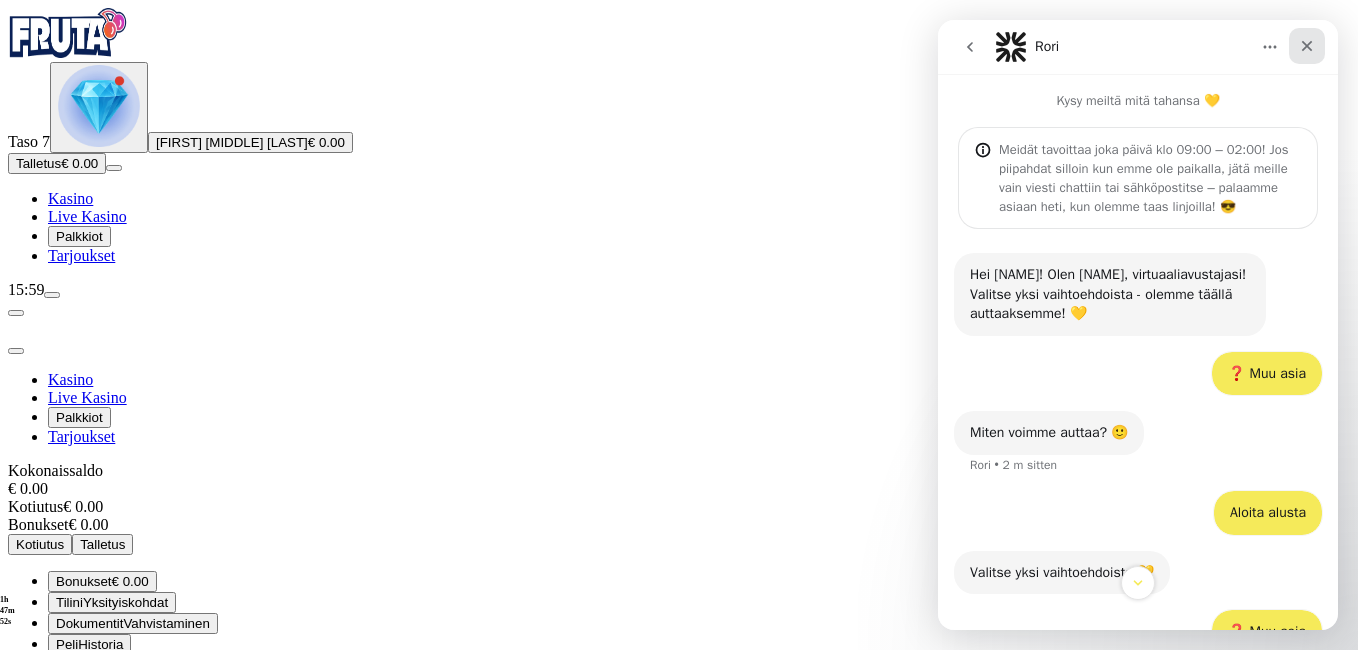 click 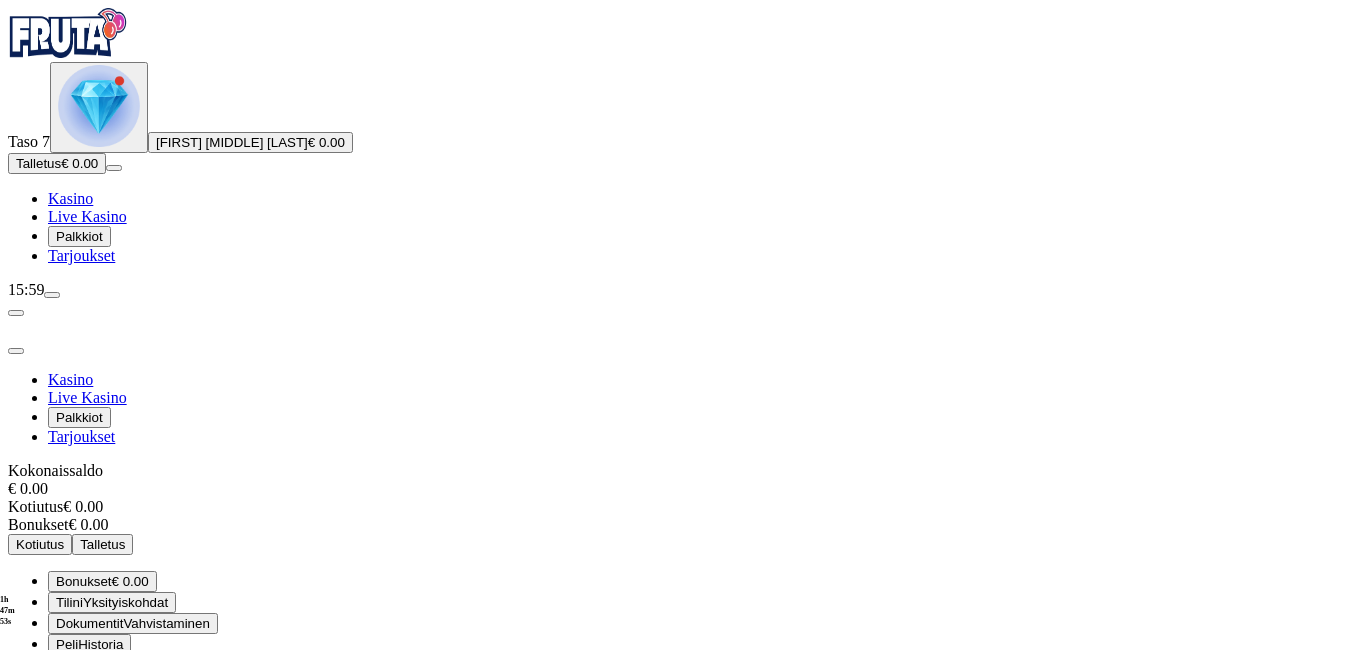 scroll, scrollTop: 0, scrollLeft: 0, axis: both 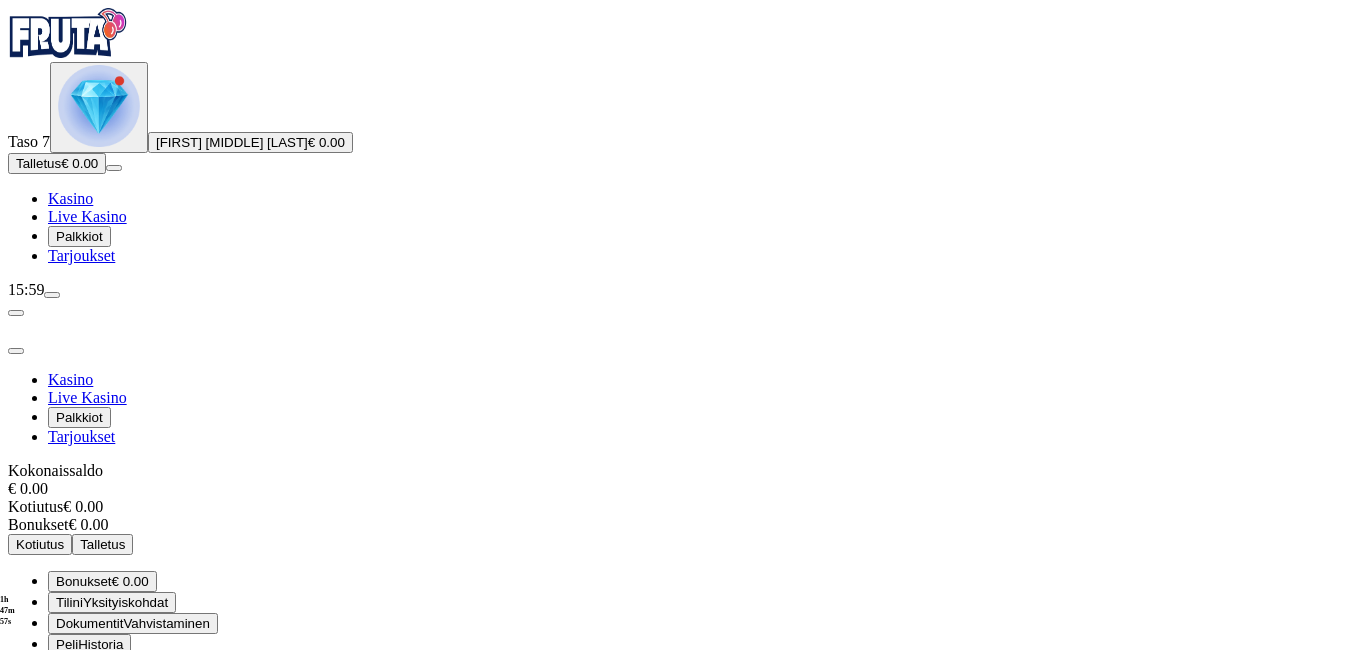 click at bounding box center [16, 351] 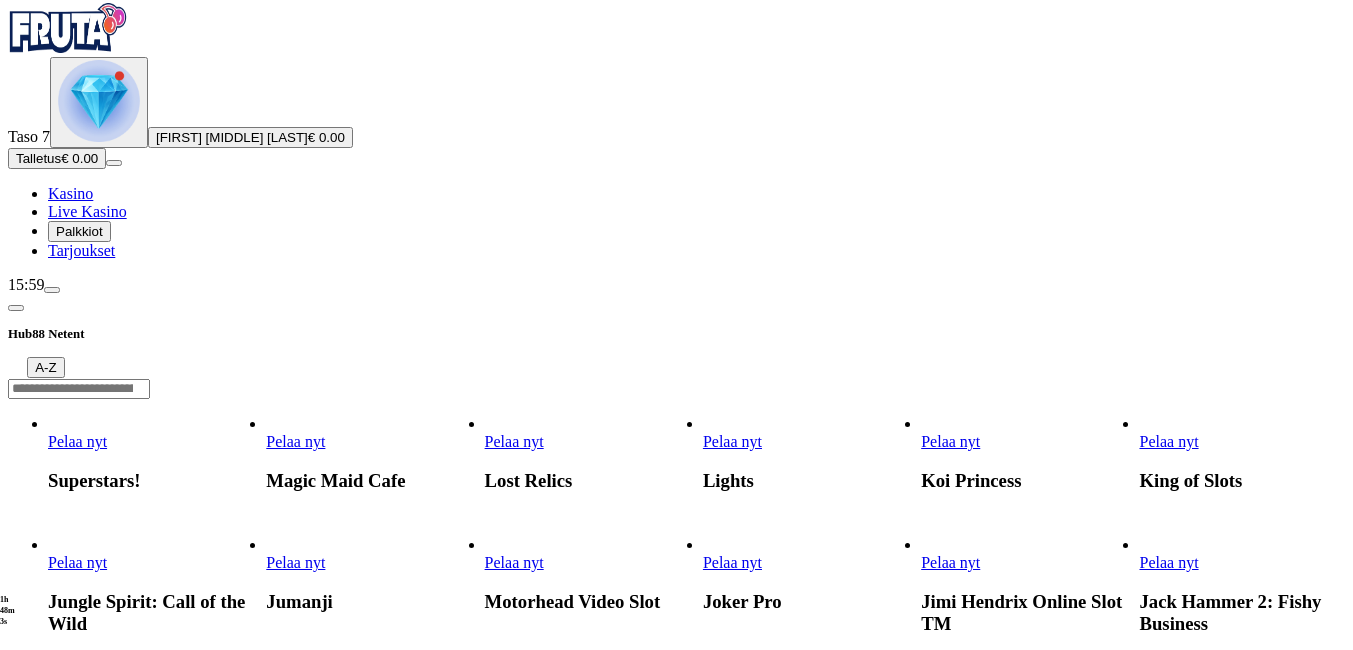 scroll, scrollTop: 0, scrollLeft: 0, axis: both 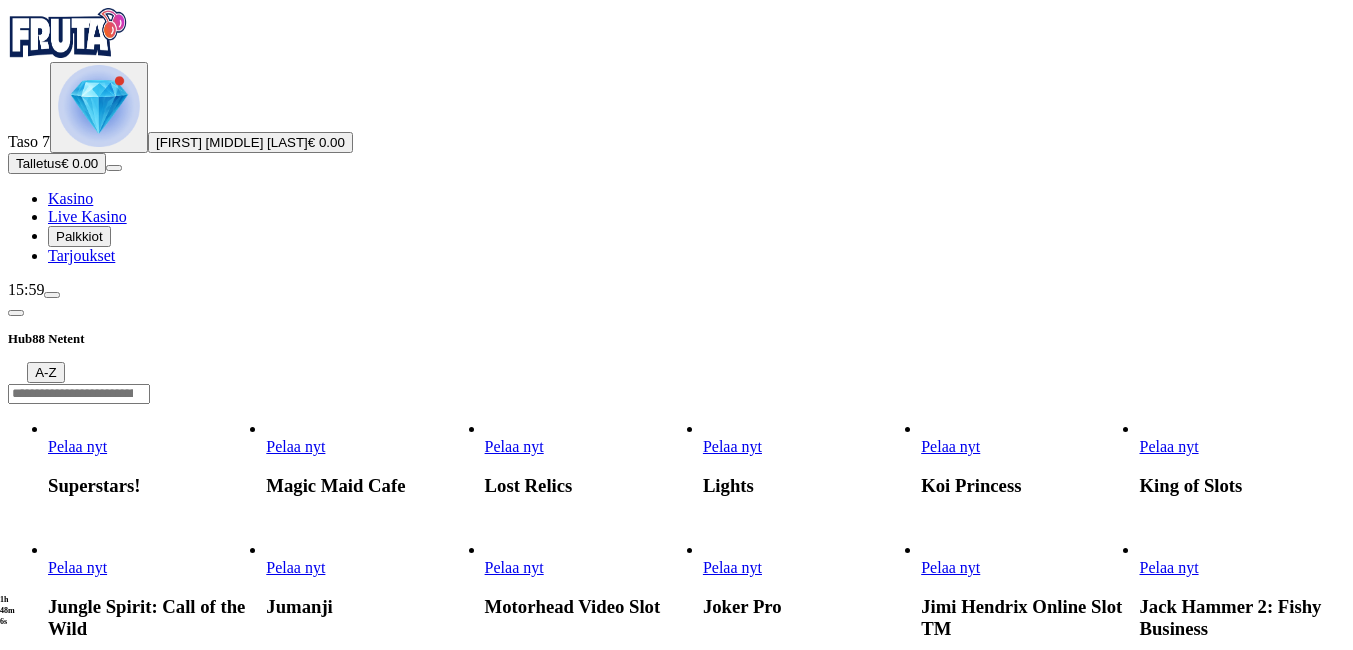 click at bounding box center (16, 313) 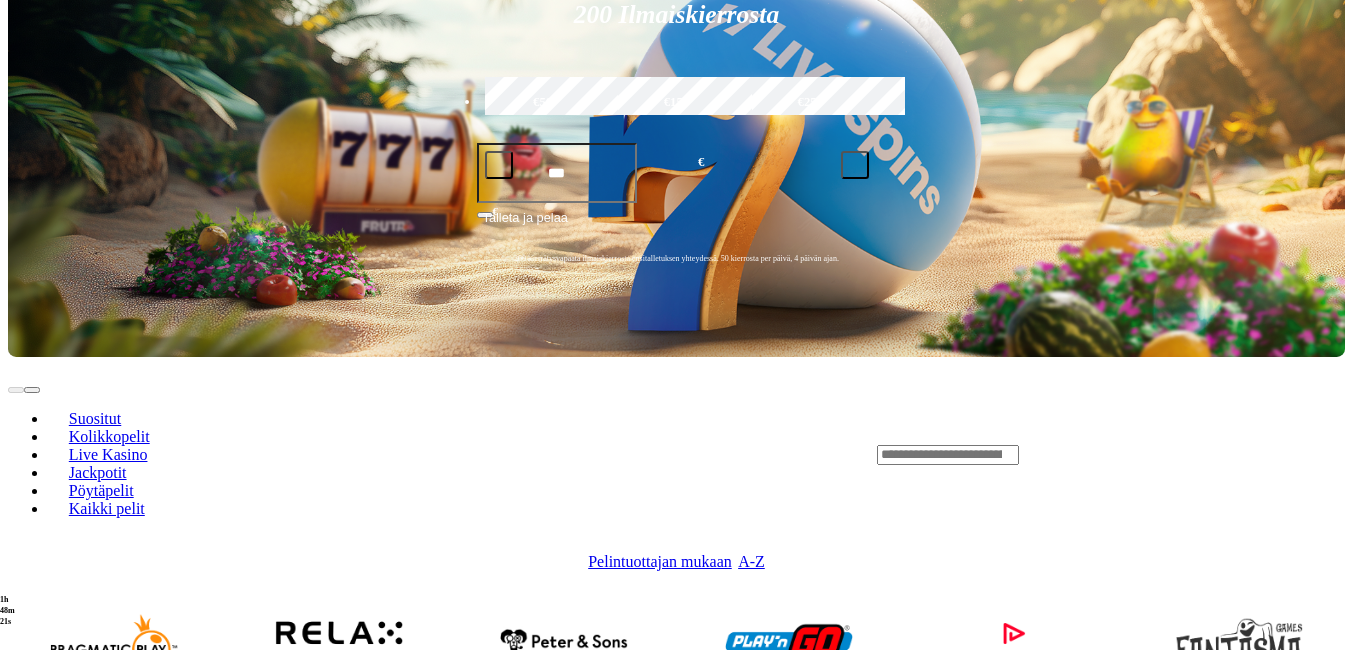 scroll, scrollTop: 300, scrollLeft: 0, axis: vertical 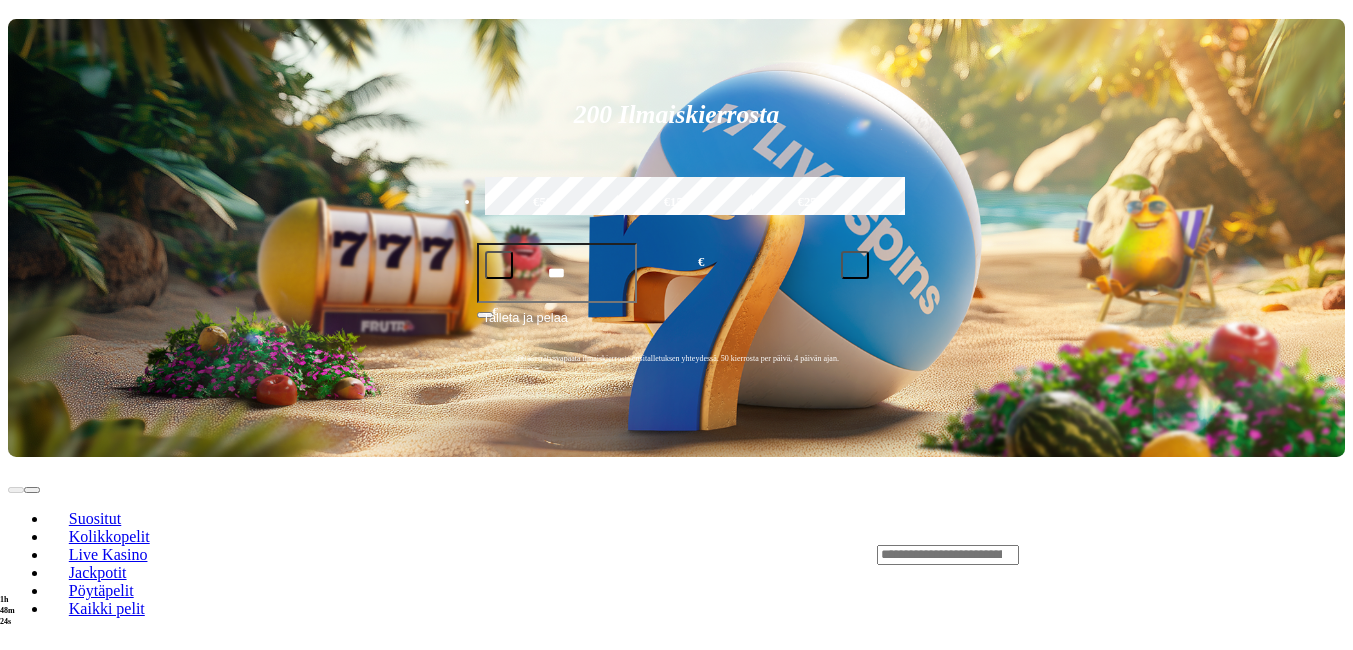 click on "Kolikkopelit" at bounding box center [109, 536] 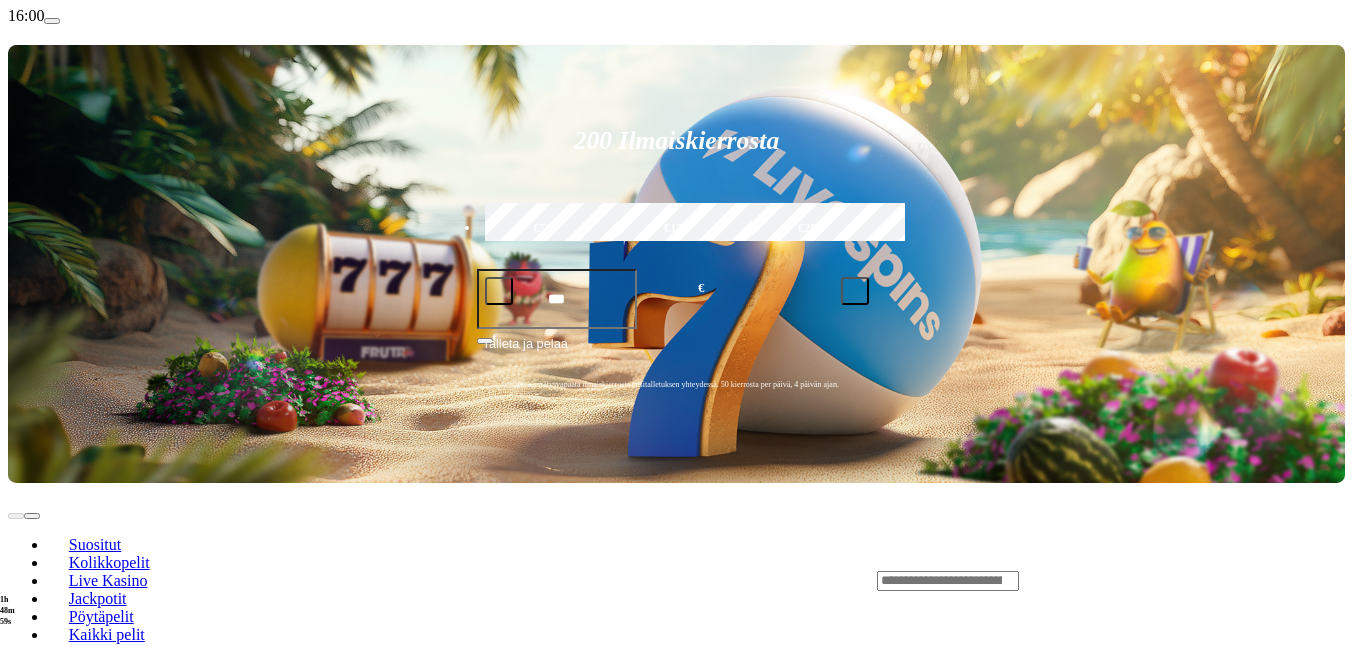 scroll, scrollTop: 200, scrollLeft: 0, axis: vertical 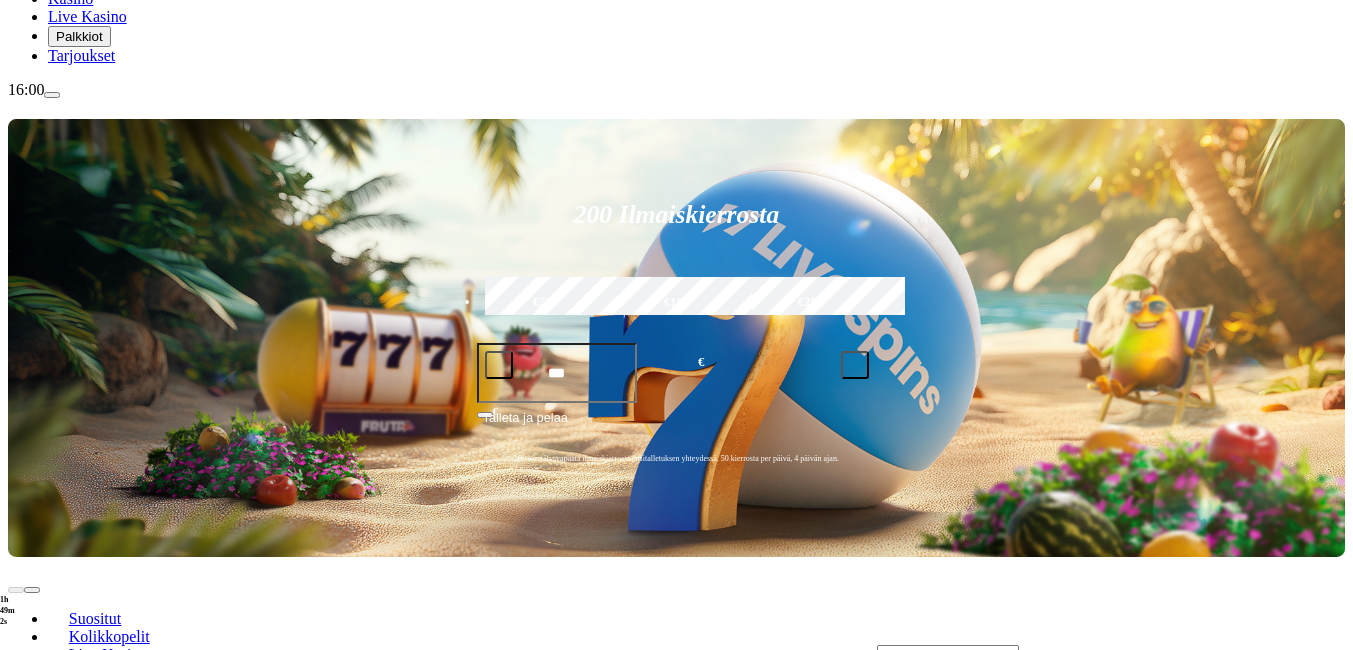 click on "Jackpotit" at bounding box center (98, 672) 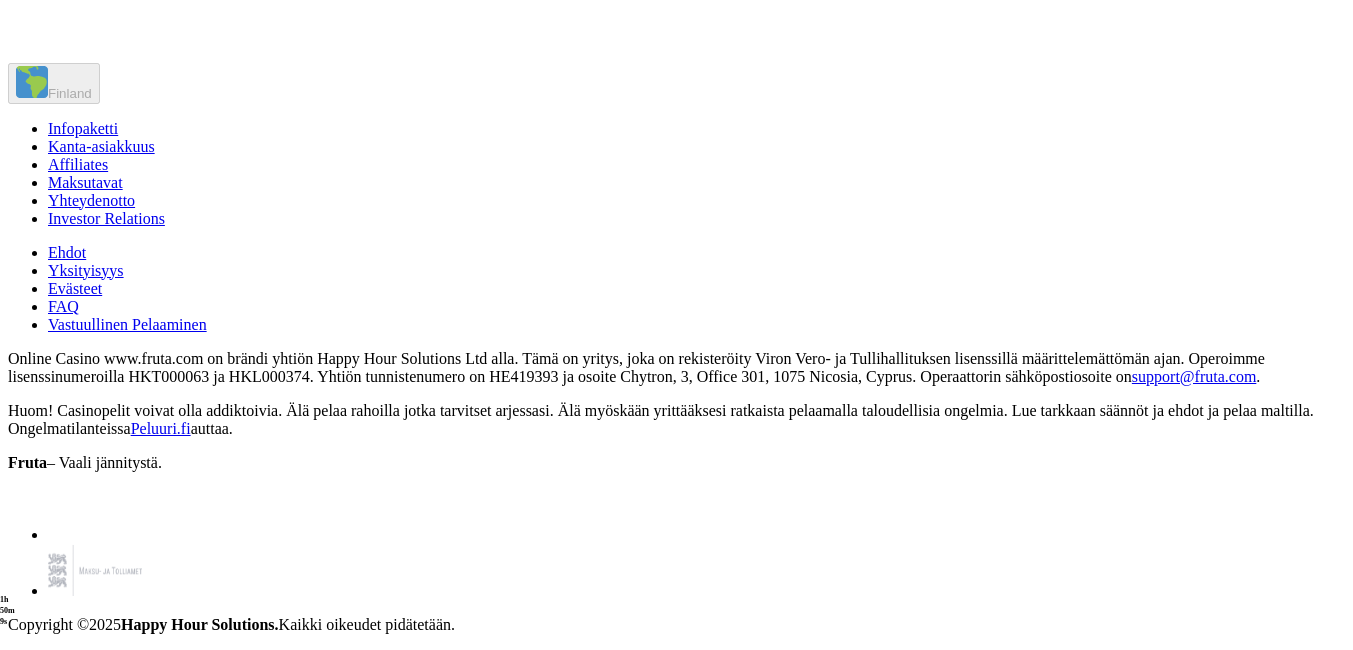 scroll, scrollTop: 3000, scrollLeft: 0, axis: vertical 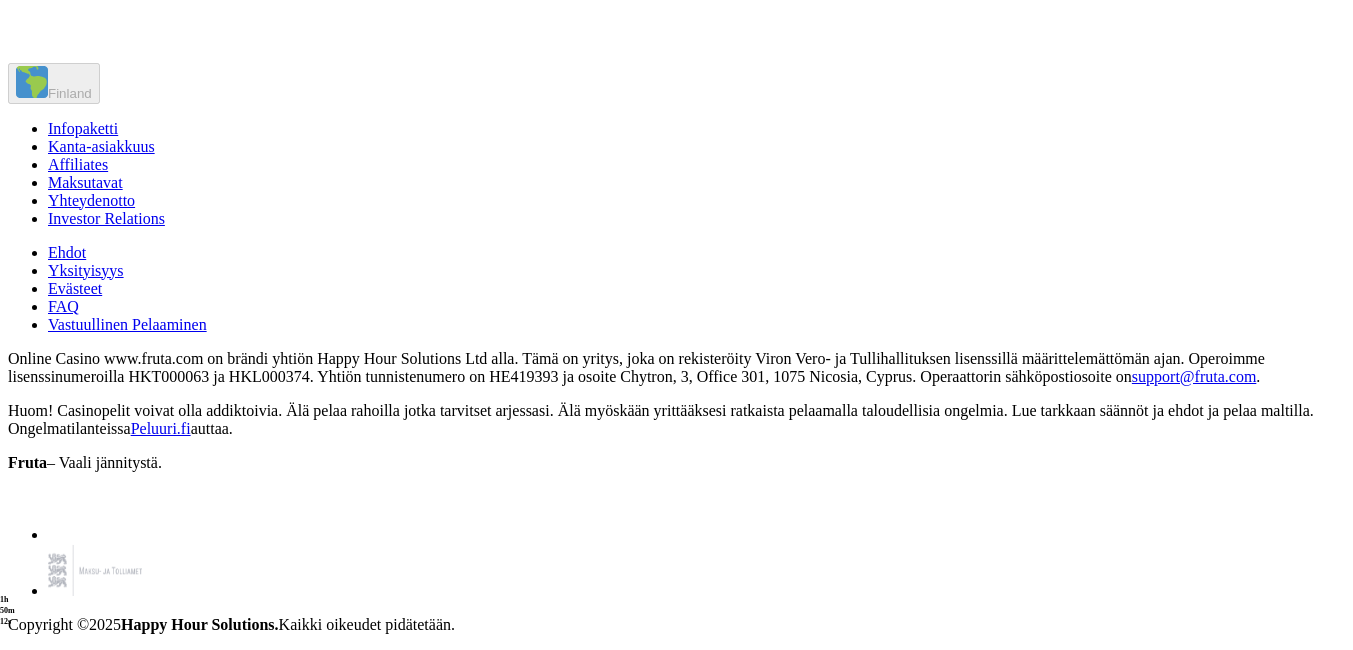 click on "Pelaa nyt" at bounding box center (404, -492) 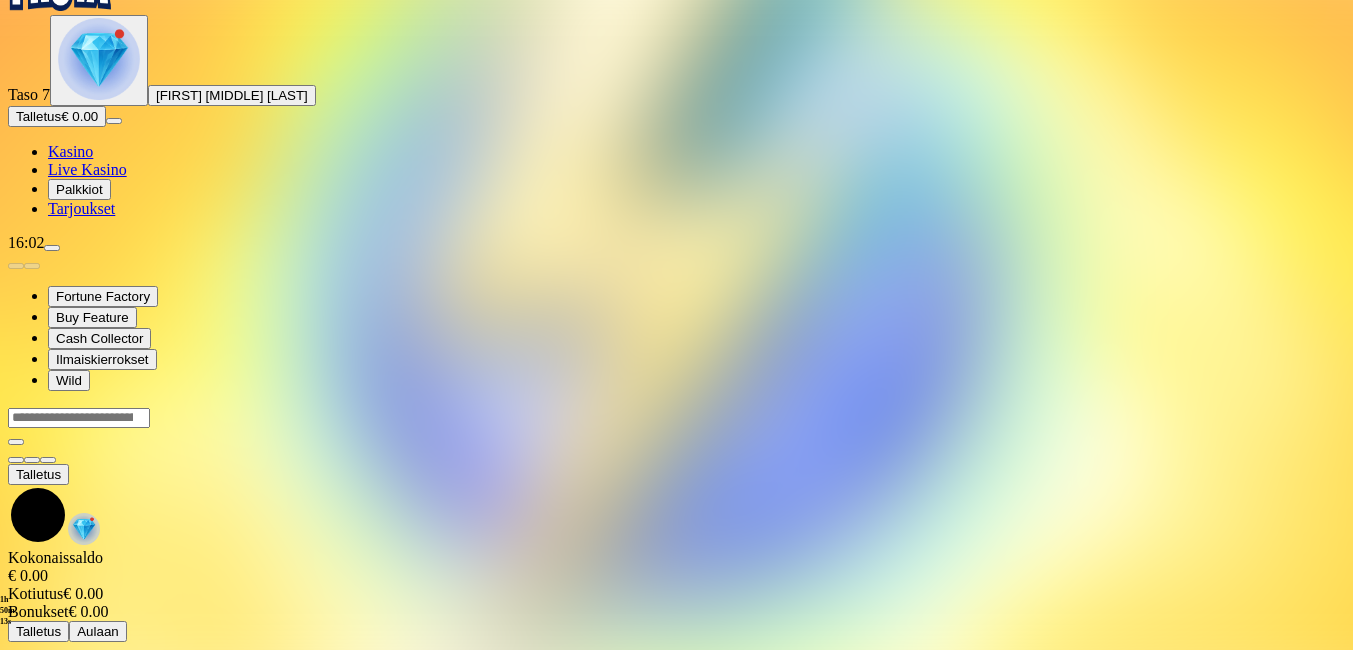 scroll, scrollTop: 0, scrollLeft: 0, axis: both 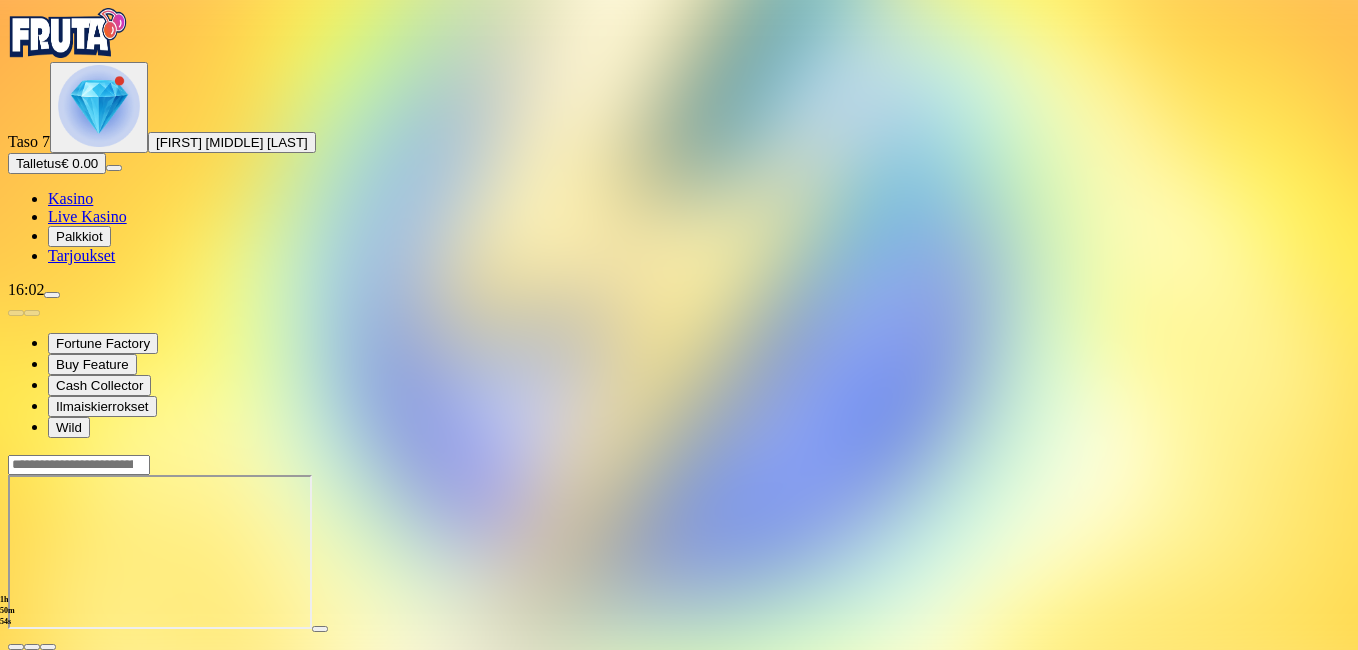 click at bounding box center (16, 647) 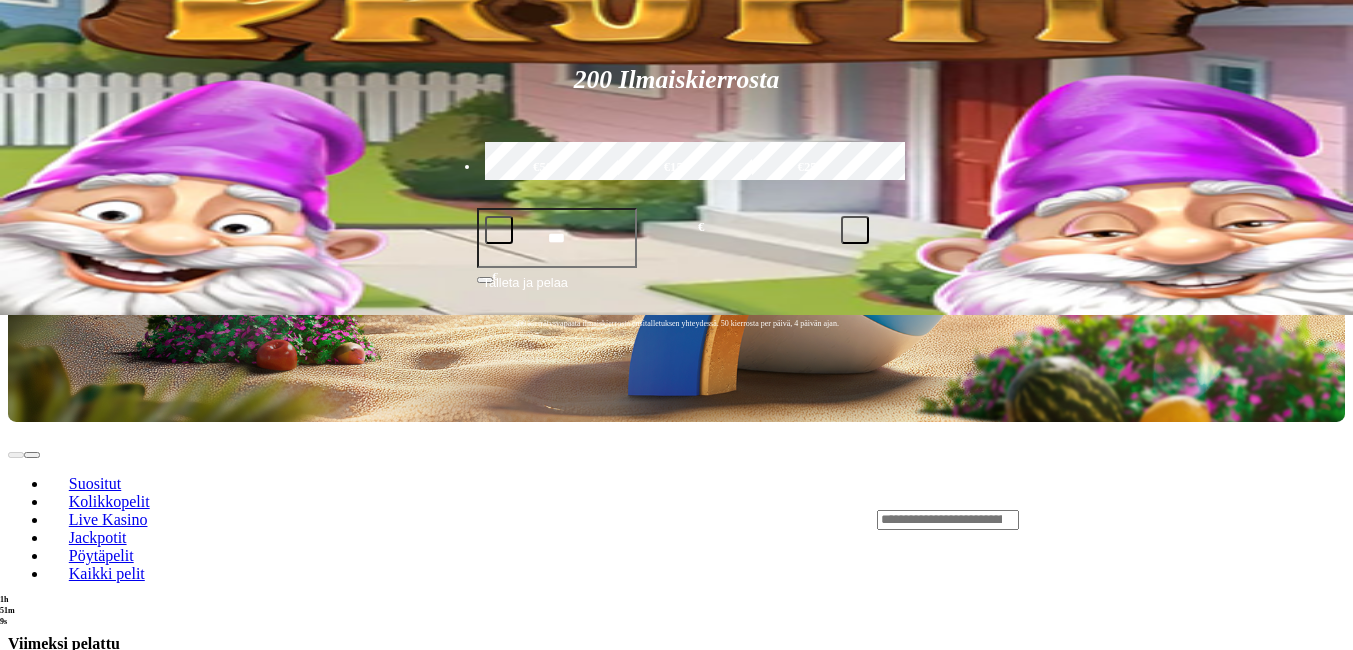 scroll, scrollTop: 300, scrollLeft: 0, axis: vertical 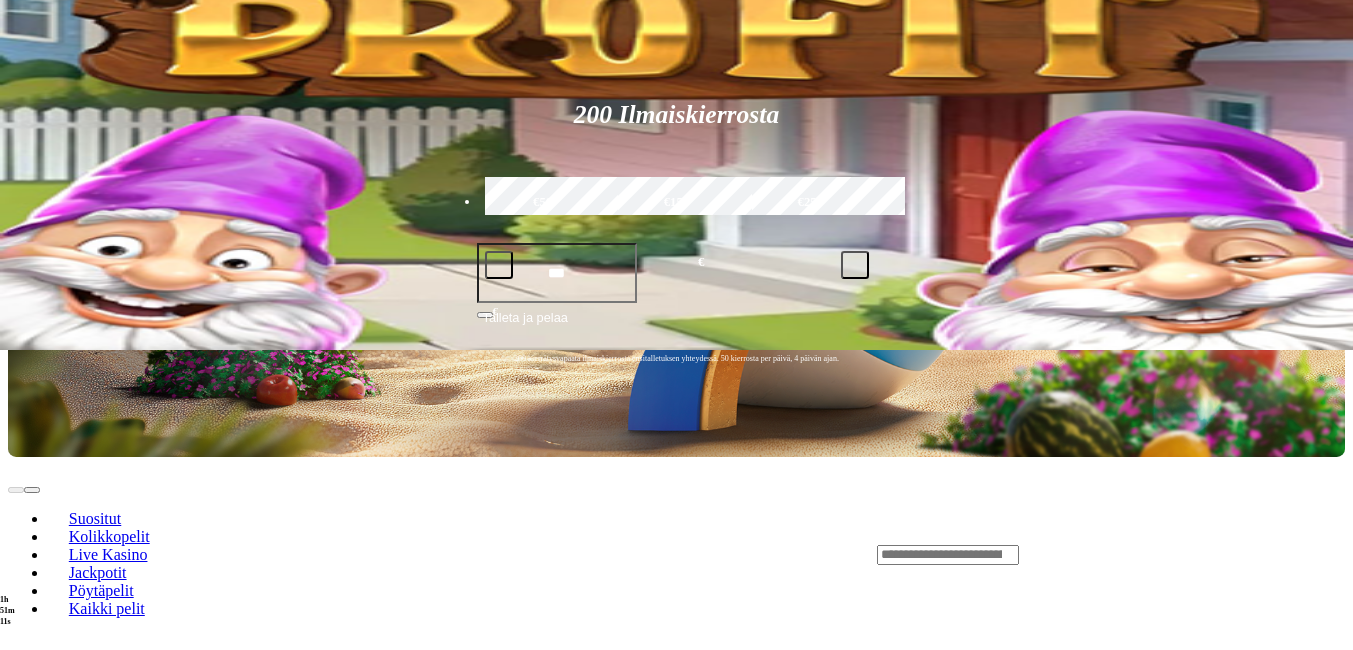 click at bounding box center [32, 727] 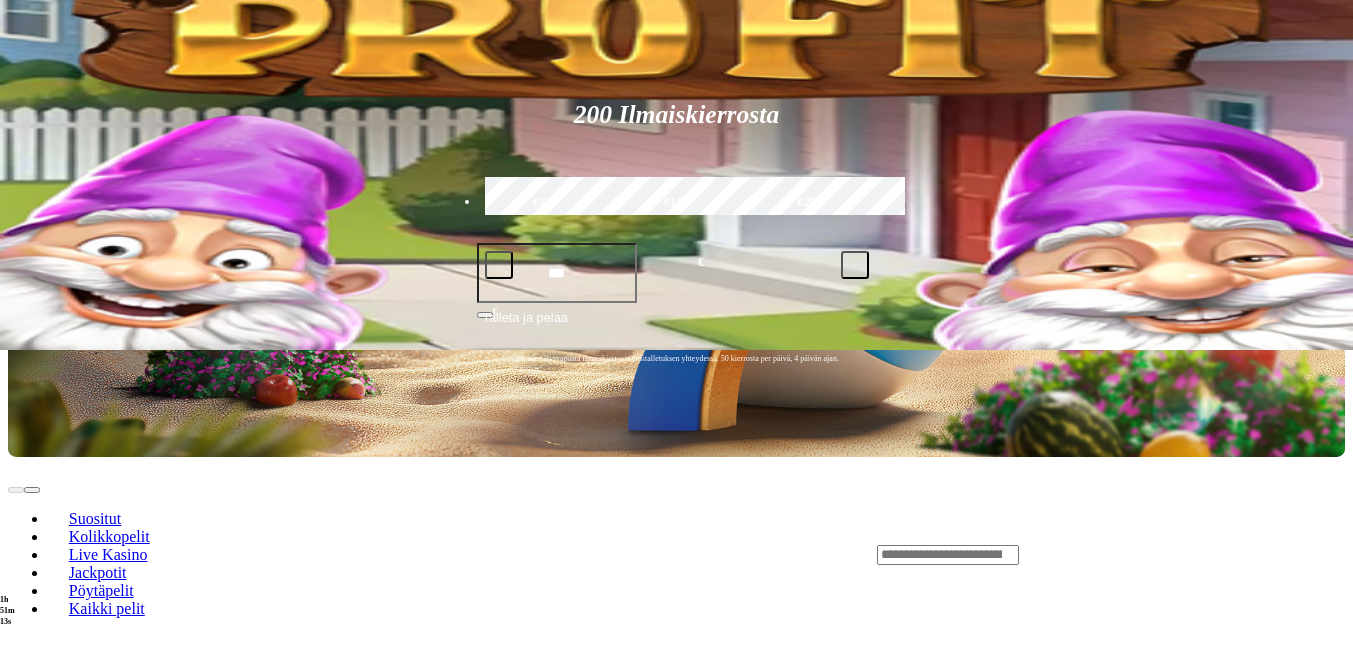 click at bounding box center (32, 727) 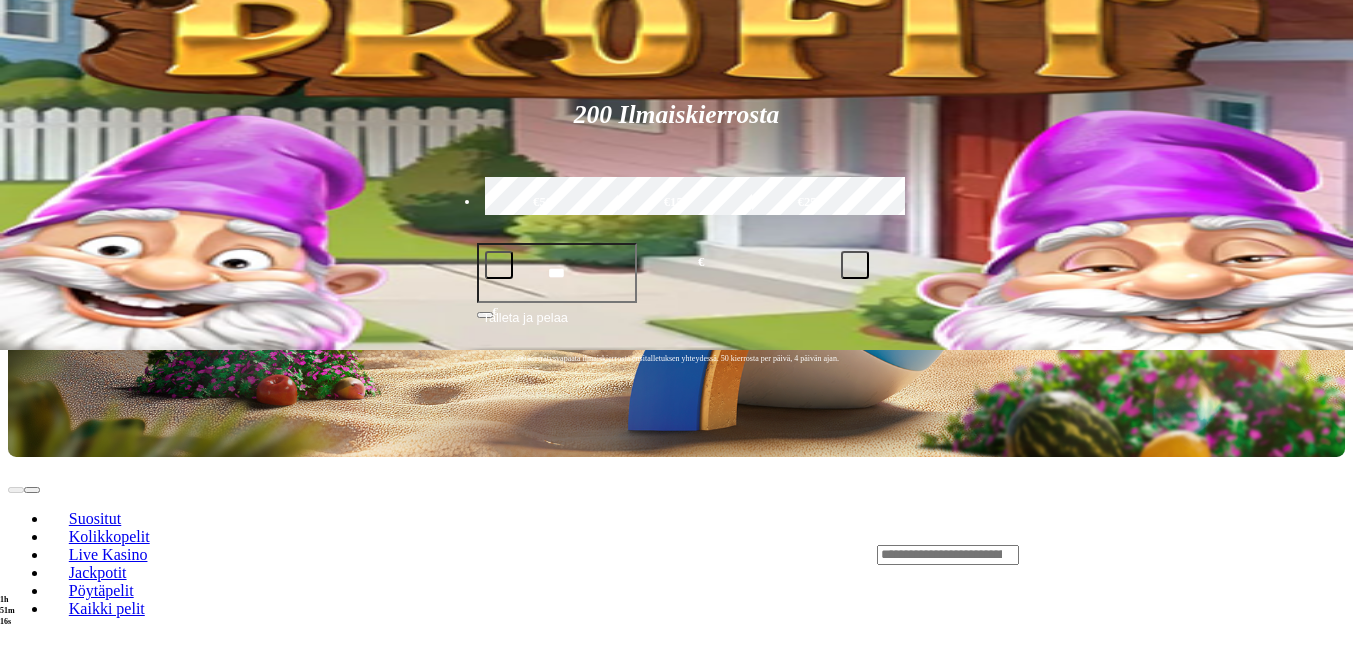 click on "Pelaa nyt" at bounding box center (-752, 1727) 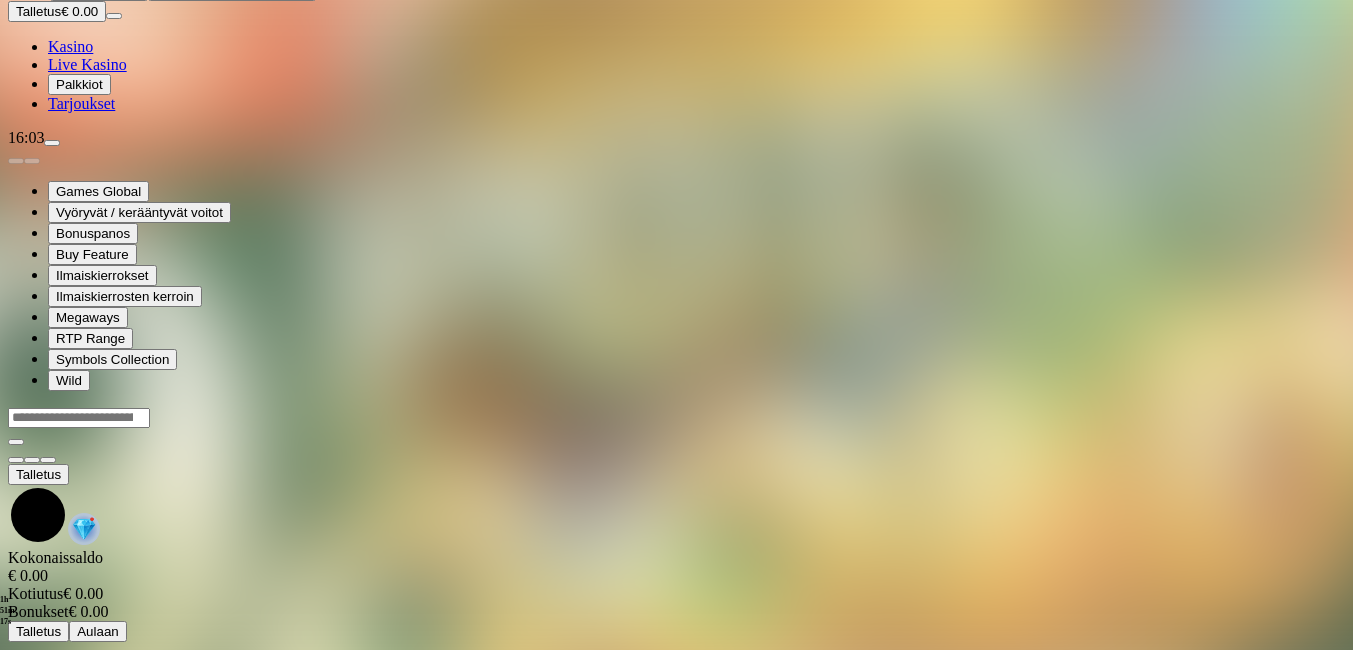 scroll, scrollTop: 0, scrollLeft: 0, axis: both 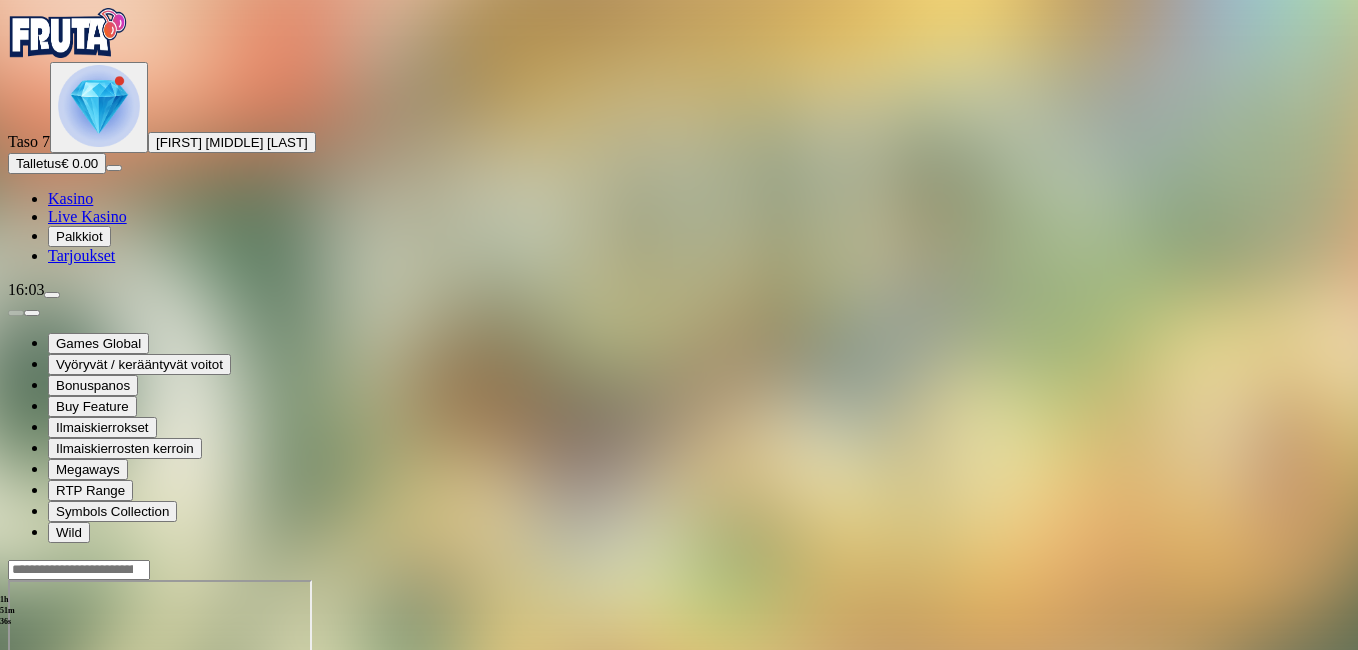 click at bounding box center (16, 752) 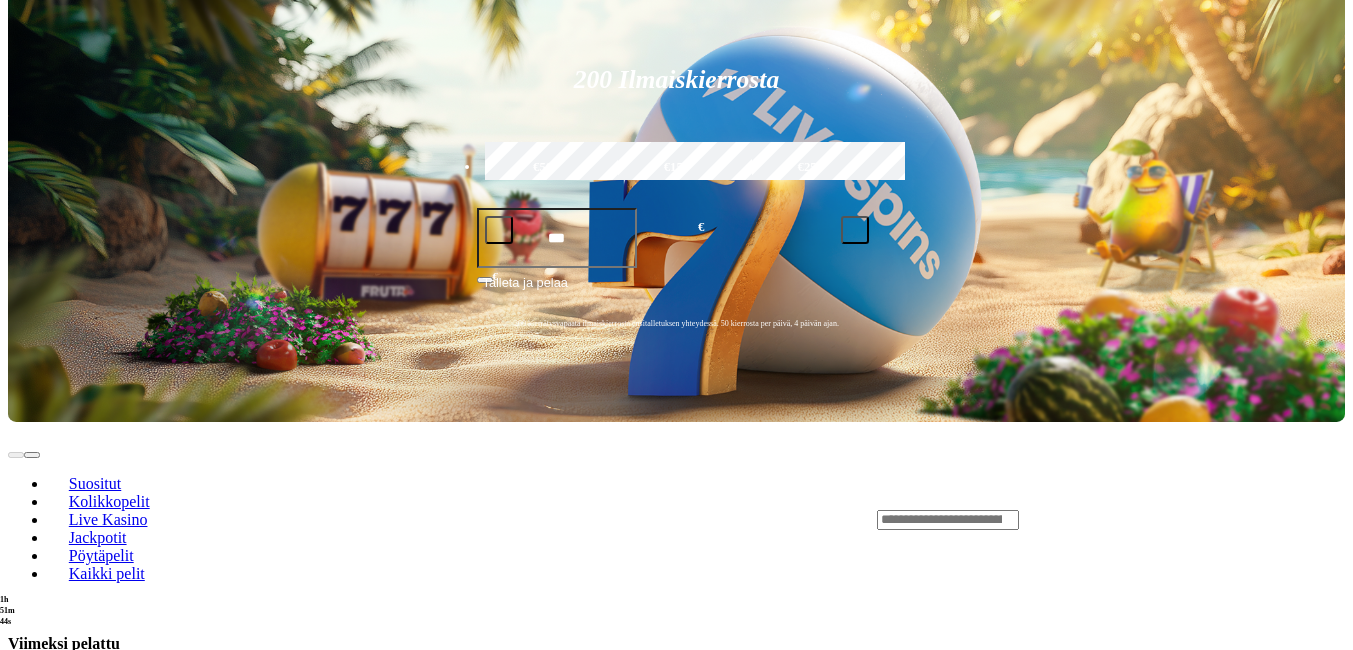 scroll, scrollTop: 300, scrollLeft: 0, axis: vertical 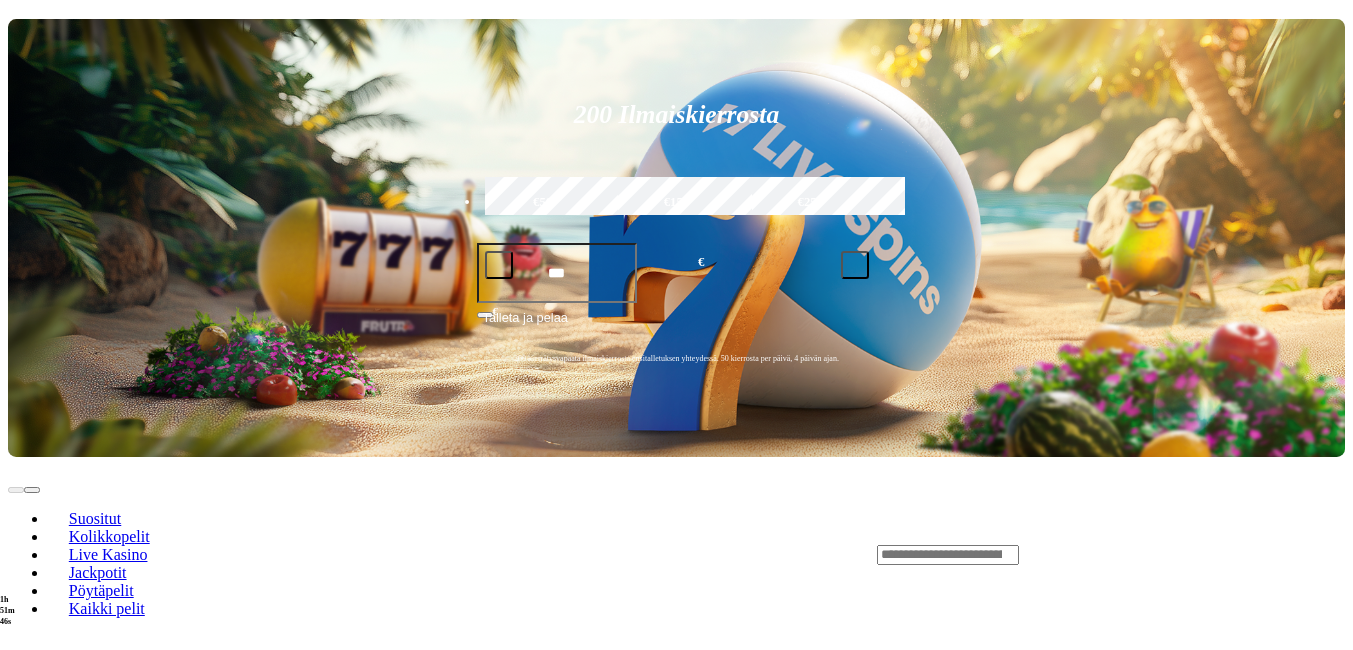 click at bounding box center (32, 727) 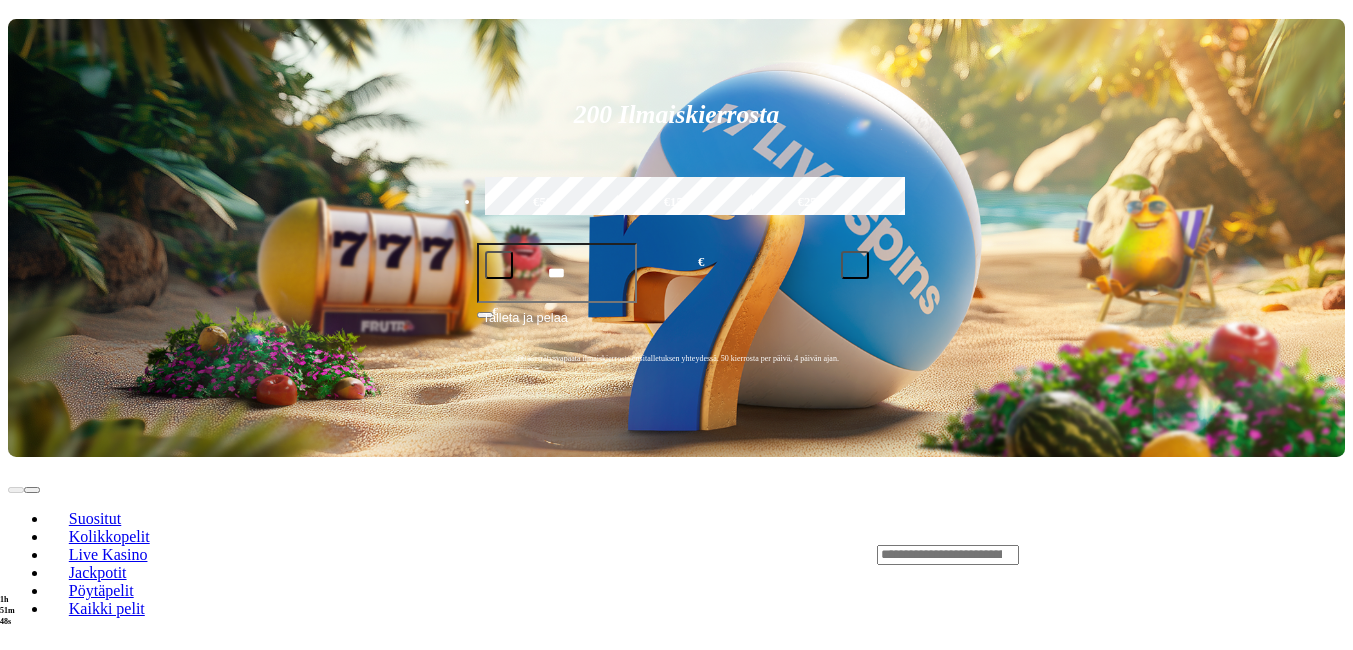 click at bounding box center [32, 727] 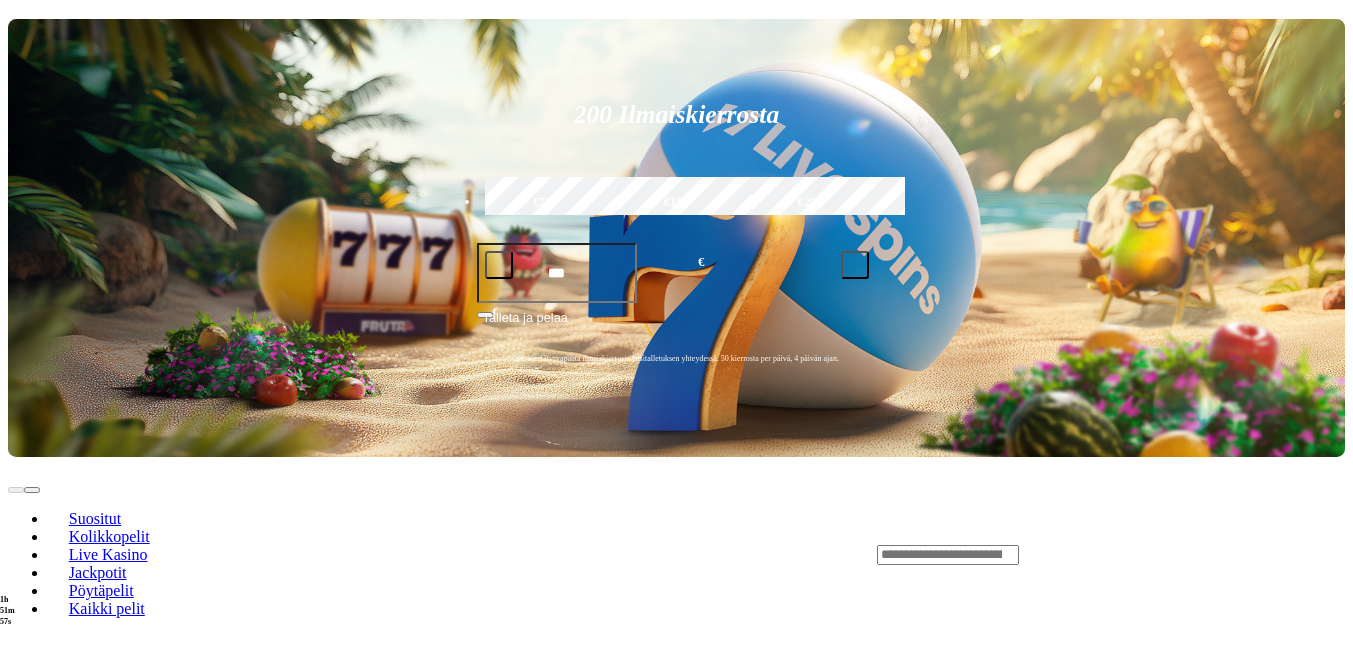 click at bounding box center [32, 1884] 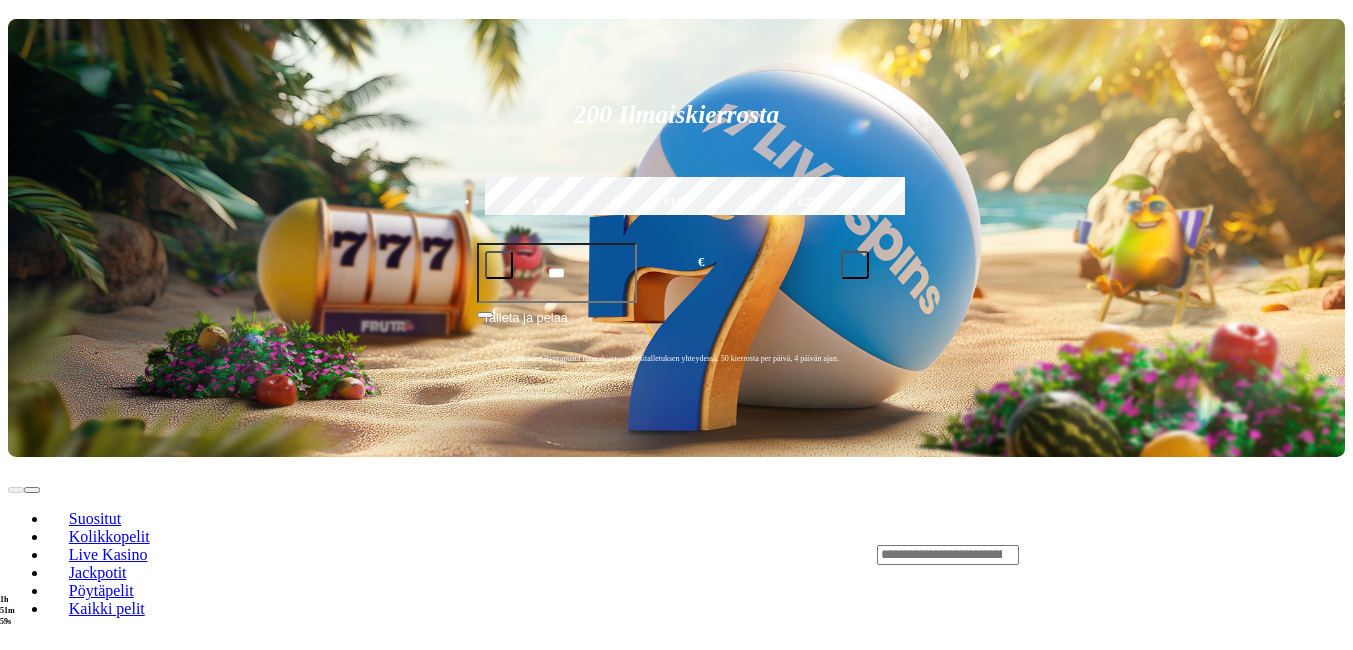 click at bounding box center [32, 1884] 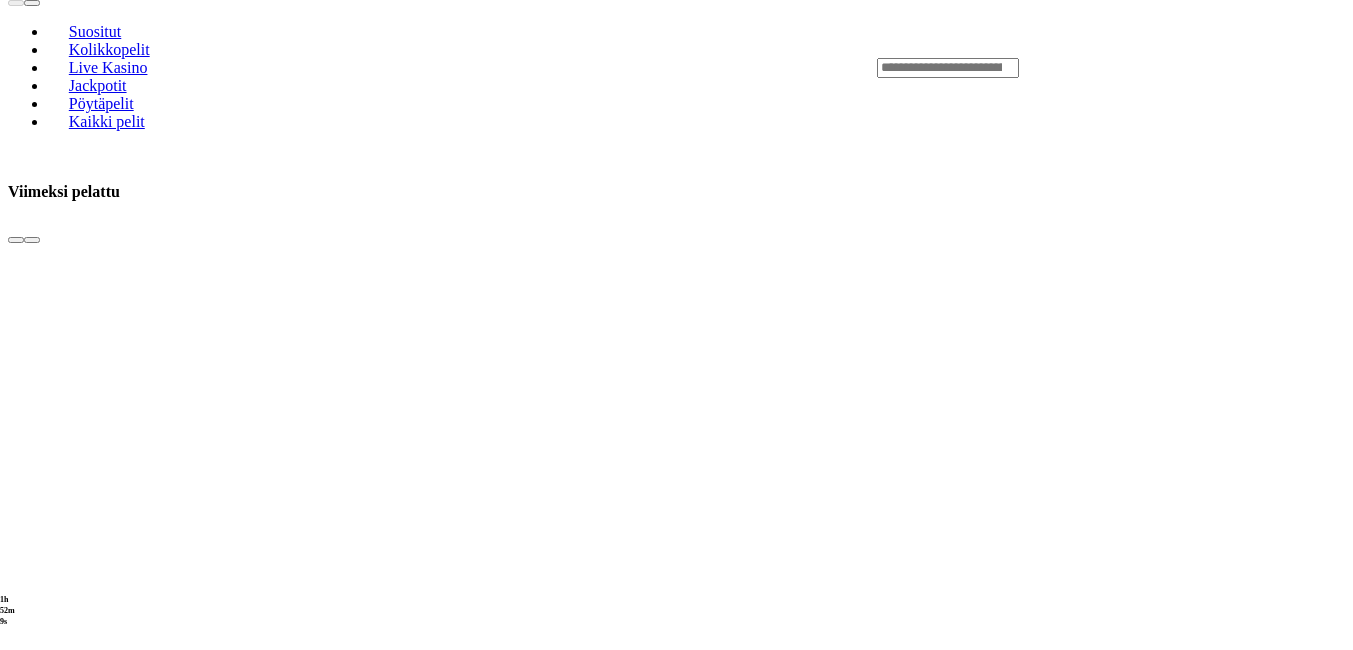 scroll, scrollTop: 800, scrollLeft: 0, axis: vertical 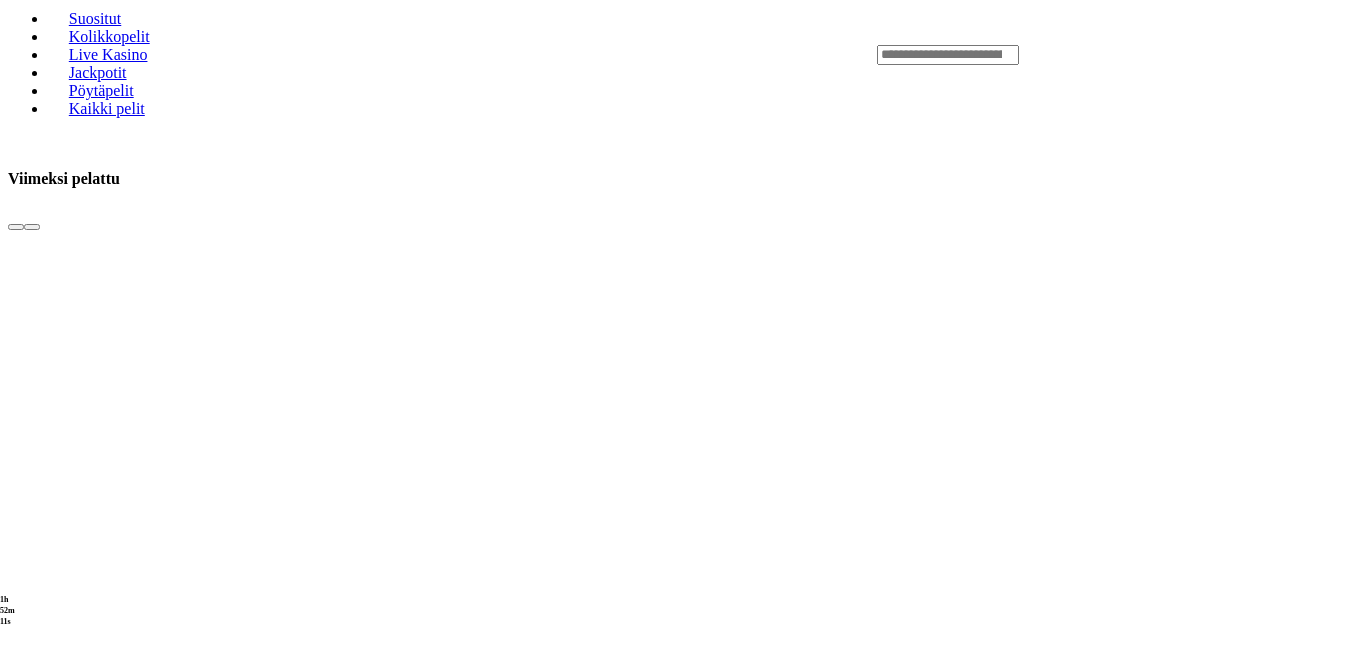 click on "Näytä kaikki" at bounding box center [1320, 2471] 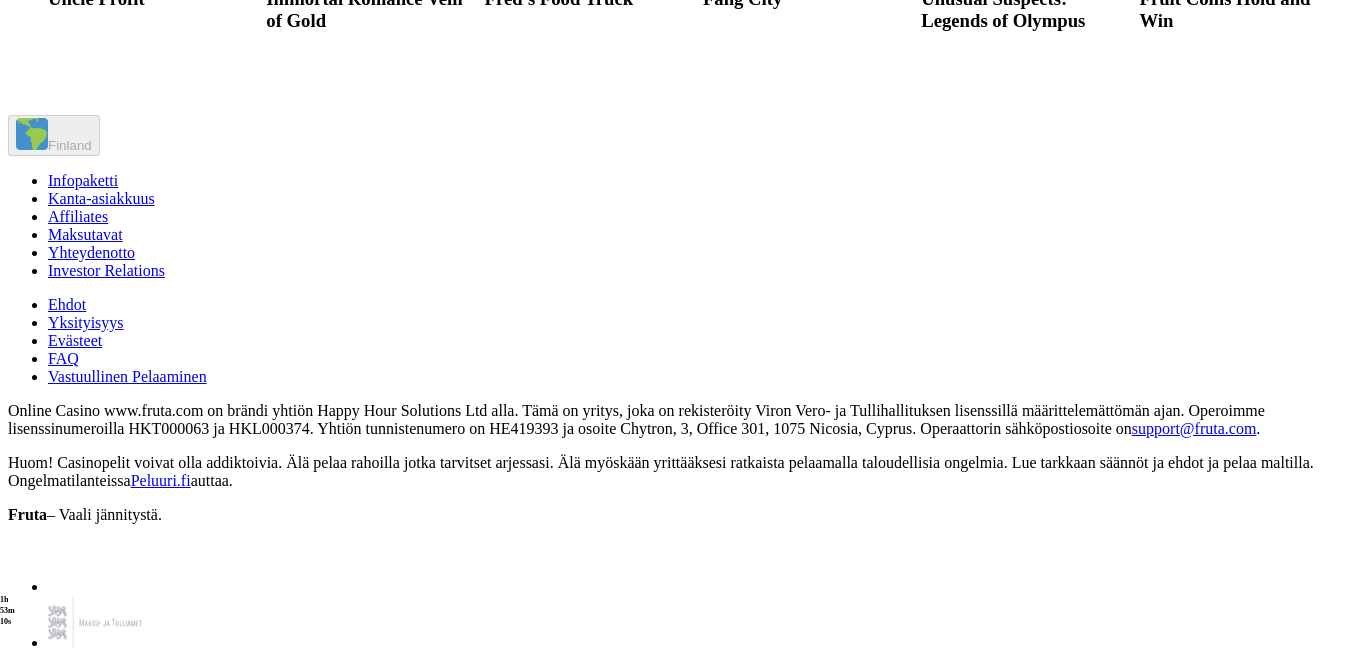 scroll, scrollTop: 2400, scrollLeft: 0, axis: vertical 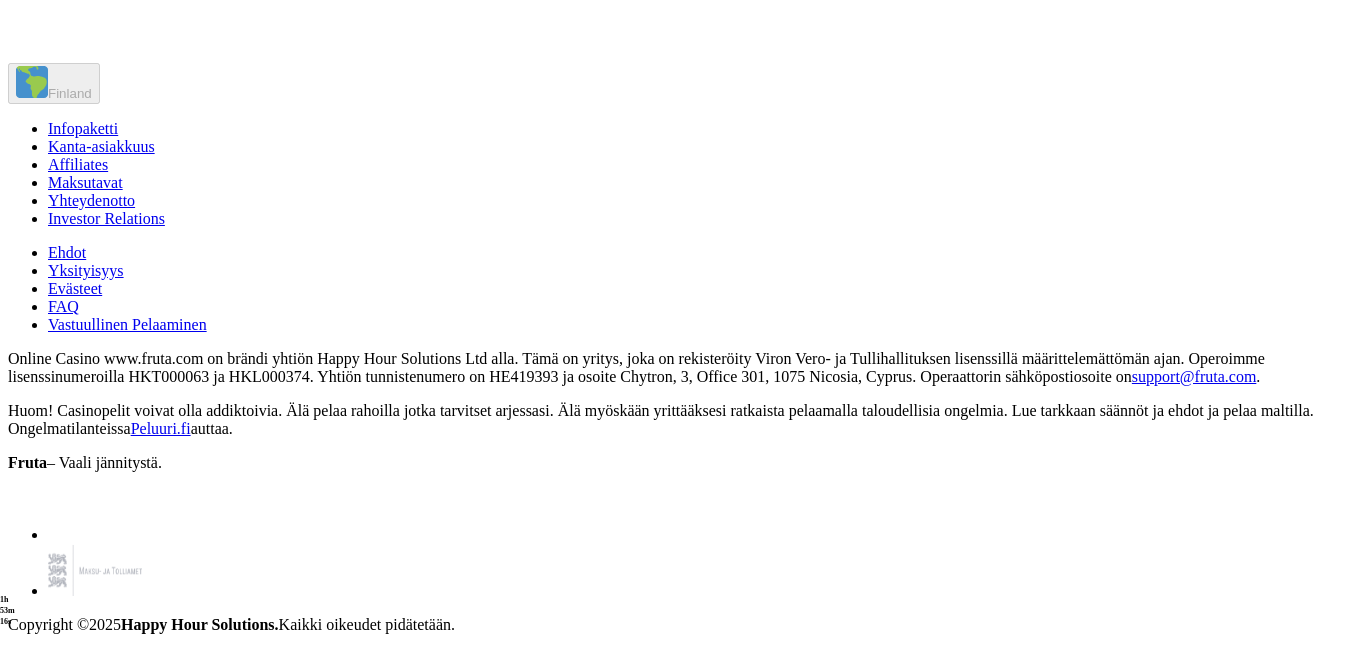 click on "Pelaa nyt" at bounding box center [514, -357] 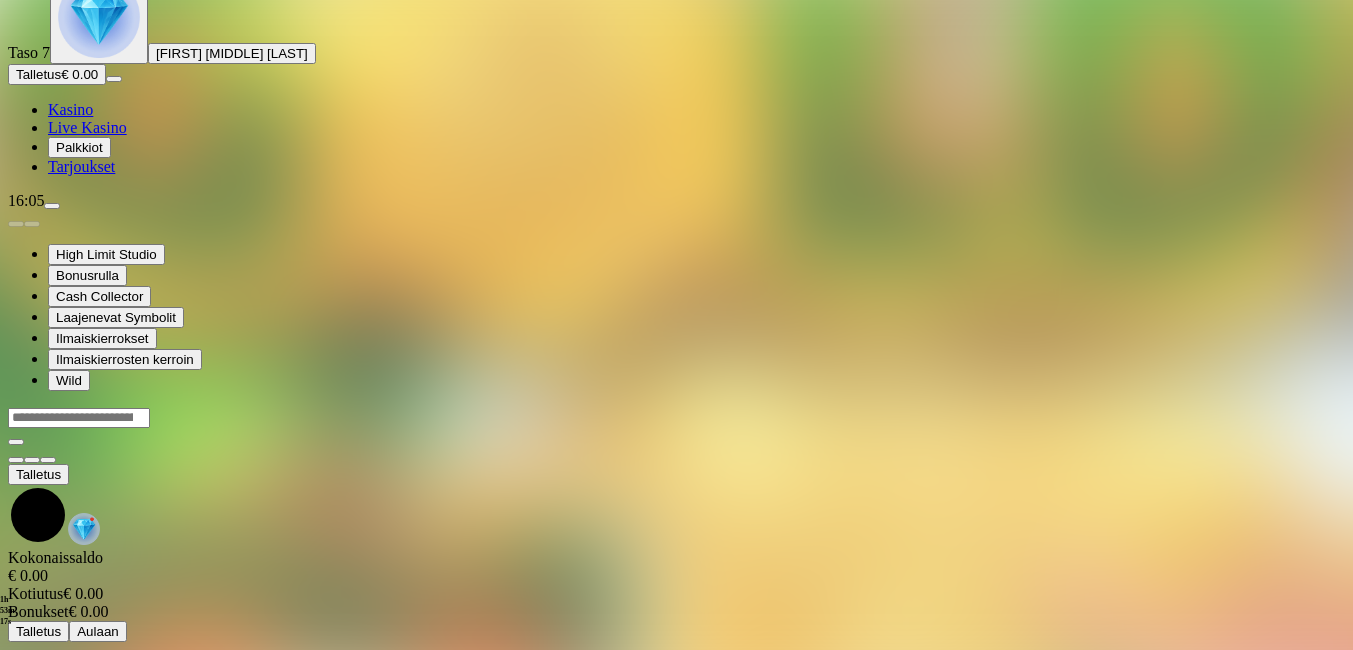 scroll, scrollTop: 0, scrollLeft: 0, axis: both 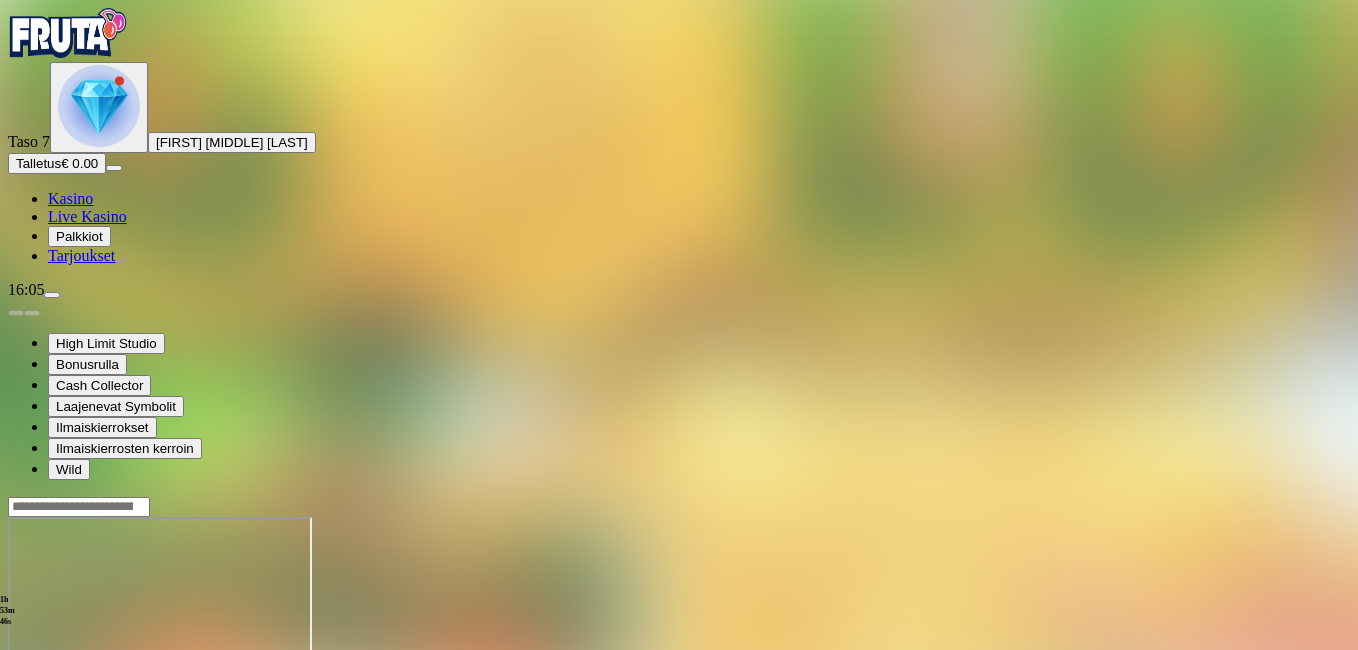 click at bounding box center [16, 689] 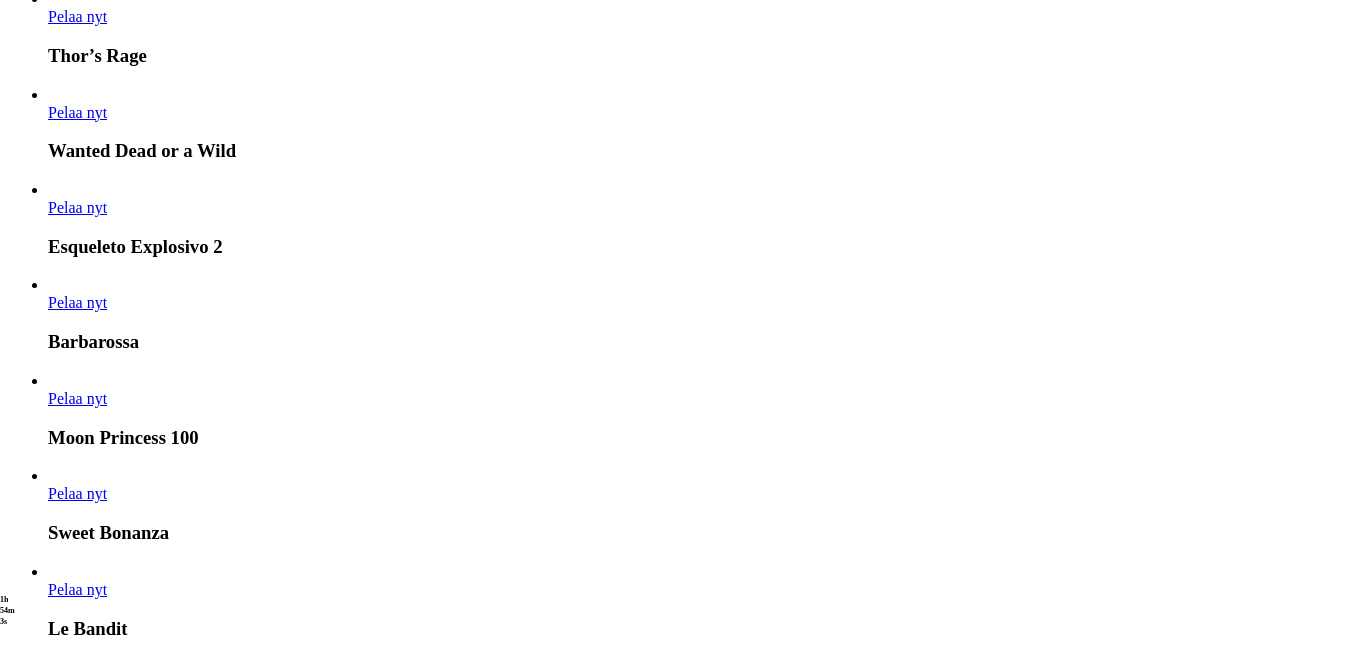 scroll, scrollTop: 2600, scrollLeft: 0, axis: vertical 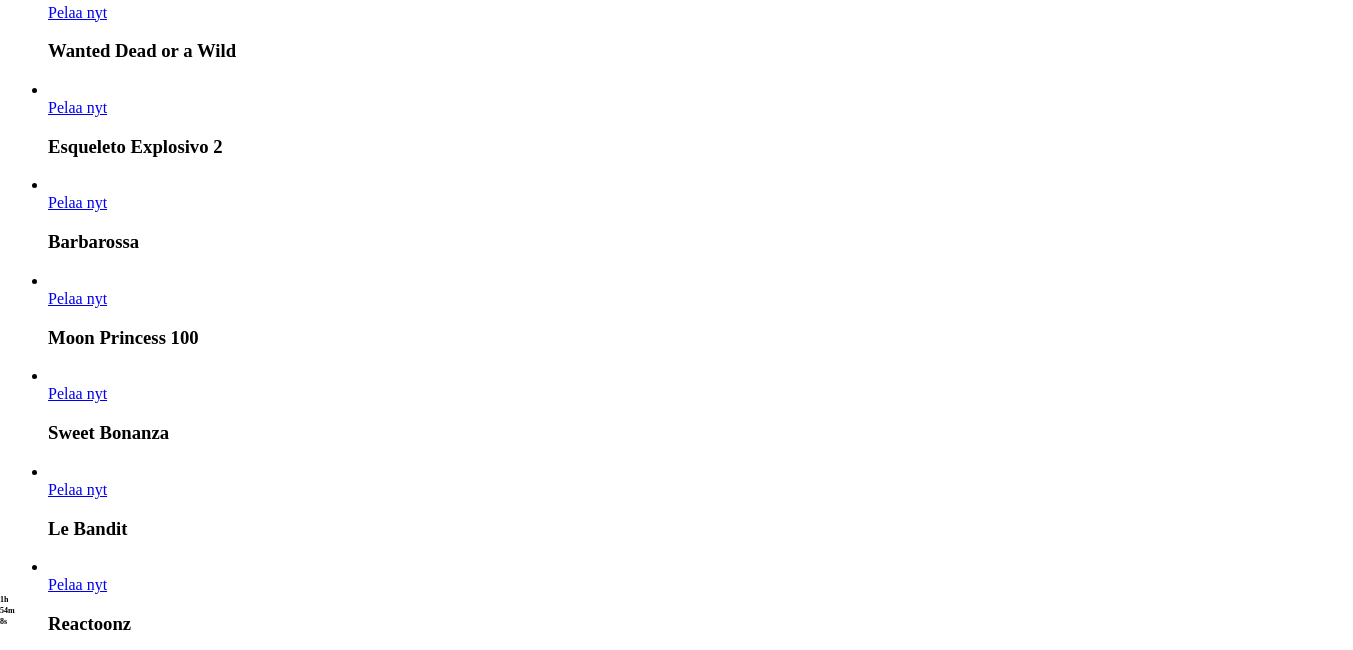 click on "Näytä kaikki" at bounding box center [1320, 18324] 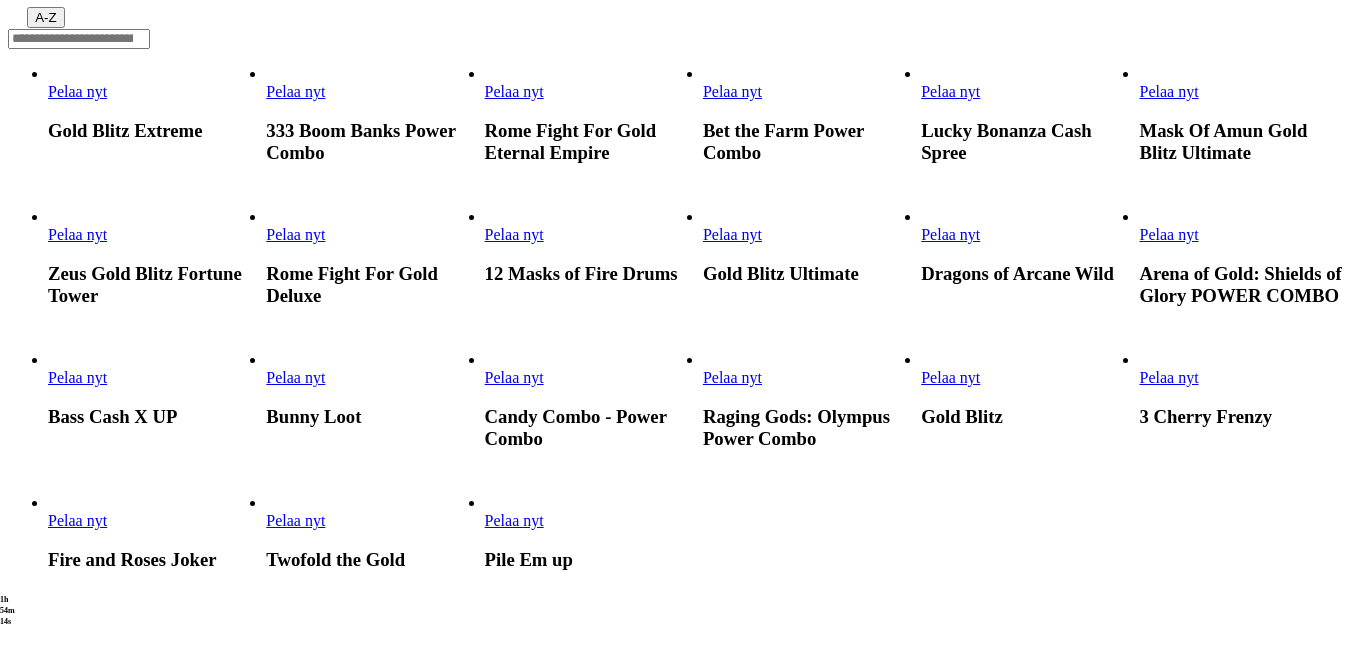 scroll, scrollTop: 400, scrollLeft: 0, axis: vertical 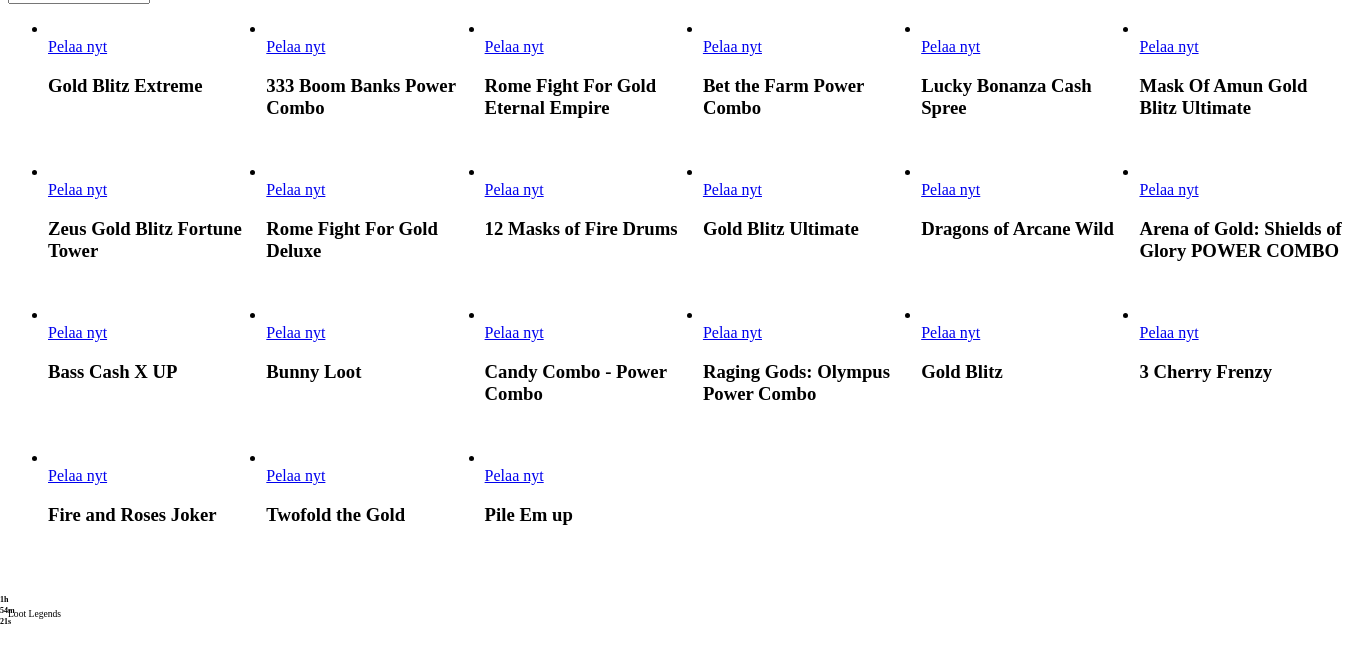click on "Pelaa nyt" at bounding box center (295, 475) 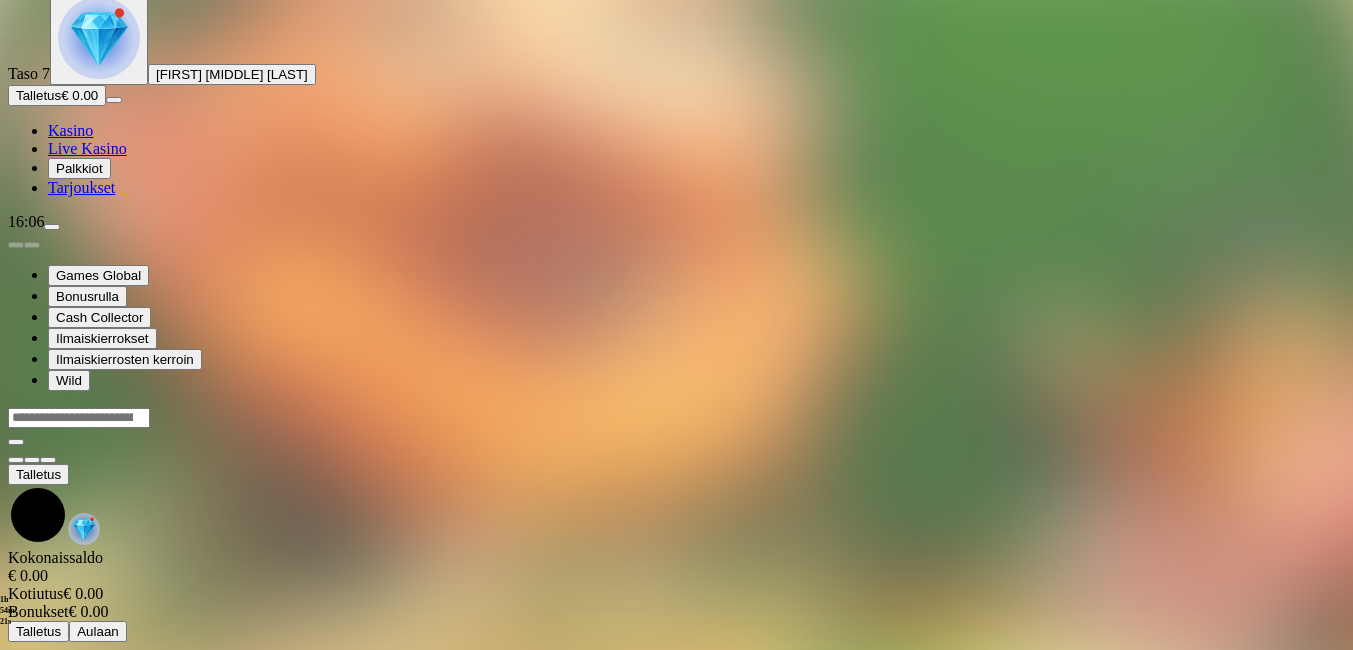 scroll, scrollTop: 0, scrollLeft: 0, axis: both 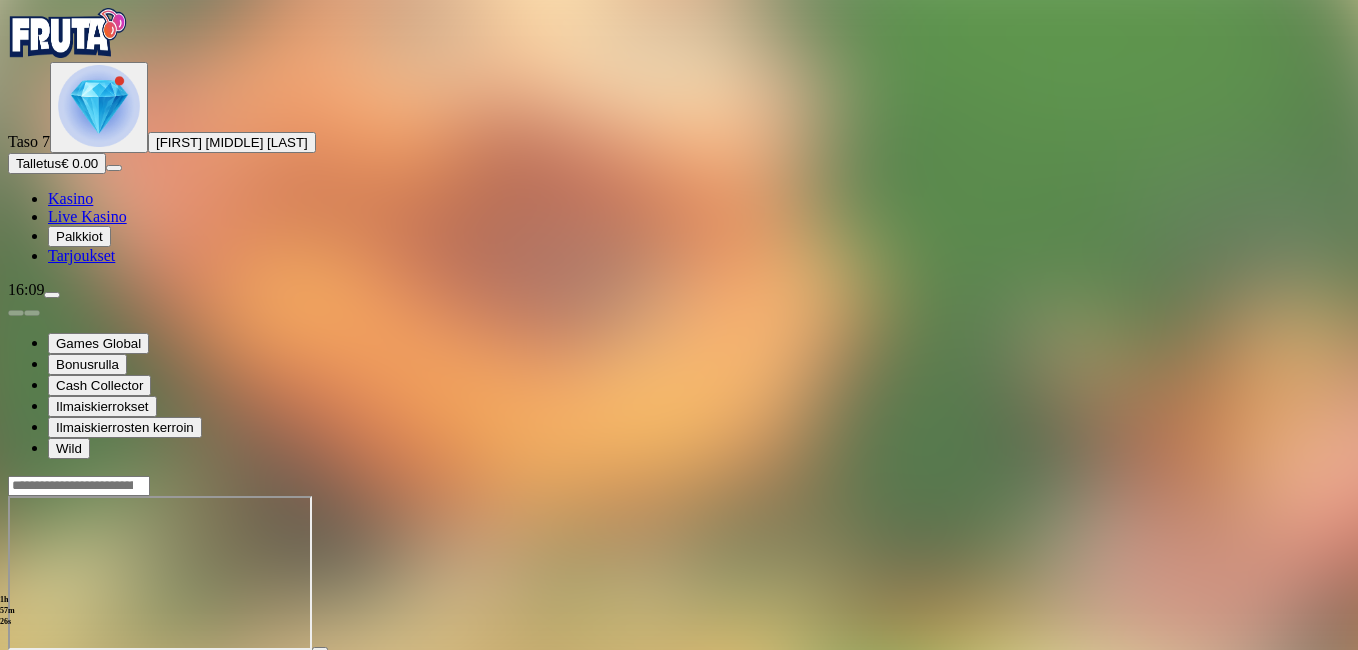 click on "Talletus" at bounding box center [38, 163] 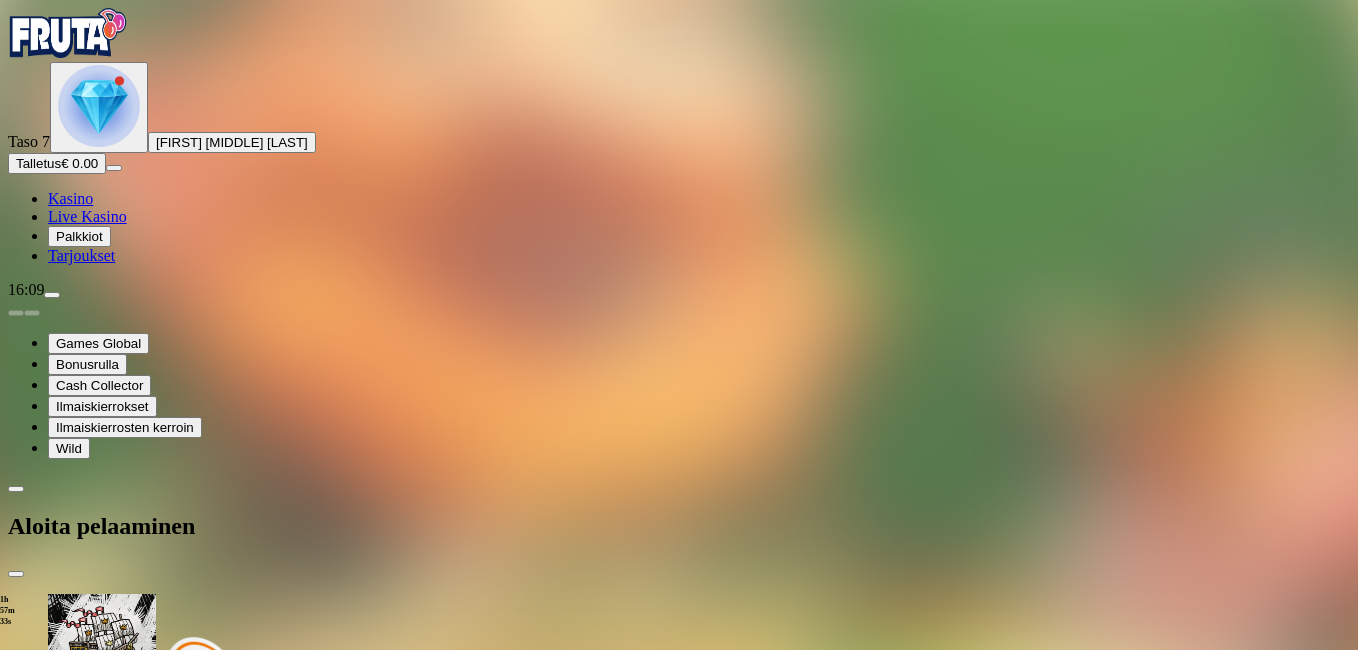 click on "€50" at bounding box center (211, 3057) 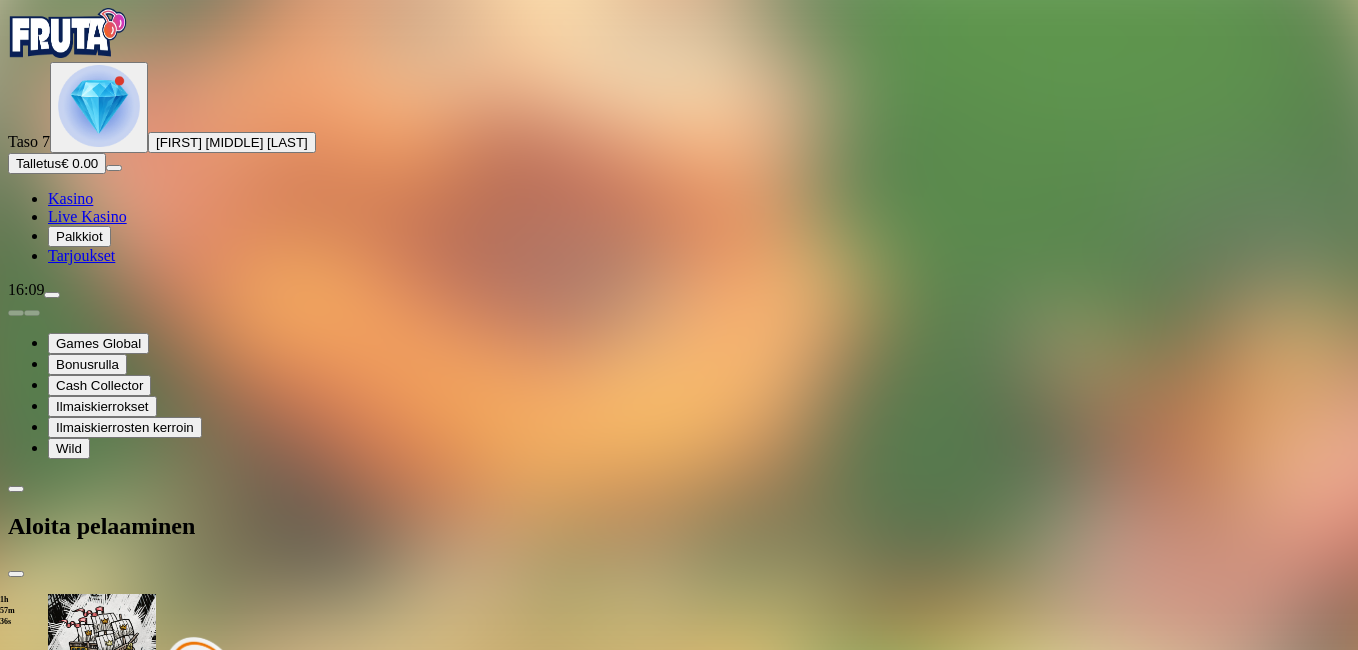 click on "TALLETA JA PELAA" at bounding box center [76, 3222] 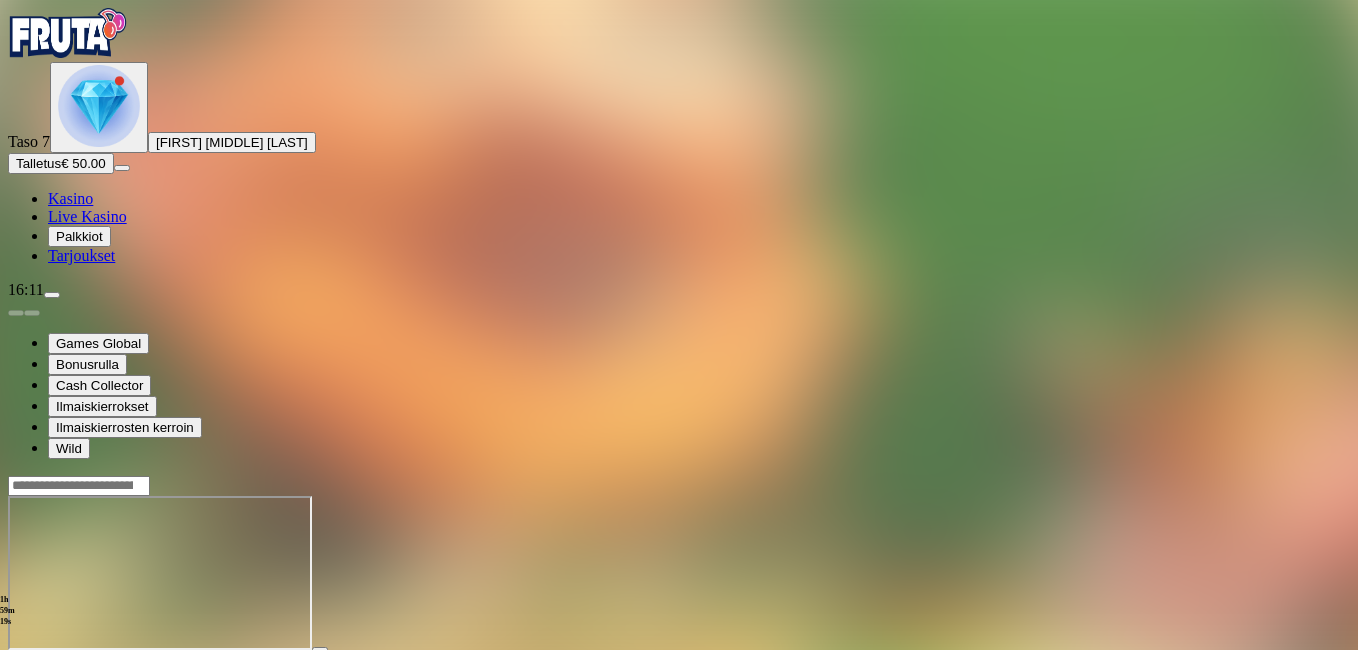 click at bounding box center (16, 668) 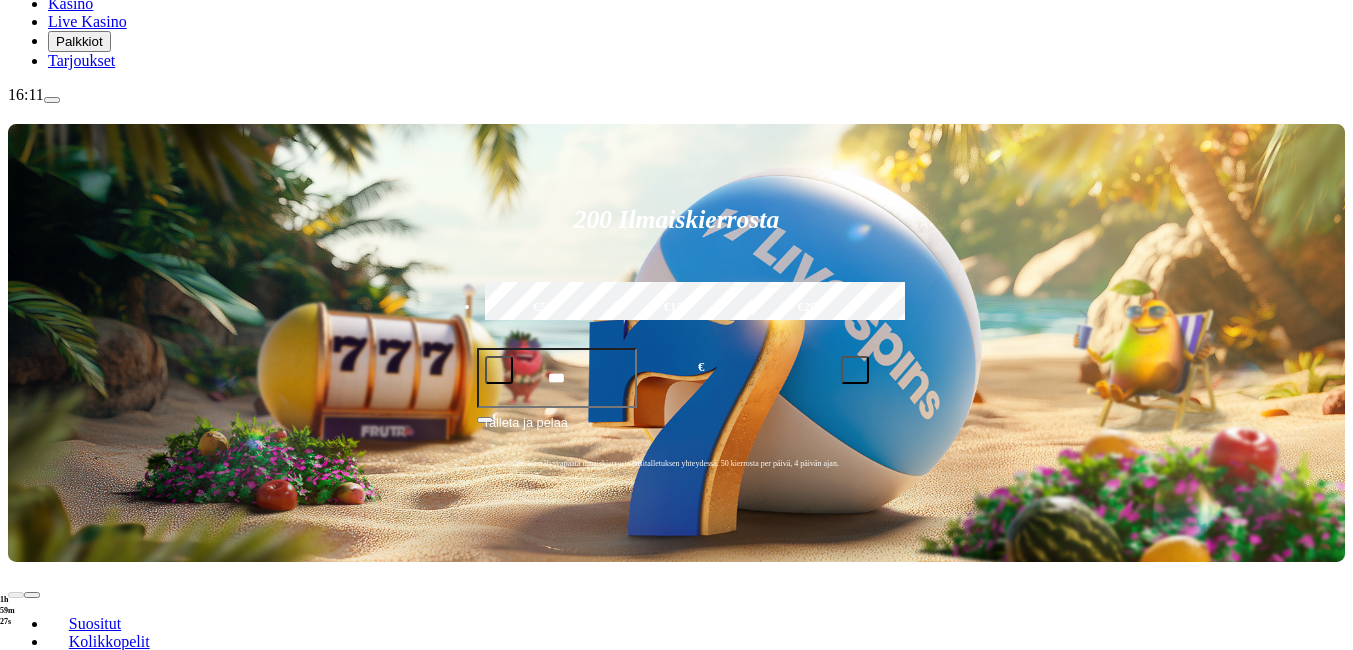 scroll, scrollTop: 200, scrollLeft: 0, axis: vertical 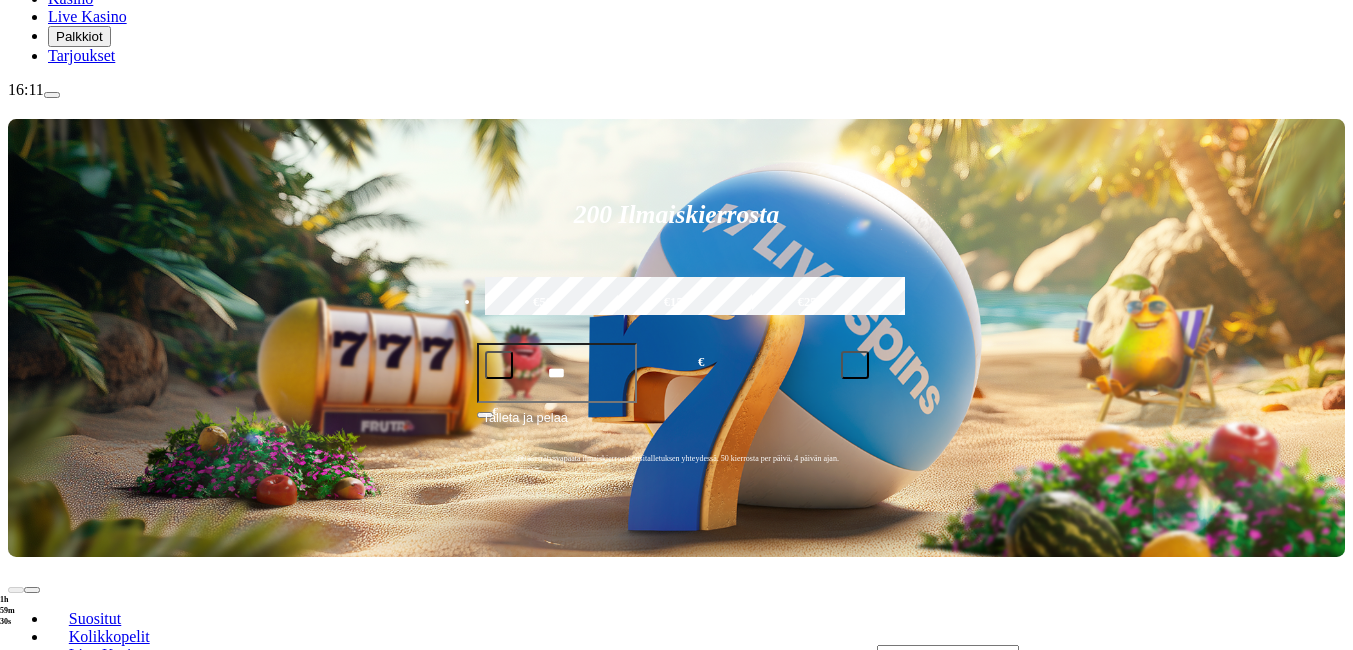 click at bounding box center [32, 827] 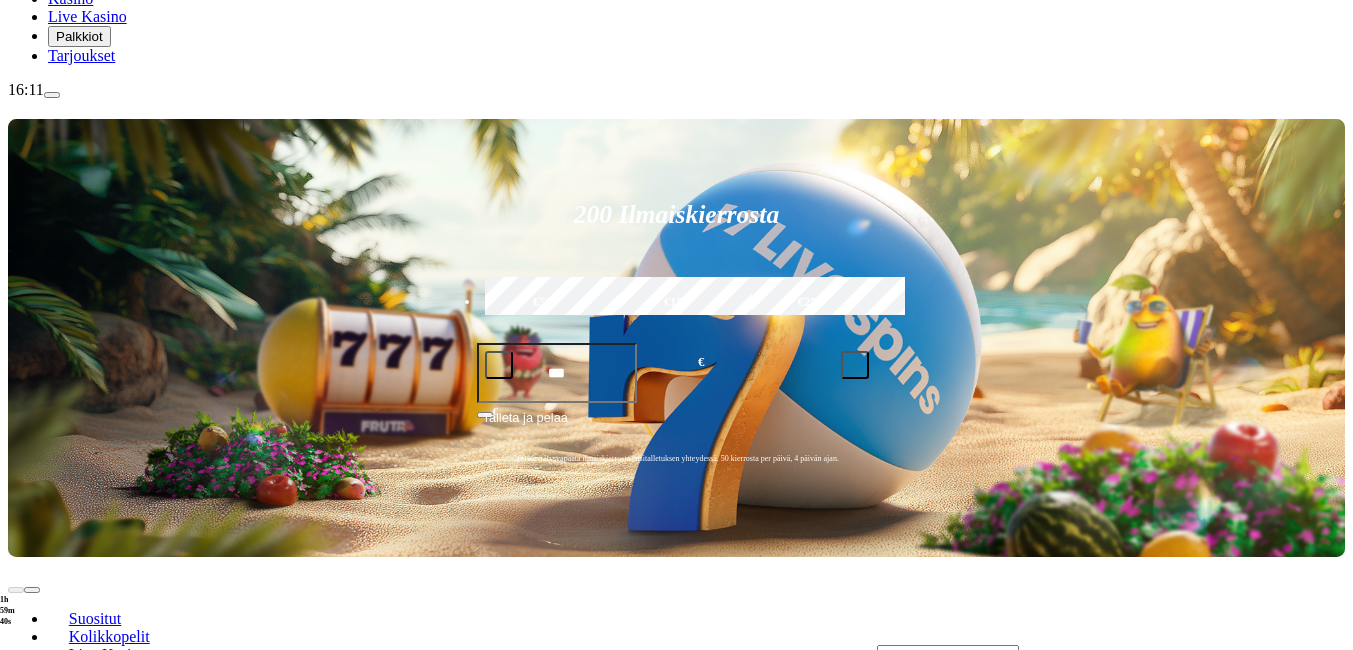 click at bounding box center [16, 827] 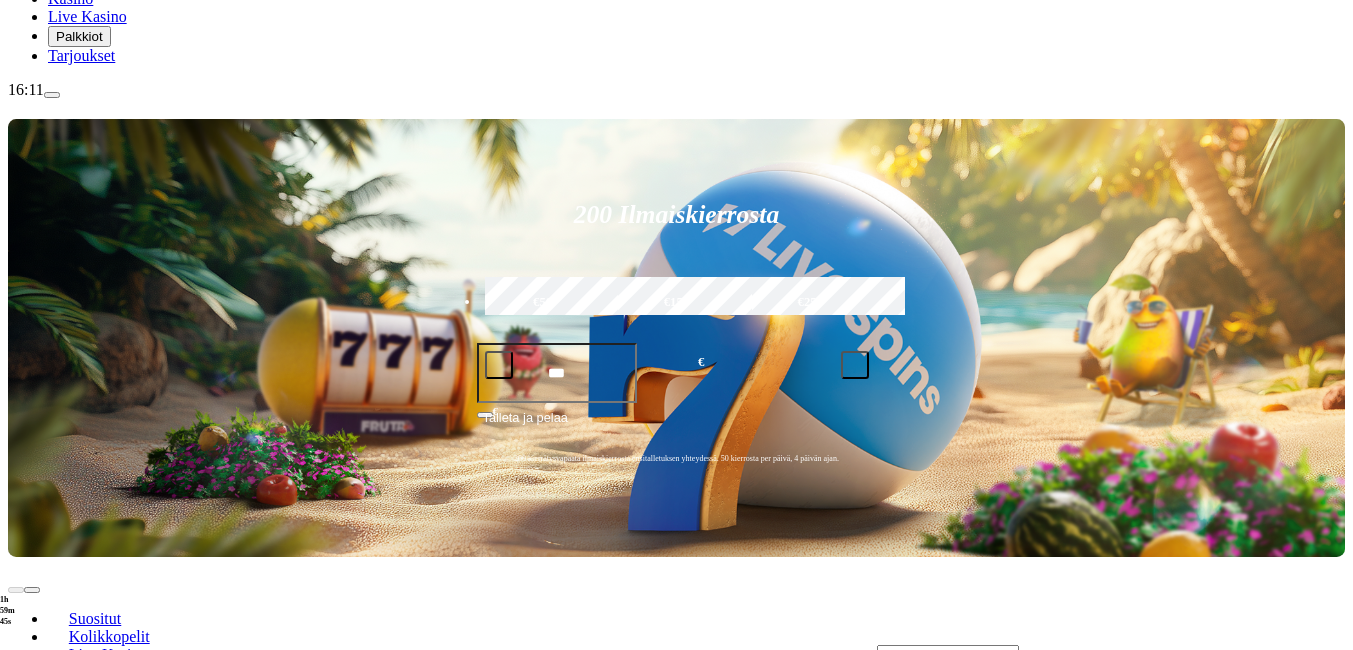 click at bounding box center [948, 655] 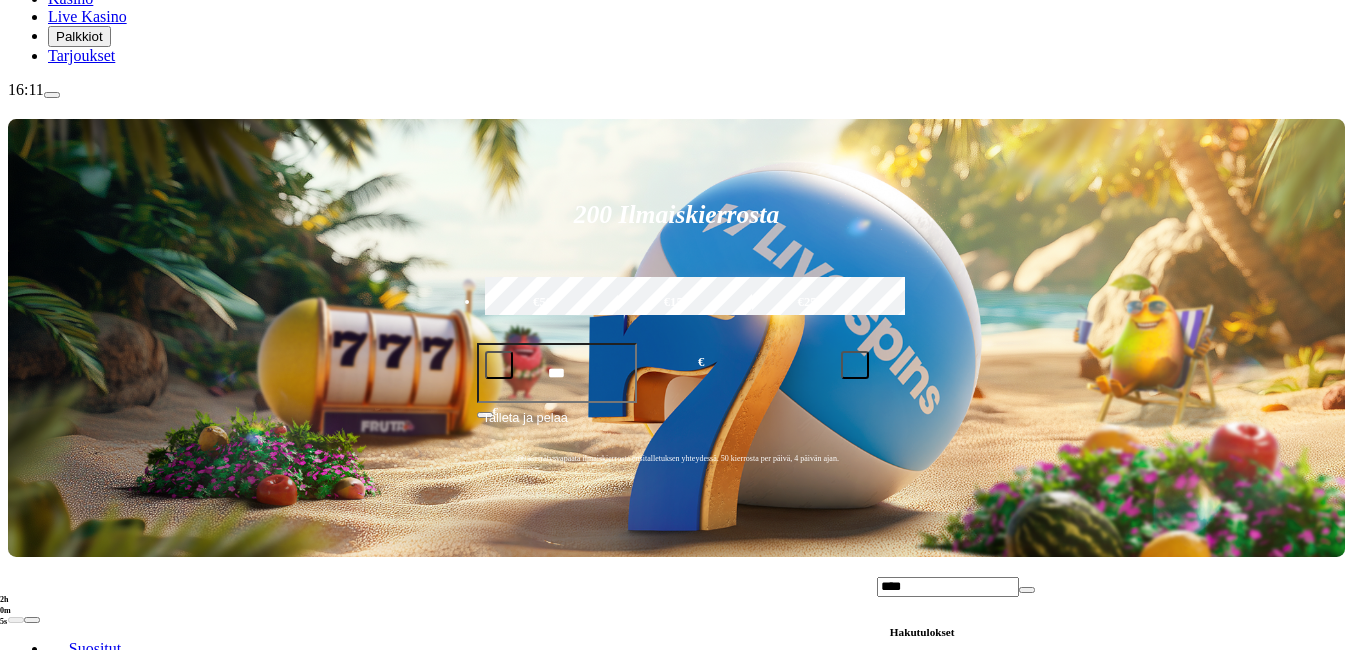 type on "****" 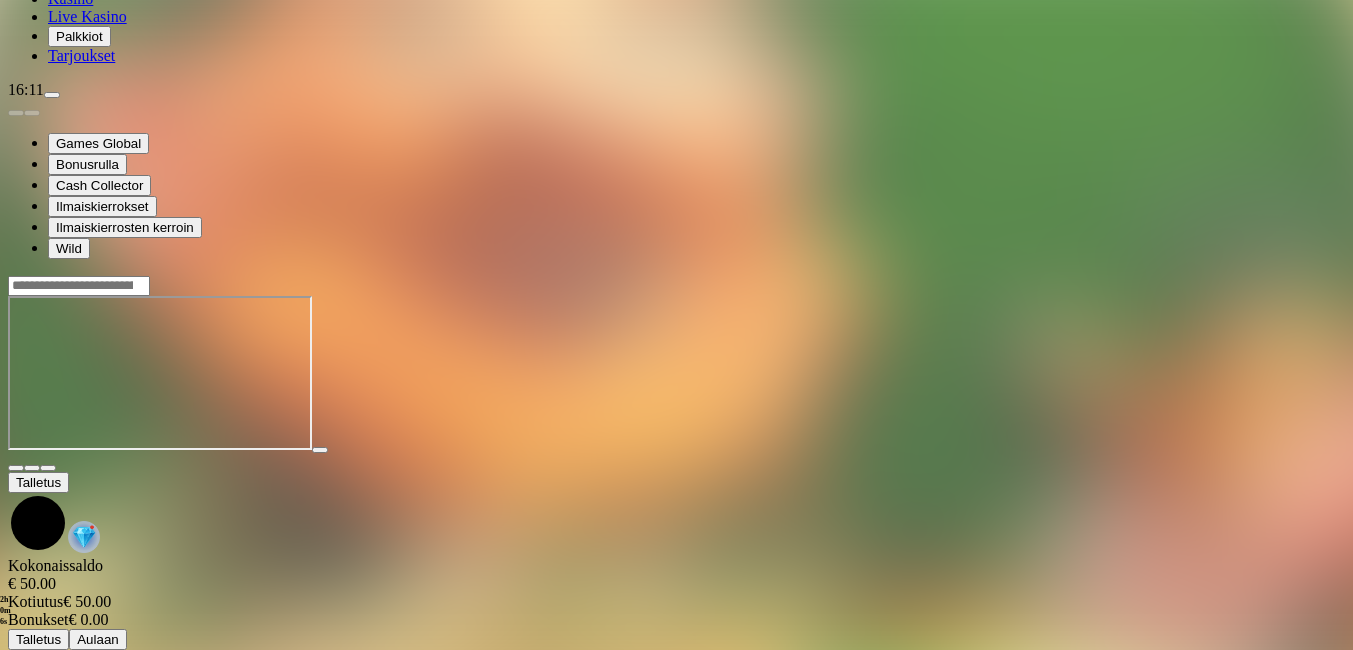scroll, scrollTop: 0, scrollLeft: 0, axis: both 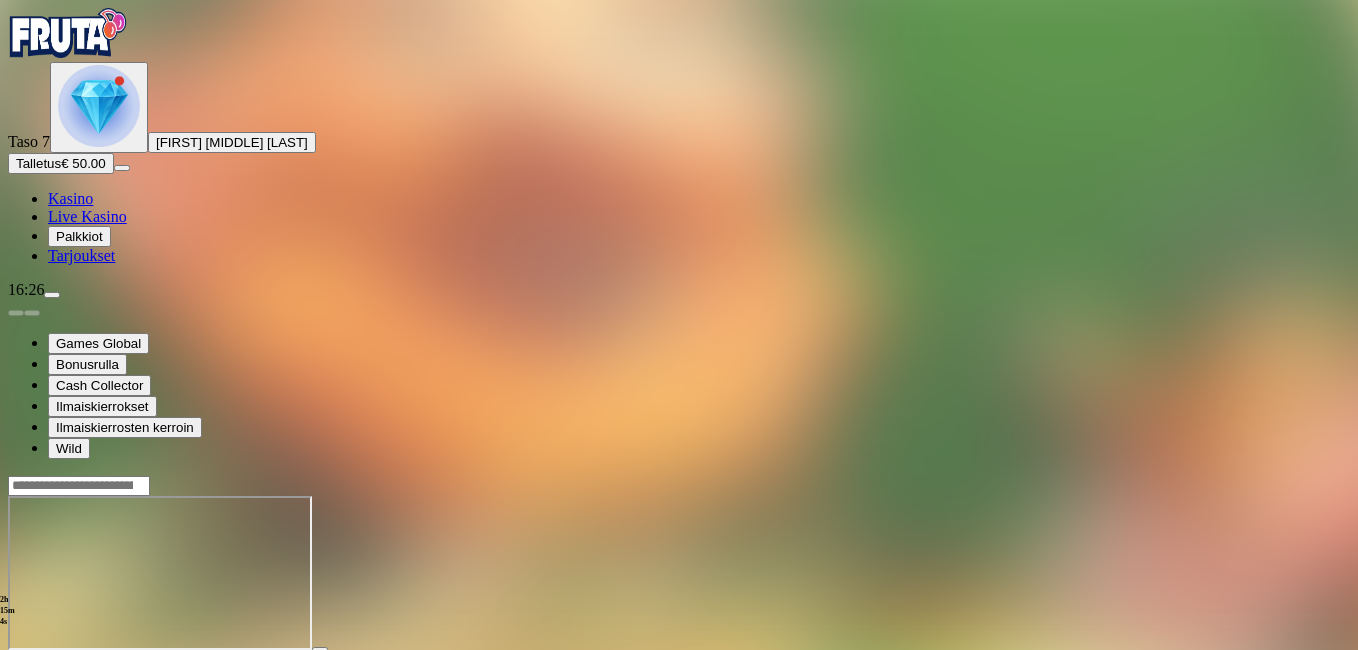 click at bounding box center (16, 668) 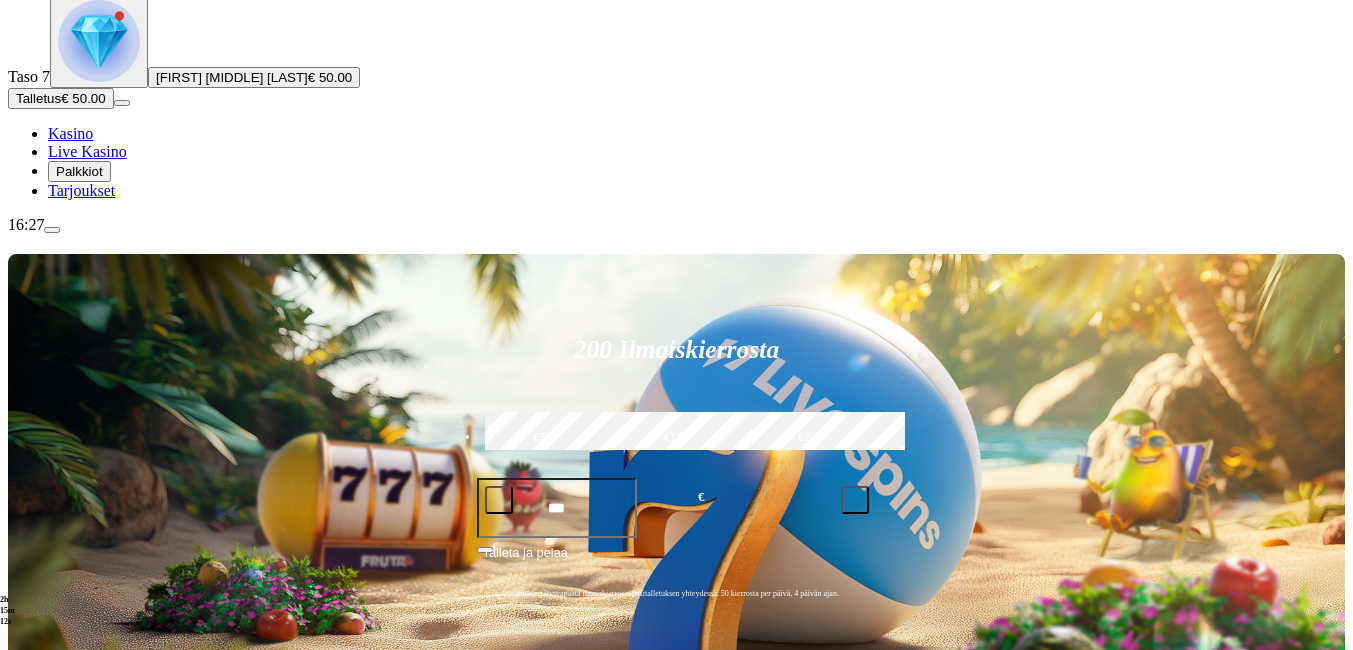 scroll, scrollTop: 200, scrollLeft: 0, axis: vertical 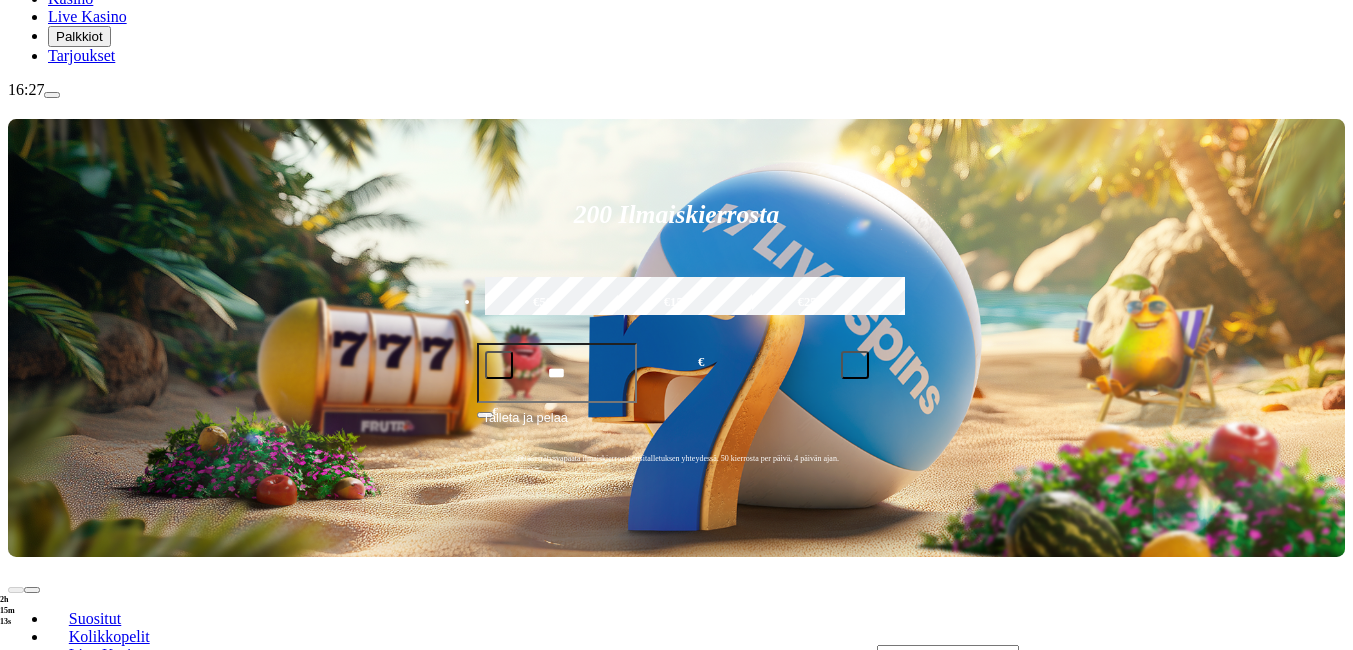 click on "Pelaa nyt" at bounding box center (77, 1064) 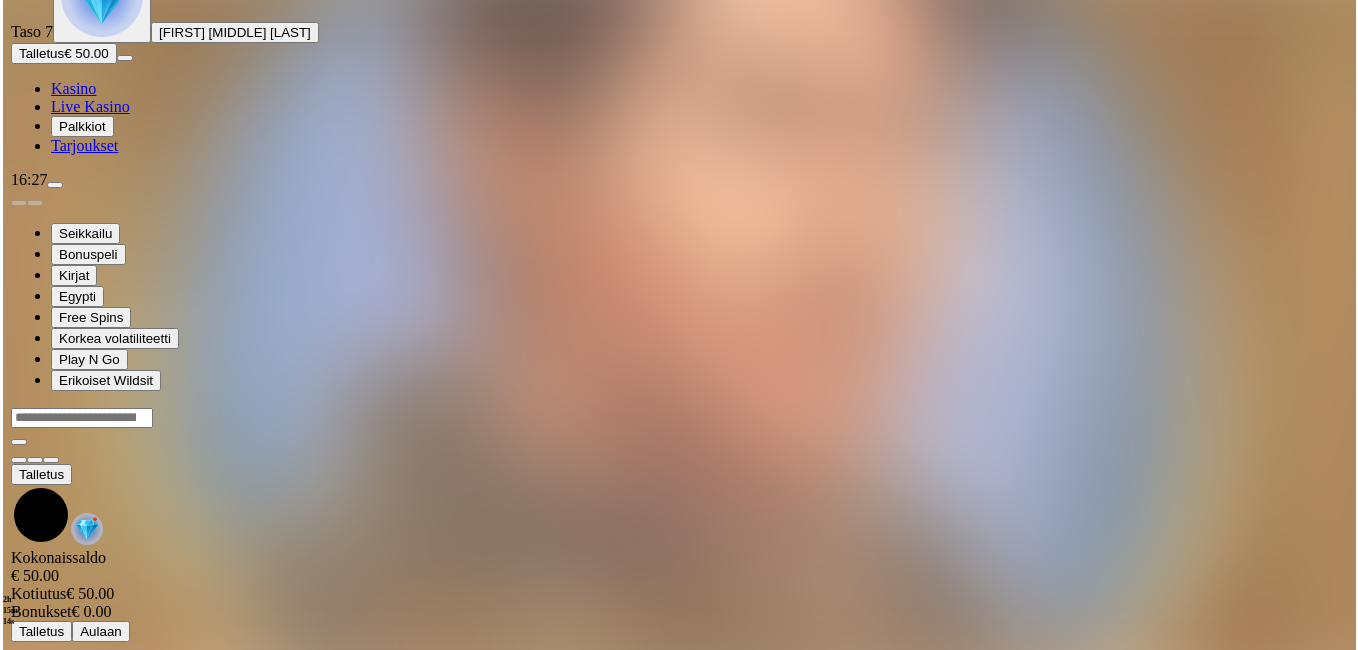 scroll, scrollTop: 0, scrollLeft: 0, axis: both 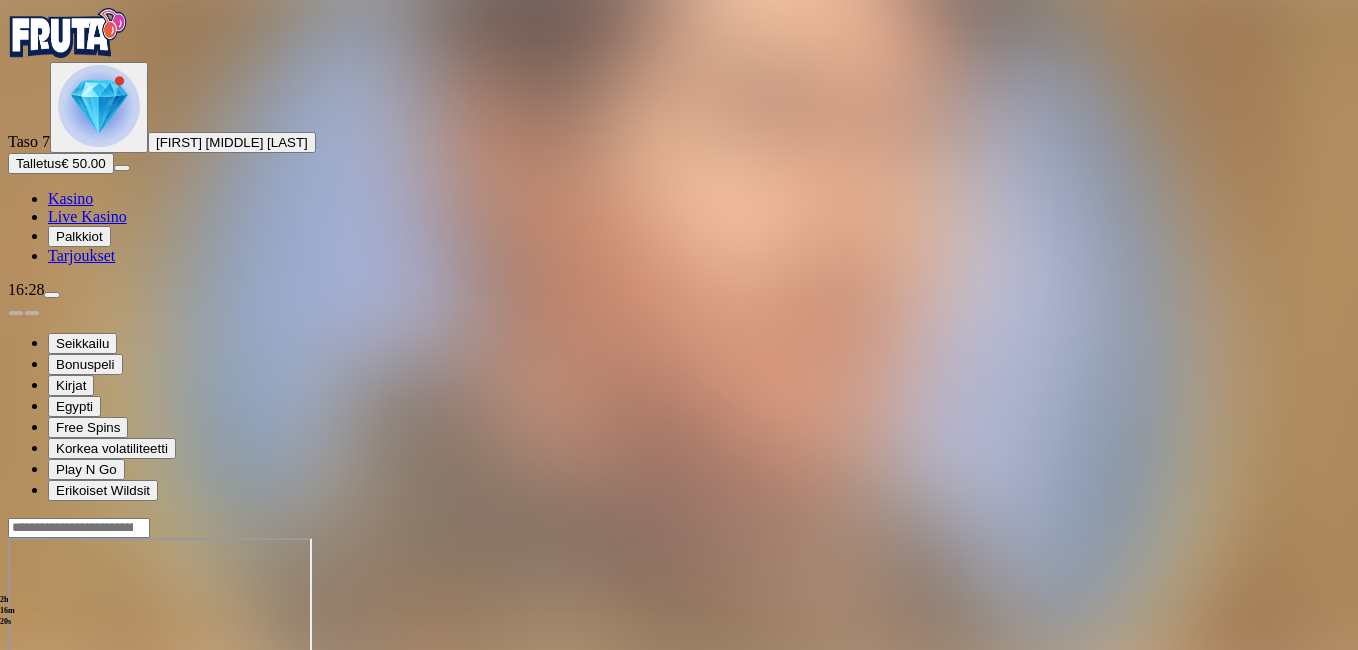 click at bounding box center [16, 710] 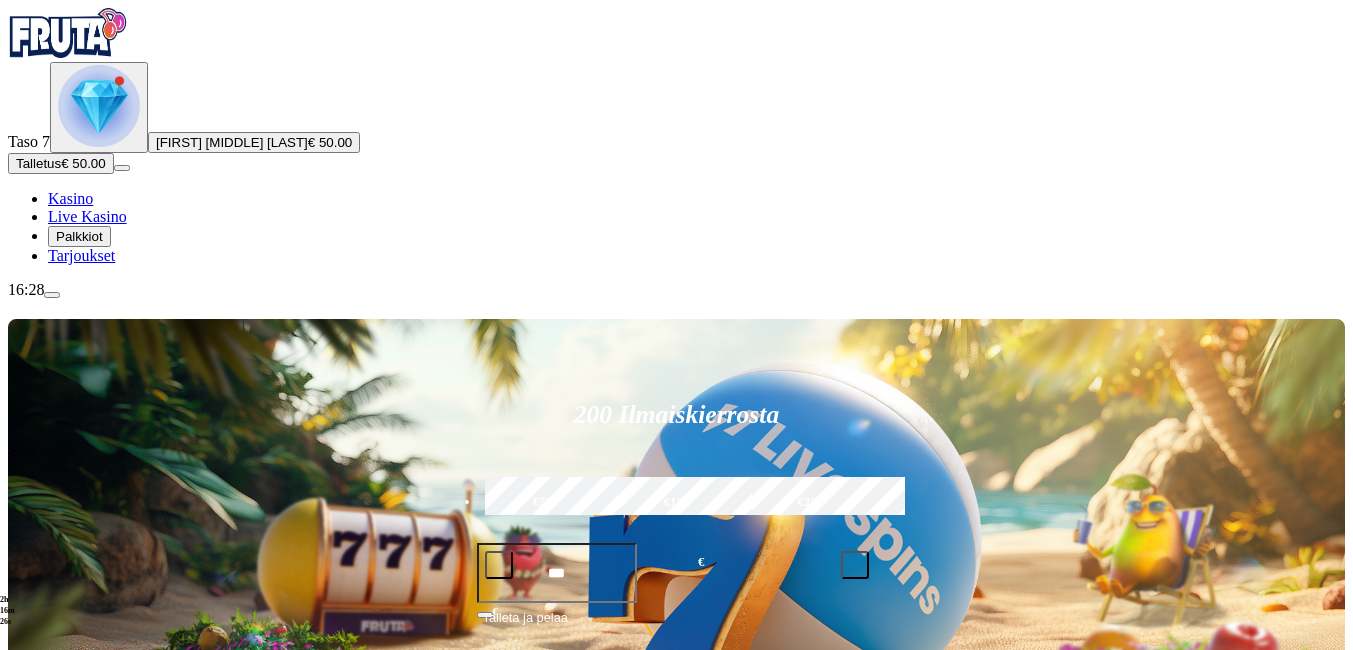click on "Palkkiot" at bounding box center (79, 236) 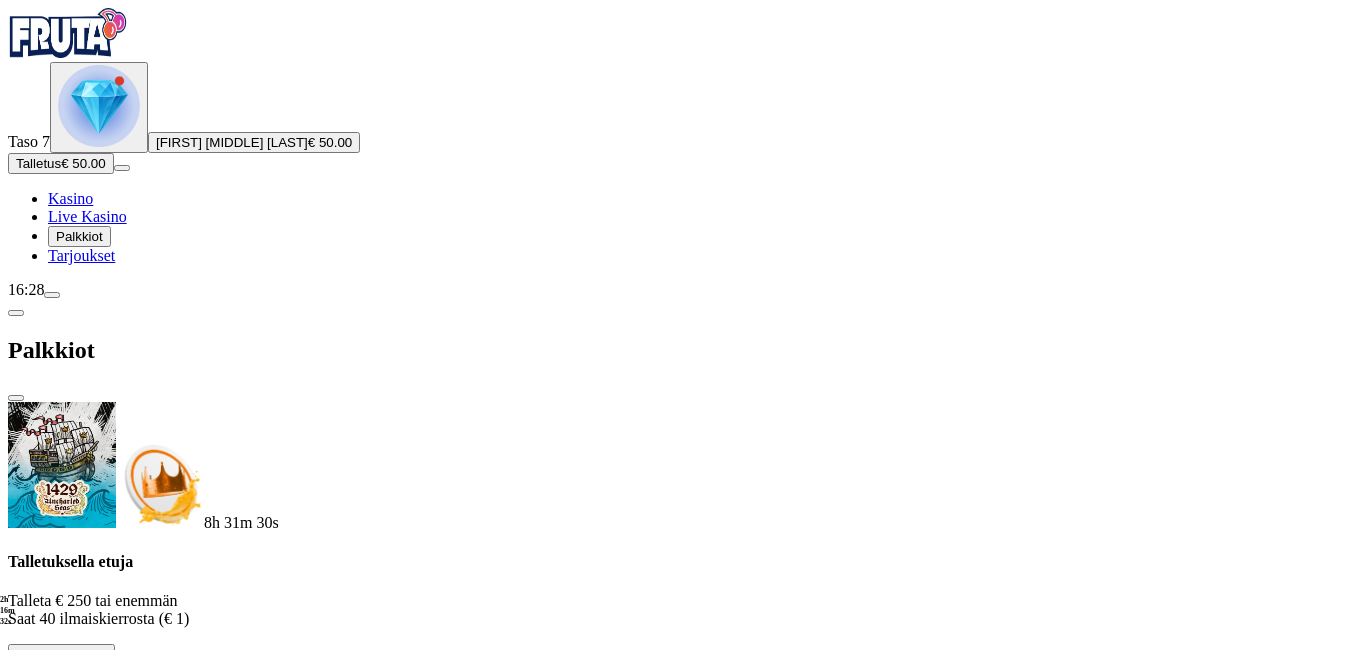 scroll, scrollTop: 1048, scrollLeft: 0, axis: vertical 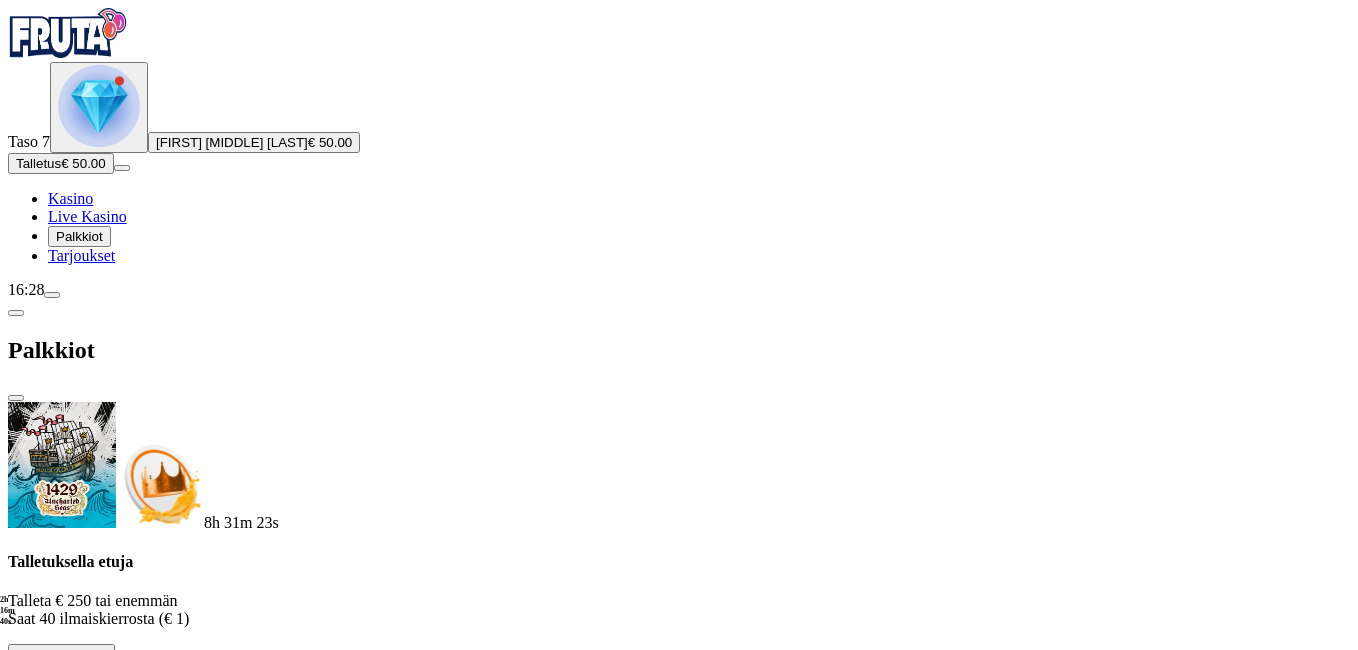 click at bounding box center [112, 2712] 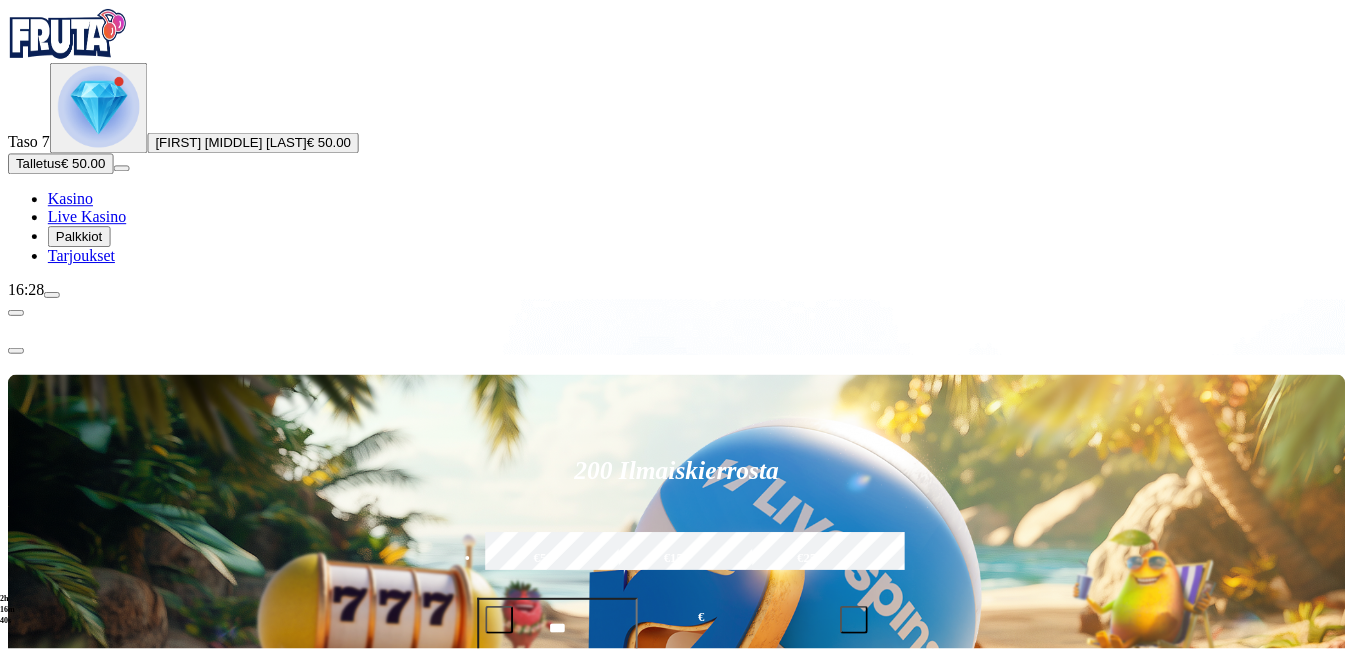 scroll, scrollTop: 0, scrollLeft: 0, axis: both 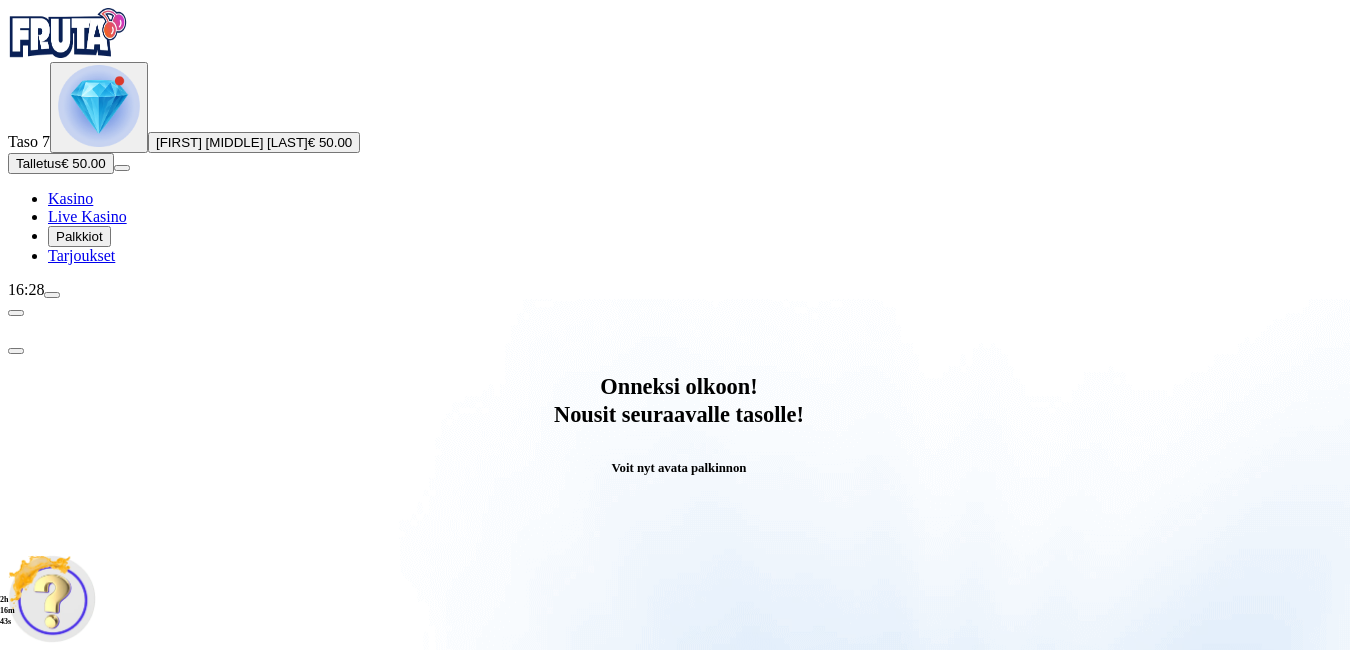 click on "Avaa palkinto" at bounding box center [679, 795] 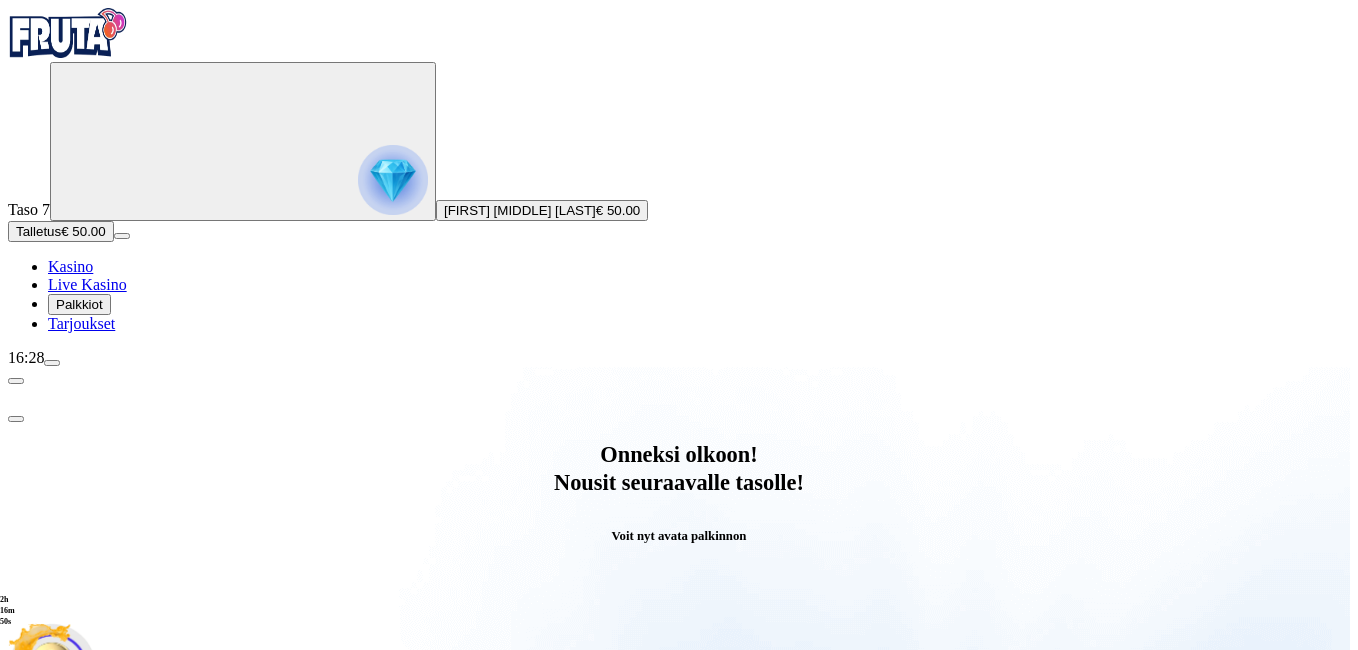 click at bounding box center (88, 1067) 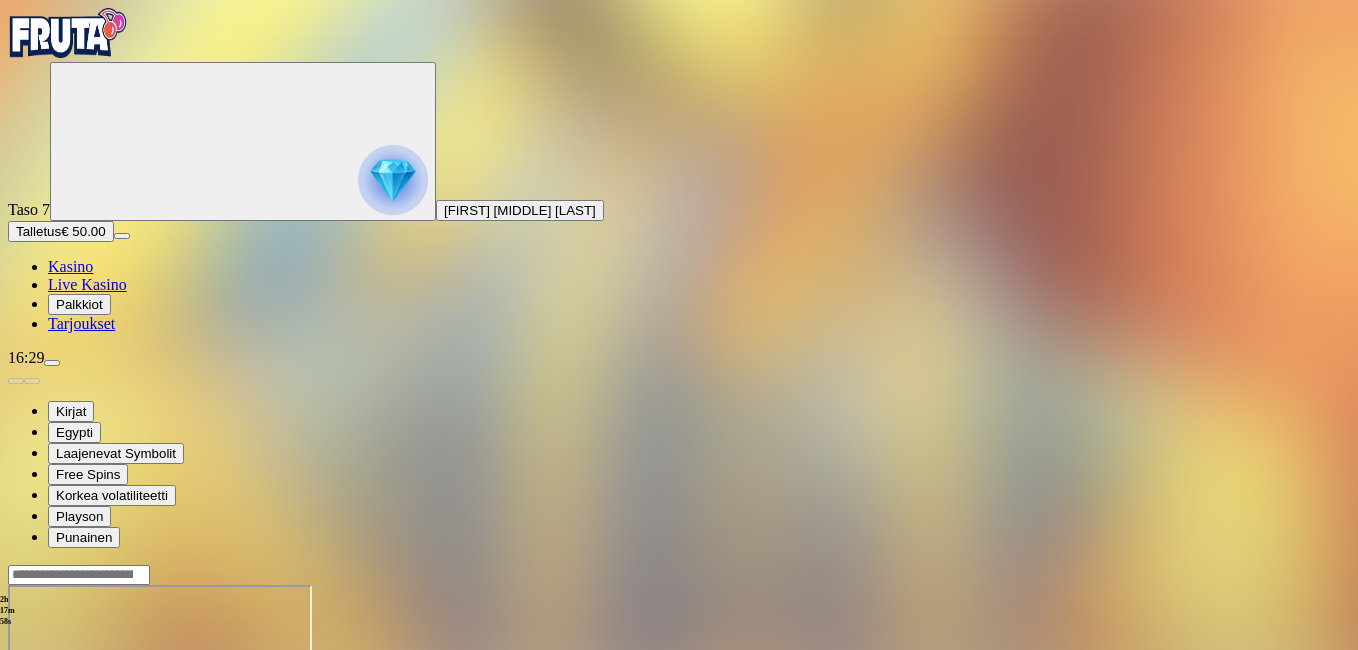click at bounding box center (16, 757) 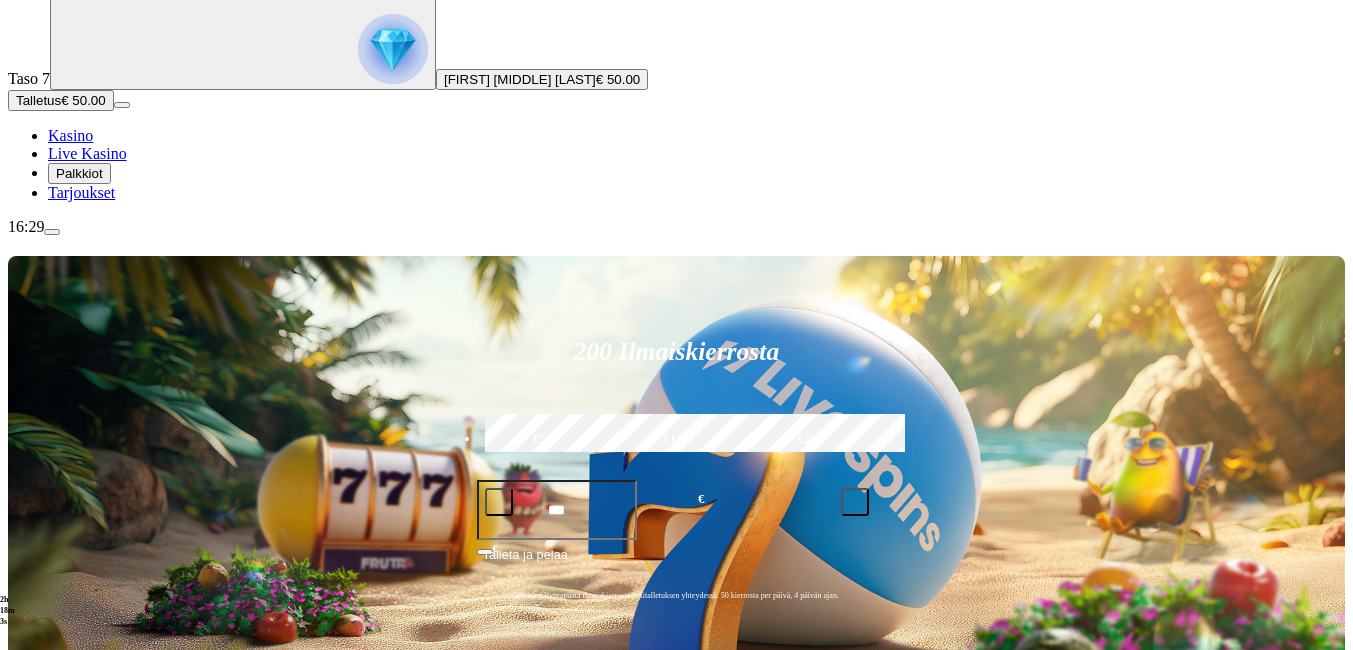 scroll, scrollTop: 200, scrollLeft: 0, axis: vertical 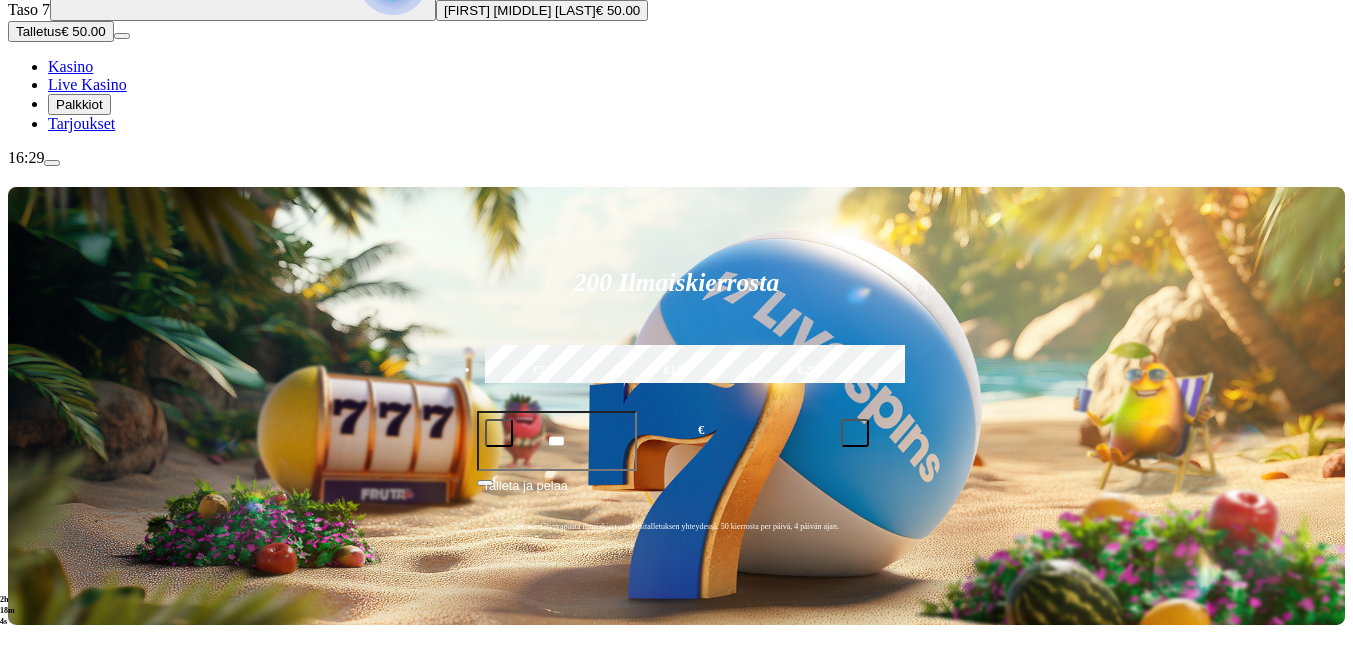 click on "Pelaa nyt" at bounding box center [77, 1132] 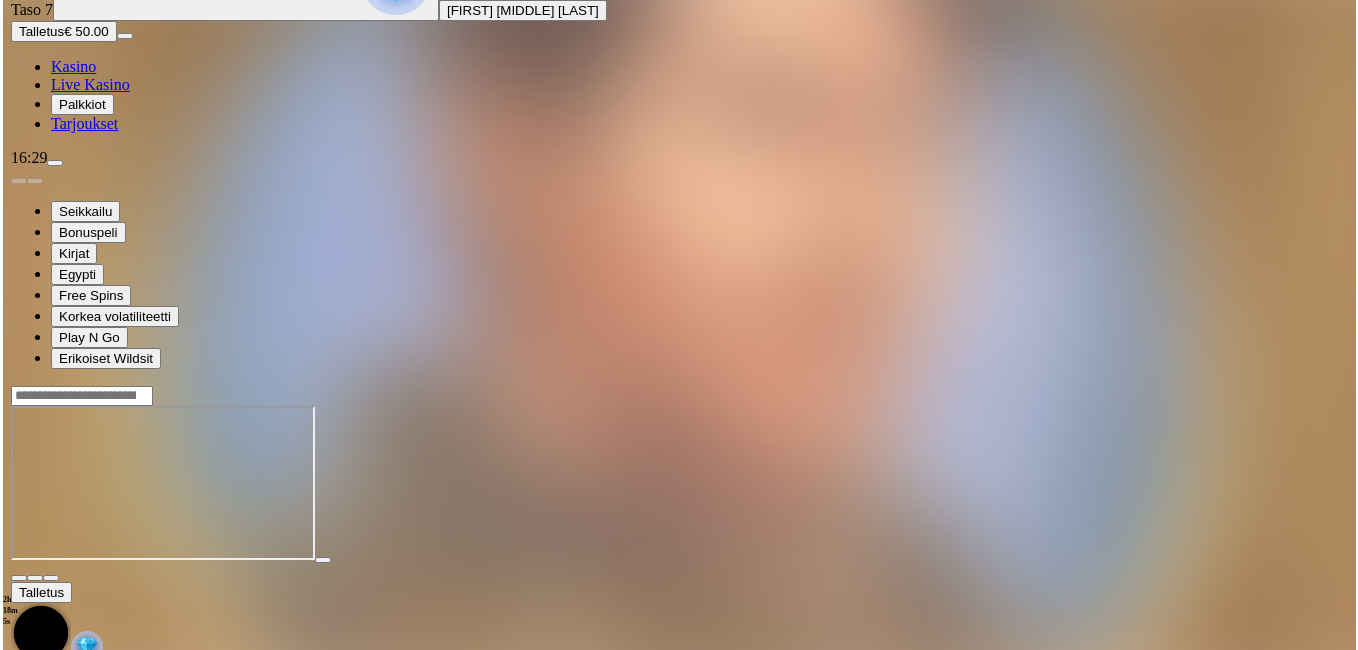 scroll, scrollTop: 0, scrollLeft: 0, axis: both 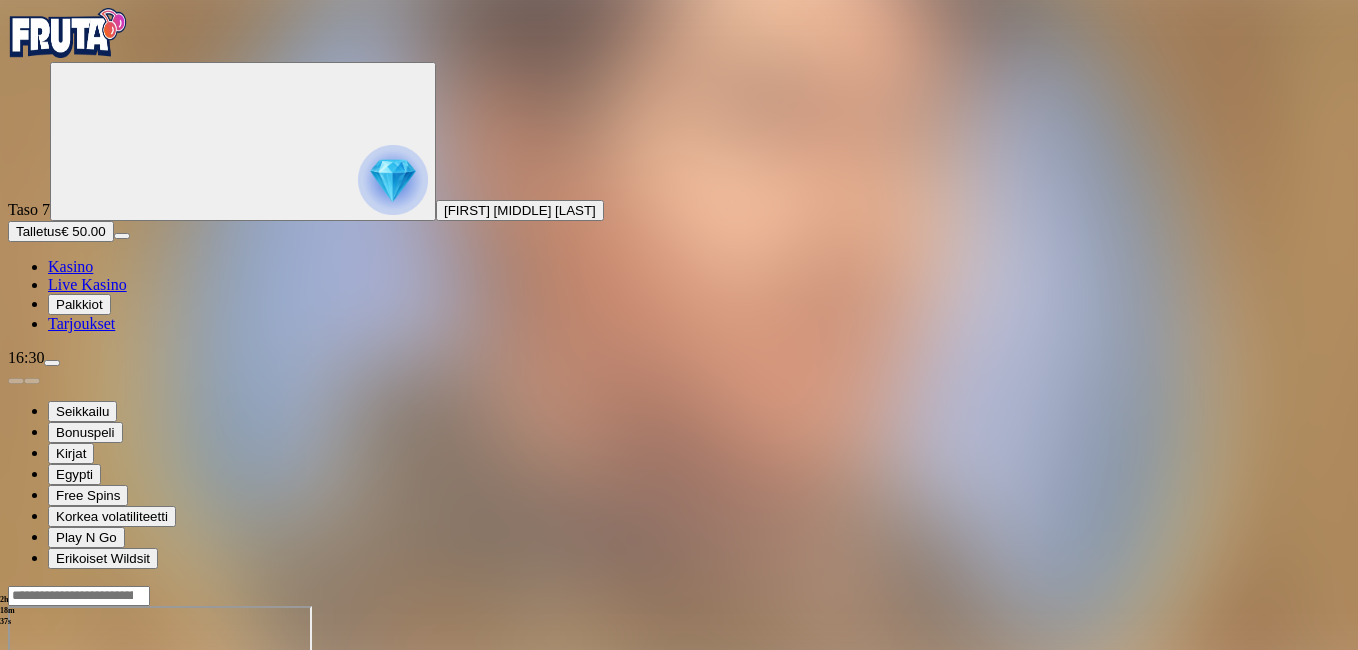 click at bounding box center [16, 778] 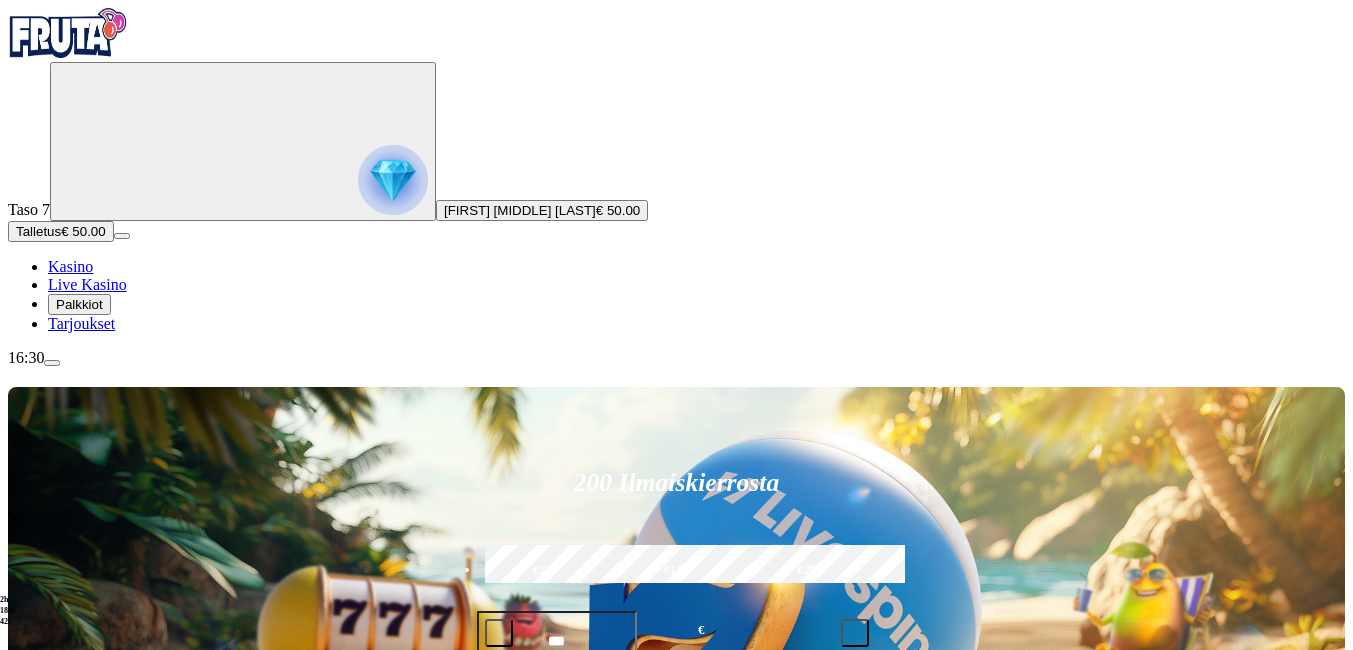 click on "Palkkiot" at bounding box center [79, 304] 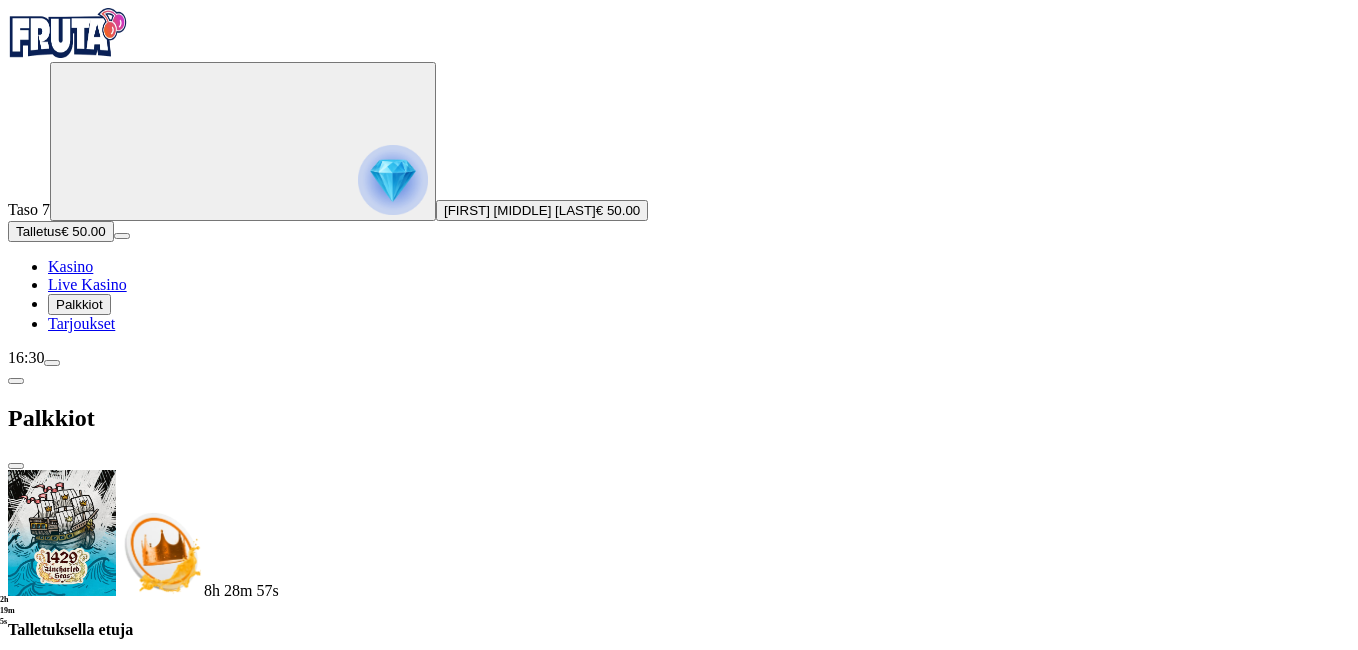 scroll, scrollTop: 0, scrollLeft: 0, axis: both 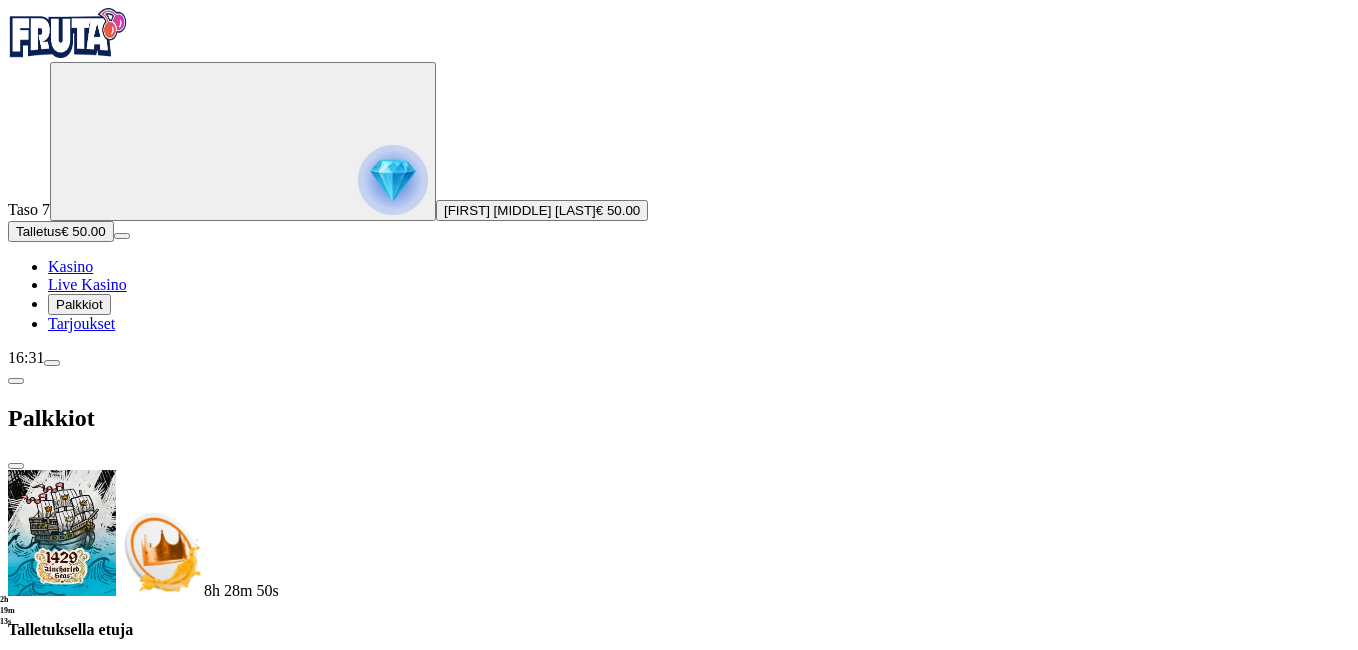 click at bounding box center (16, 466) 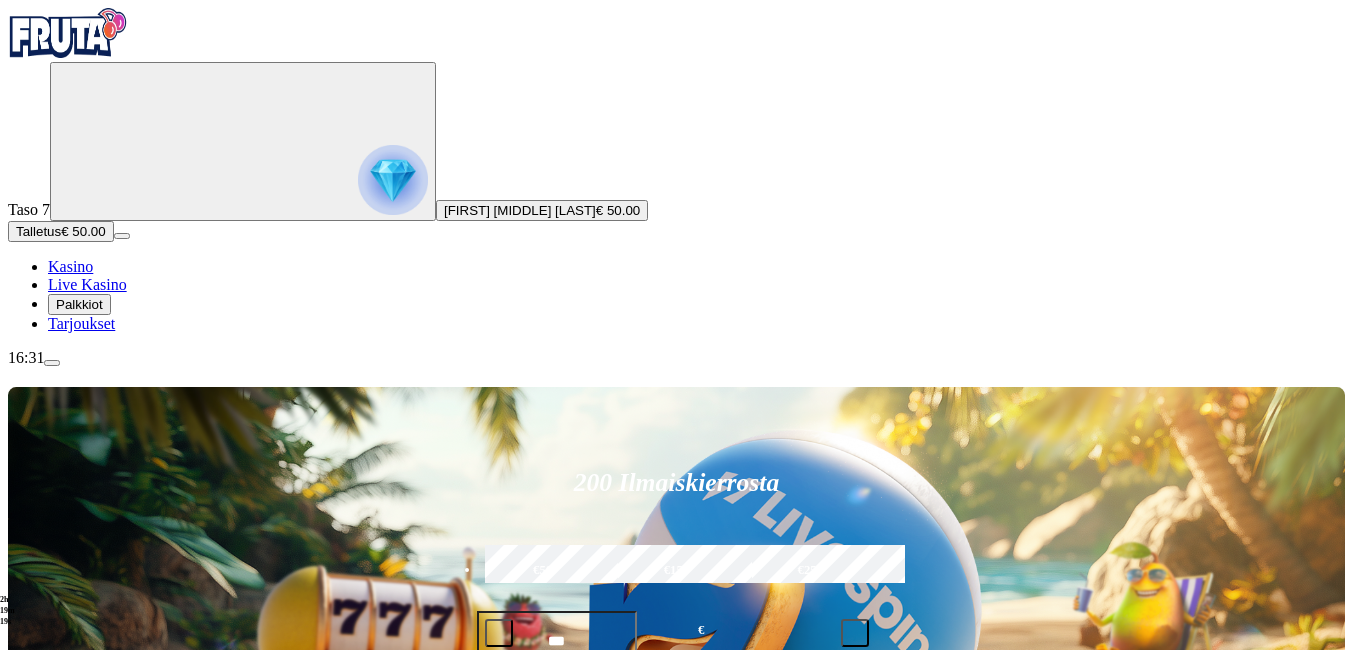 click at bounding box center (52, 363) 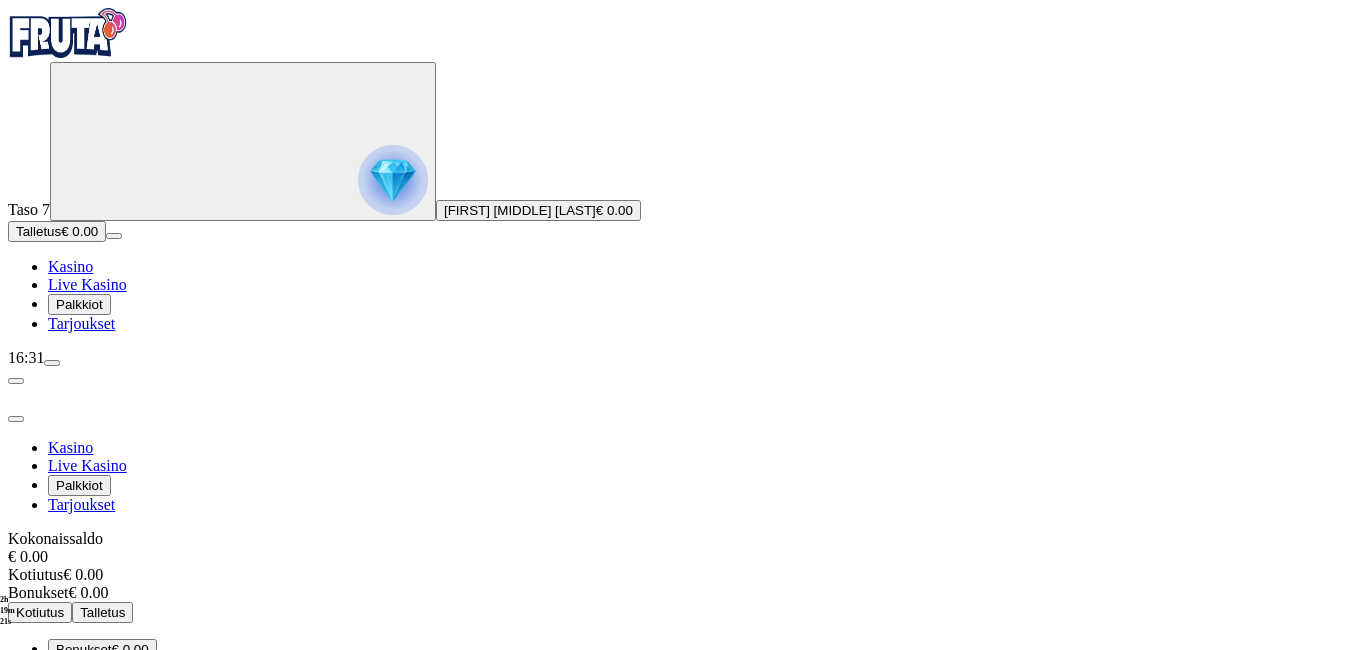 scroll, scrollTop: 62, scrollLeft: 0, axis: vertical 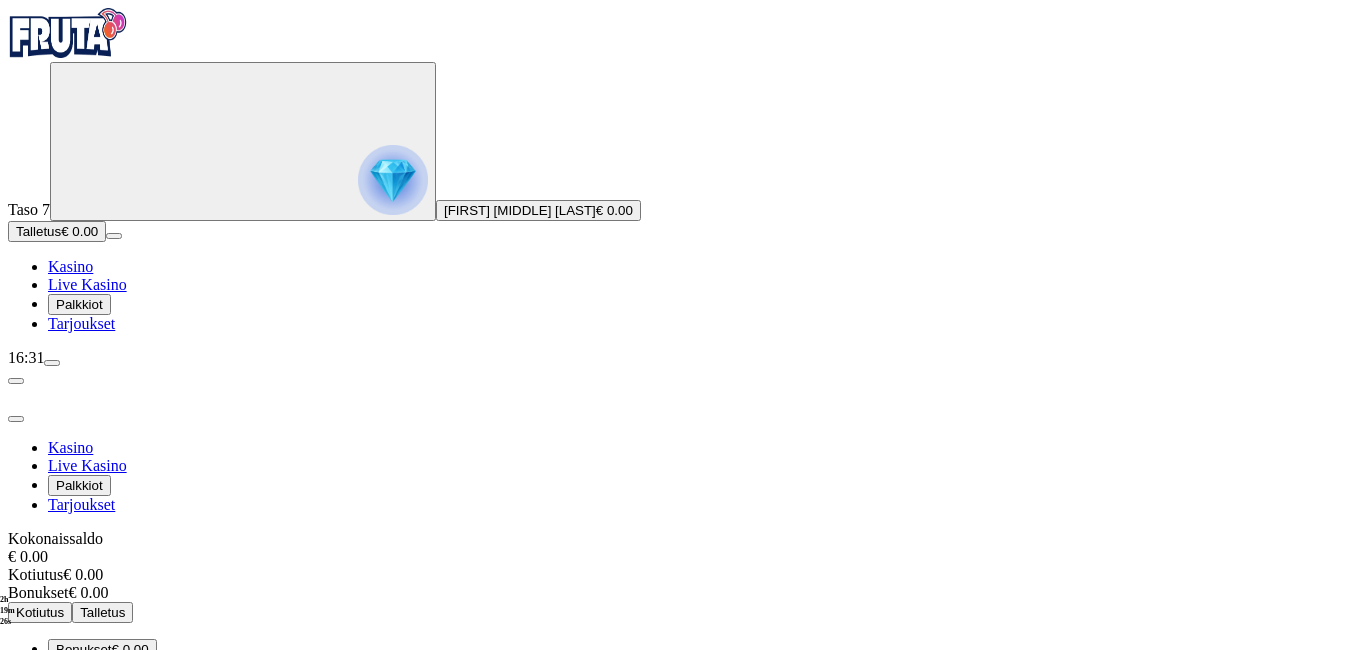 click on "Kirjaudu ulos" at bounding box center [54, 854] 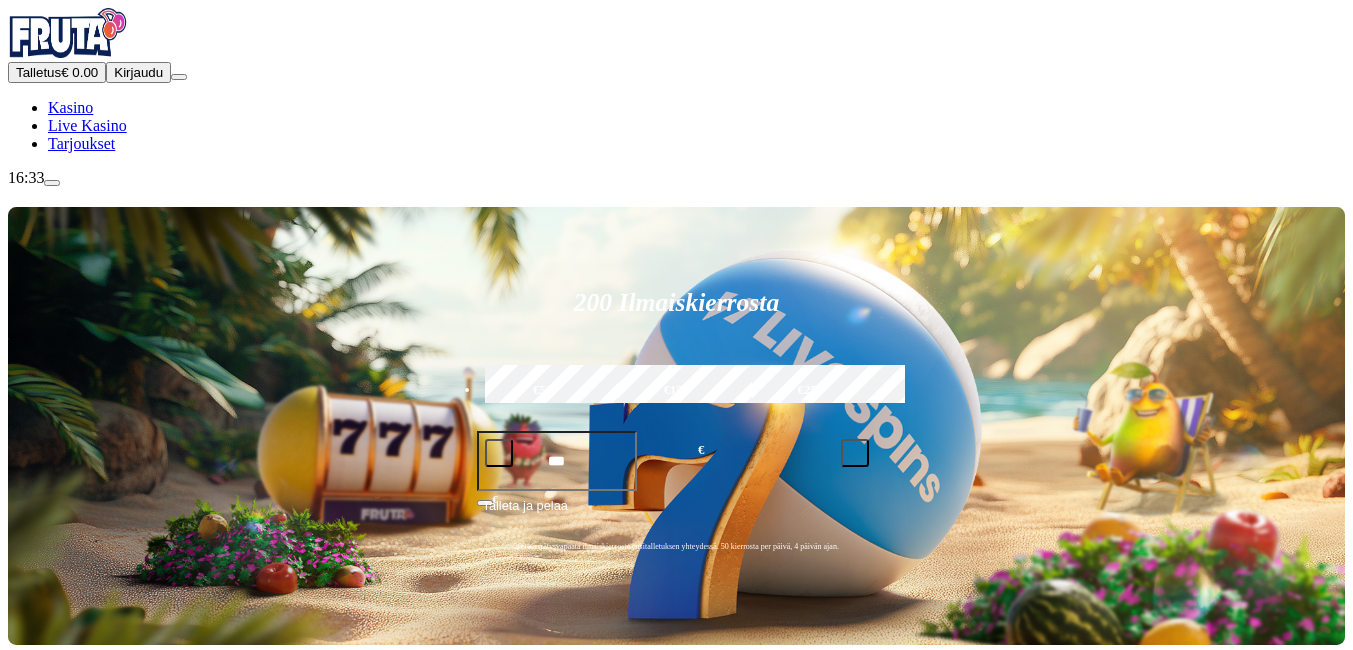 click on "Talletus € 0.00" at bounding box center (57, 72) 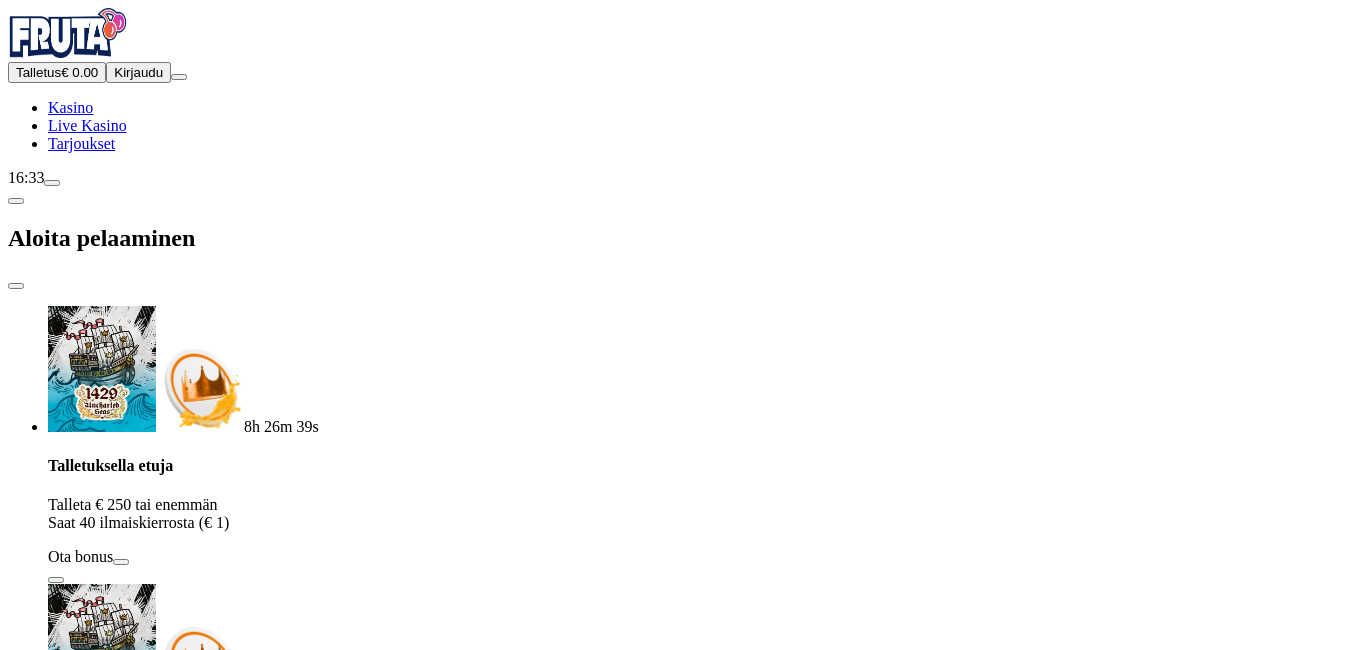 click on "€50" at bounding box center [262, 2777] 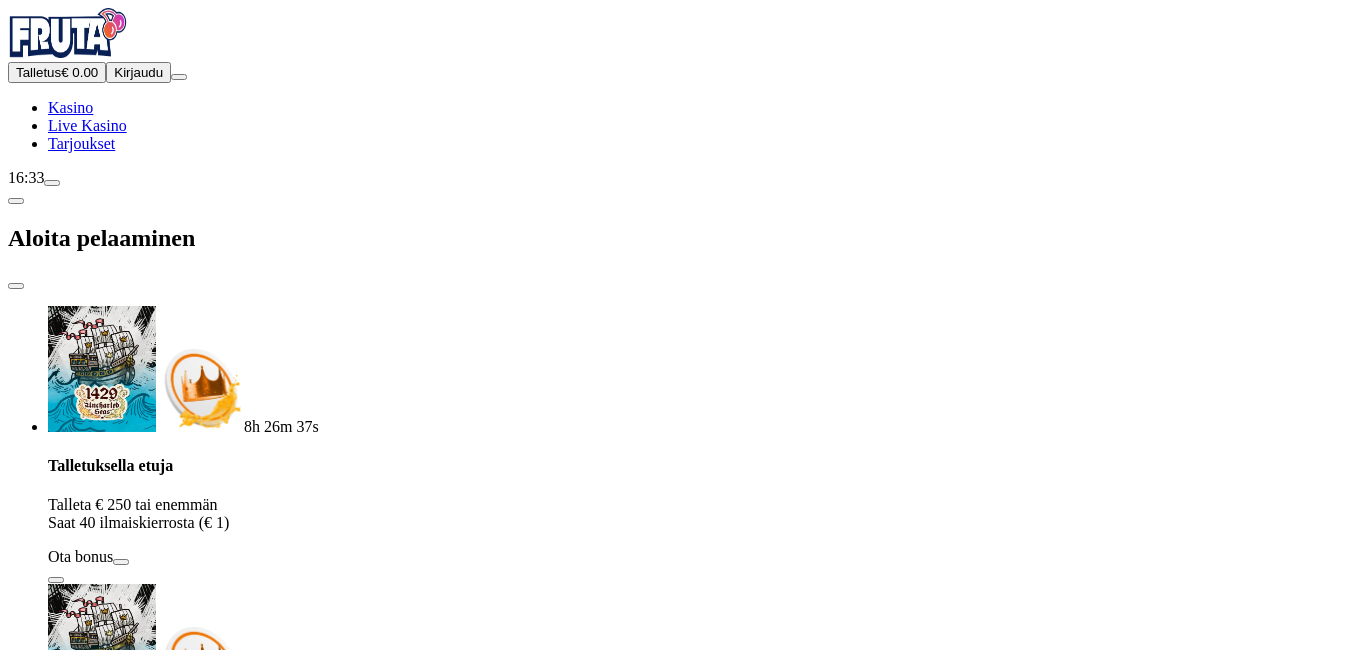 click on "TALLETA JA PELAA" at bounding box center [679, 2929] 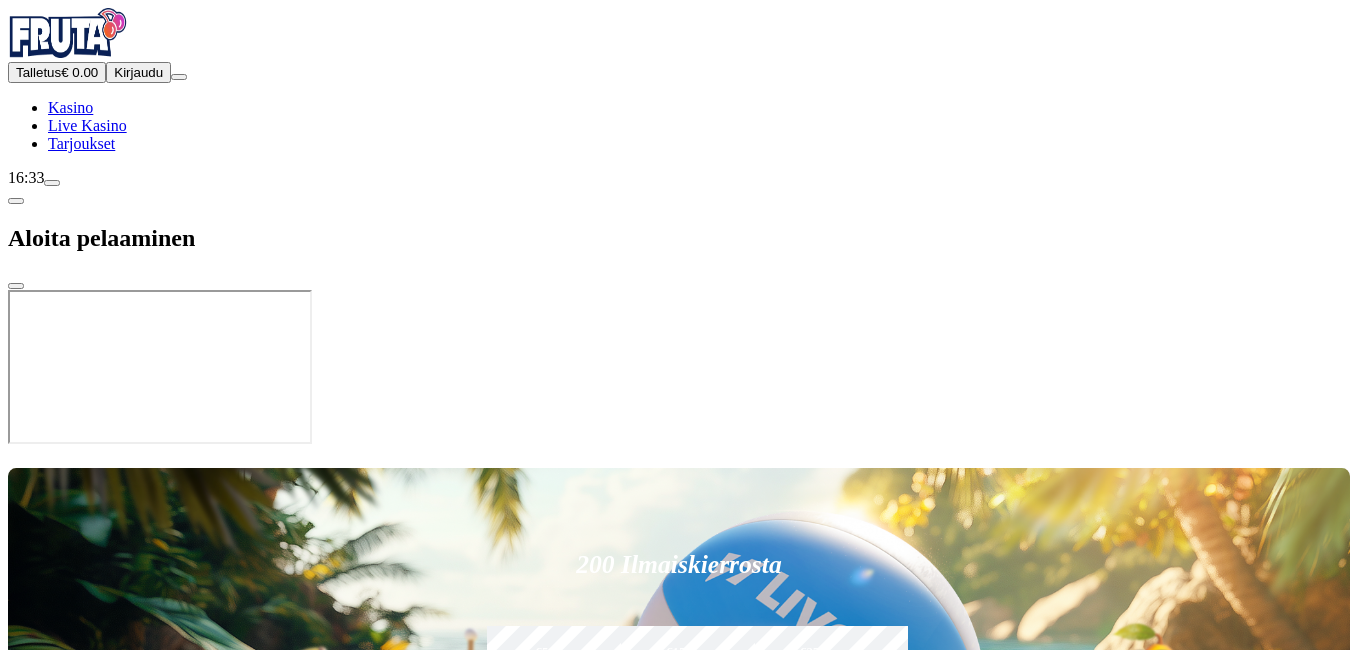 click on "Talletus € 0.00" at bounding box center (57, 72) 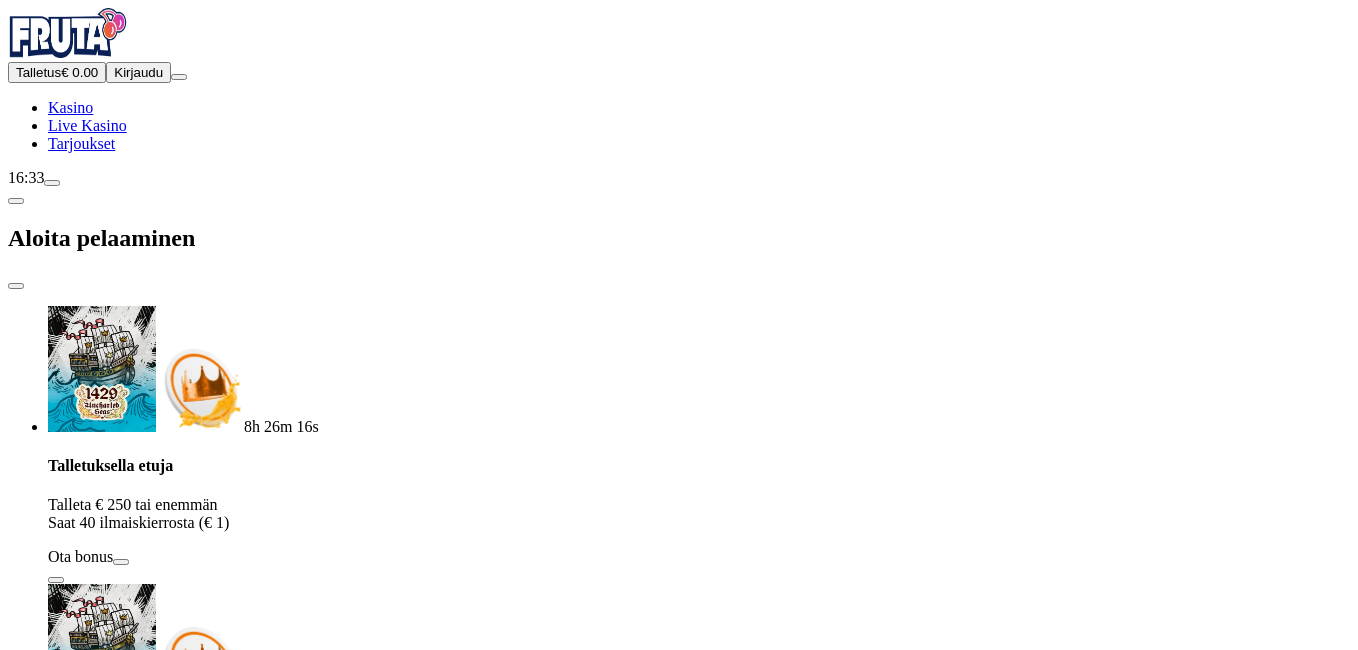 click on "€50" at bounding box center [262, 2777] 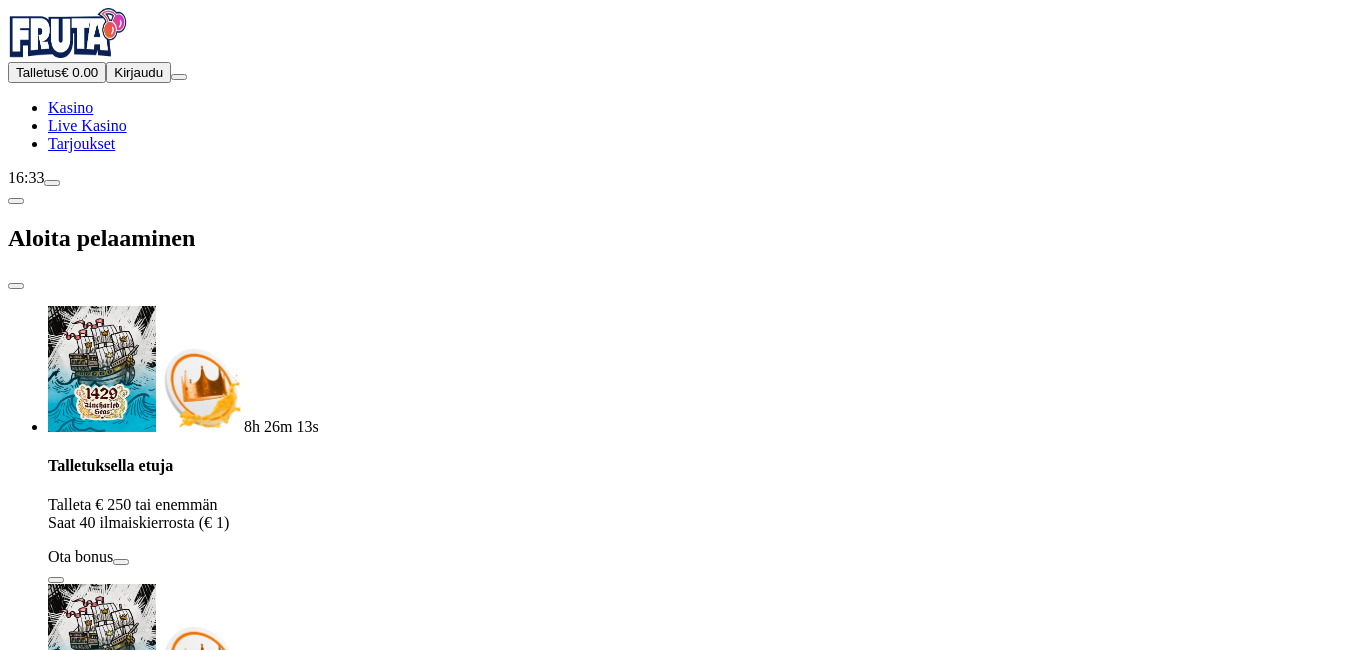 click on "TALLETA JA PELAA" at bounding box center [679, 2929] 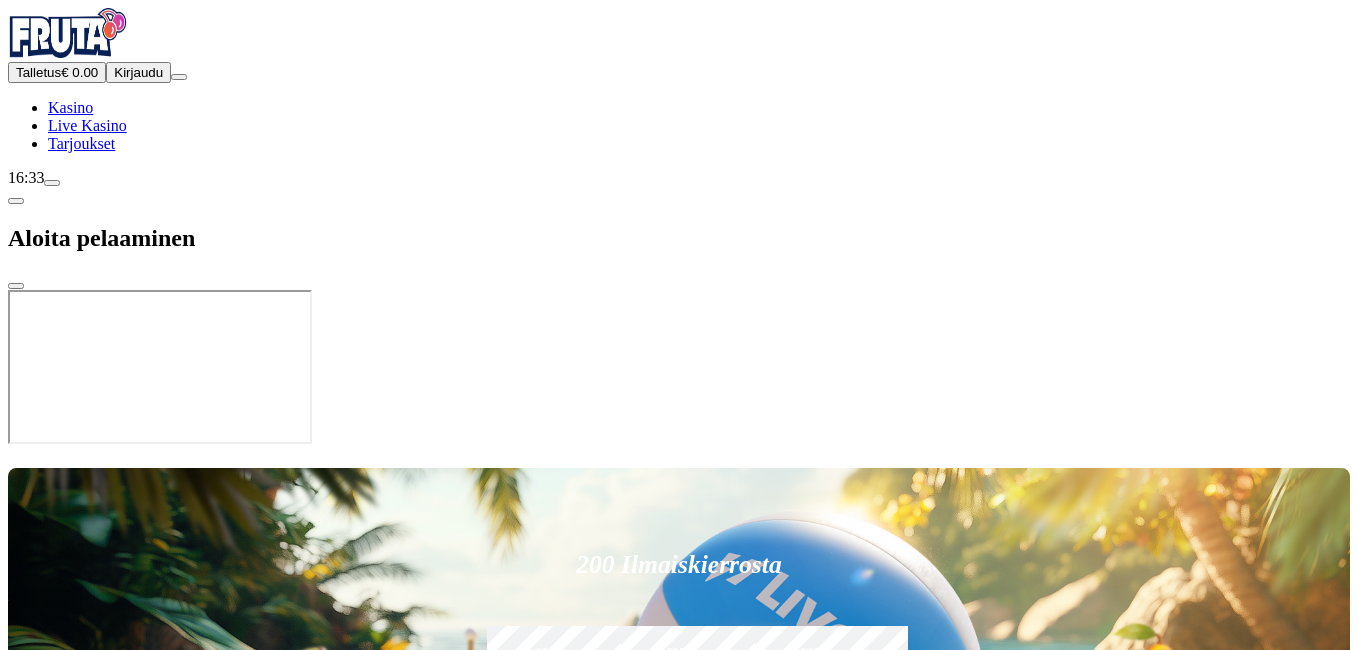 click on "Talletus € 0.00 Kirjaudu Kasino Live Kasino Tarjoukset" at bounding box center [679, 107] 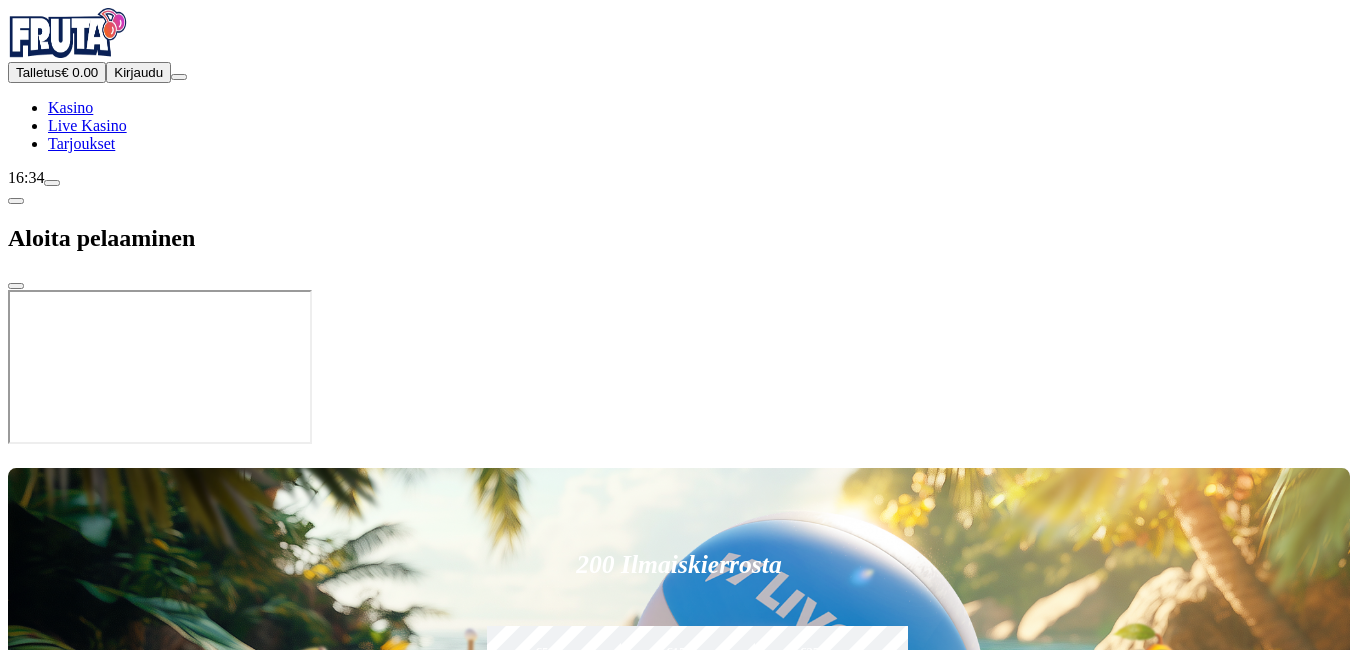 click on "Kirjaudu" at bounding box center [138, 72] 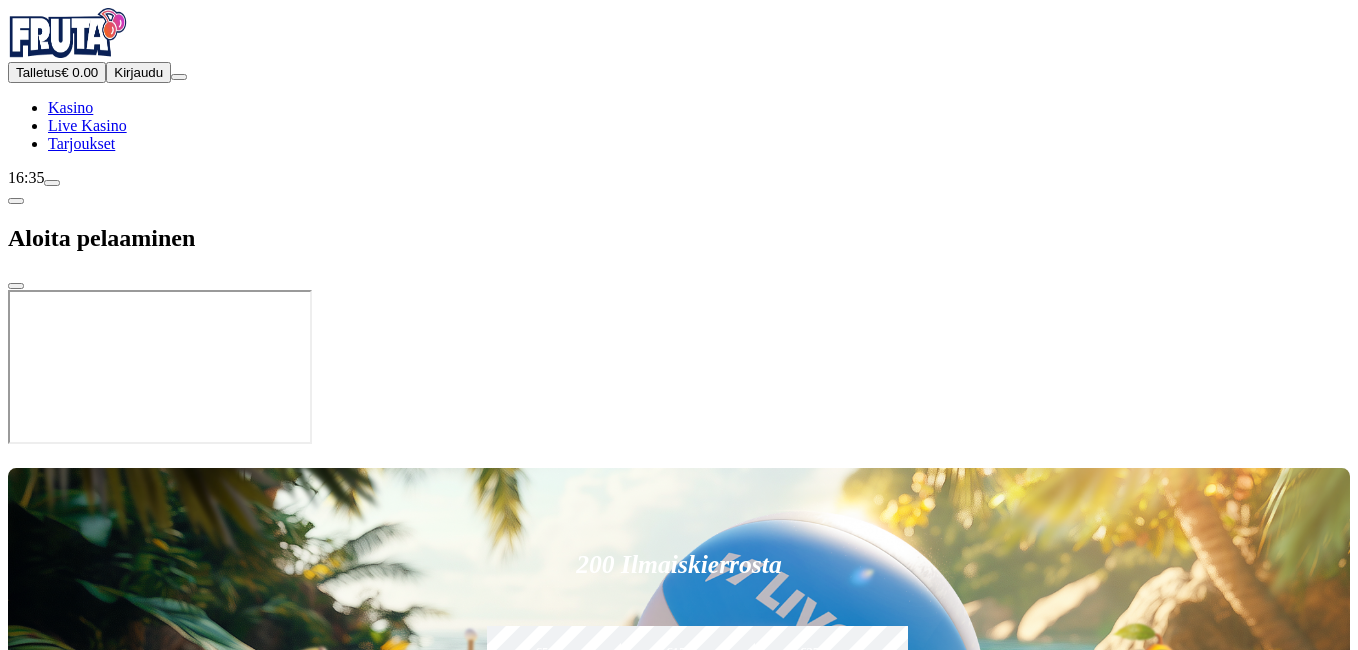 click on "Kirjaudu" at bounding box center (138, 72) 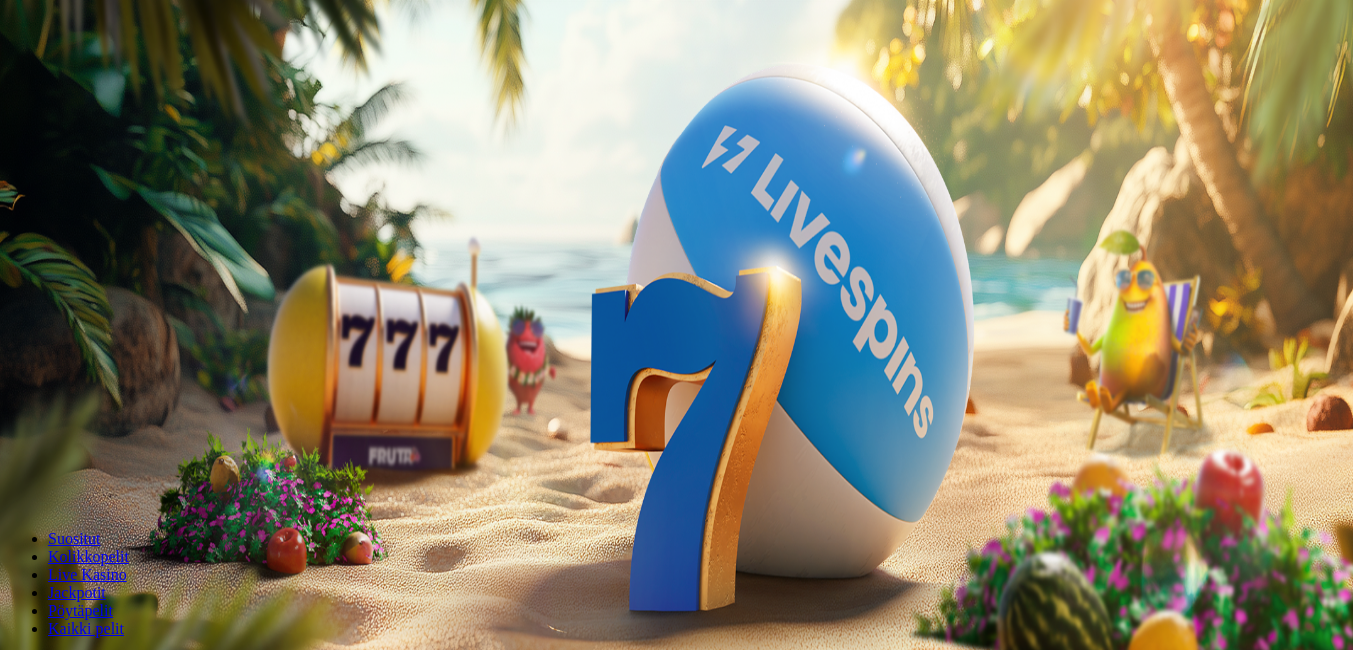 scroll, scrollTop: 0, scrollLeft: 0, axis: both 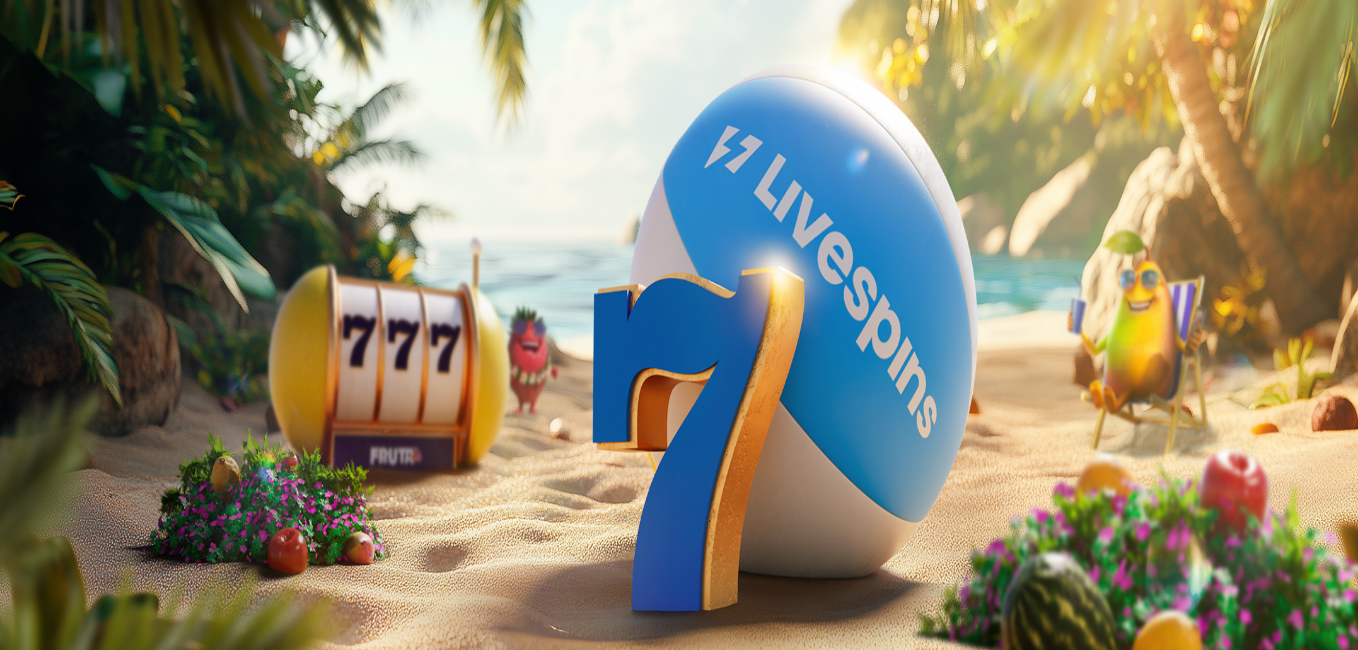 click on "€50" at bounding box center [211, 341] 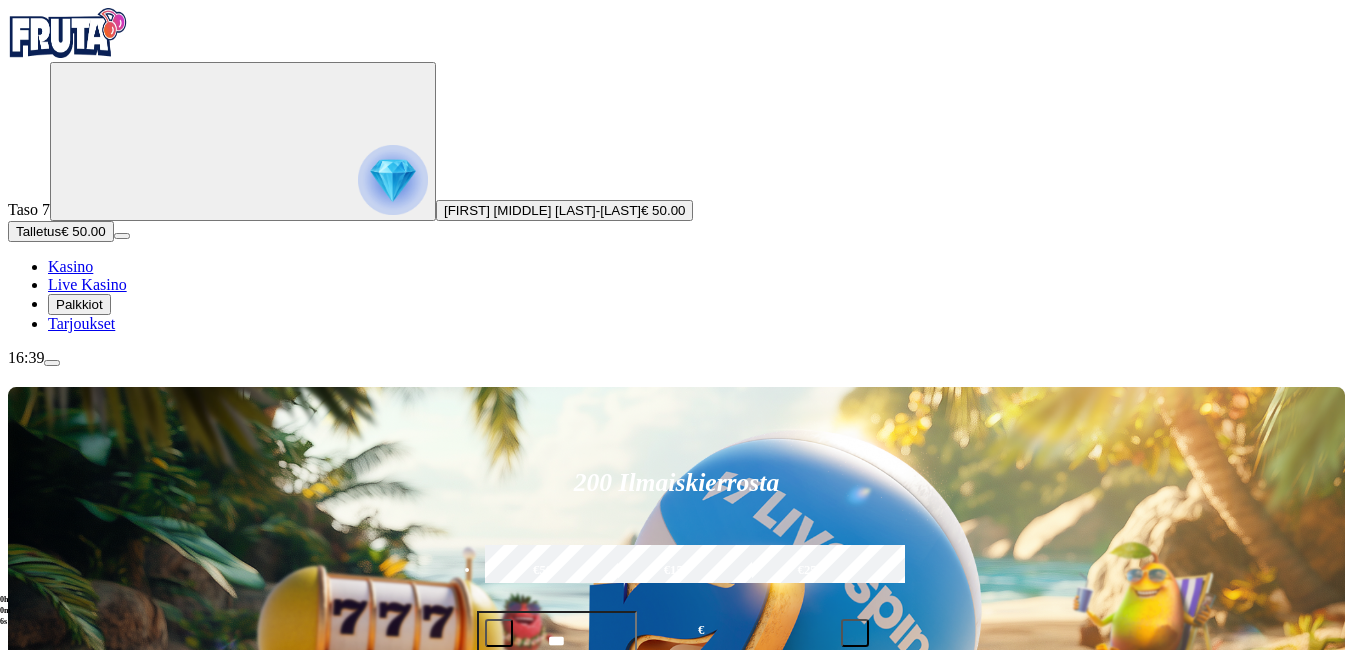 click at bounding box center (877, 920) 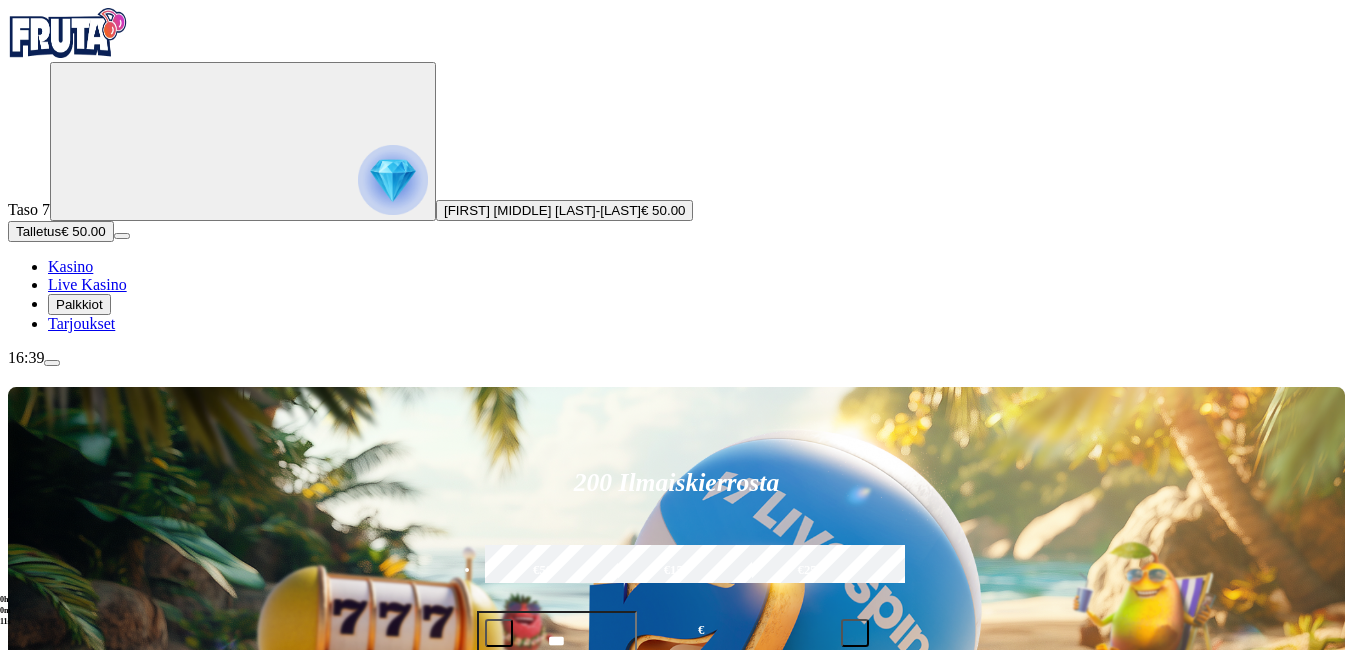 click at bounding box center (877, 920) 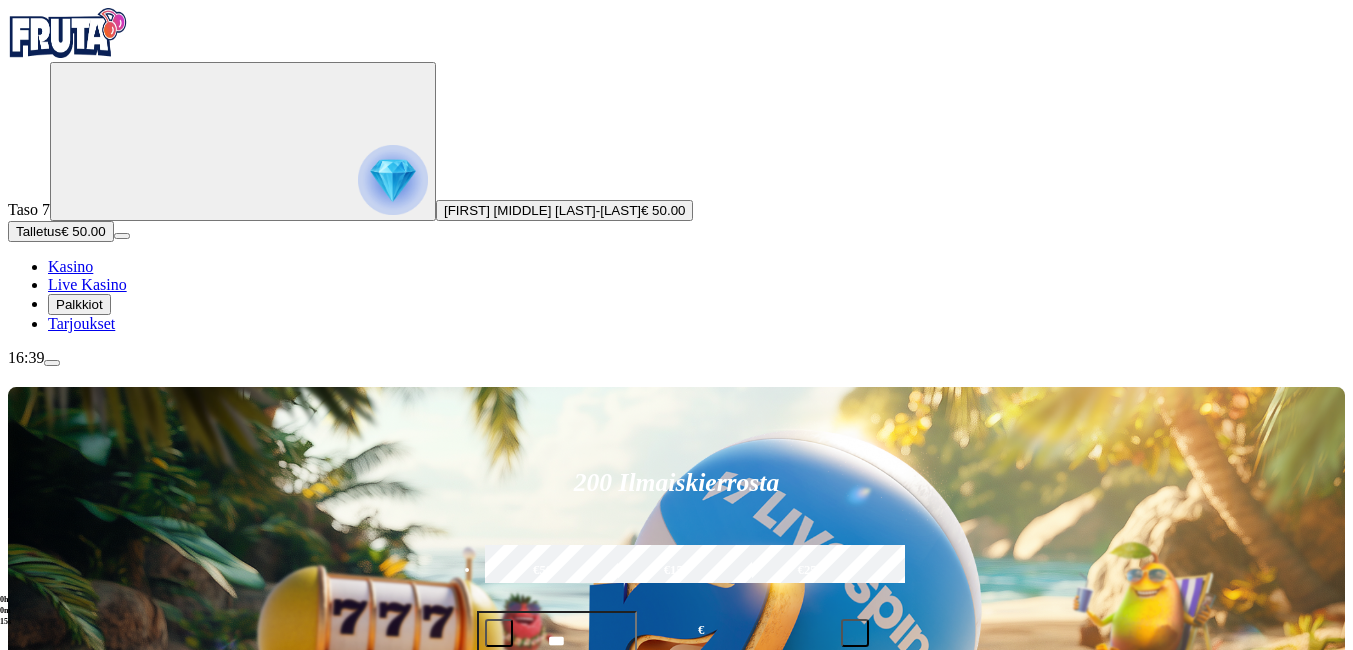 click at bounding box center (877, 920) 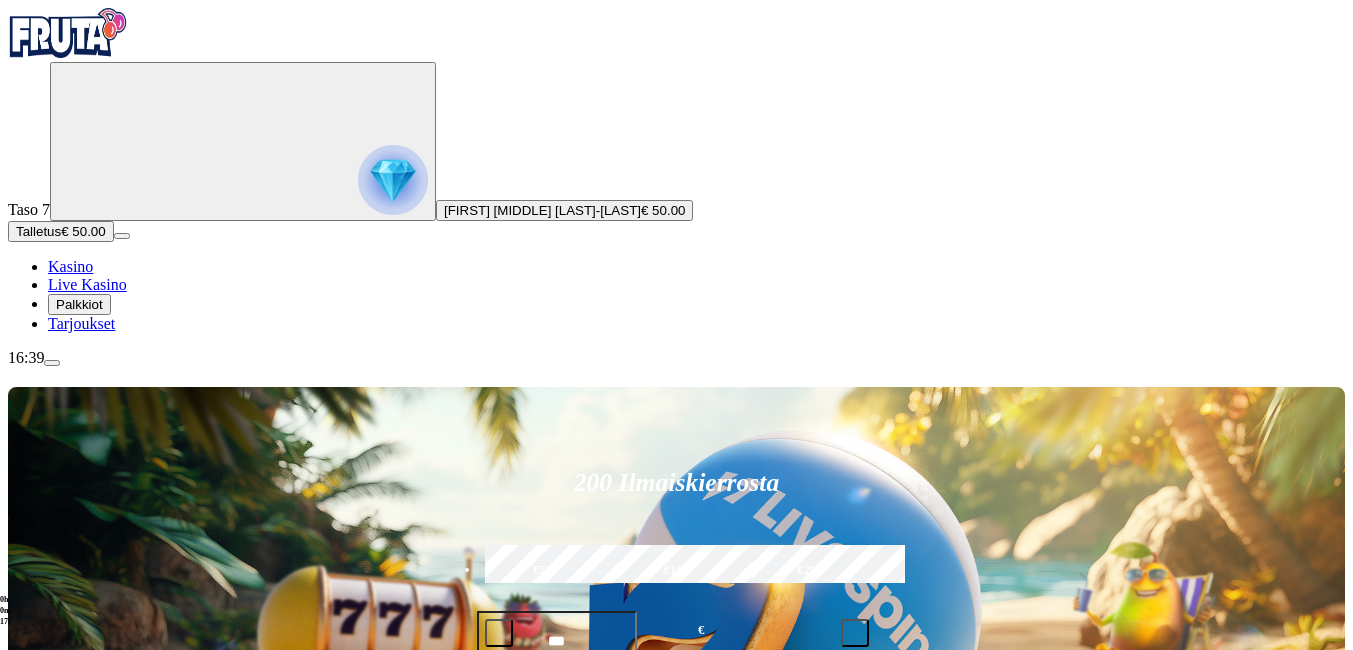 click at bounding box center [948, 923] 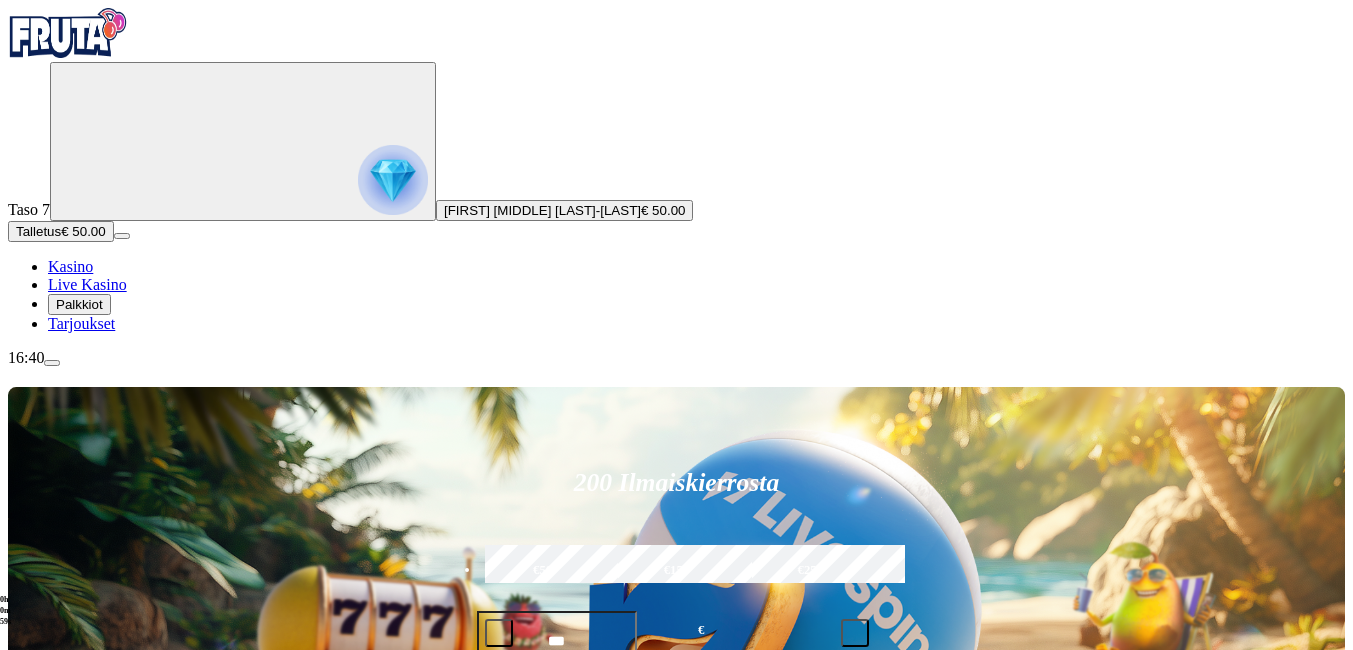 type on "*********" 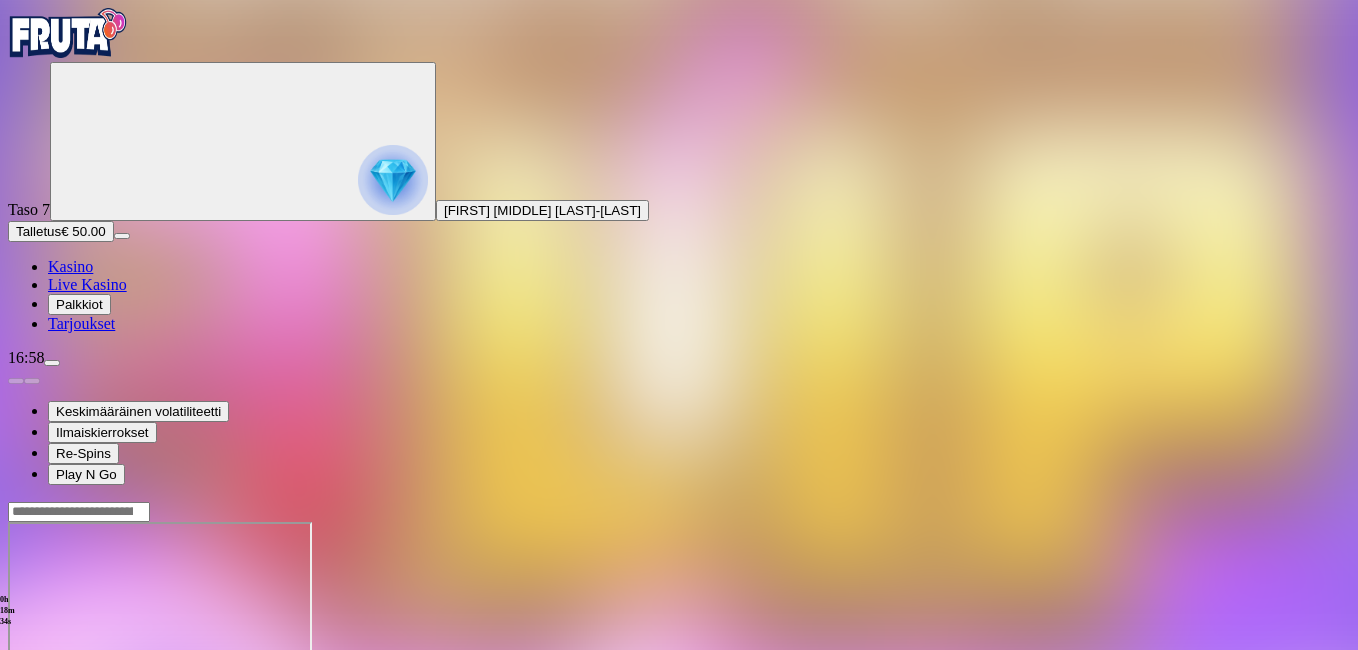 click at bounding box center [16, 694] 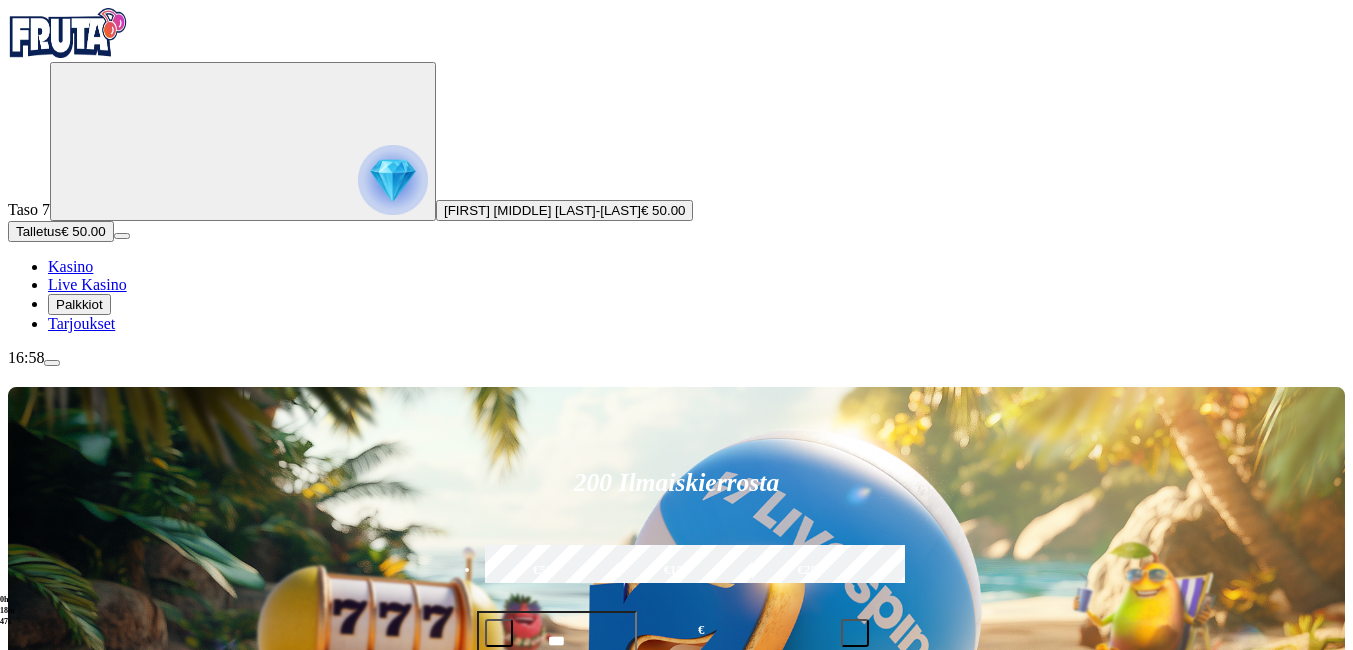 click on "200 Ilmaiskierrosta €50 €150 €250 *** € € Talleta ja pelaa 200 kierrätysvapaata ilmaiskierrosta ensitalletuksen yhteydessä. 50 kierrosta per päivä, 4 päivän ajan. Suositut Kolikkopelit Live Kasino Jackpotit Pöytäpelit Kaikki pelit Viimeksi pelattu Pelaa nyt Gold Blitz Pelaa nyt Hyper Gold Pelaa nyt Book of Dead Pelaa nyt 15 Crystal Roses A Tale of Love Pelaa nyt Book of Gold: Classic Pelaa nyt Gladiator Legends Pelaa nyt John Hunter and the Book of Tut Respin Pelaa nyt Barbarossa Pelaa nyt Rome Fight For Gold Deluxe Pelaa nyt 9 Pots of Gold Megaways Pelaa nyt Cherry Pop Suosituinta alueellasi Näytä kaikki Pelaa nyt Gates of Olympus Super Scatter  Pelaa nyt Rad Maxx Pelaa nyt Cherry Pop Pelaa nyt Thor’s Rage Pelaa nyt Wanted Dead or a Wild Pelaa nyt Esqueleto Explosivo 2 Pelaa nyt Barbarossa Pelaa nyt Moon Princess 100 Pelaa nyt Sweet Bonanza Pelaa nyt Le Bandit Pelaa nyt Reactoonz Uusia pelejä Näytä kaikki Pelaa nyt Sweet Bonanza Super Scatter Pelaa nyt Fu Wu Shi Gold Blitz Ultimate ." at bounding box center [676, 8629] 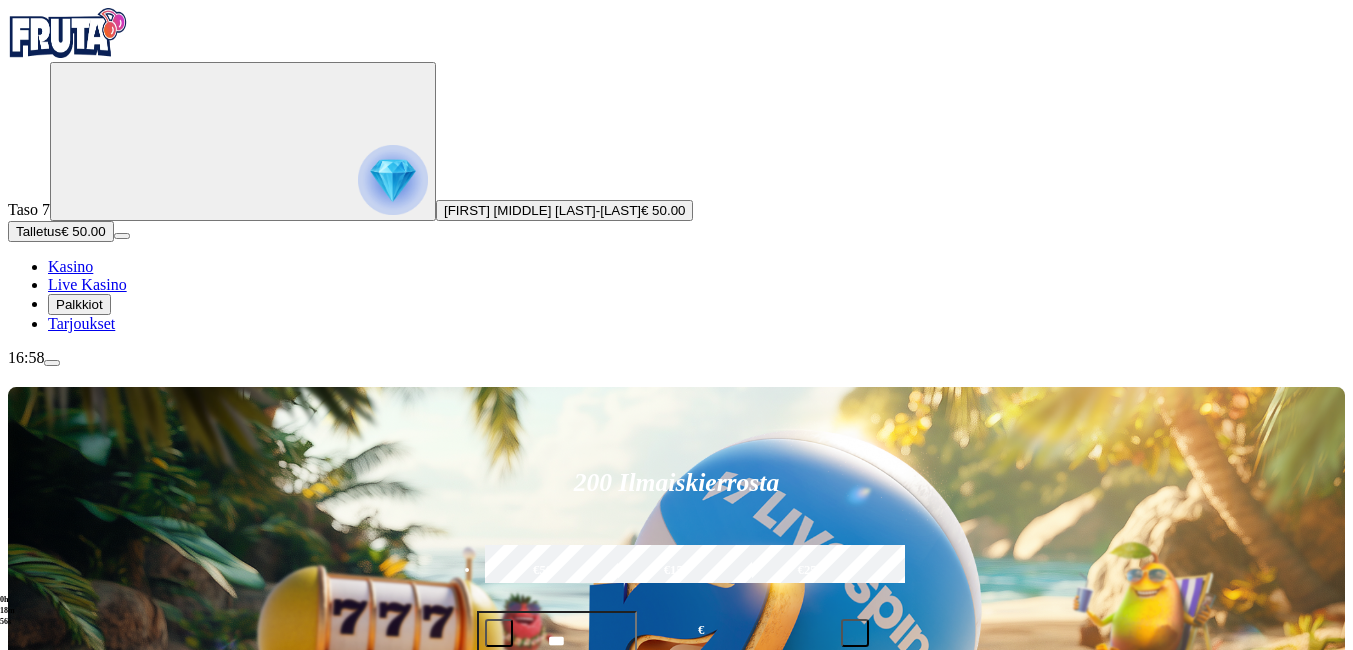 click at bounding box center (52, 363) 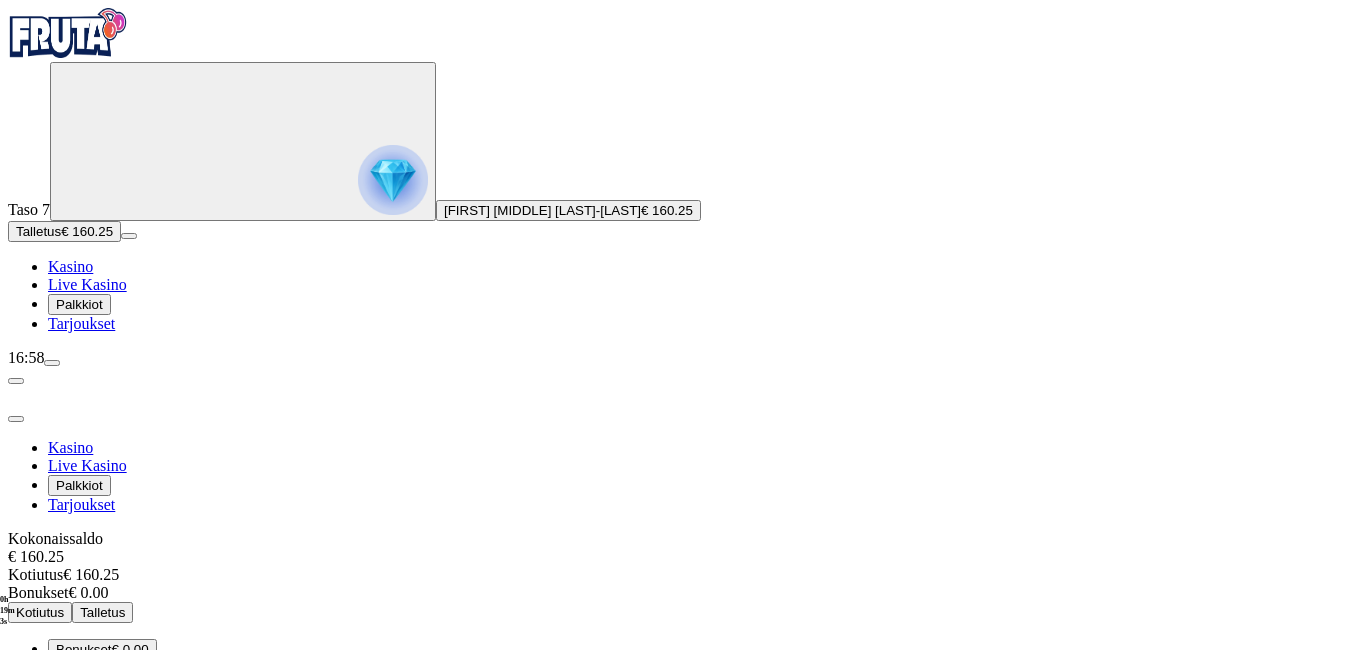 click on "Kotiutus" at bounding box center [40, 612] 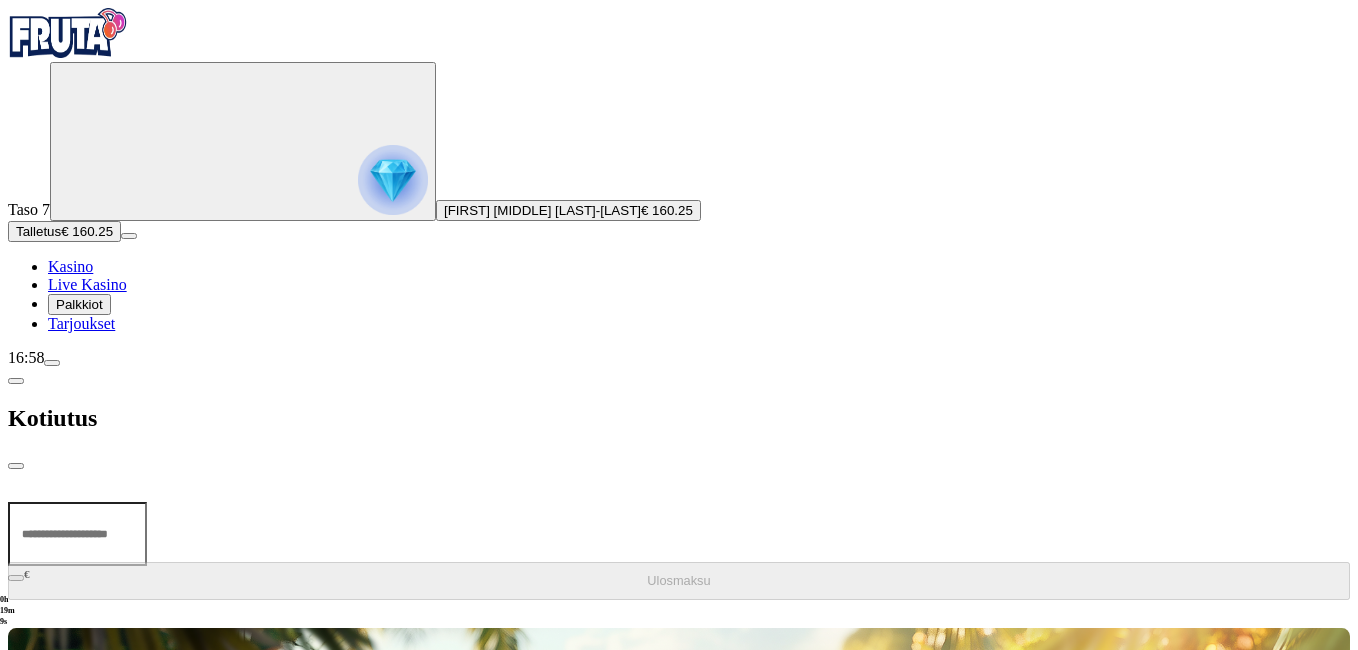 click at bounding box center [77, 534] 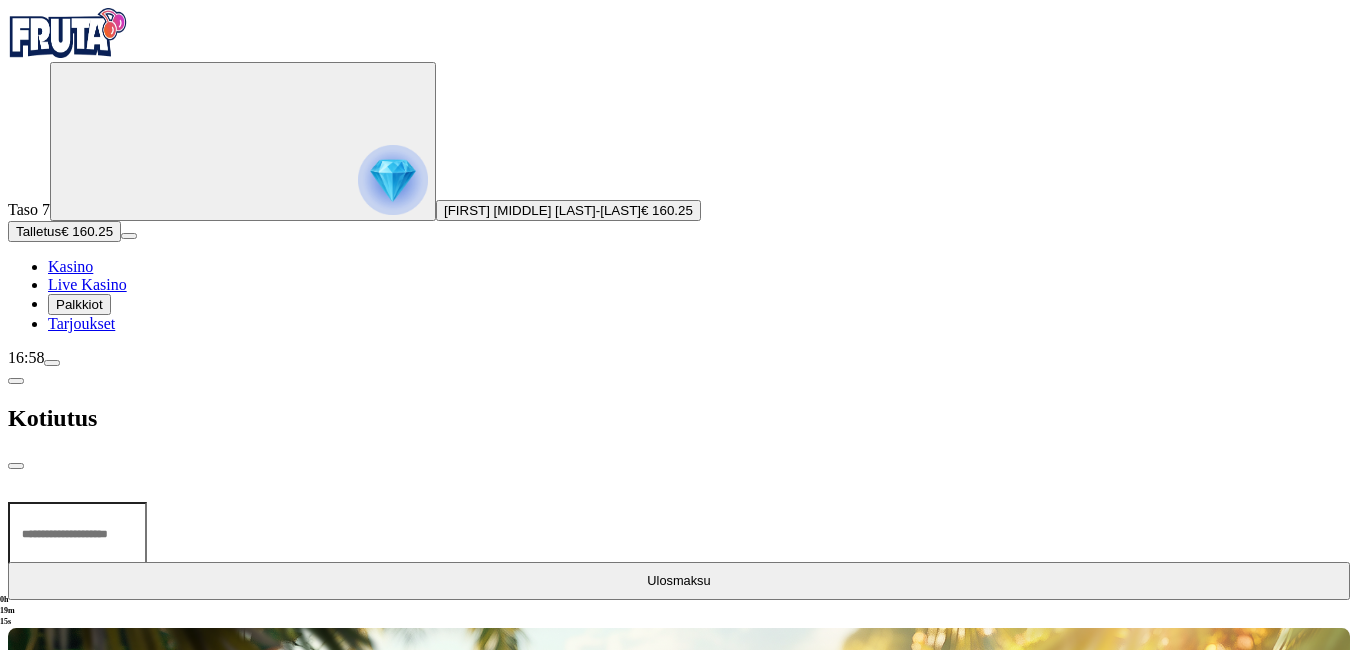 type on "***" 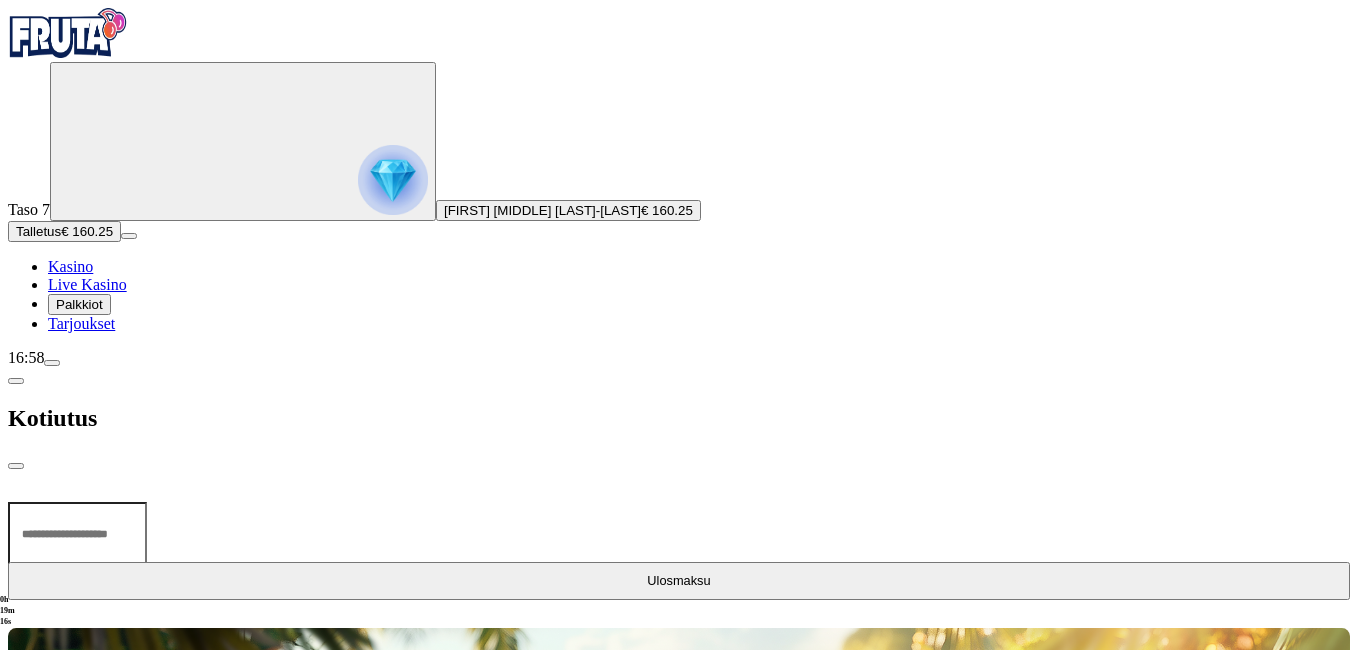 type 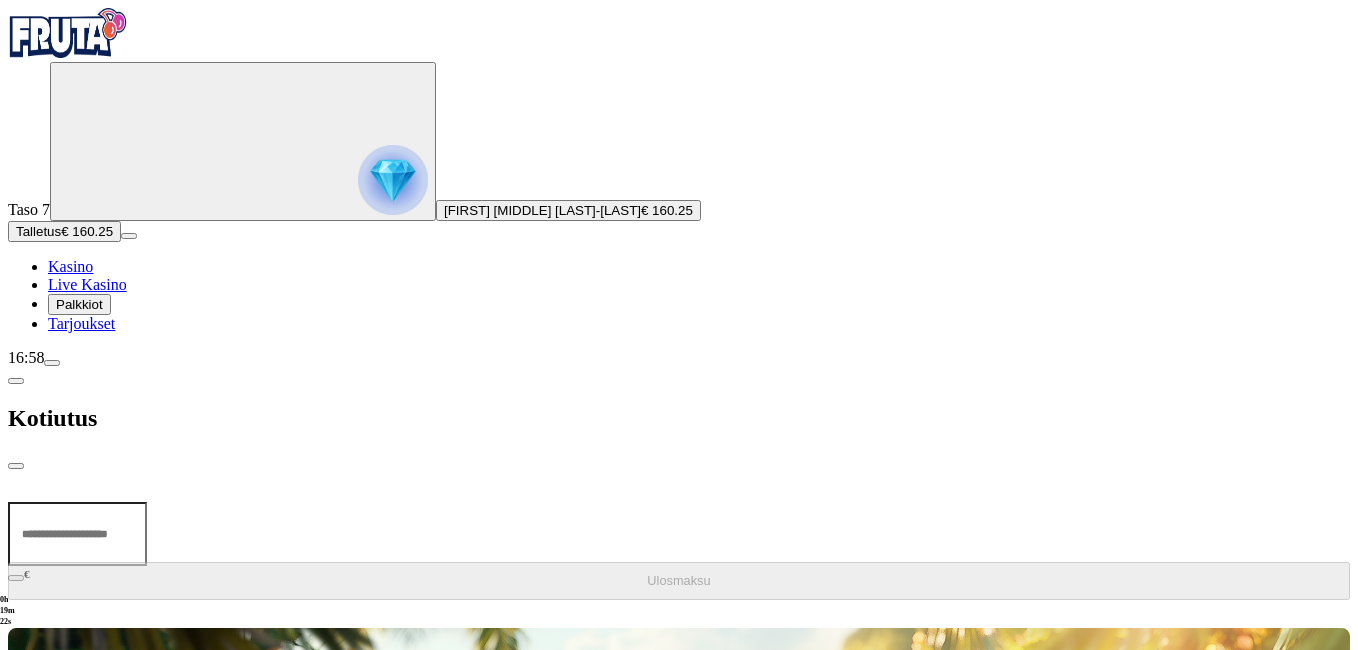 click at bounding box center (16, 466) 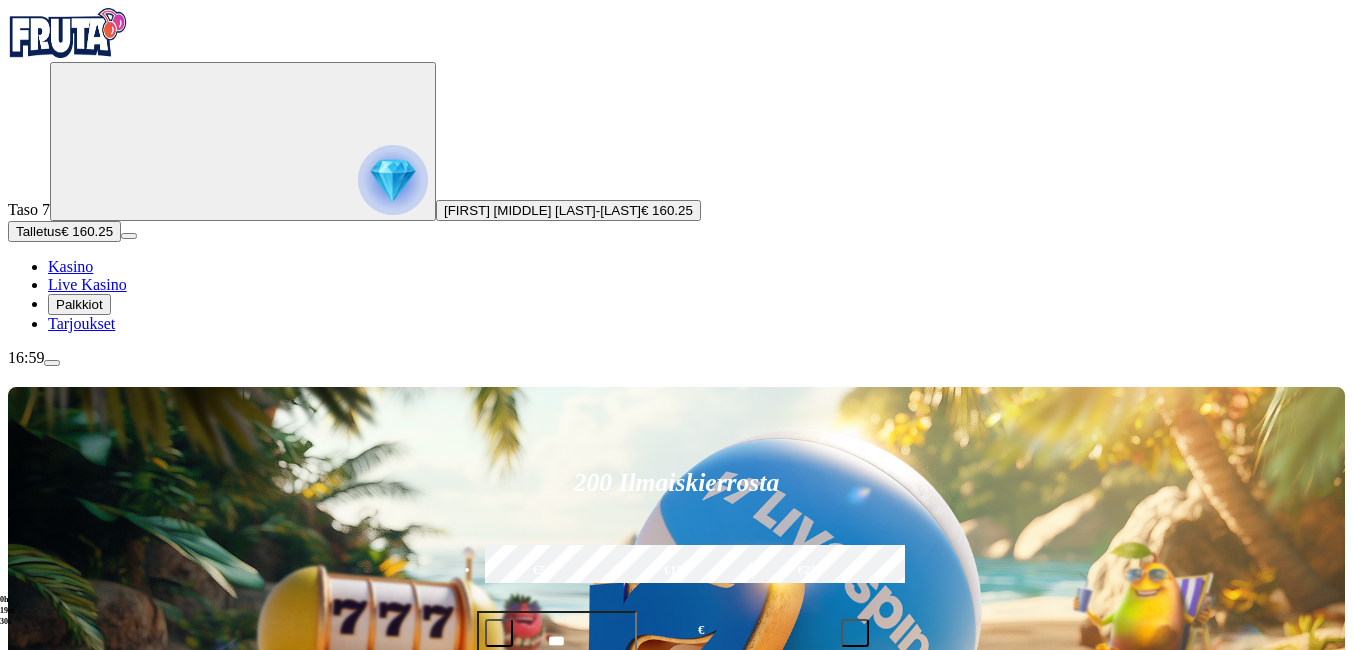 click on "Pelaa nyt" at bounding box center (77, 1523) 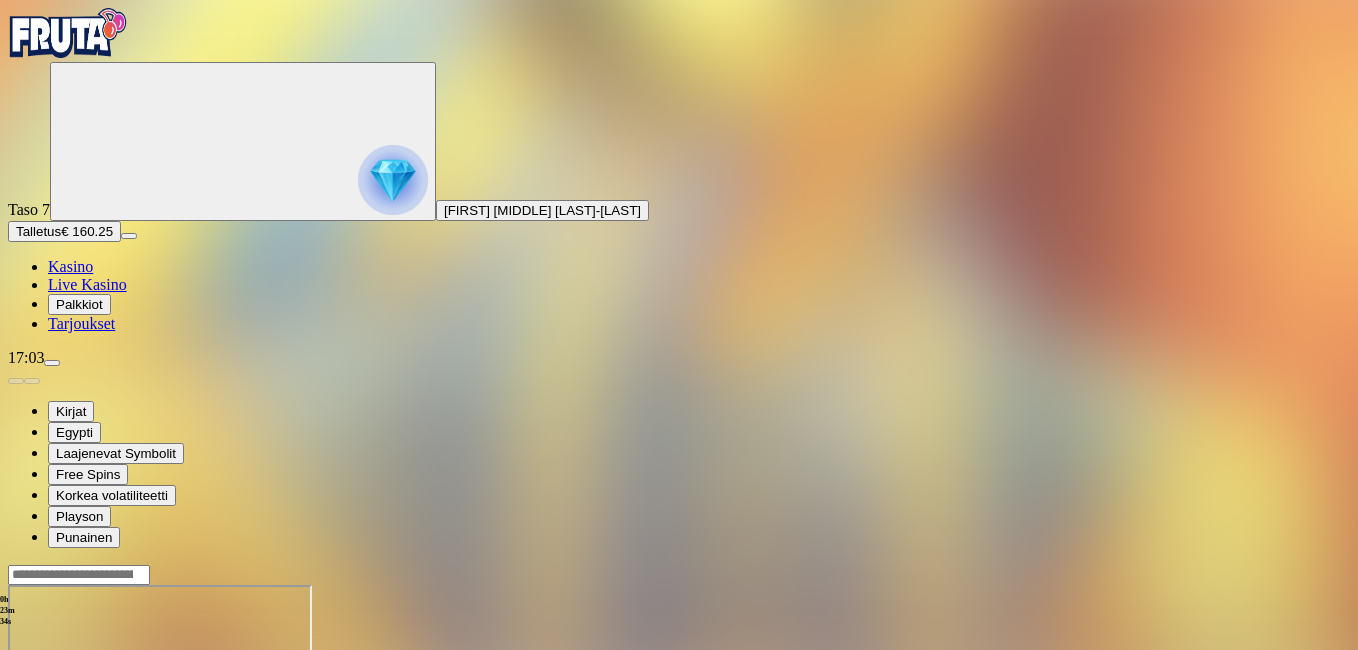 click at bounding box center (16, 757) 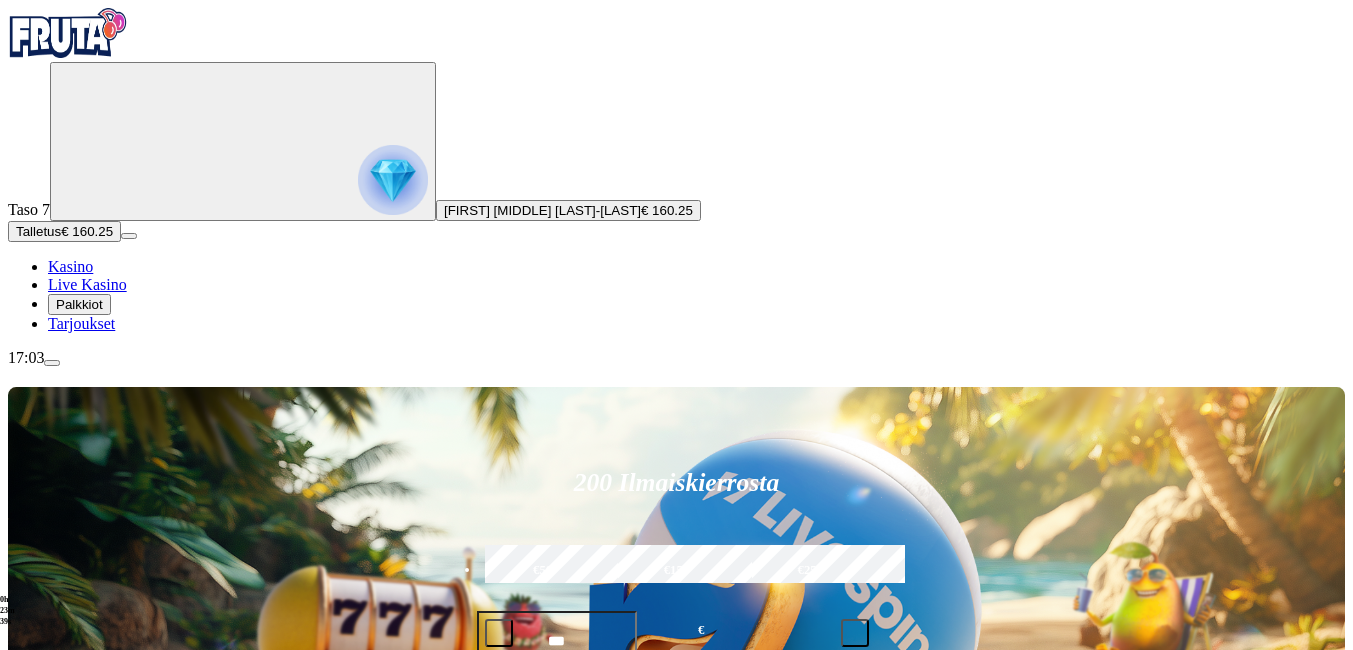 click on "Pelaa nyt" at bounding box center (77, 1427) 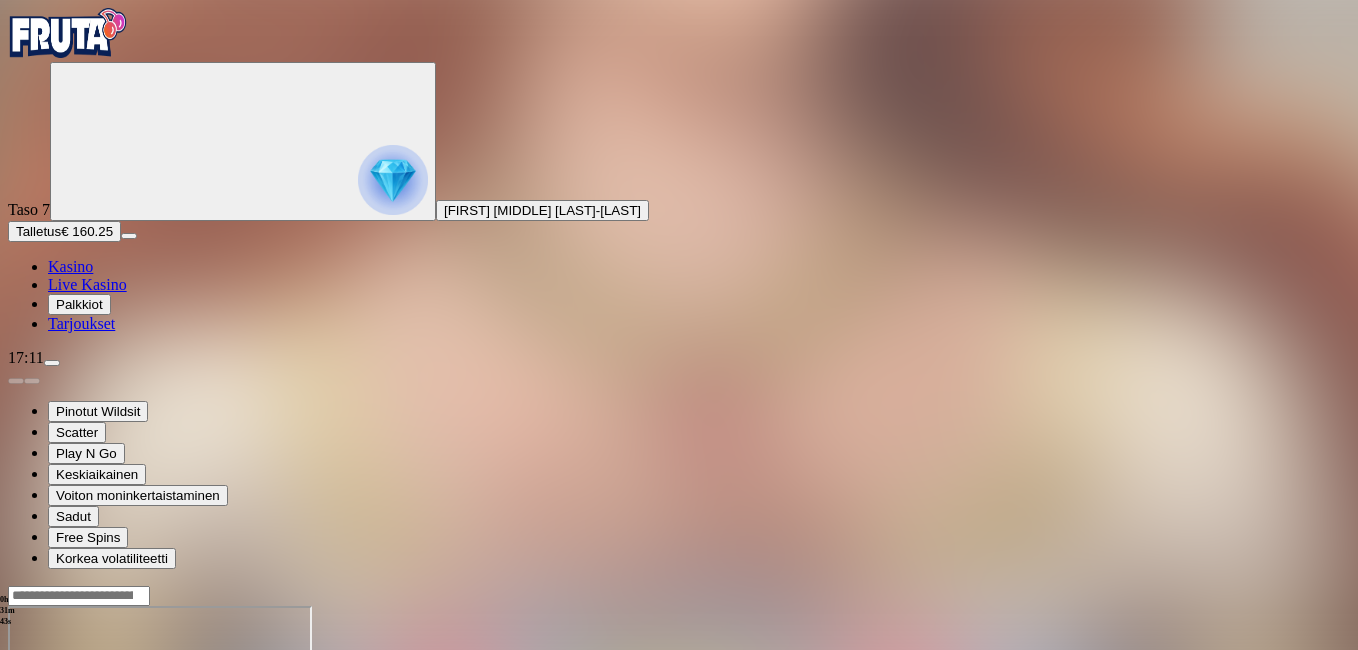 click at bounding box center [16, 778] 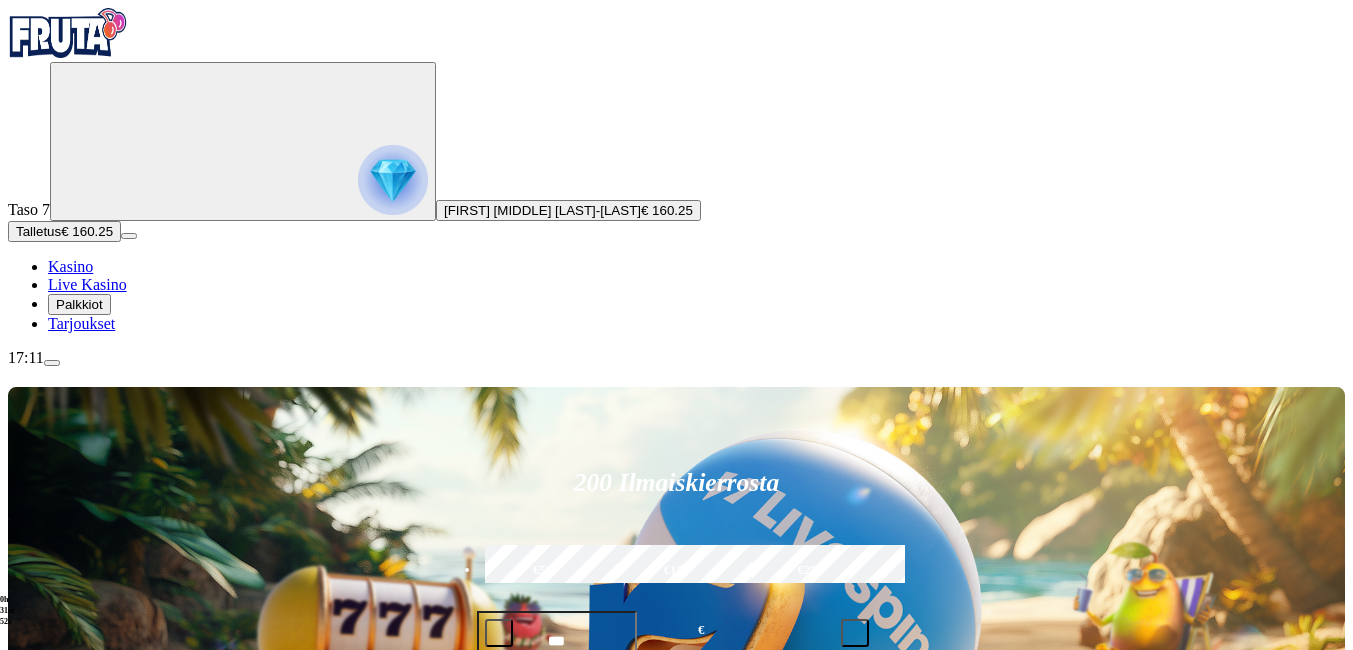 click at bounding box center [52, 363] 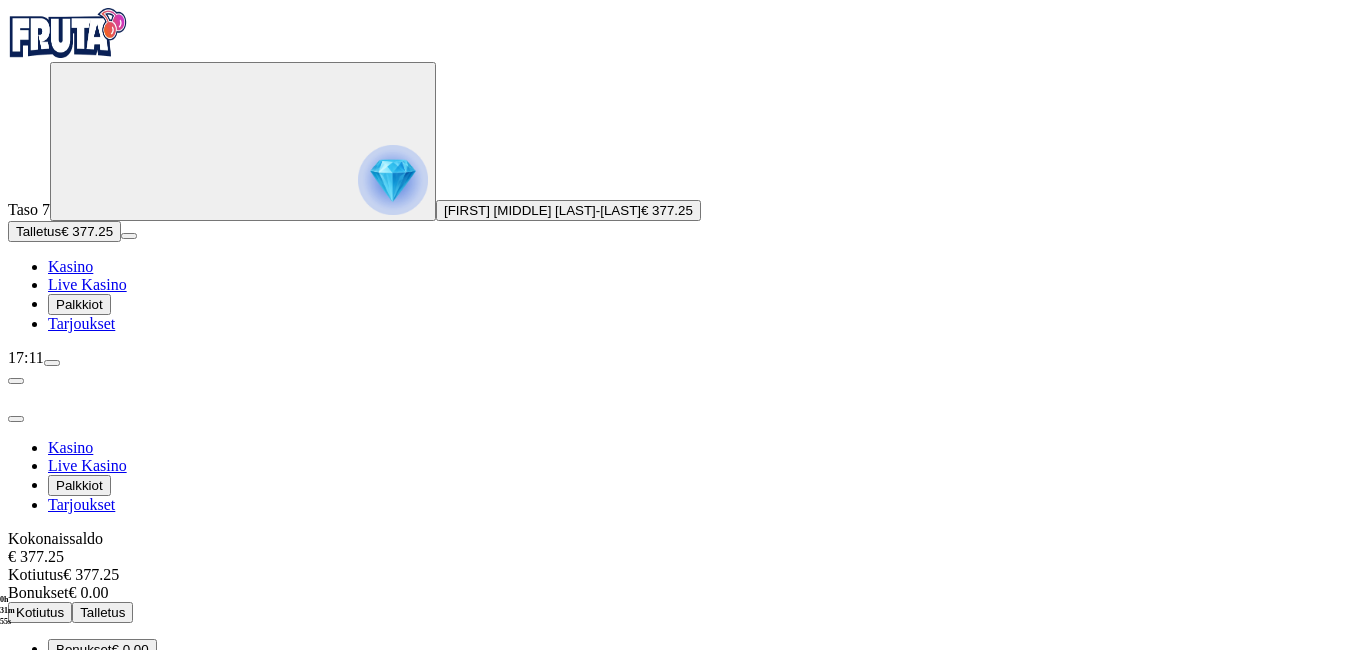 click on "Kotiutus" at bounding box center (40, 612) 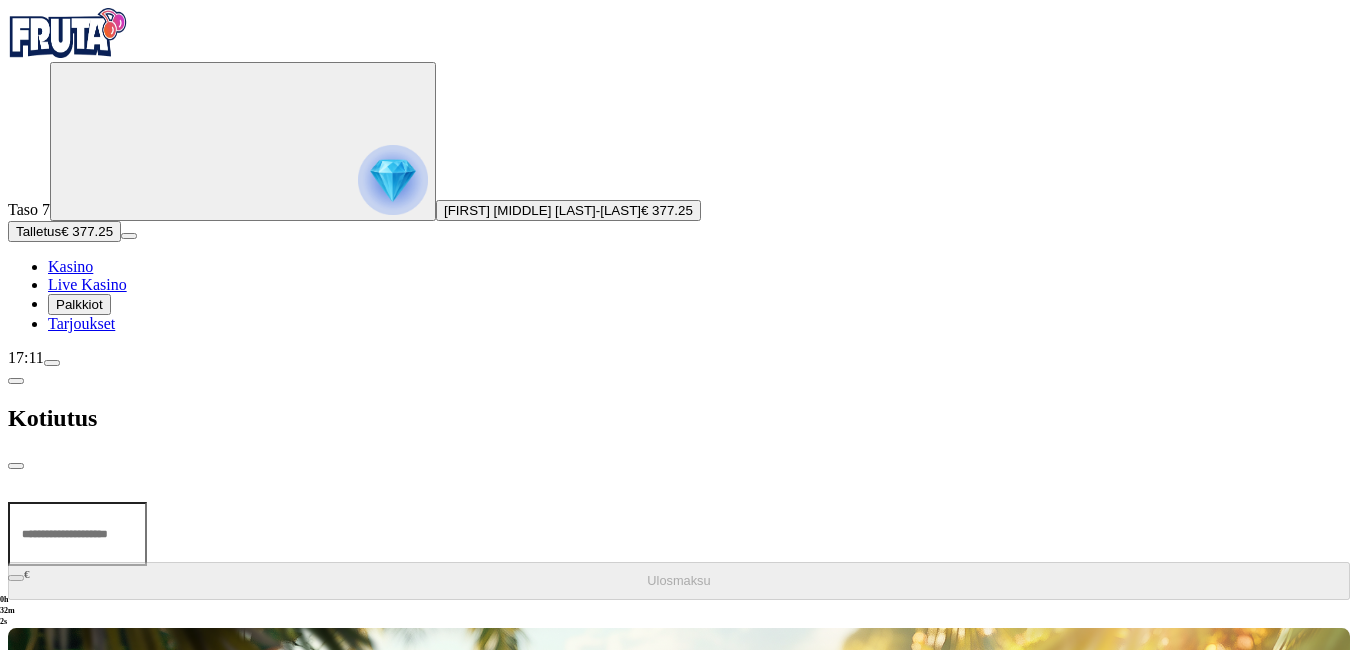 click at bounding box center (77, 534) 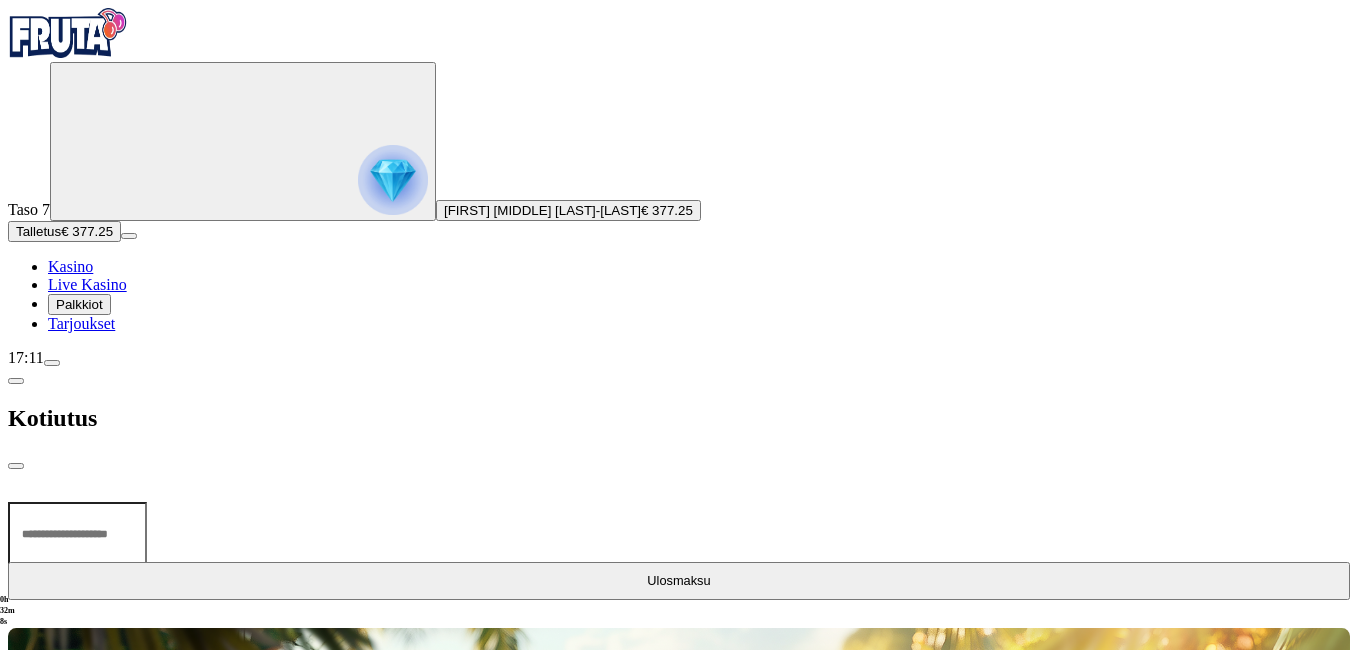 type on "***" 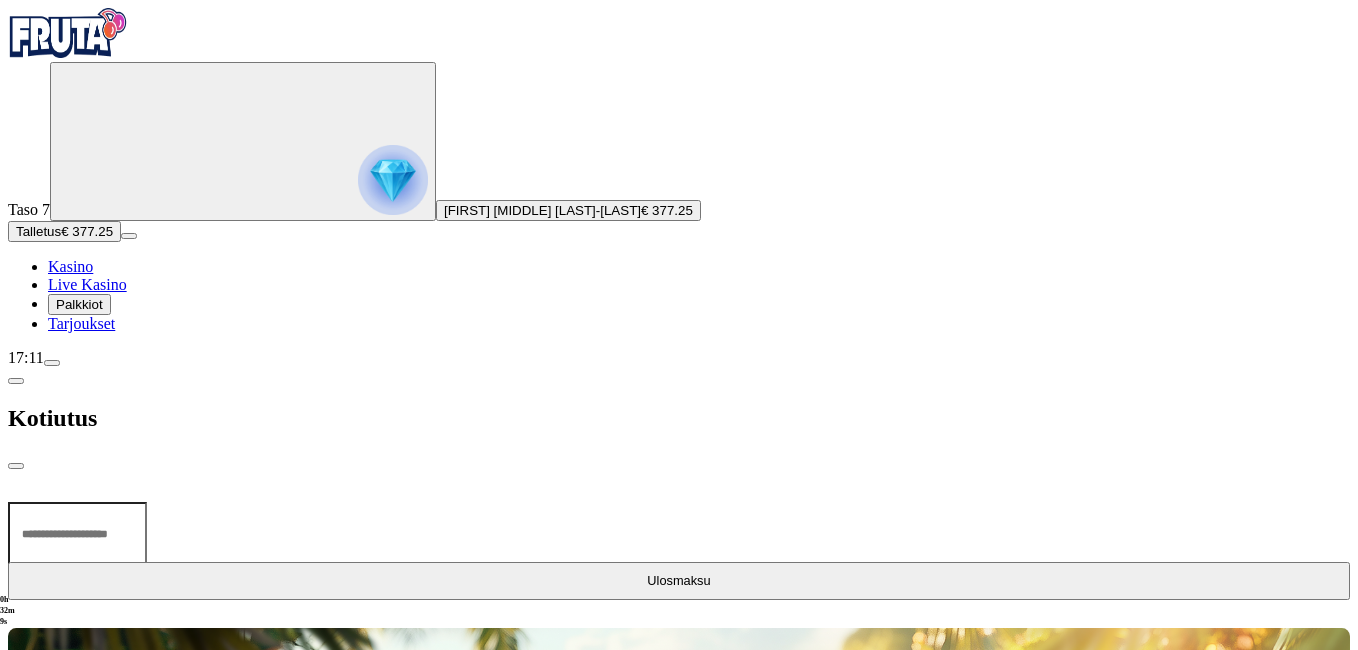 type 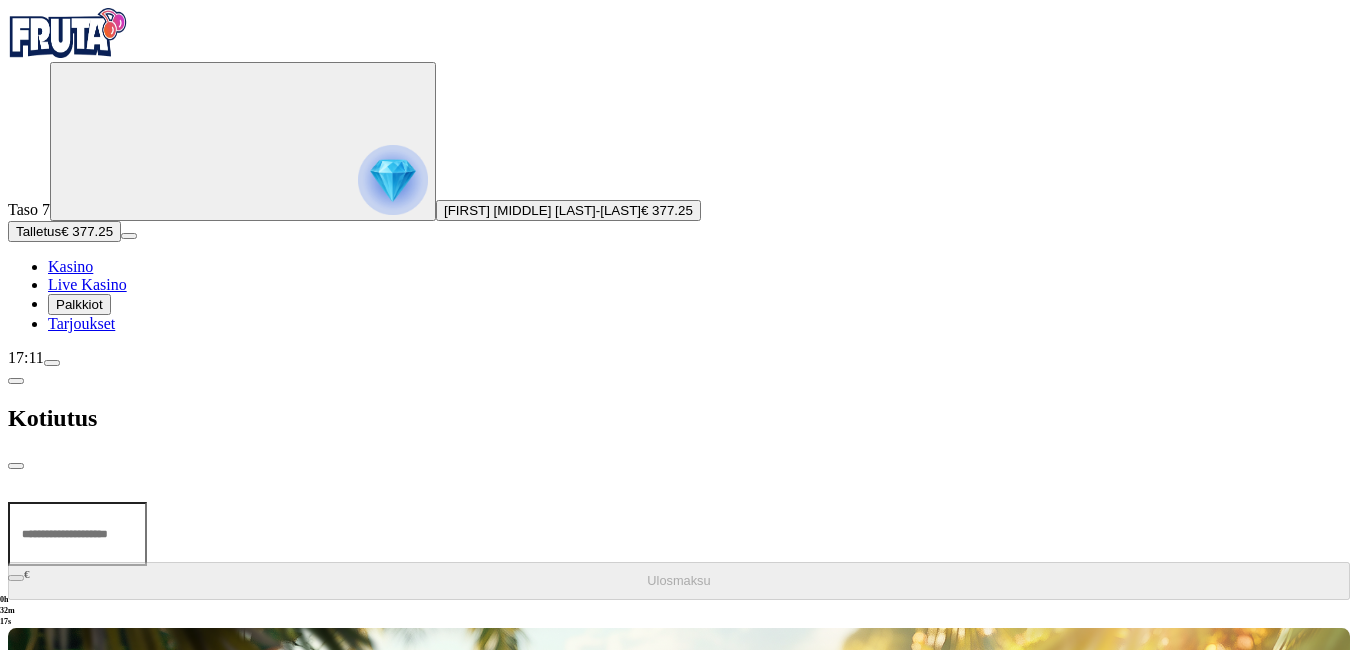 click at bounding box center (16, 466) 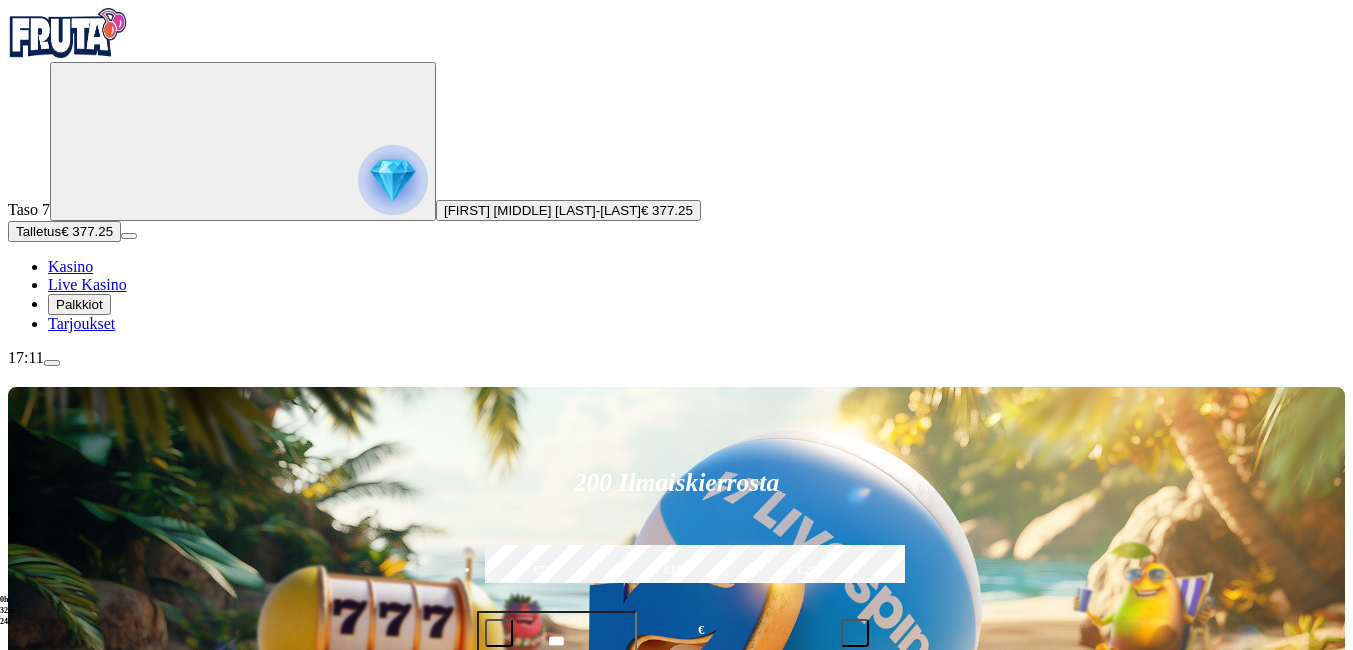 click on "Pelaa nyt" at bounding box center [77, 1523] 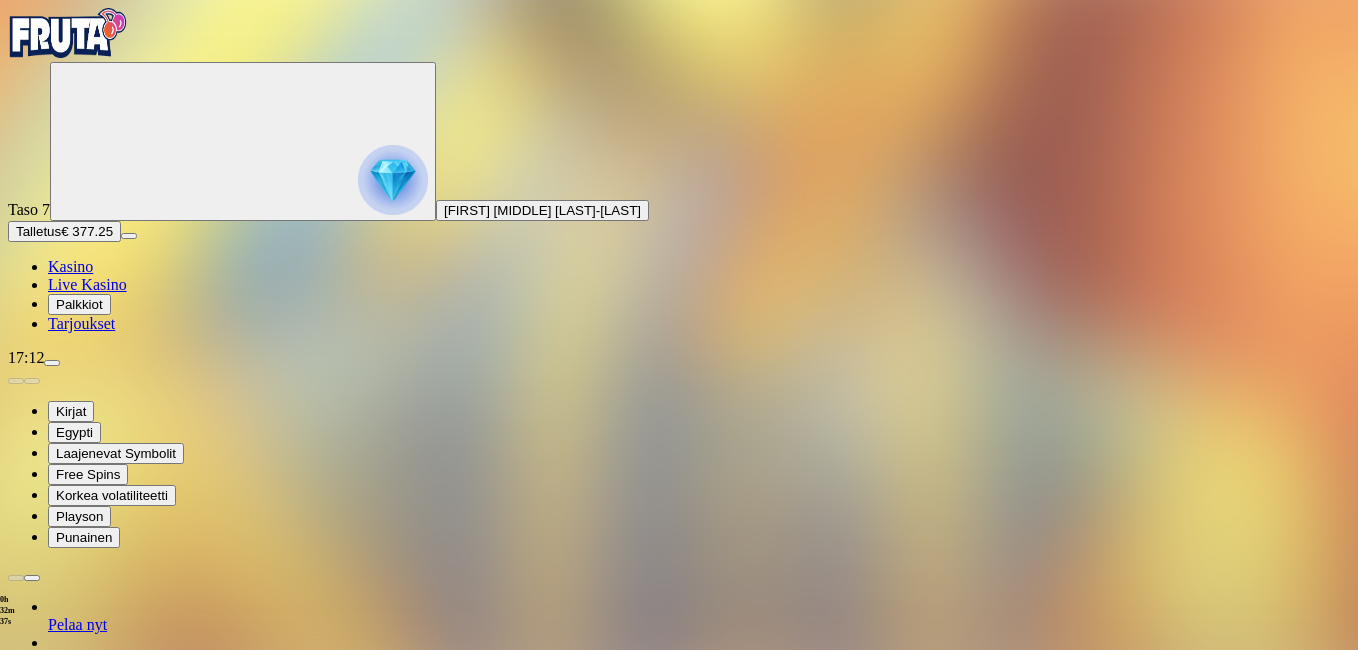 click at bounding box center (16, 1347) 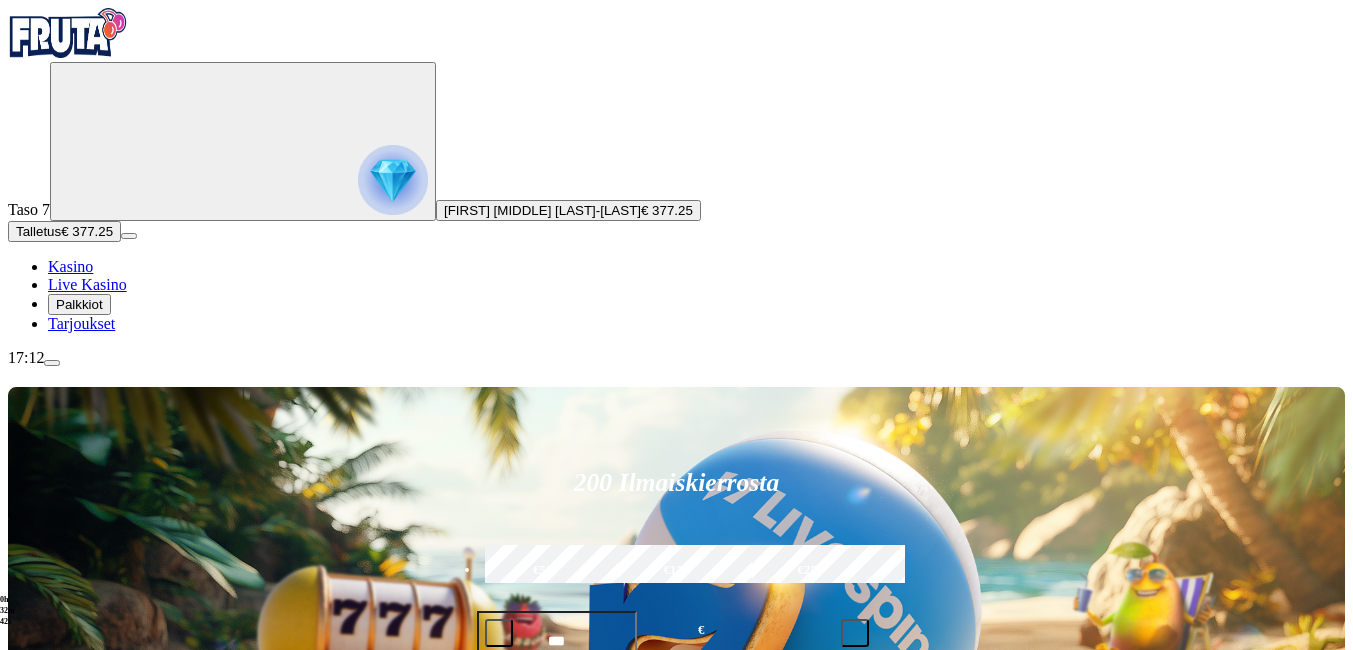 click on "Pelaa nyt" at bounding box center (77, 1523) 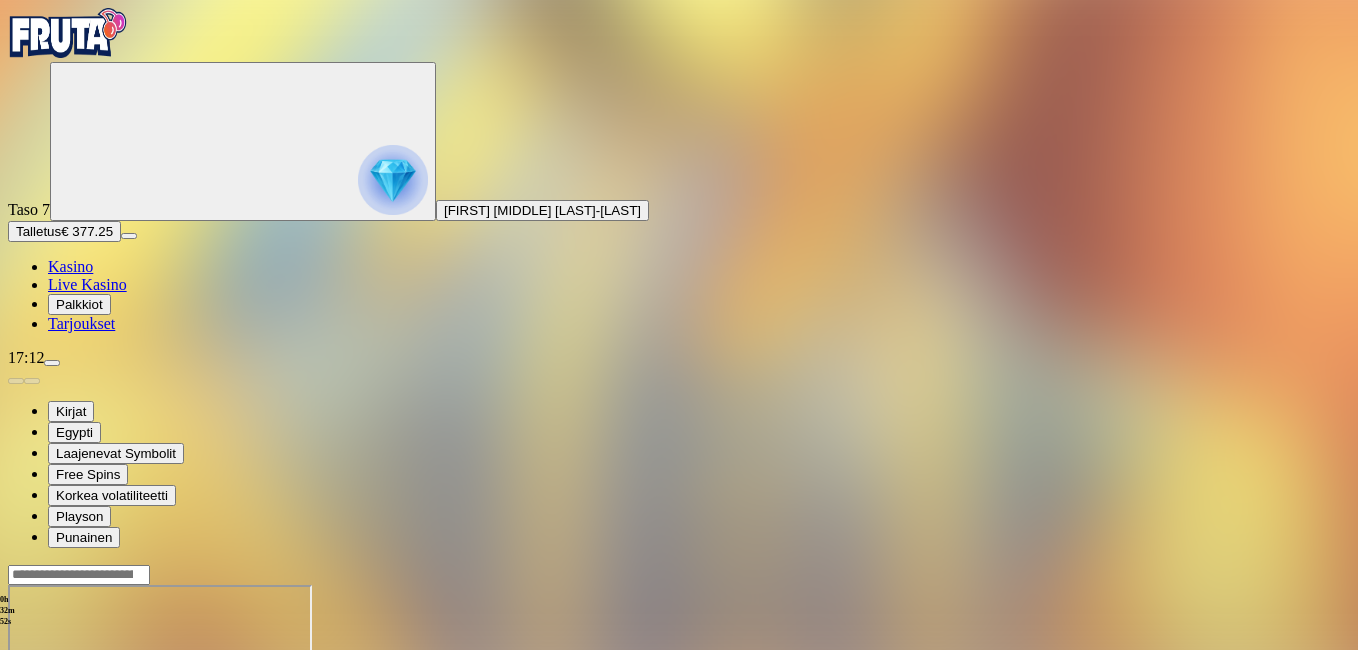 click at bounding box center (16, 757) 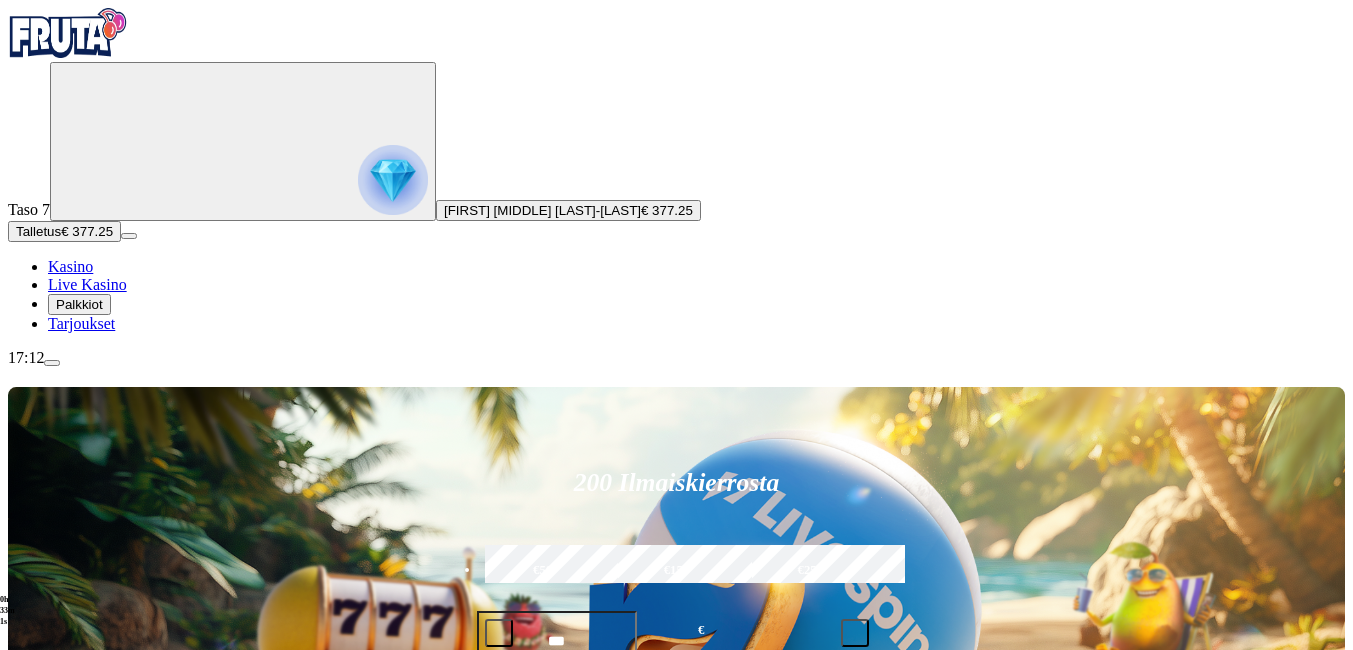 click on "Pelaa nyt" at bounding box center [77, 1141] 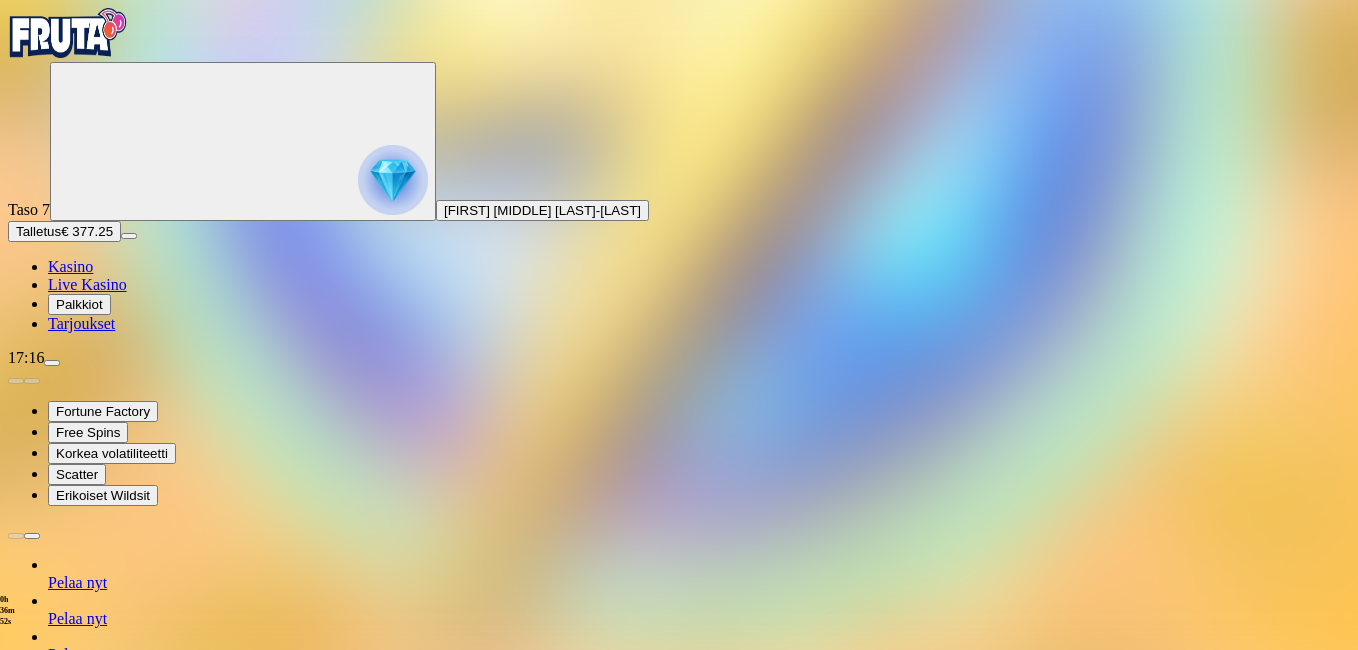 click at bounding box center [16, 1305] 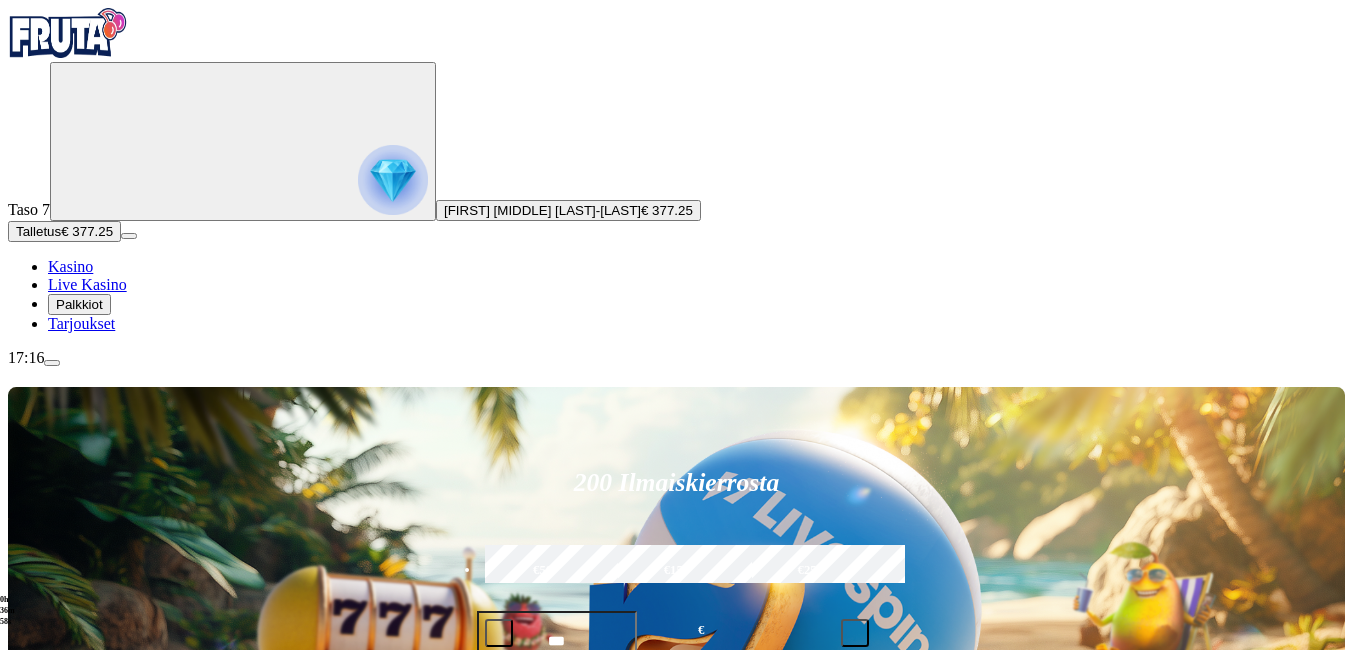 click at bounding box center [948, 923] 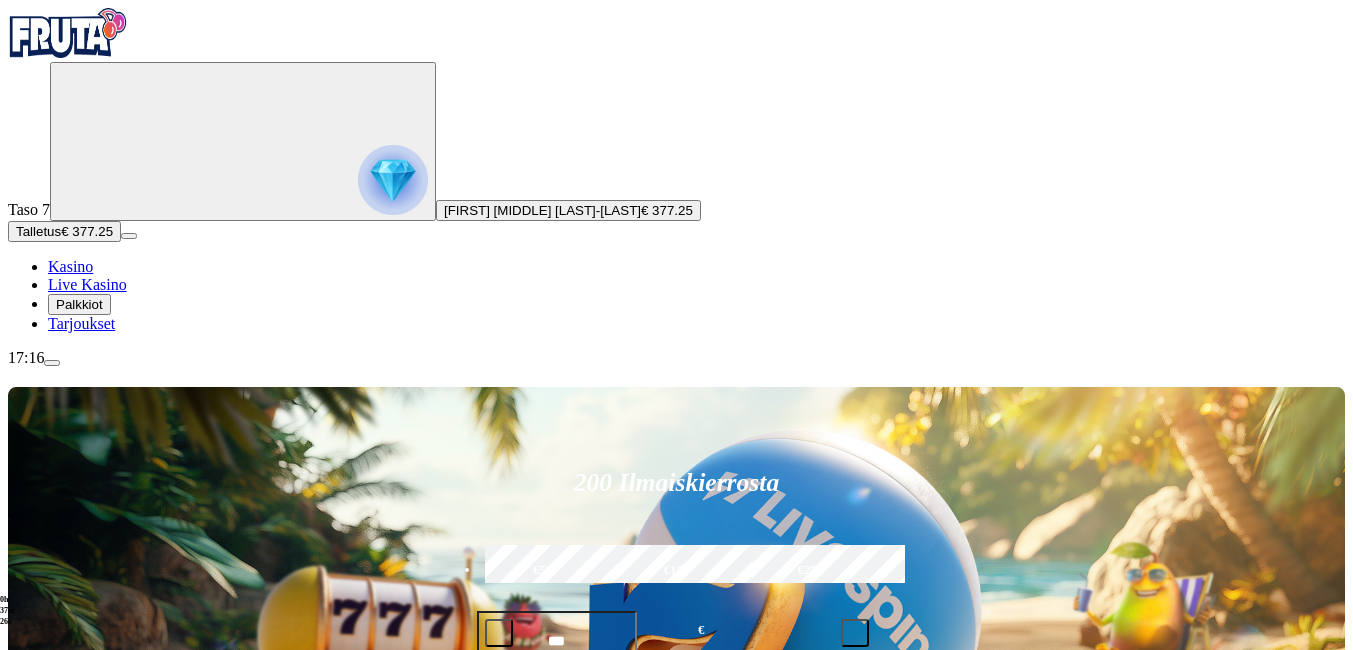 type on "*******" 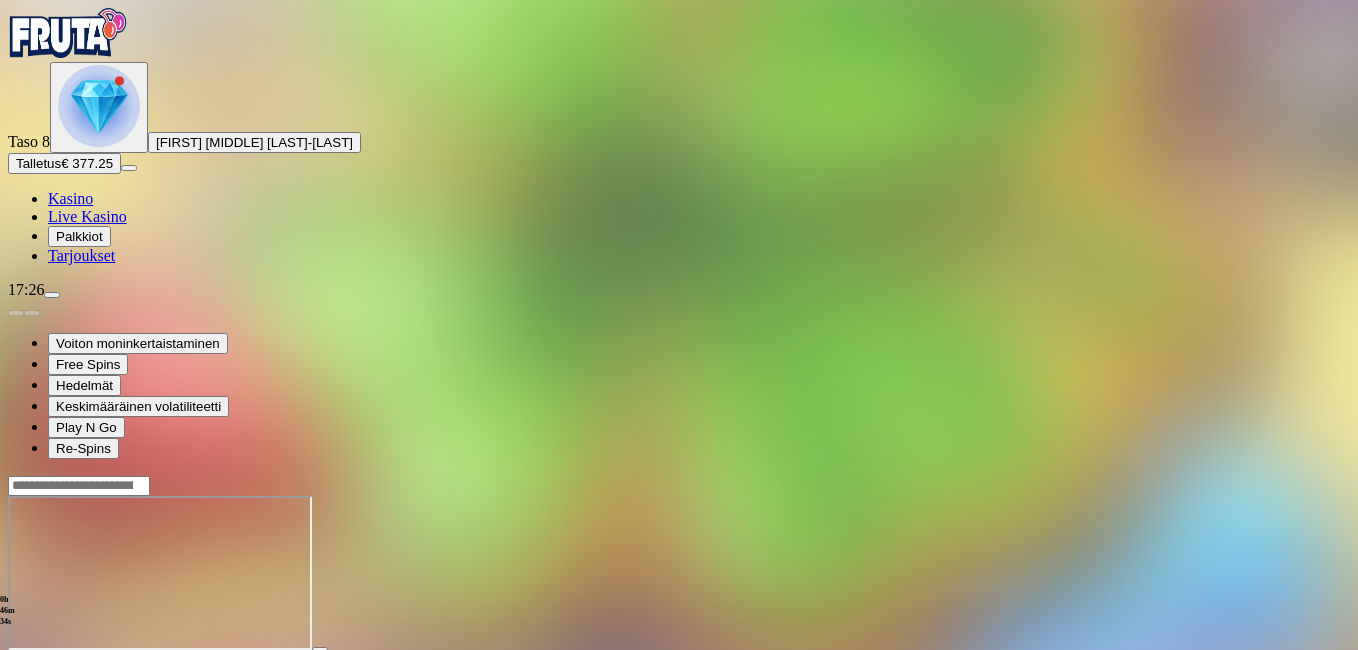 click at bounding box center [16, 668] 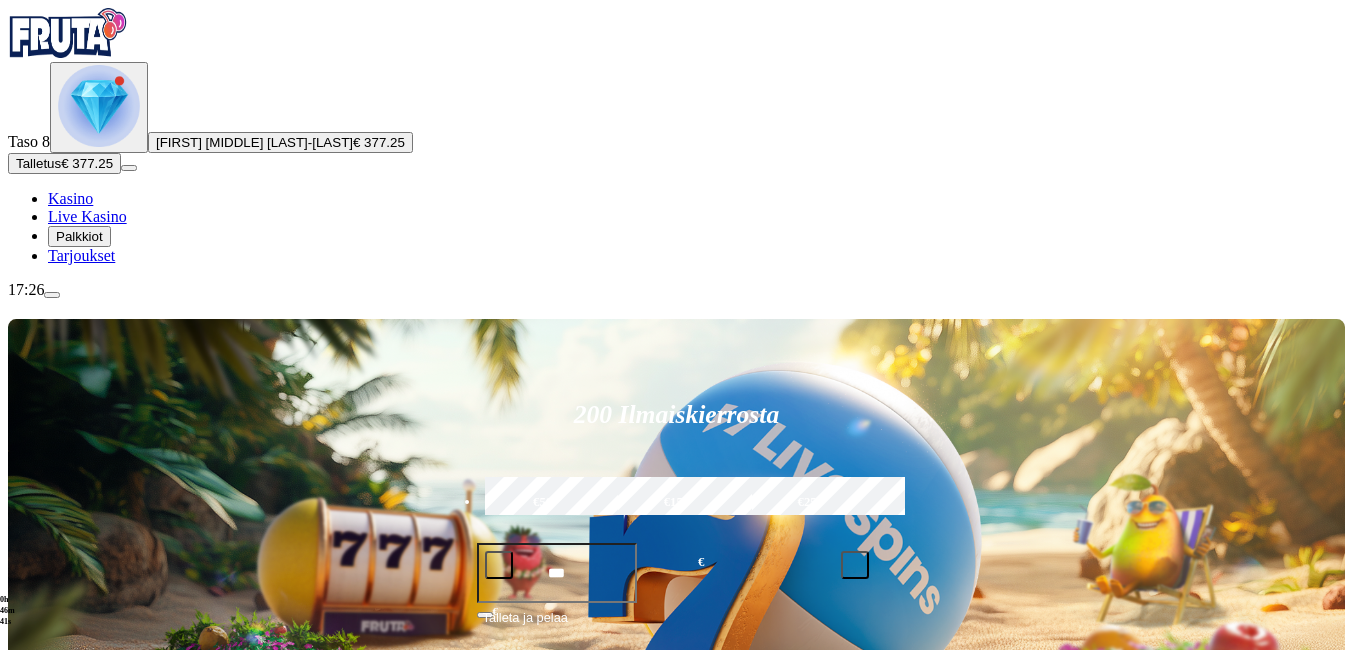 click on "Talletus € 377.25" at bounding box center [64, 163] 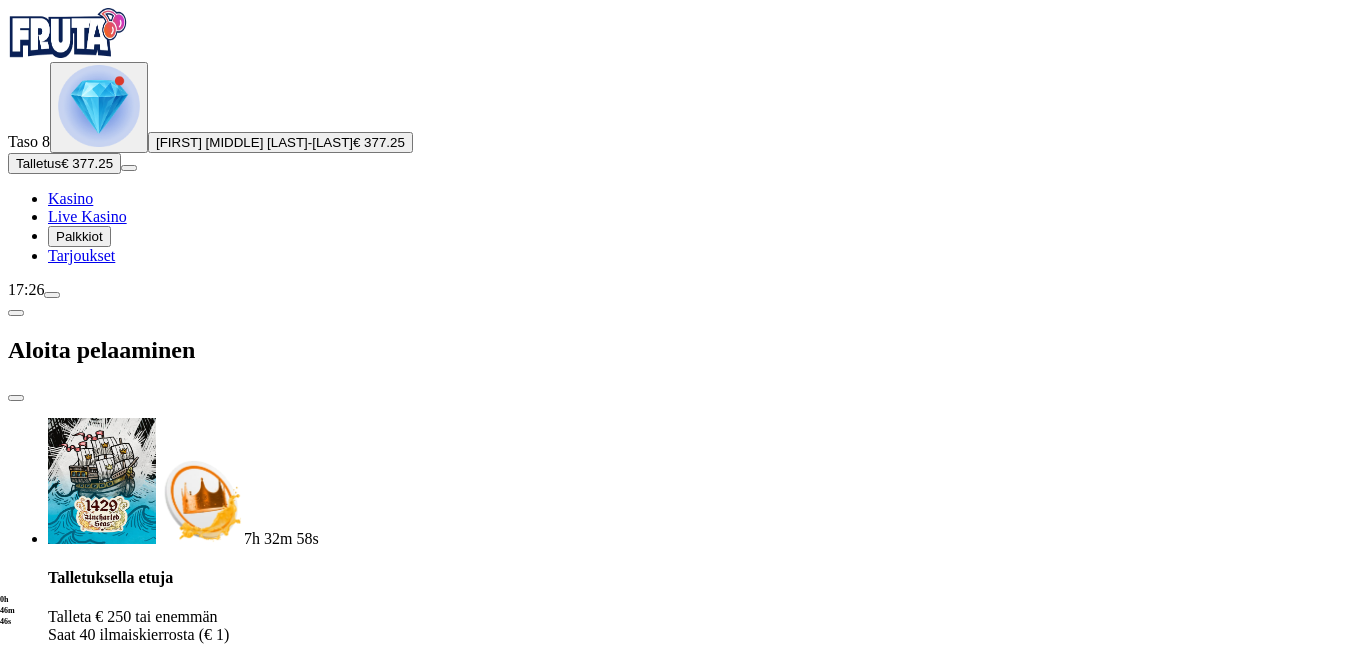 click on "€50" at bounding box center (262, 2889) 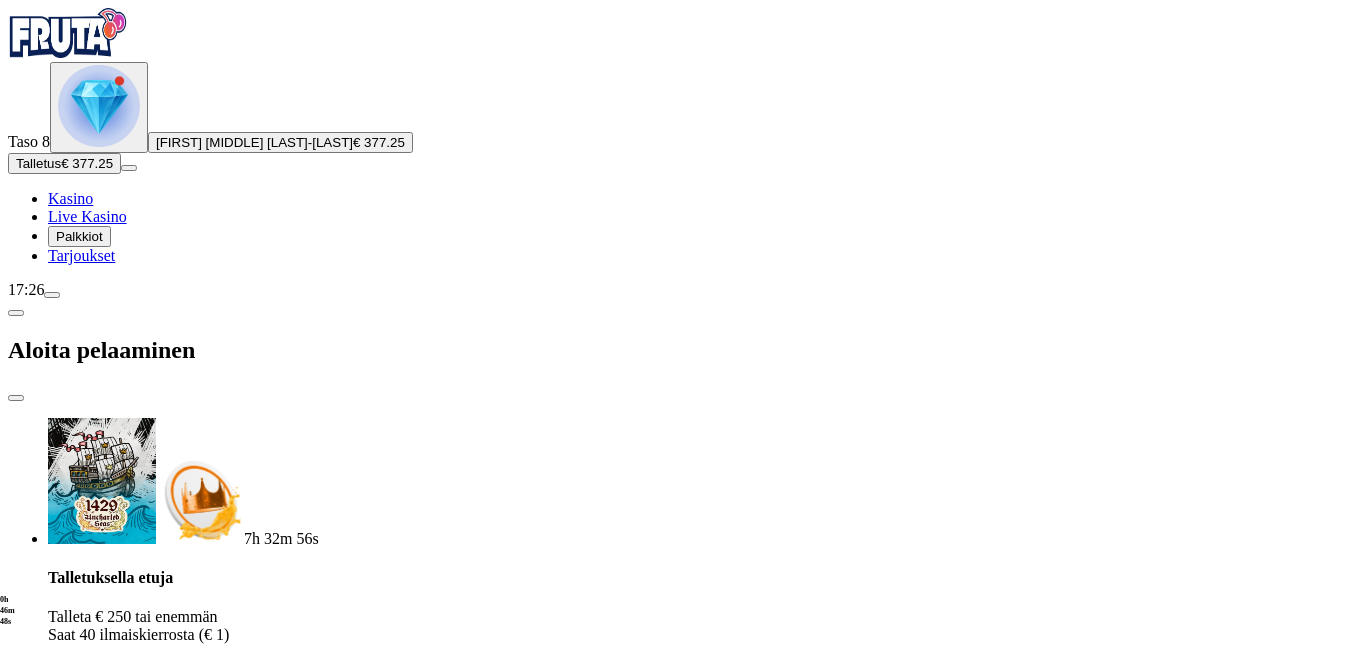 click on "TALLETA JA PELAA" at bounding box center [679, 3041] 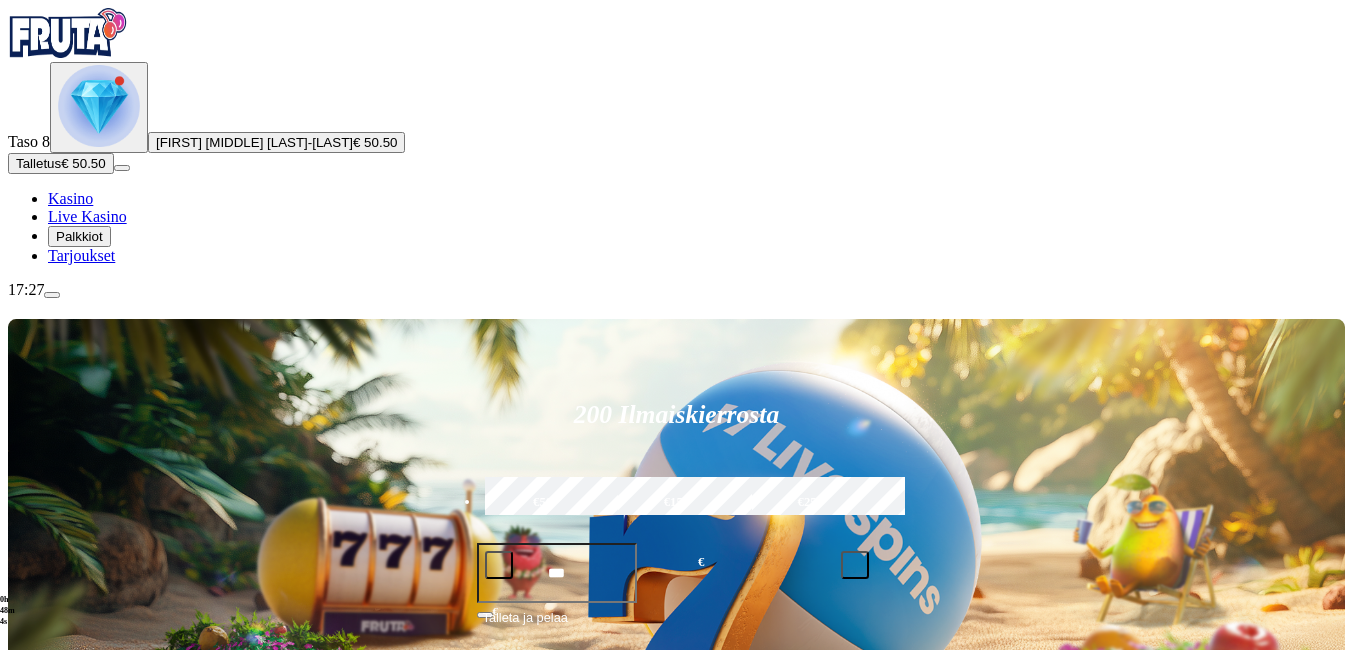 click on "Pelaa nyt" at bounding box center (77, 1264) 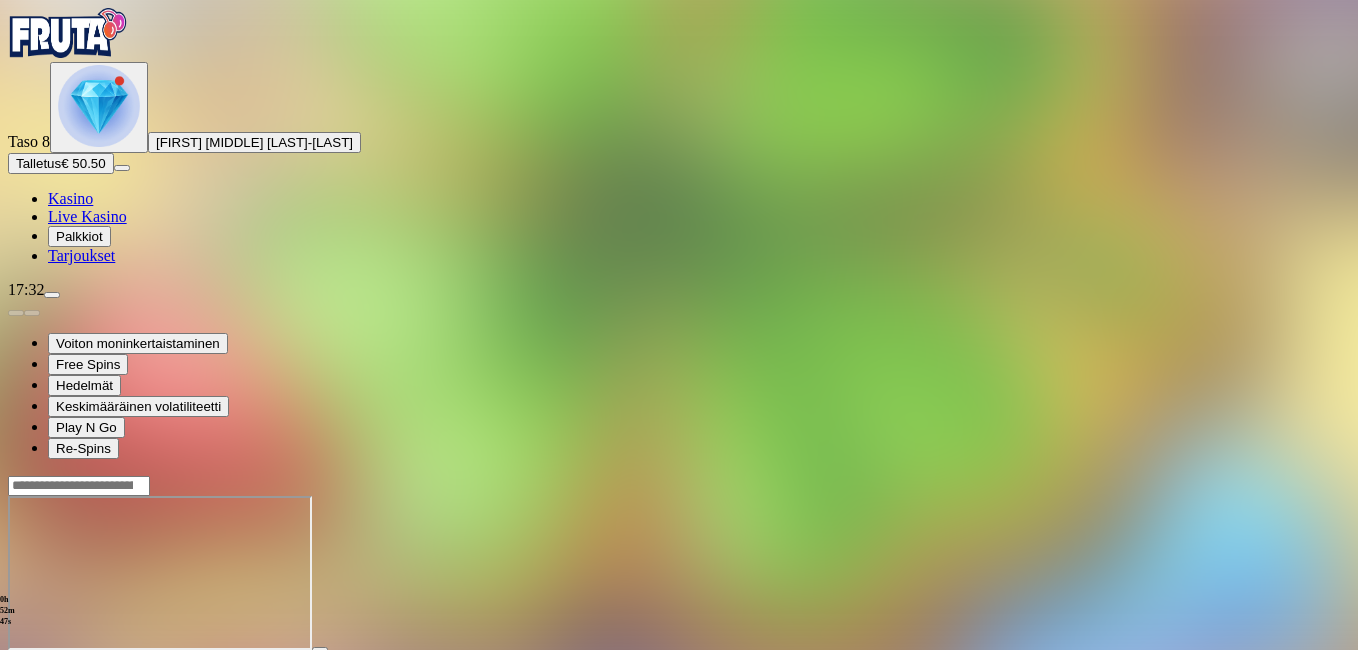 click at bounding box center (16, 668) 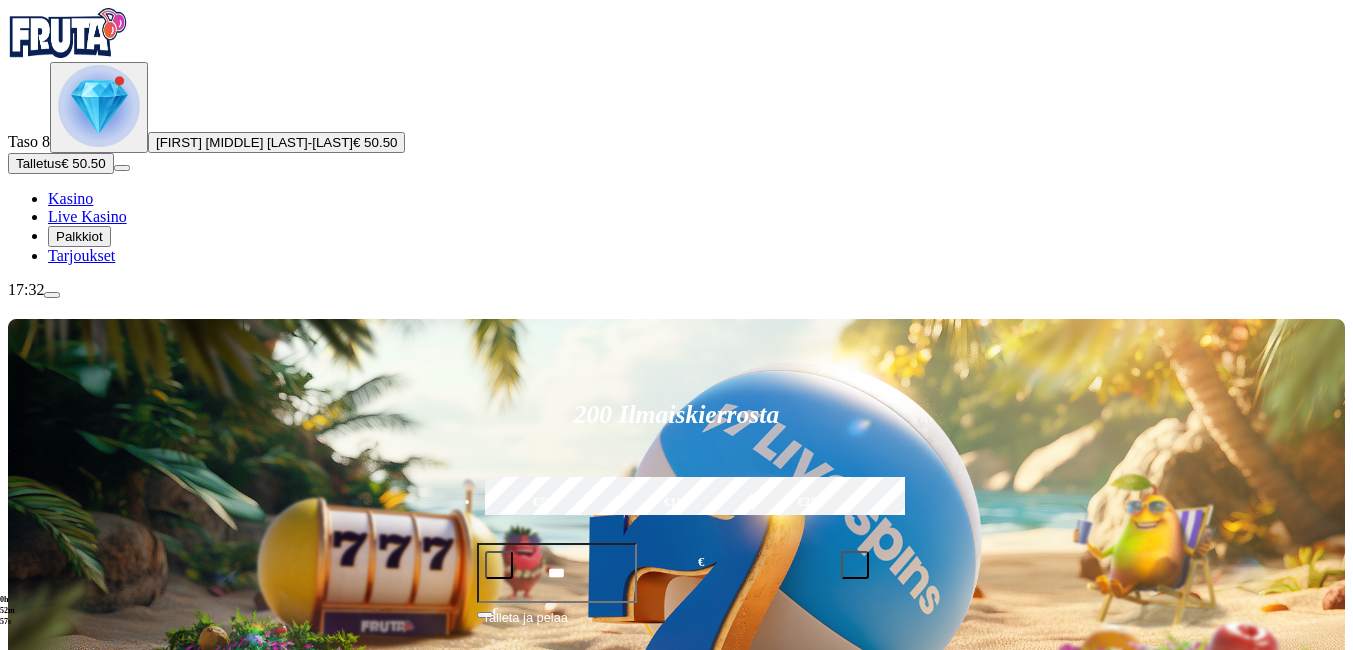 click on "Pelaa nyt" at bounding box center [77, 1359] 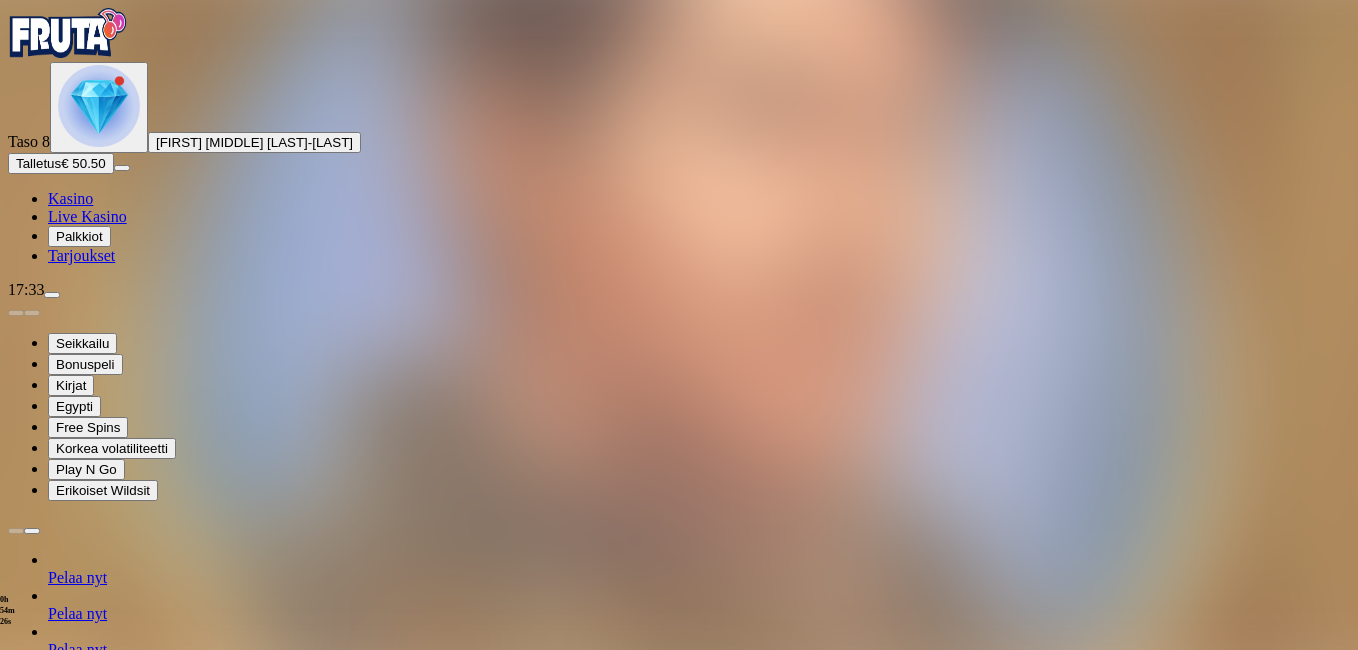 click at bounding box center (16, 1300) 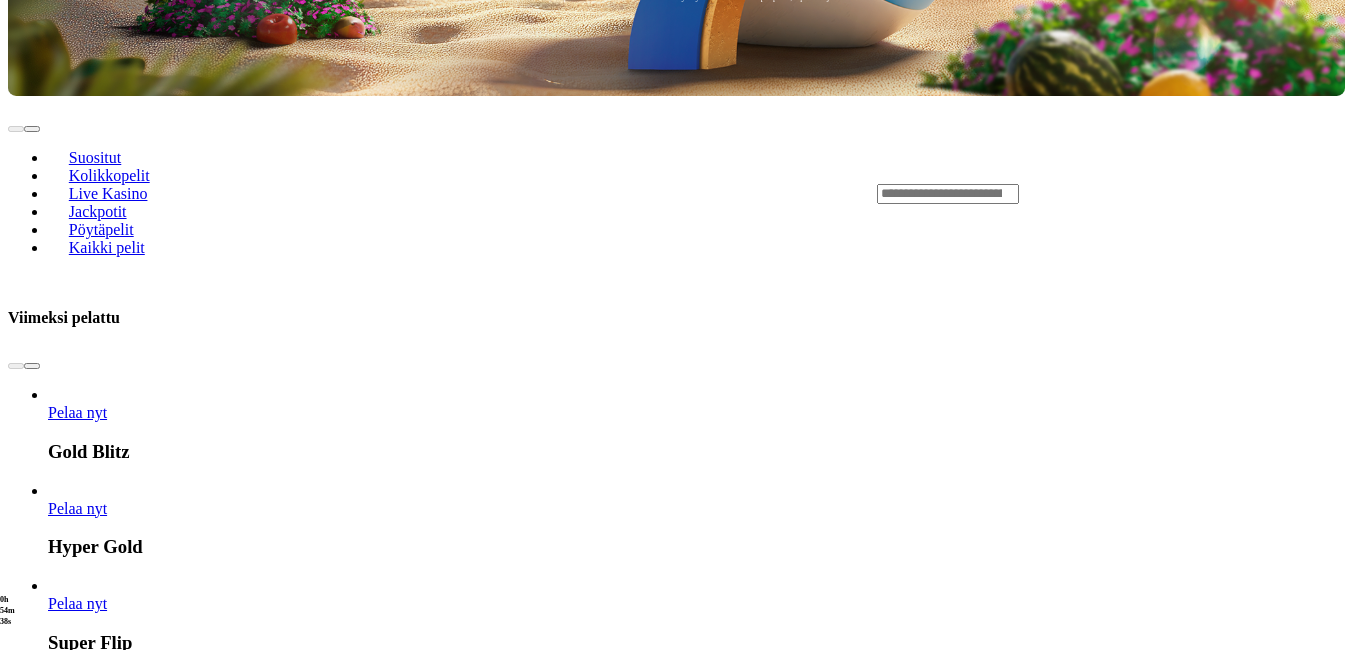 scroll, scrollTop: 680, scrollLeft: 0, axis: vertical 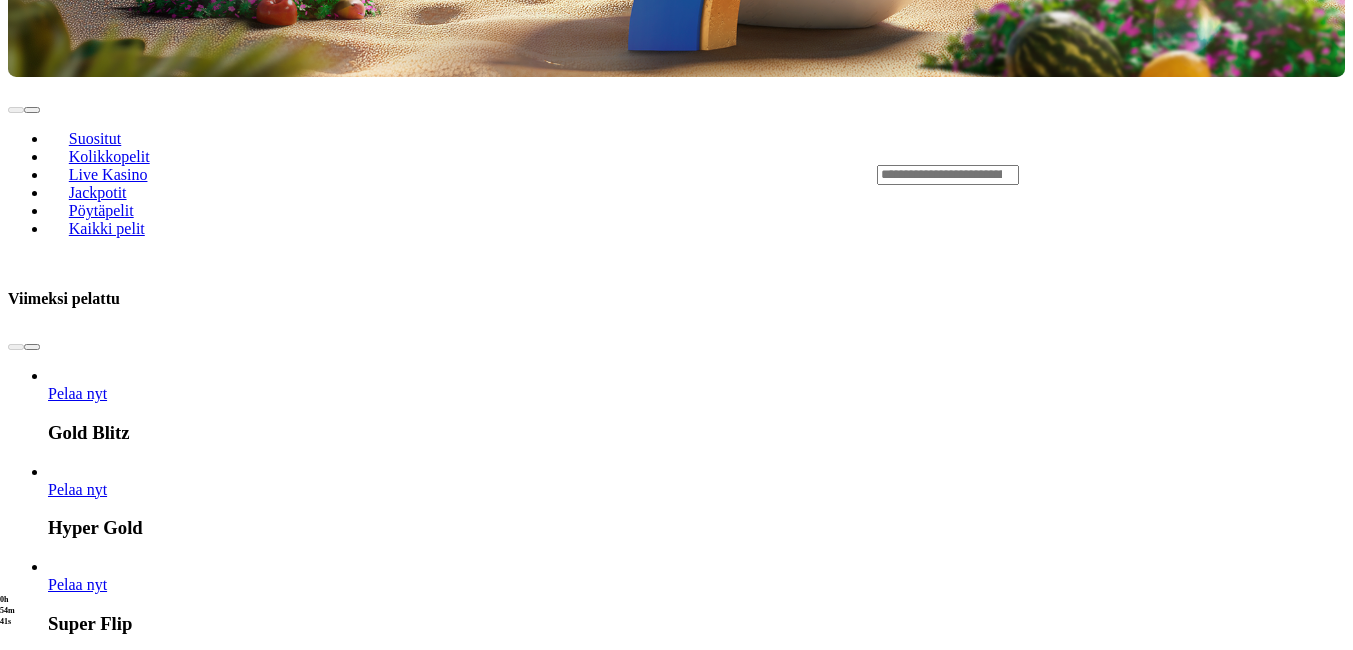 click on "Pelaa nyt" at bounding box center (77, 2707) 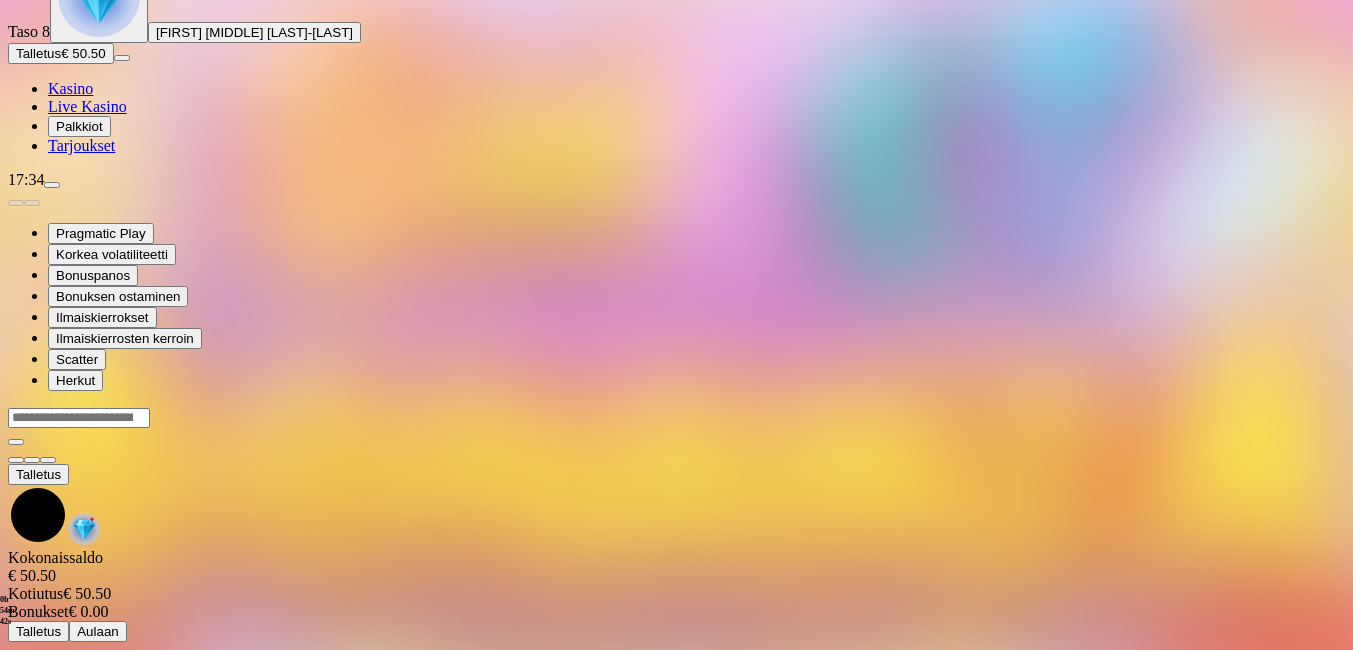 scroll, scrollTop: 0, scrollLeft: 0, axis: both 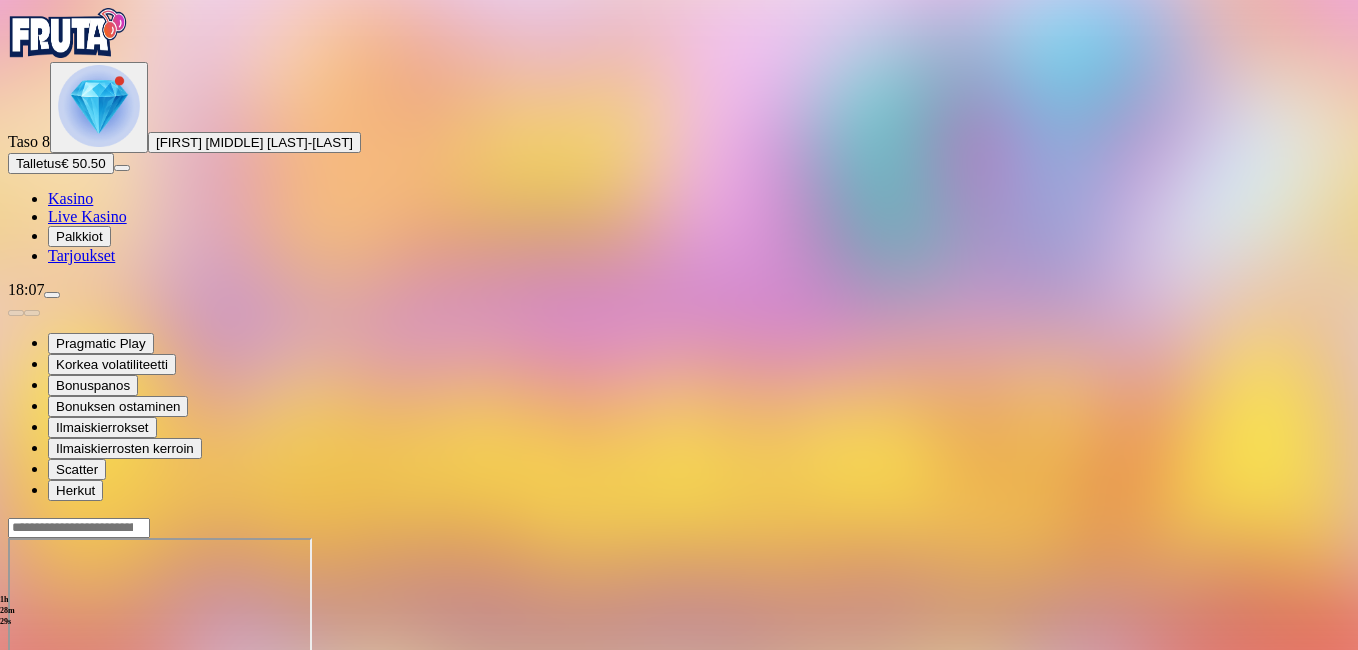 click at bounding box center (16, 710) 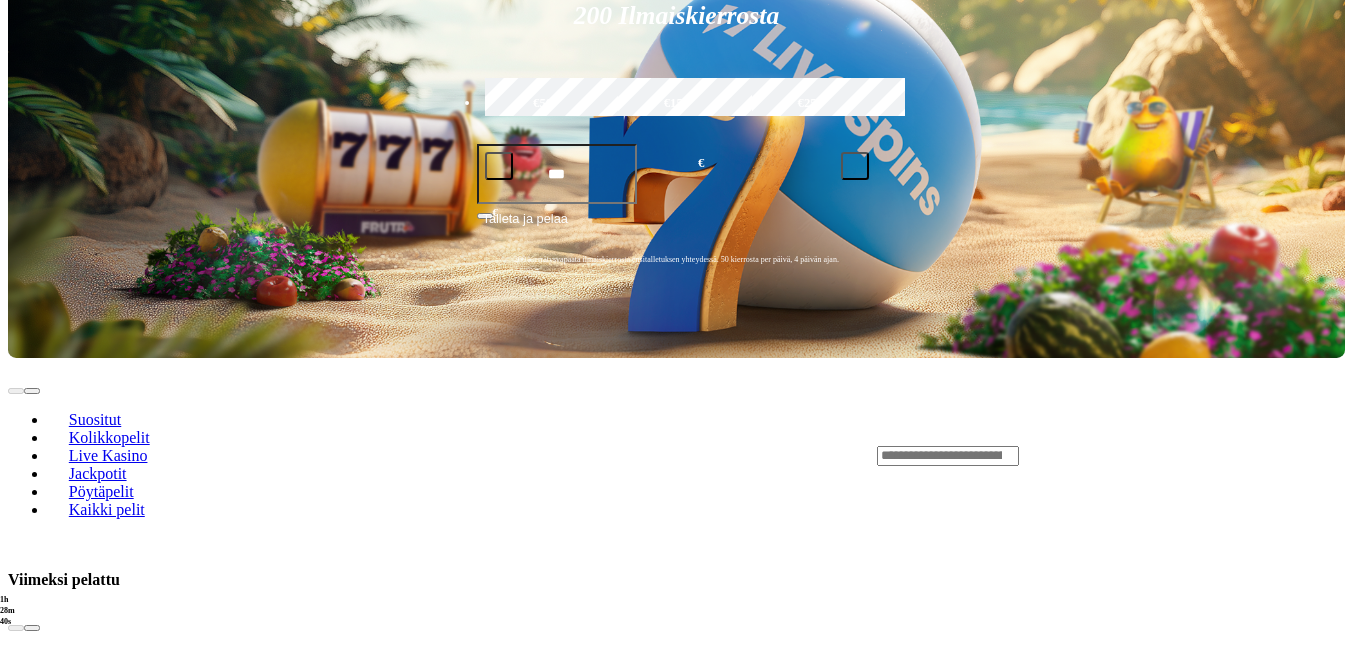 scroll, scrollTop: 400, scrollLeft: 0, axis: vertical 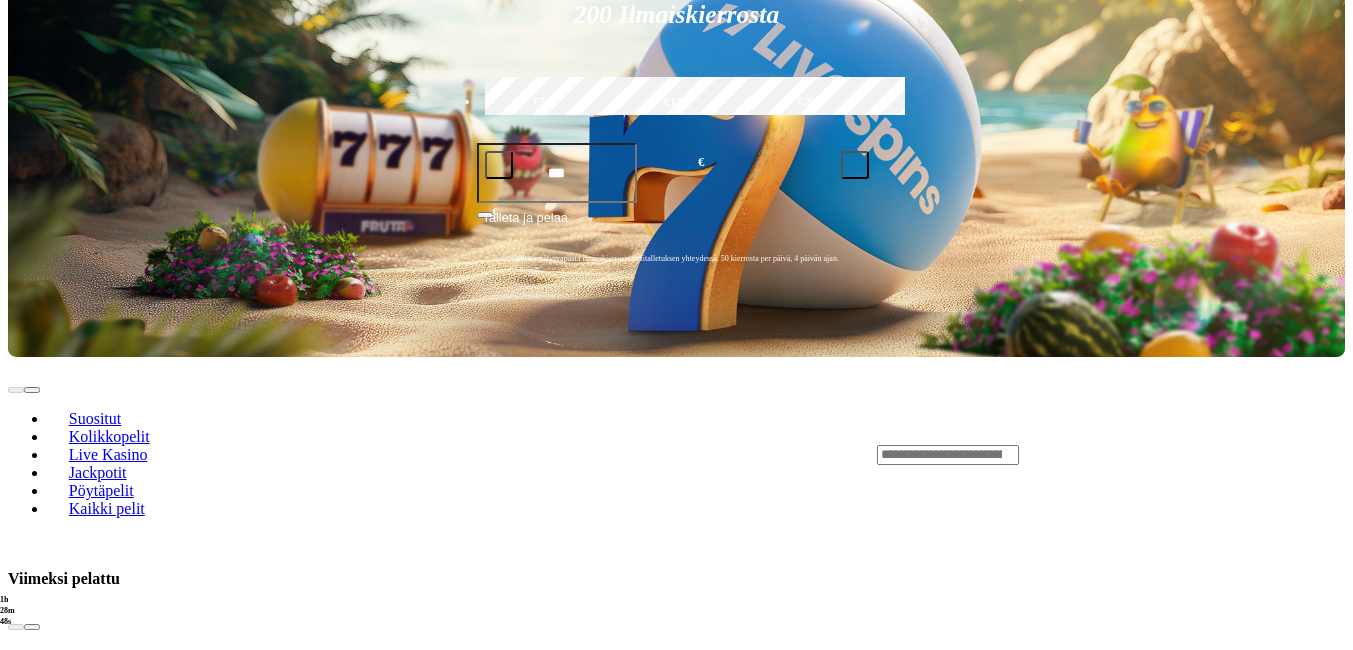 click on "Pelaa nyt" at bounding box center (77, 1925) 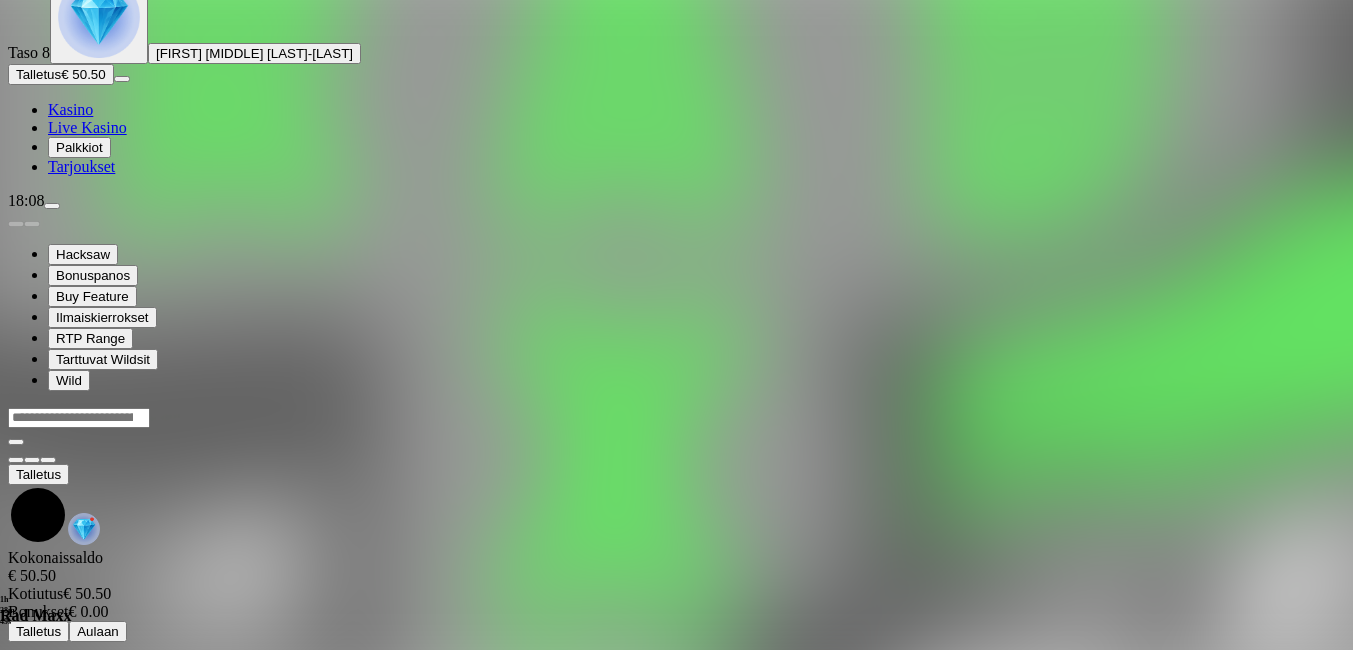 scroll, scrollTop: 0, scrollLeft: 0, axis: both 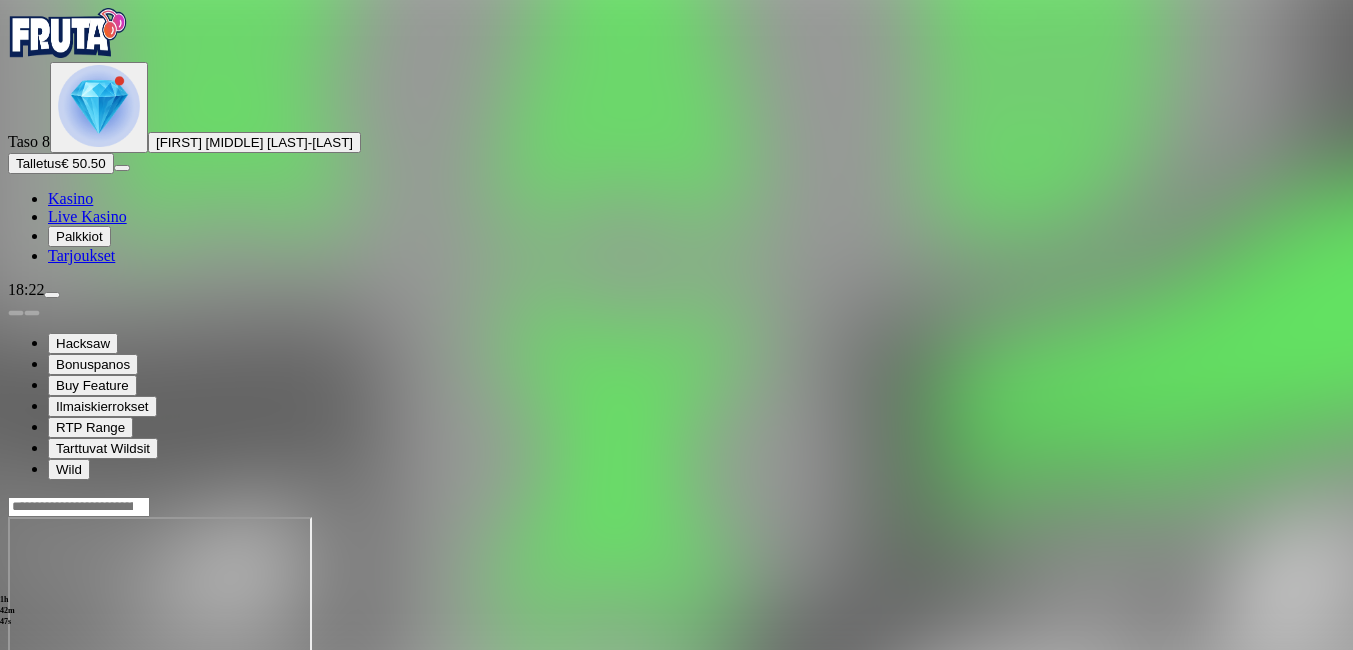 click at bounding box center [16, 689] 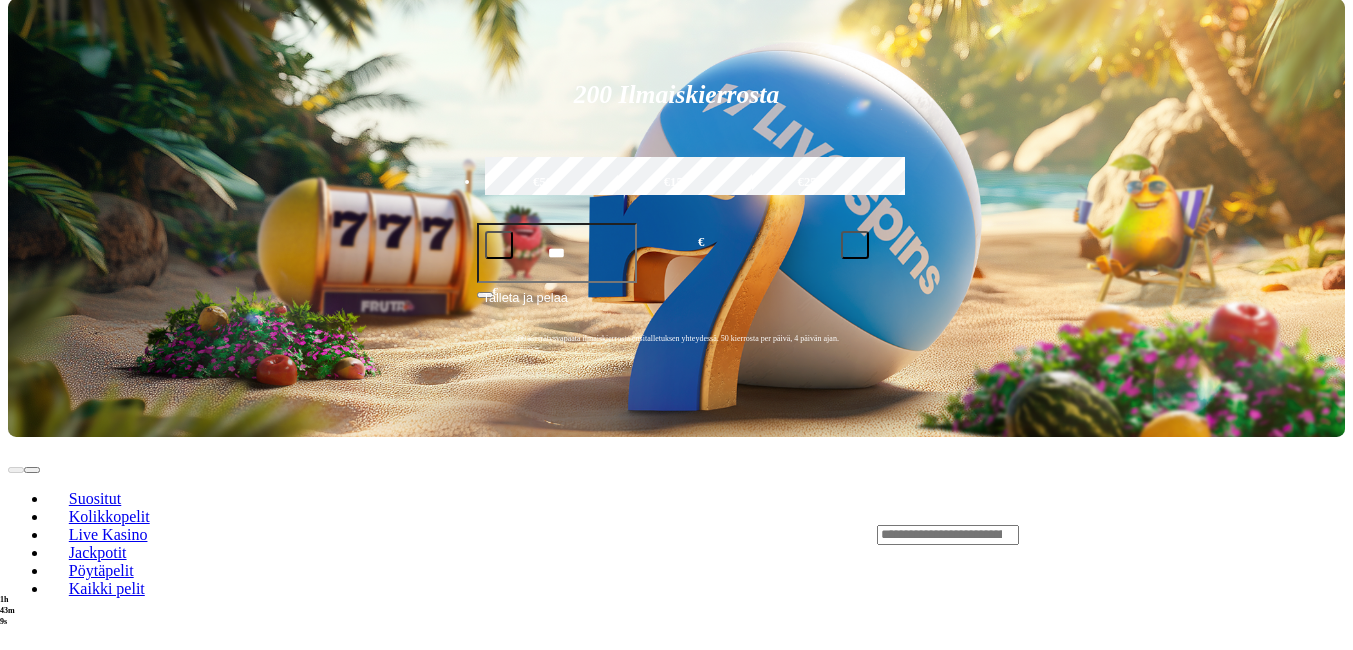 scroll, scrollTop: 360, scrollLeft: 0, axis: vertical 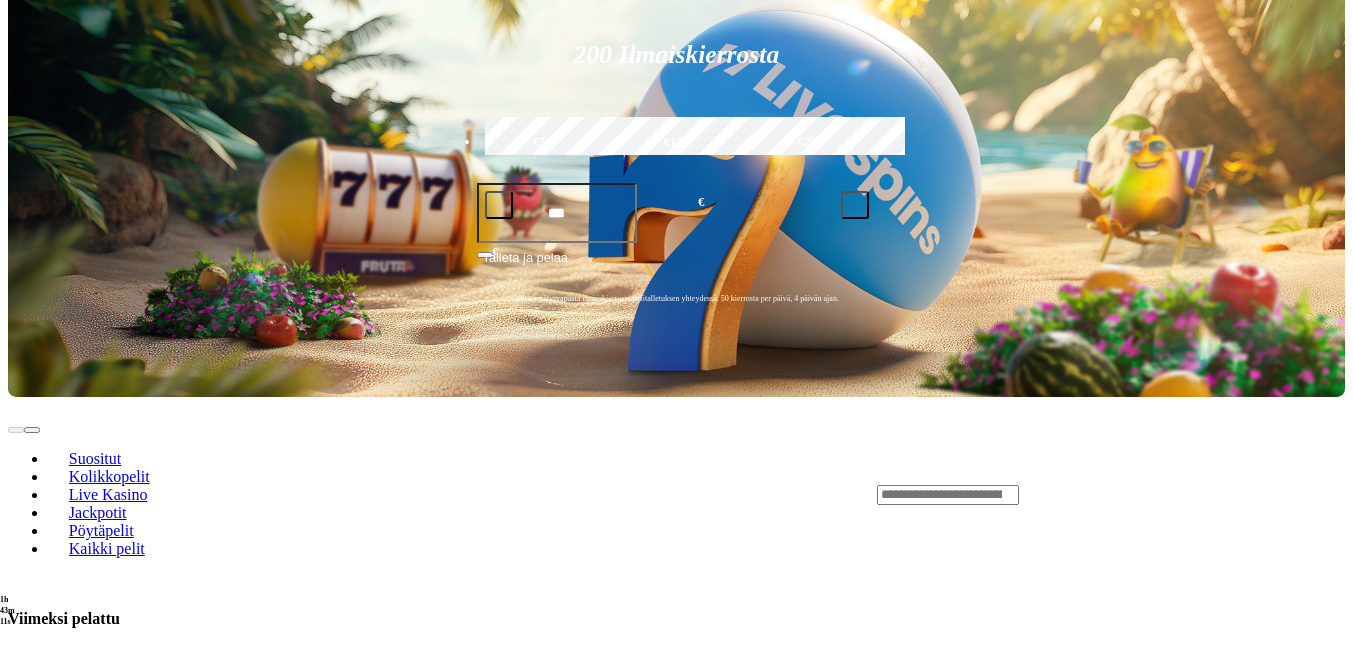 click on "Pelaa nyt" at bounding box center (77, 2347) 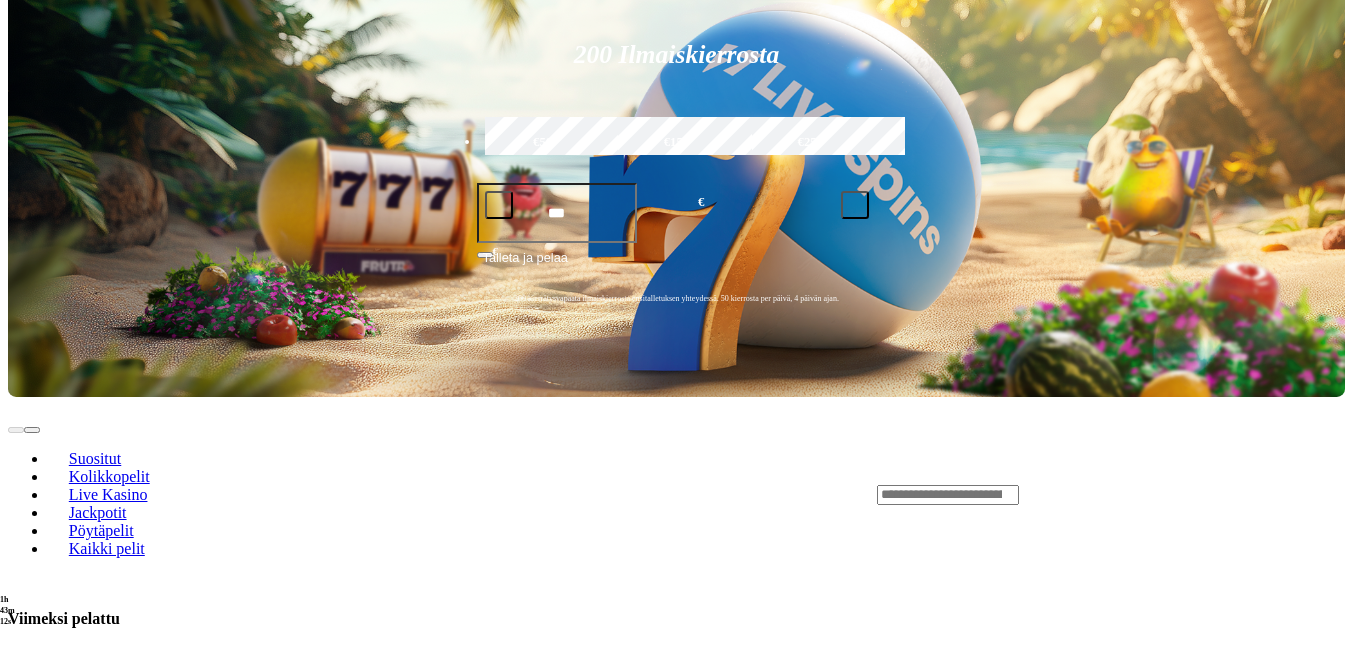 scroll, scrollTop: 0, scrollLeft: 0, axis: both 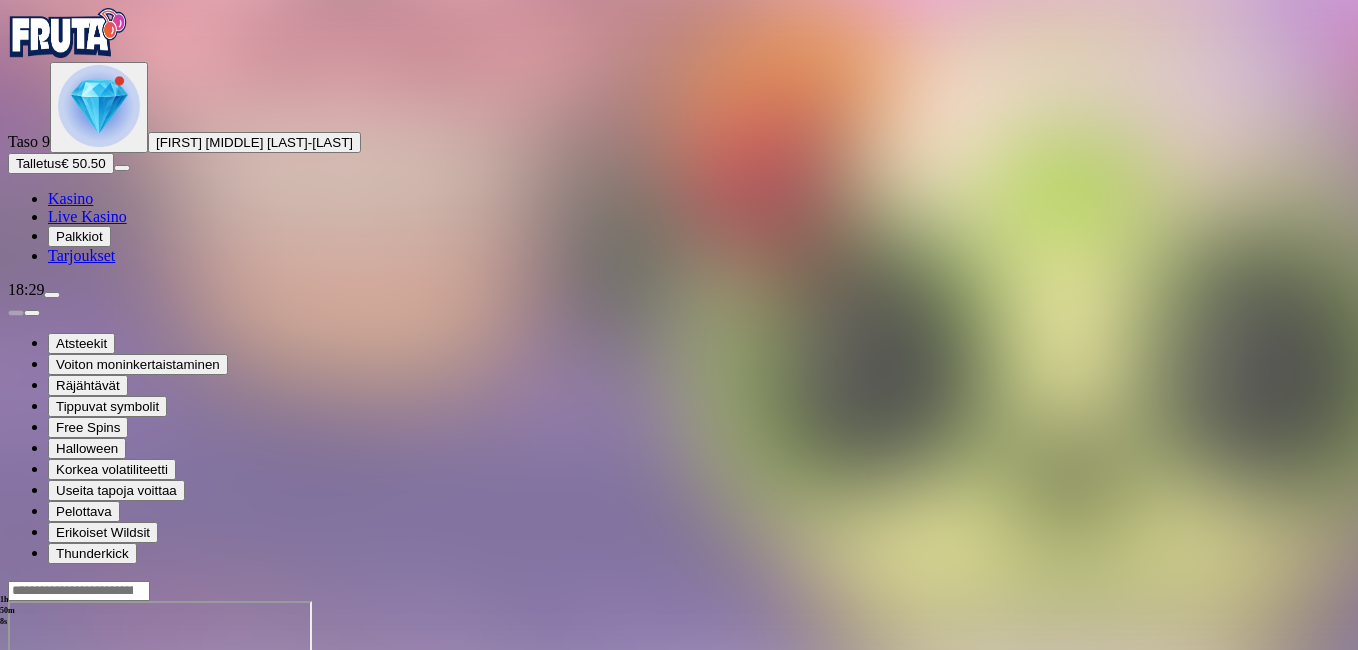 click at bounding box center [16, 773] 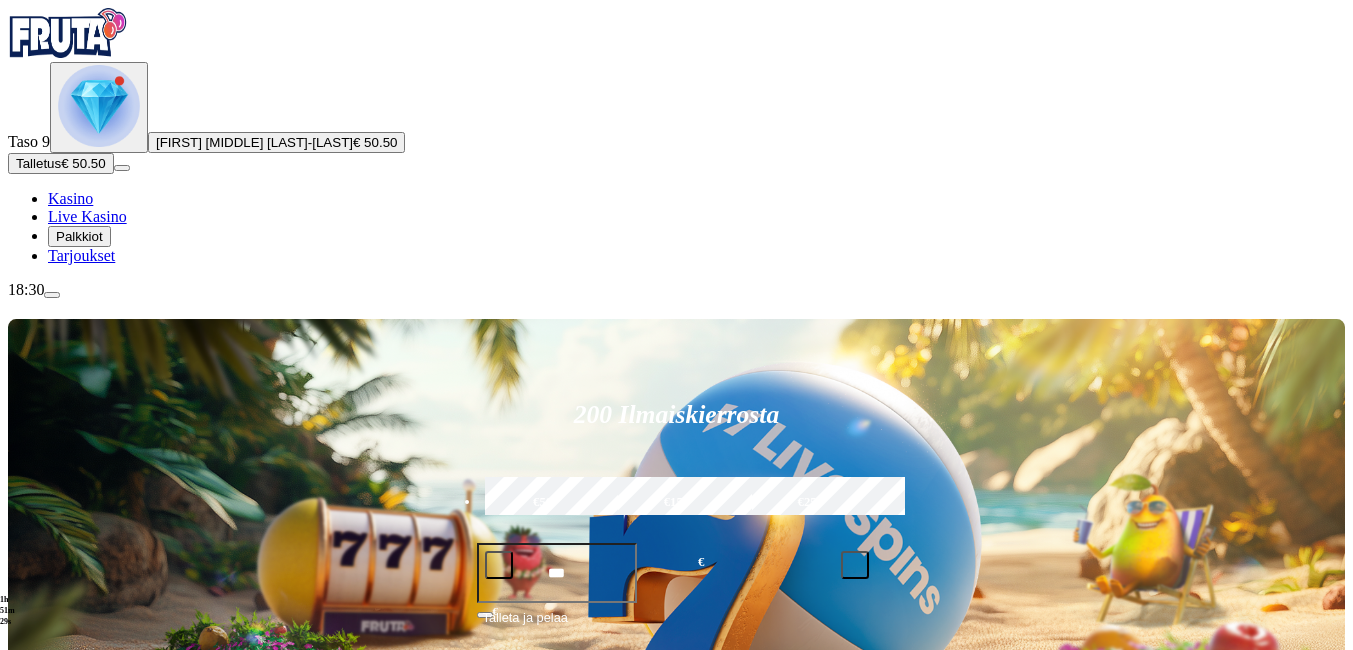 click on "Talletus € 50.50" at bounding box center [61, 163] 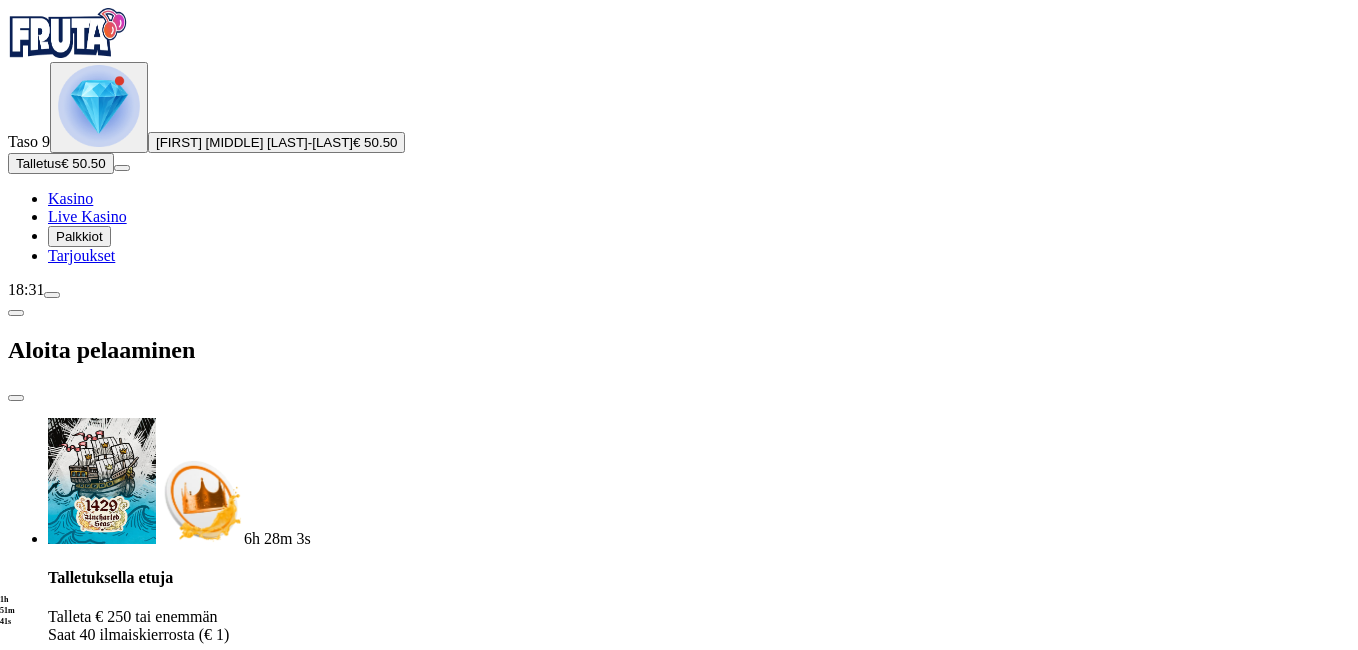 click on "€50" at bounding box center (262, 2889) 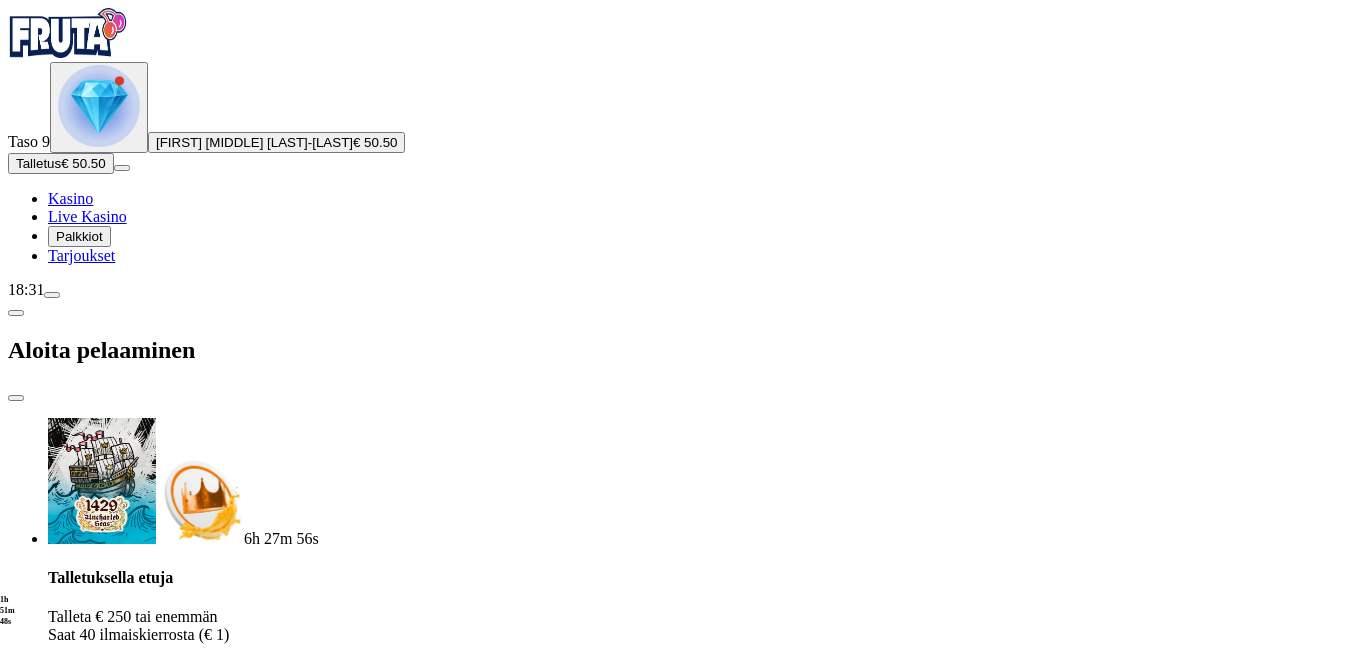 click on "TALLETA JA PELAA" at bounding box center (679, 3041) 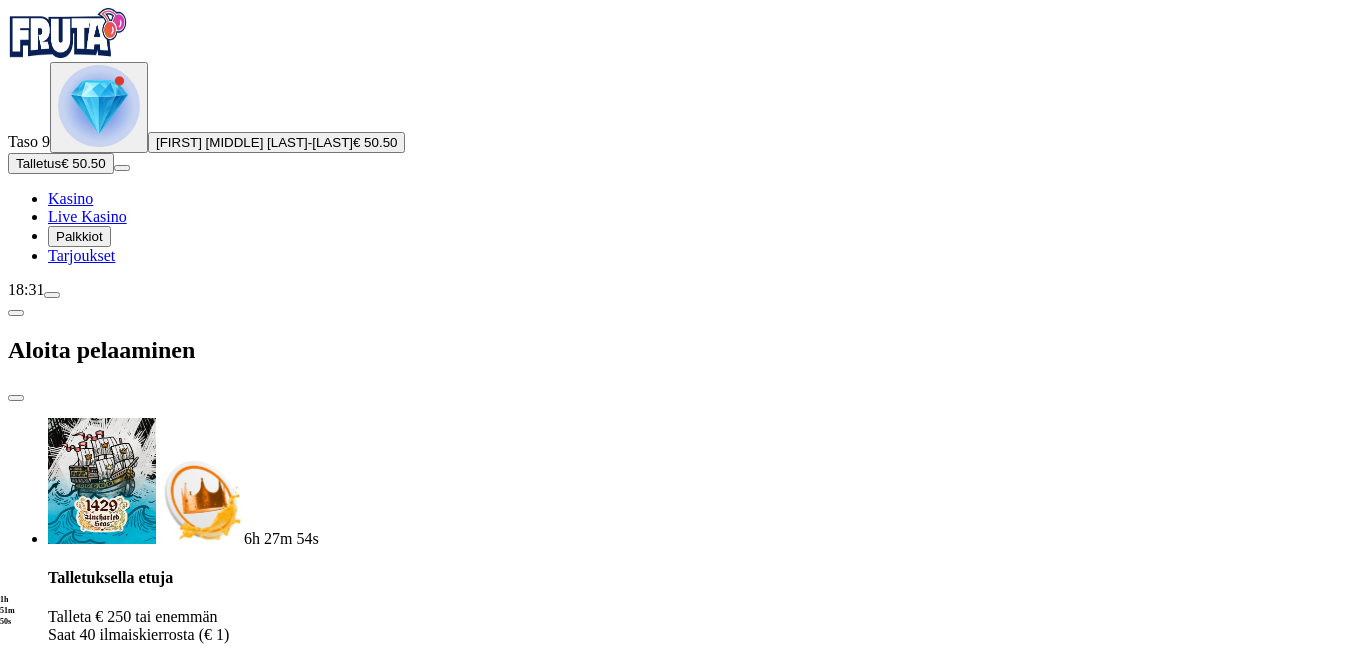 click on "TALLETA JA PELAA" at bounding box center [679, 3041] 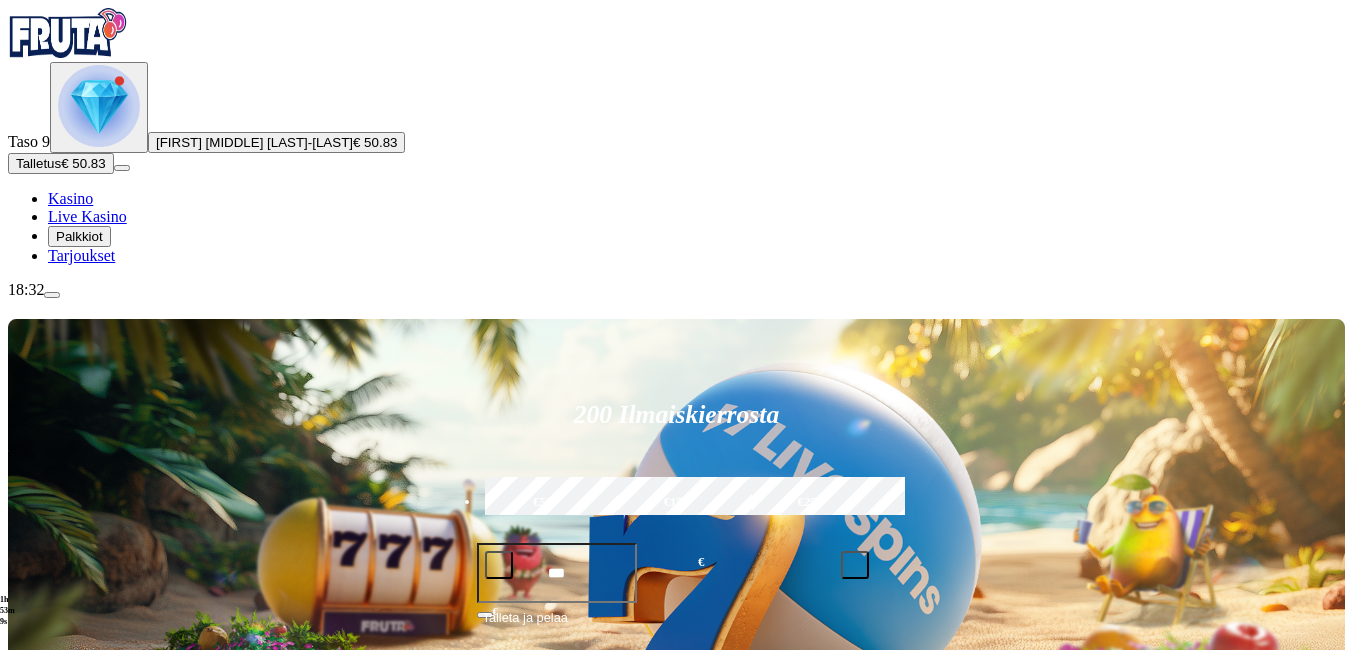 type 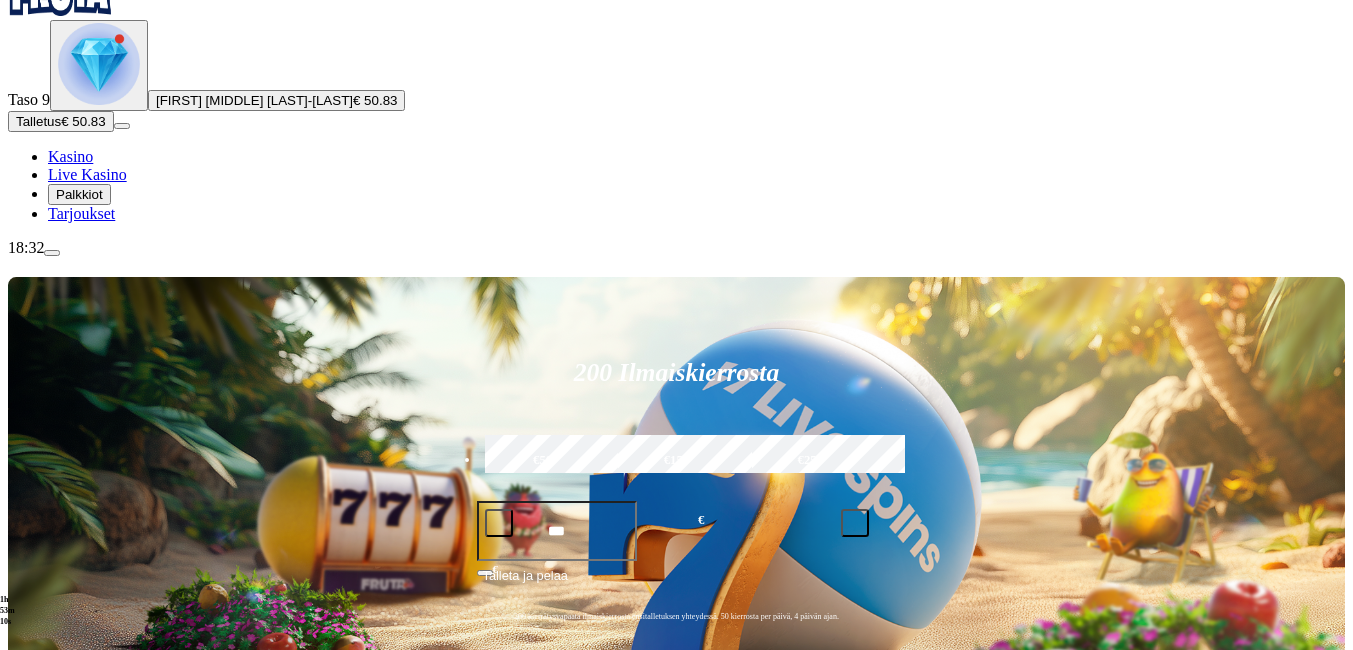 scroll, scrollTop: 480, scrollLeft: 0, axis: vertical 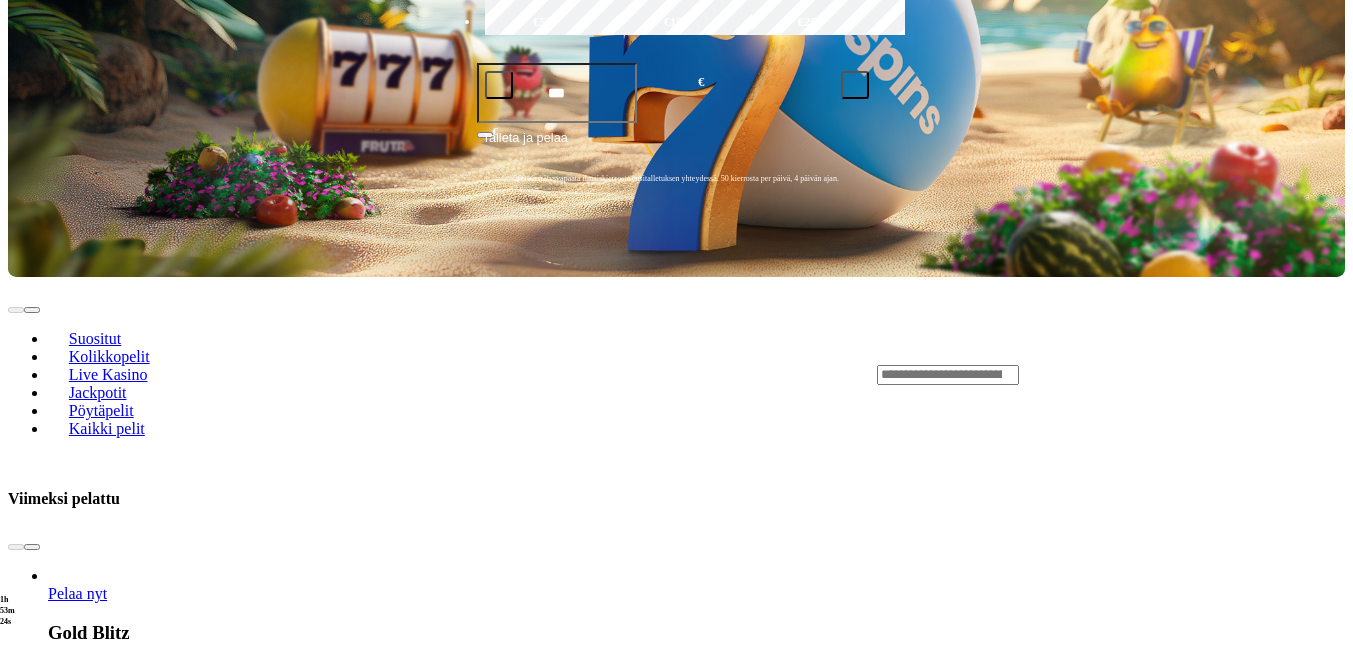 click on "Pelaa nyt" at bounding box center (77, 2227) 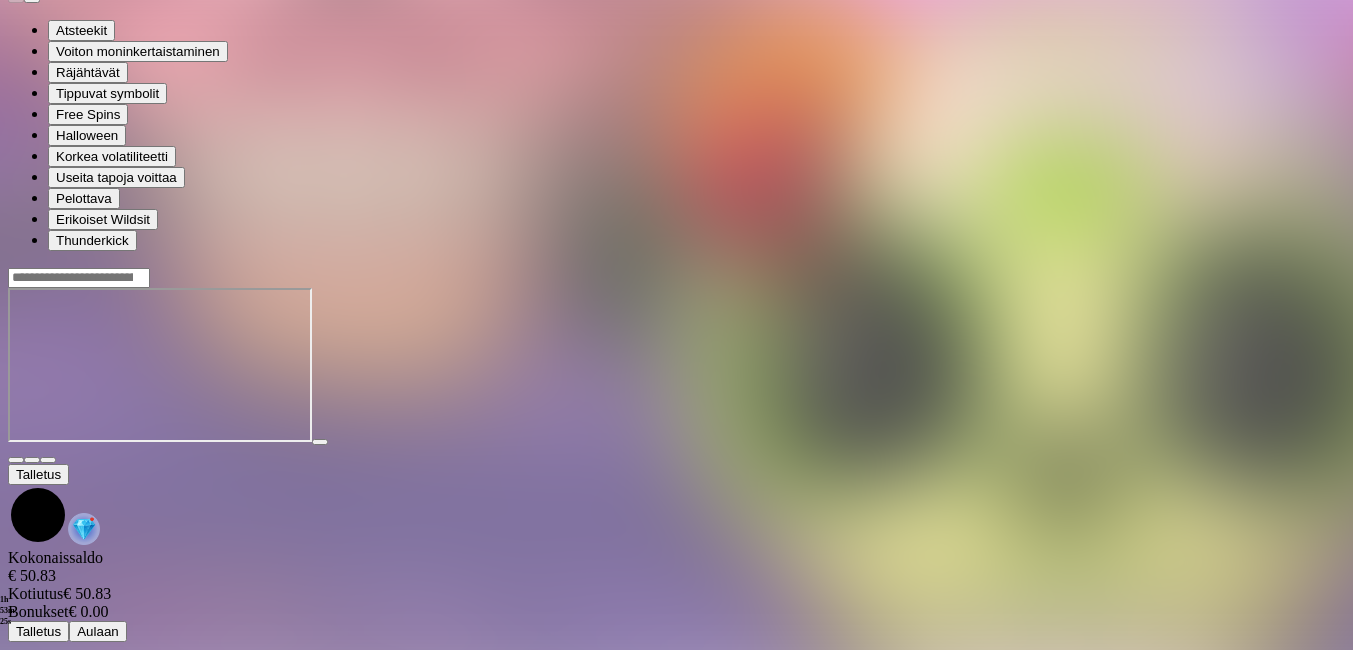 scroll, scrollTop: 0, scrollLeft: 0, axis: both 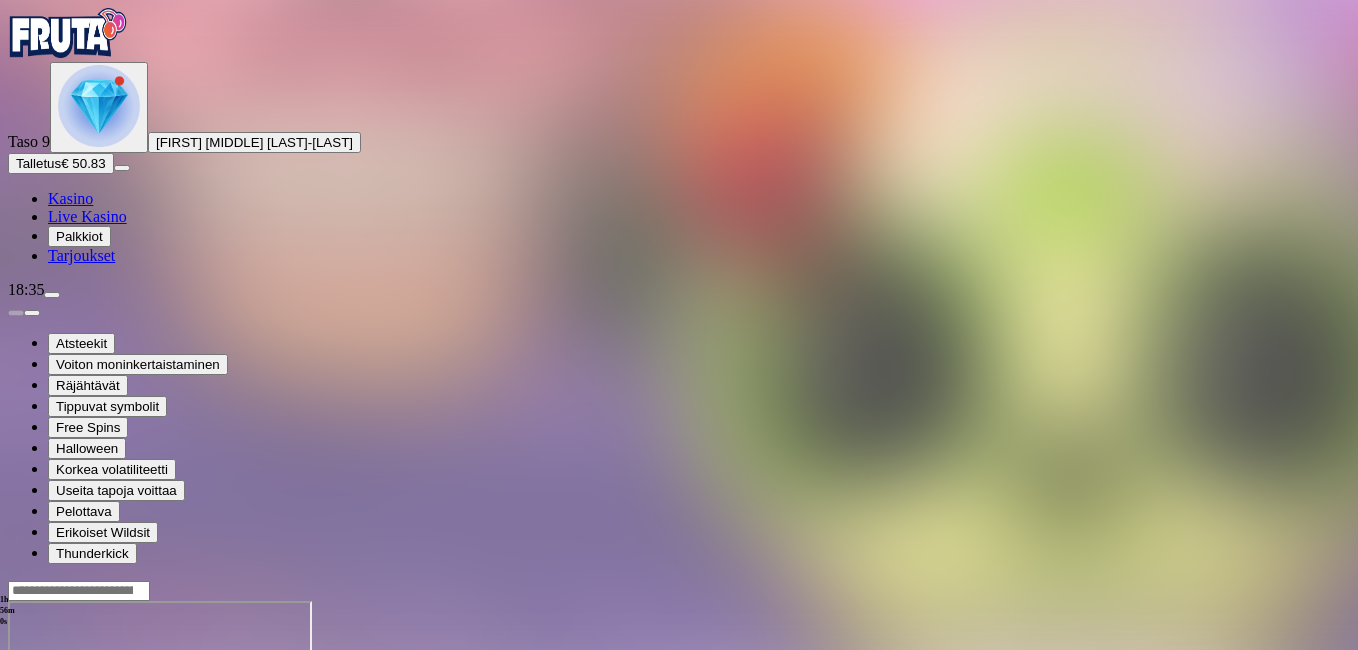 click at bounding box center (16, 773) 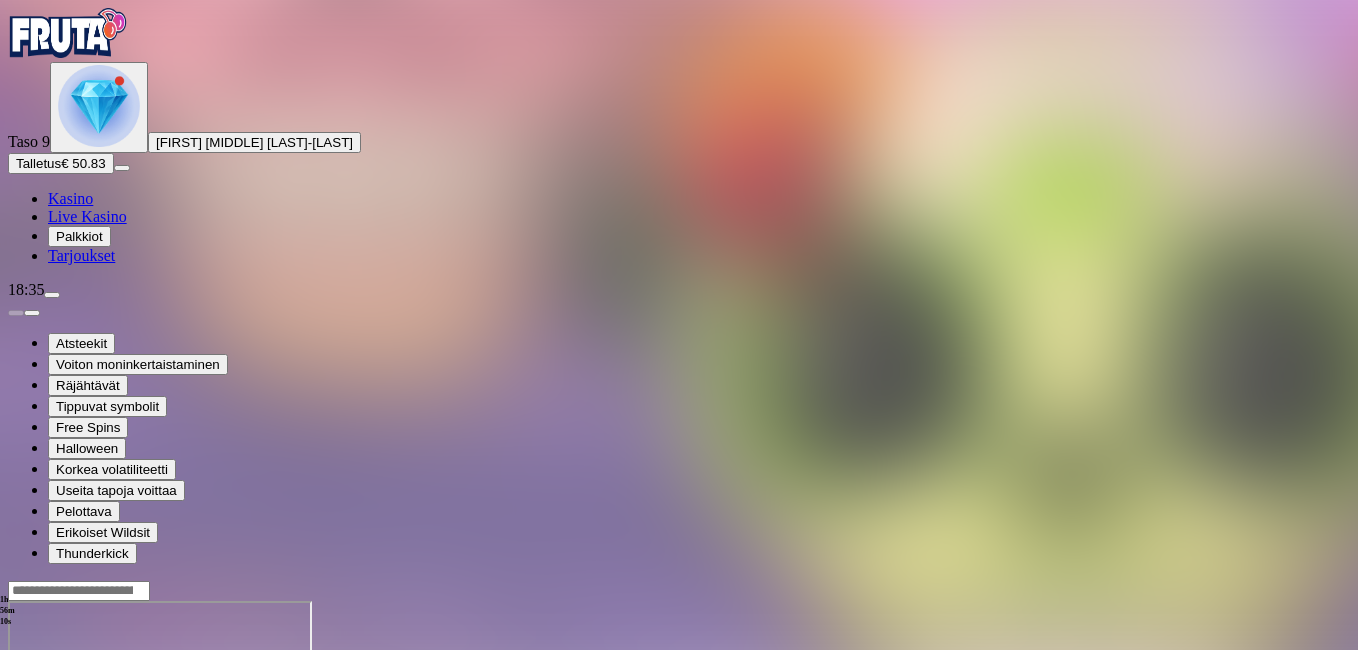 click at bounding box center [16, 773] 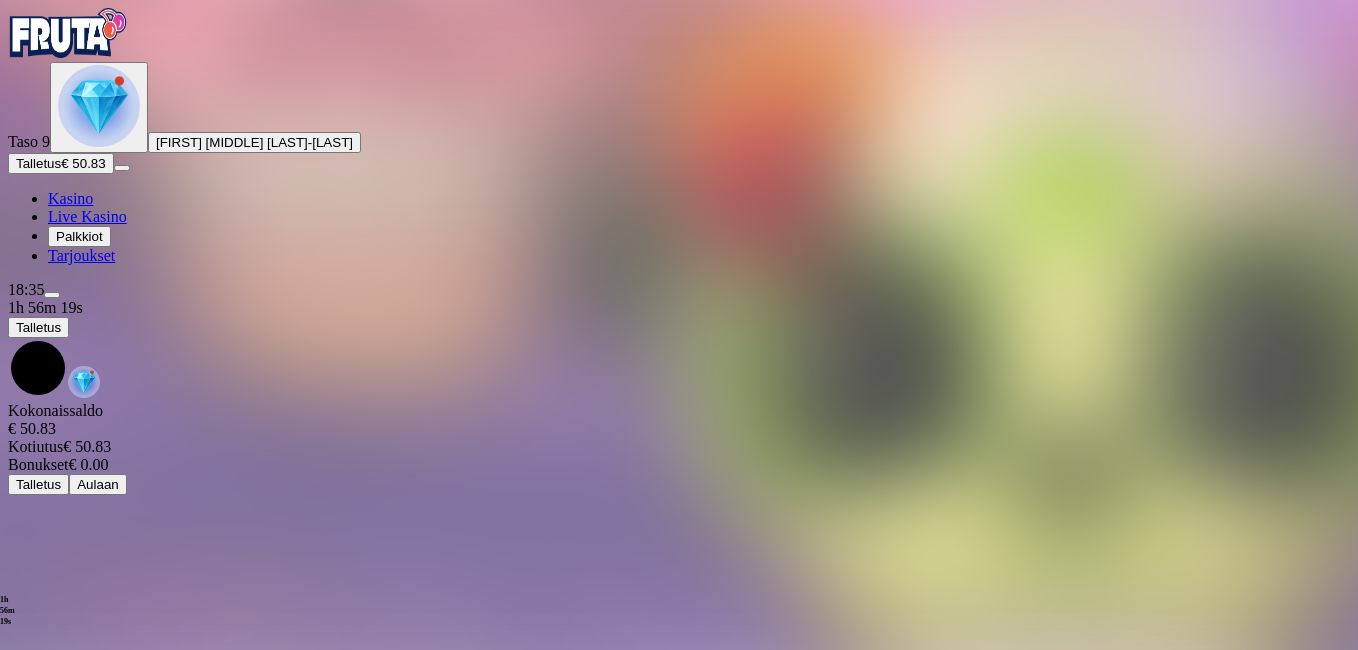 click on "1h 56m 19s Talletus Kokonaissaldo € 50.83 Kotiutus € 50.83 Bonukset € 0.00 Talletus Aulaan" at bounding box center [679, 397] 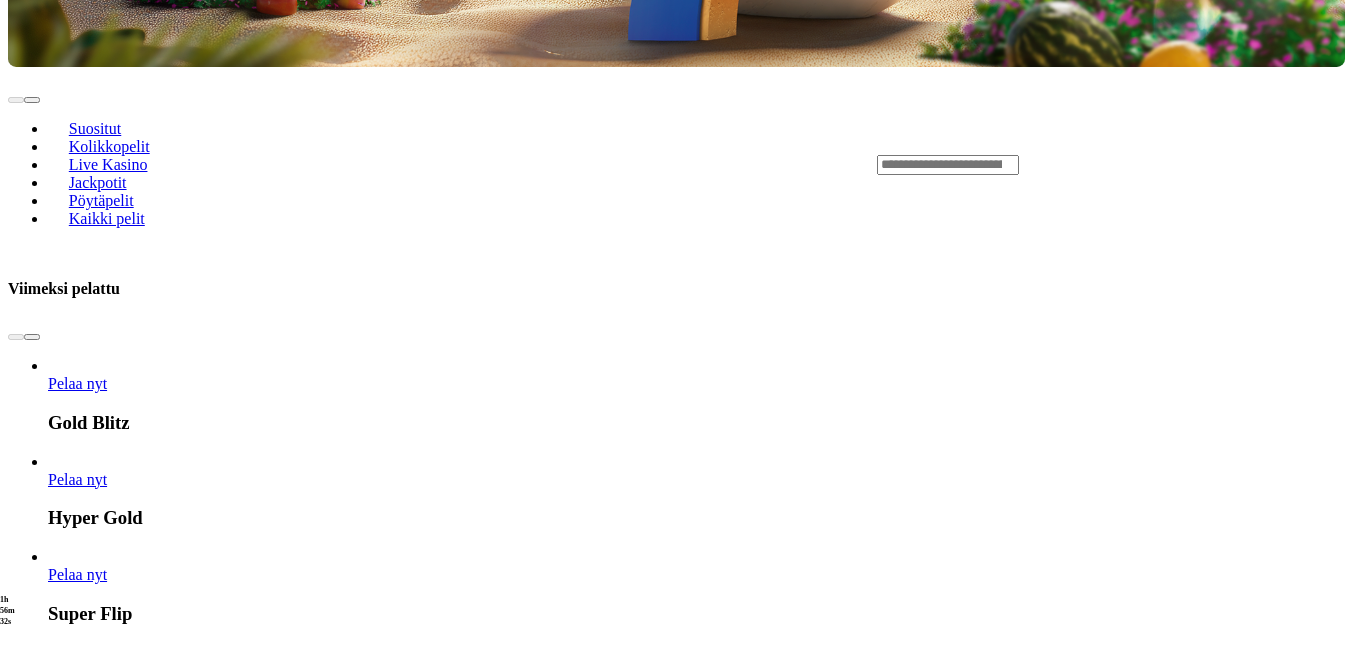 scroll, scrollTop: 1200, scrollLeft: 0, axis: vertical 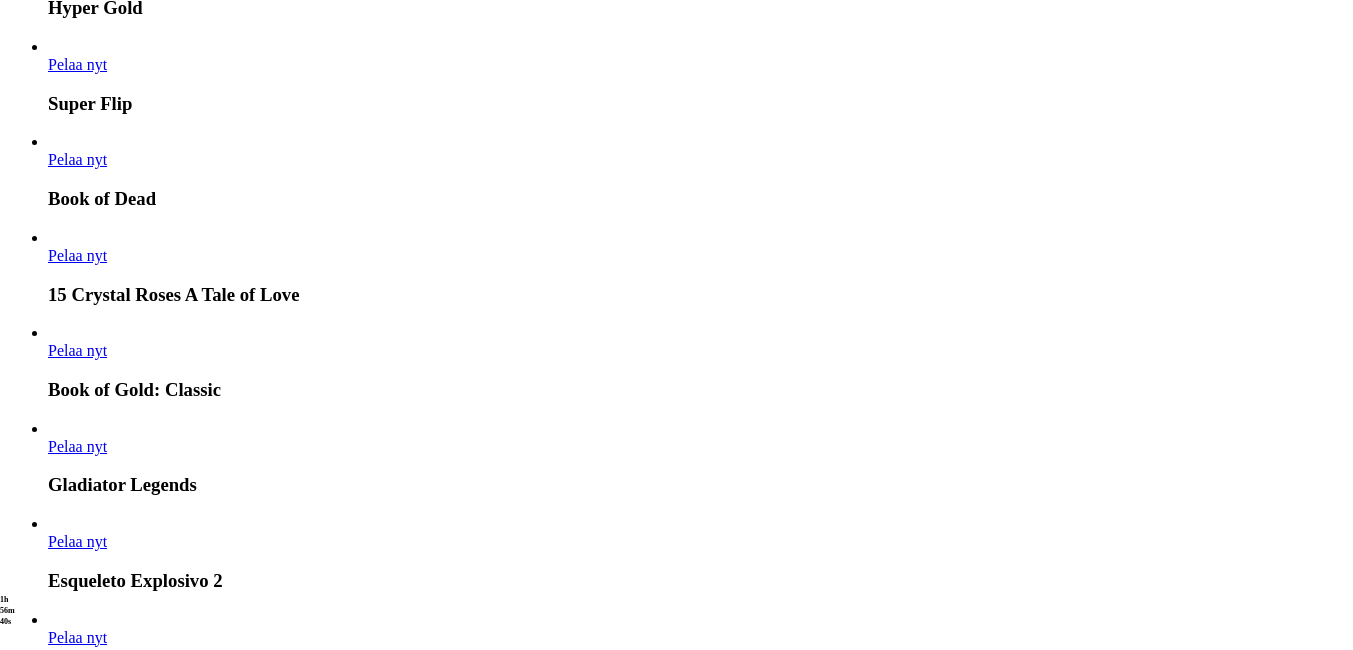 click on "Pelaa nyt" at bounding box center (77, 15426) 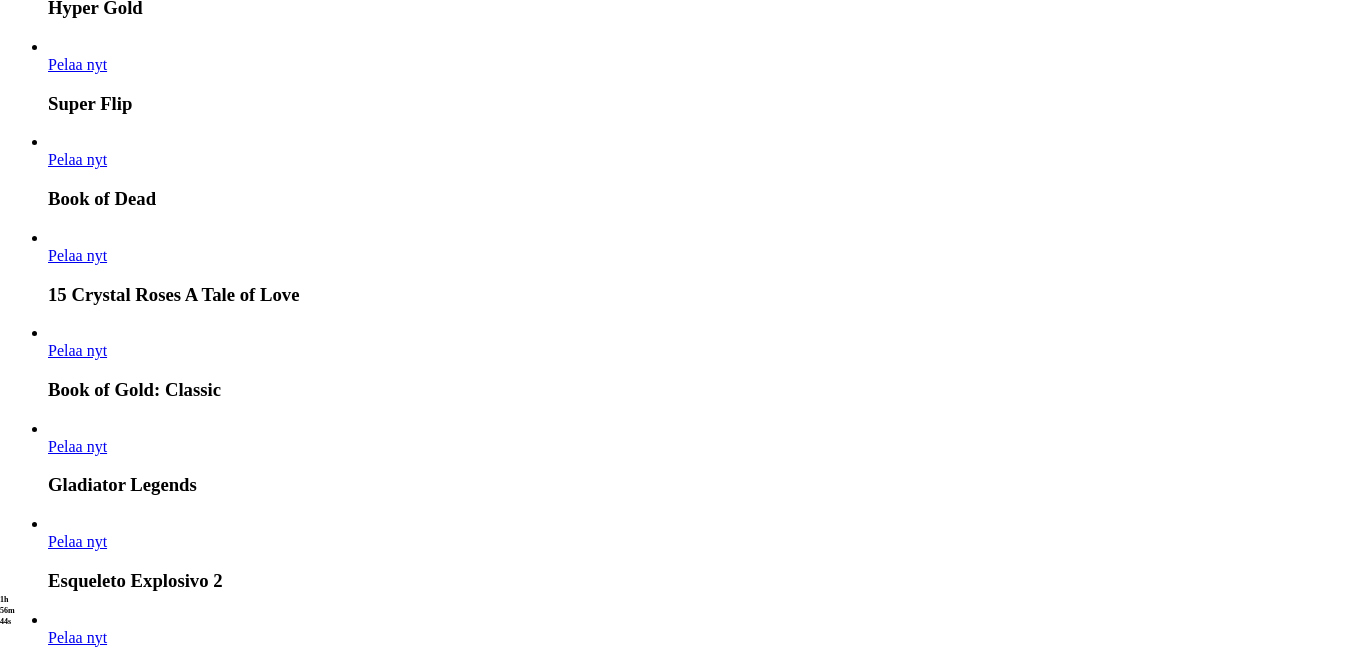 click on "Pelaa nyt" at bounding box center (77, 15426) 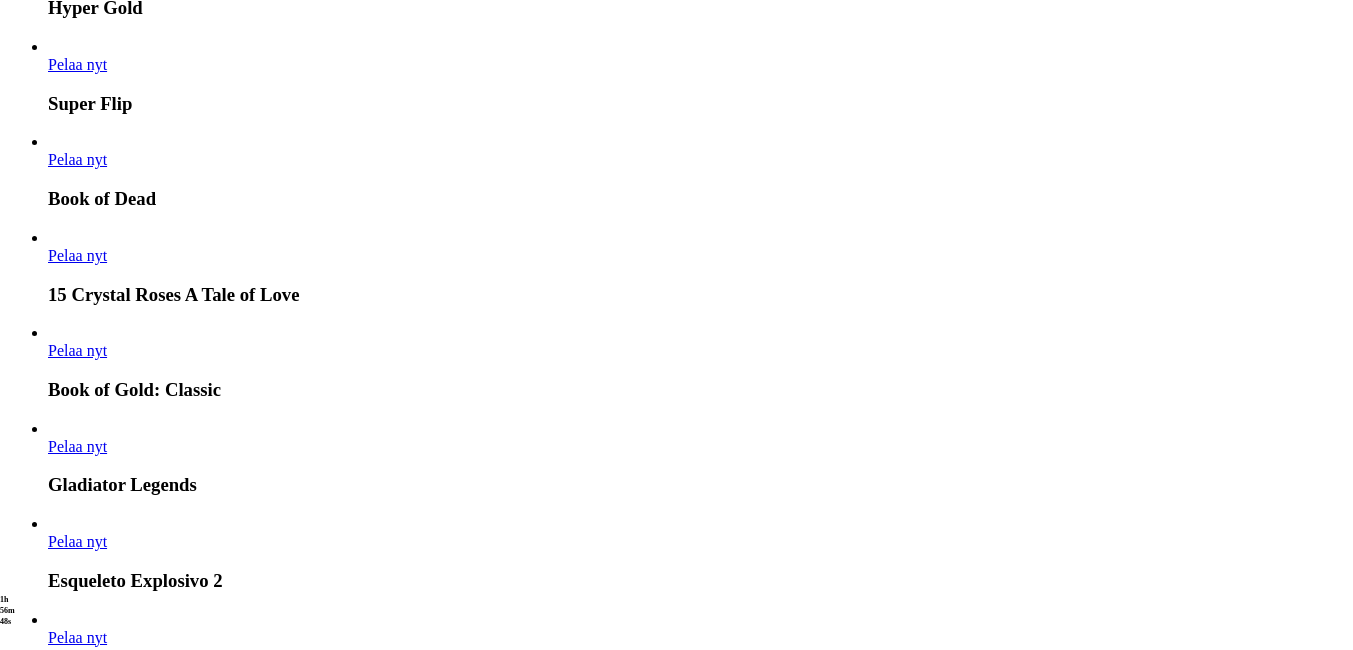 click on "Pelaa nyt" at bounding box center (77, 15426) 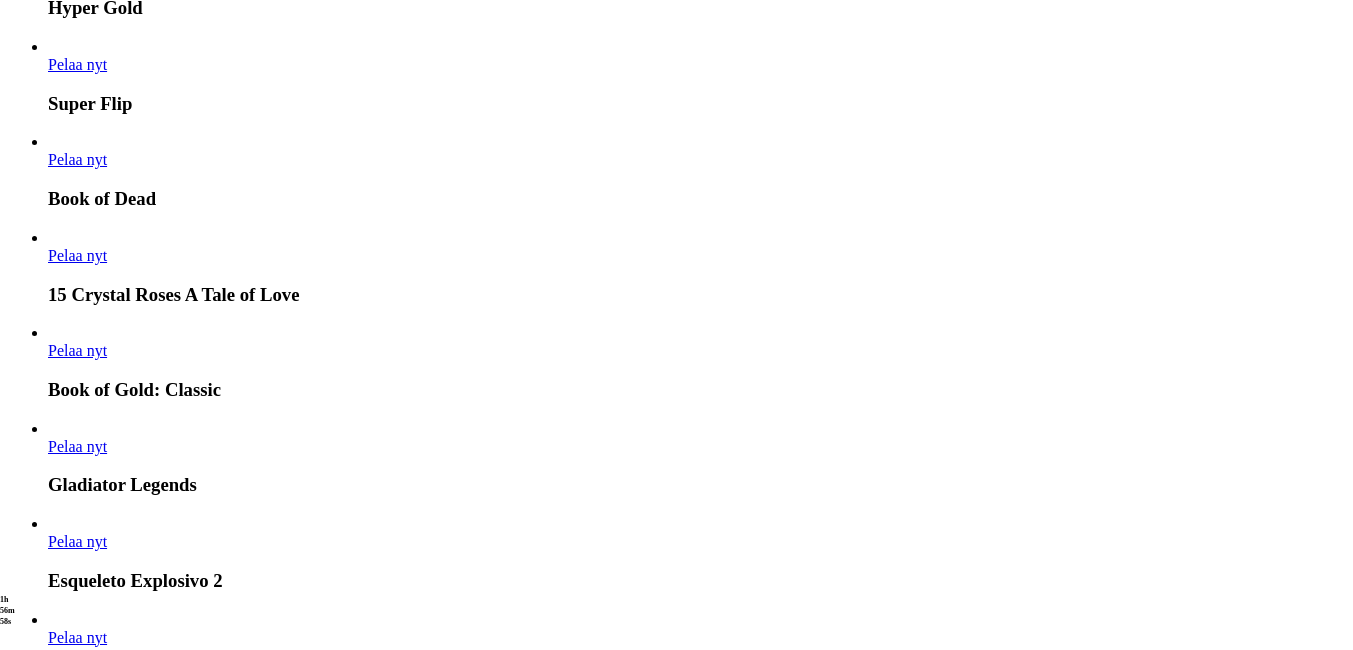 click on "Pelaa nyt" at bounding box center [77, 15426] 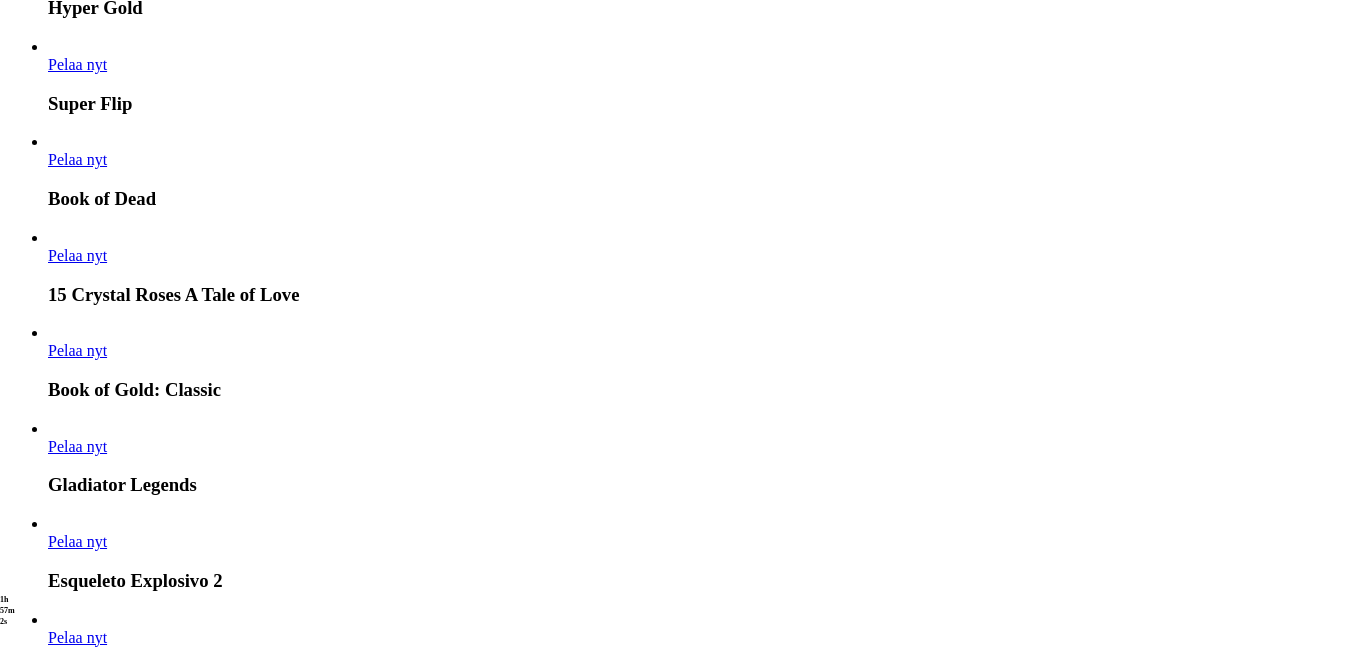 click on "Pelaa nyt" at bounding box center (77, 15426) 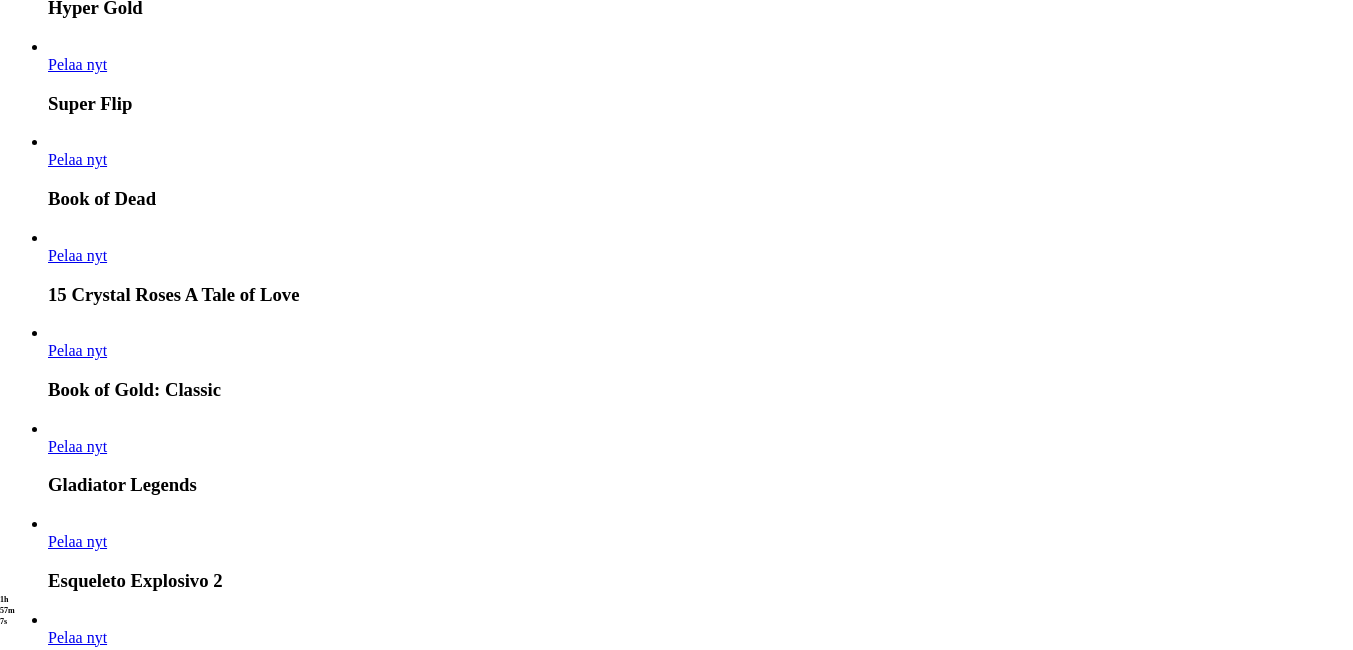 click on "Pelaa nyt" at bounding box center [77, 15426] 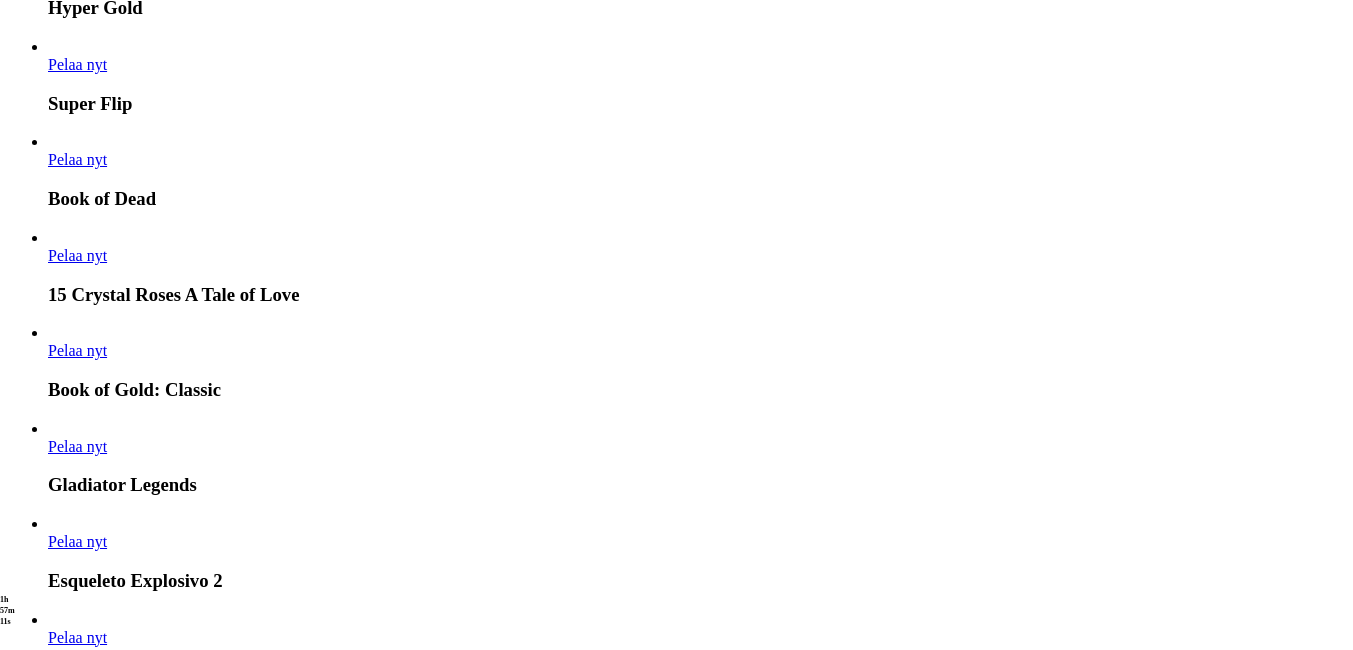 click at bounding box center (48, 15436) 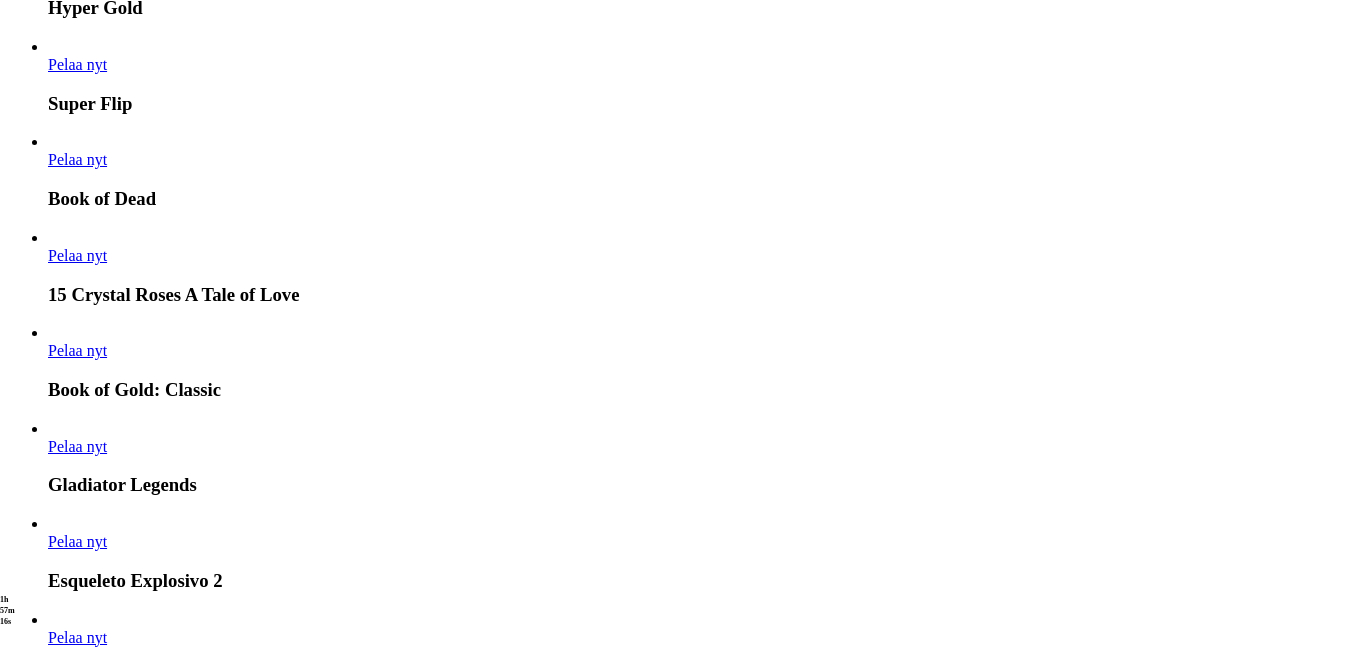 click at bounding box center (48, 15436) 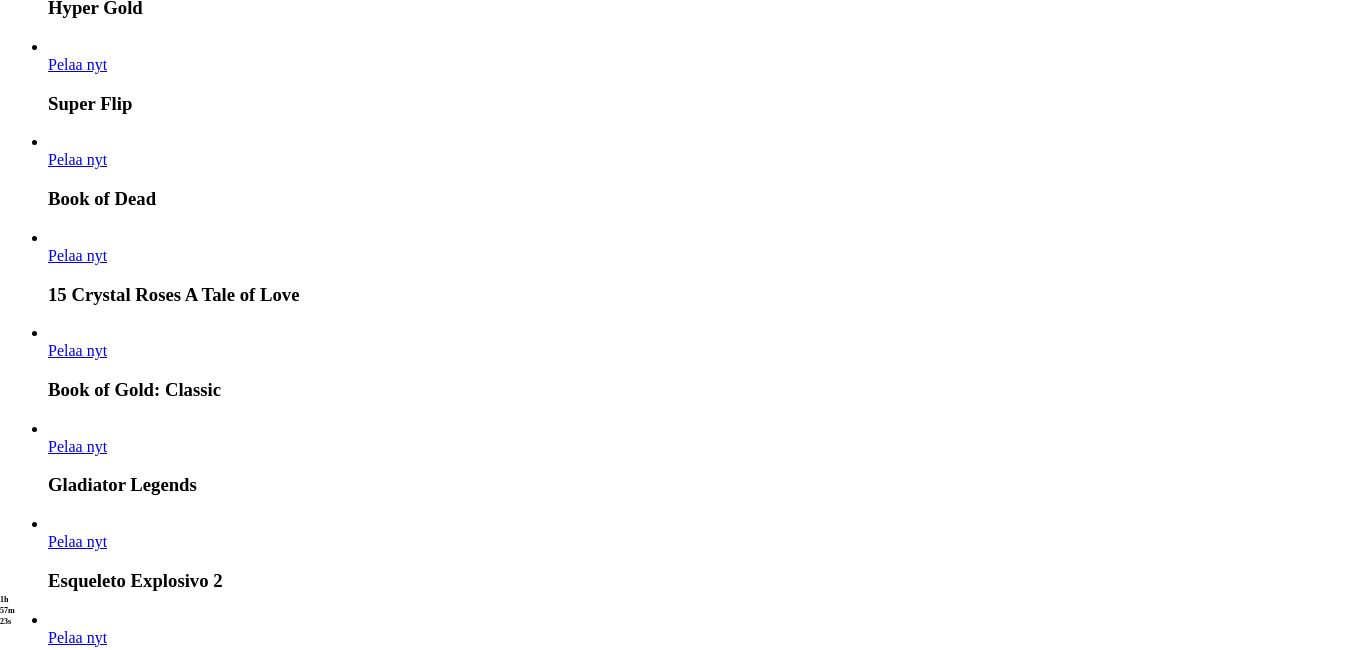 scroll, scrollTop: 1100, scrollLeft: 0, axis: vertical 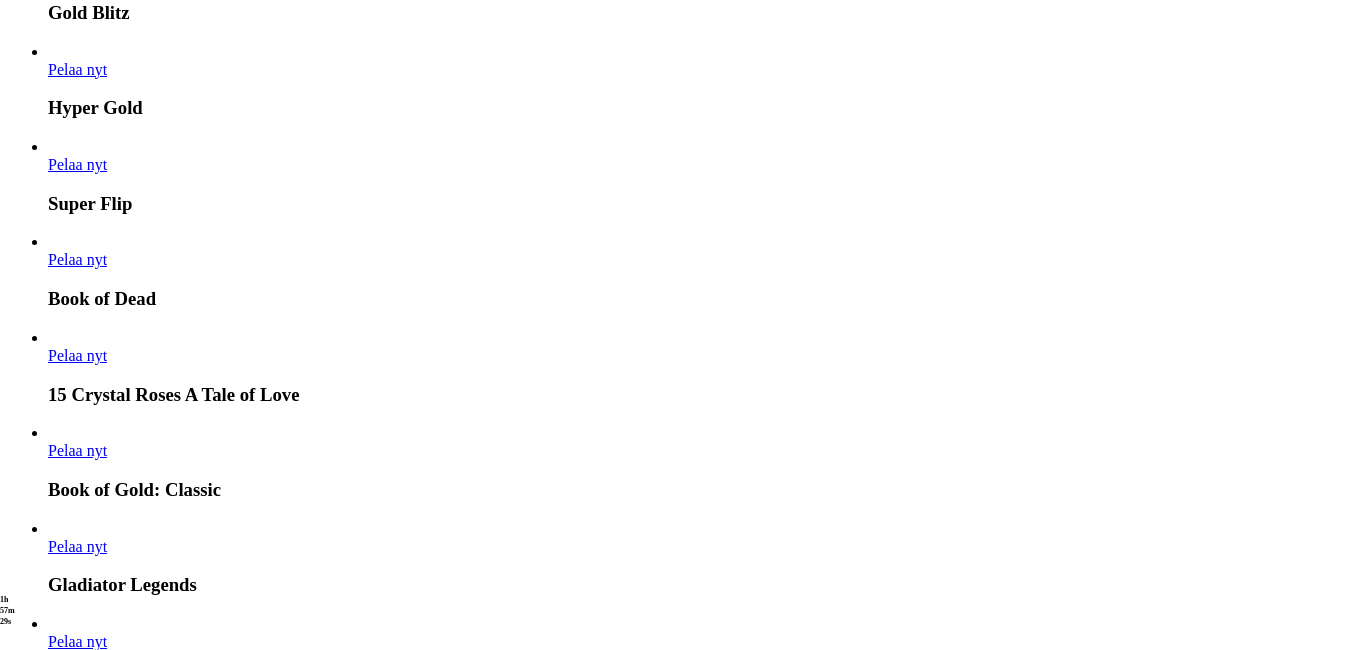 click on "Pelaa nyt" at bounding box center (77, 15526) 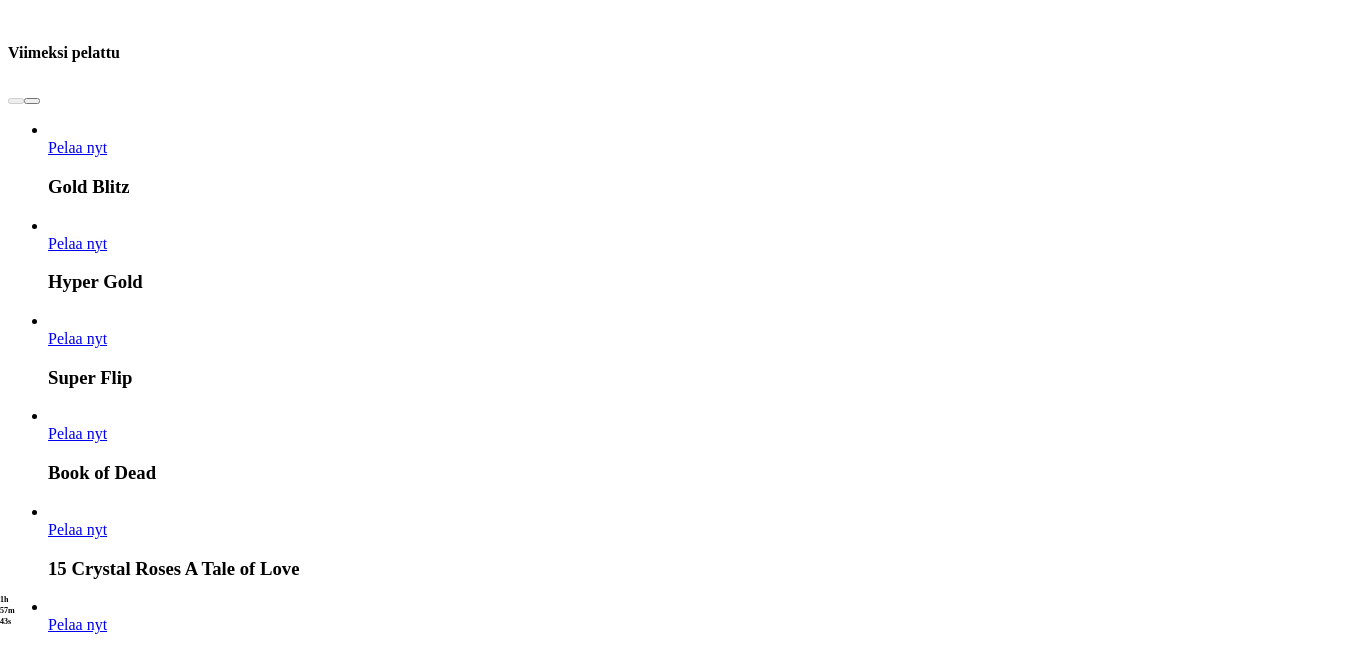 scroll, scrollTop: 100, scrollLeft: 0, axis: vertical 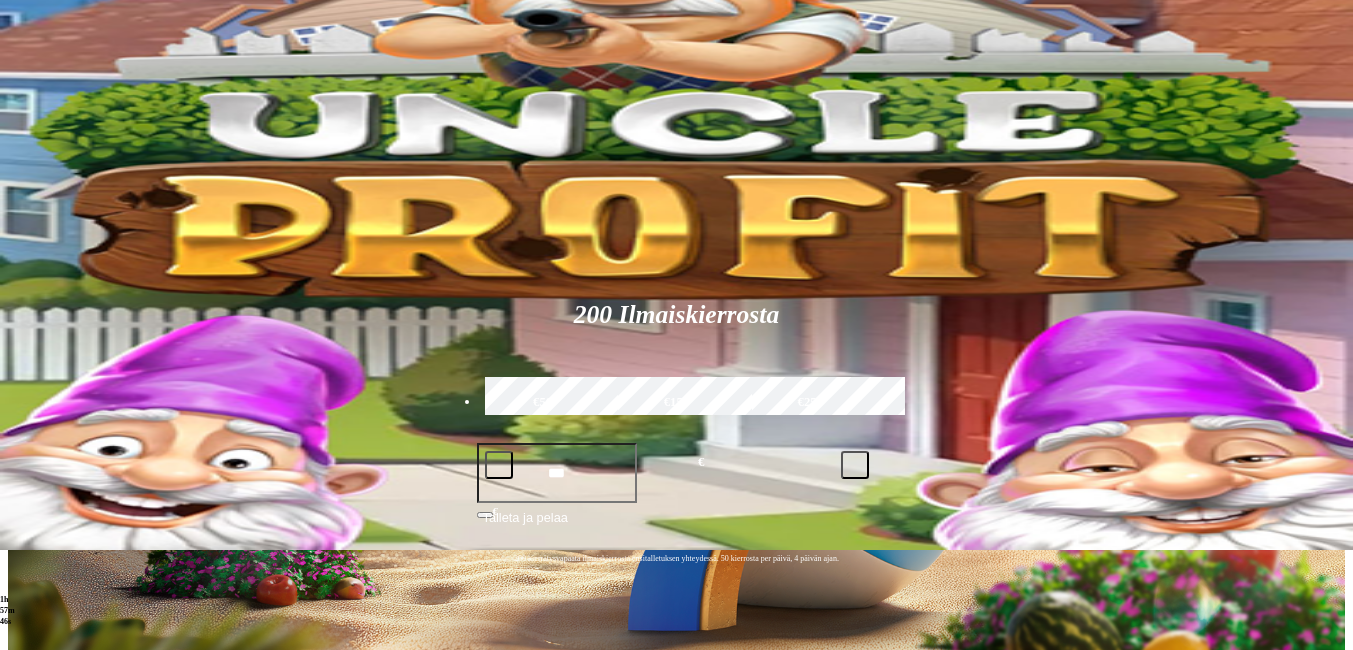 click on "Kolikkopelit" at bounding box center [109, 736] 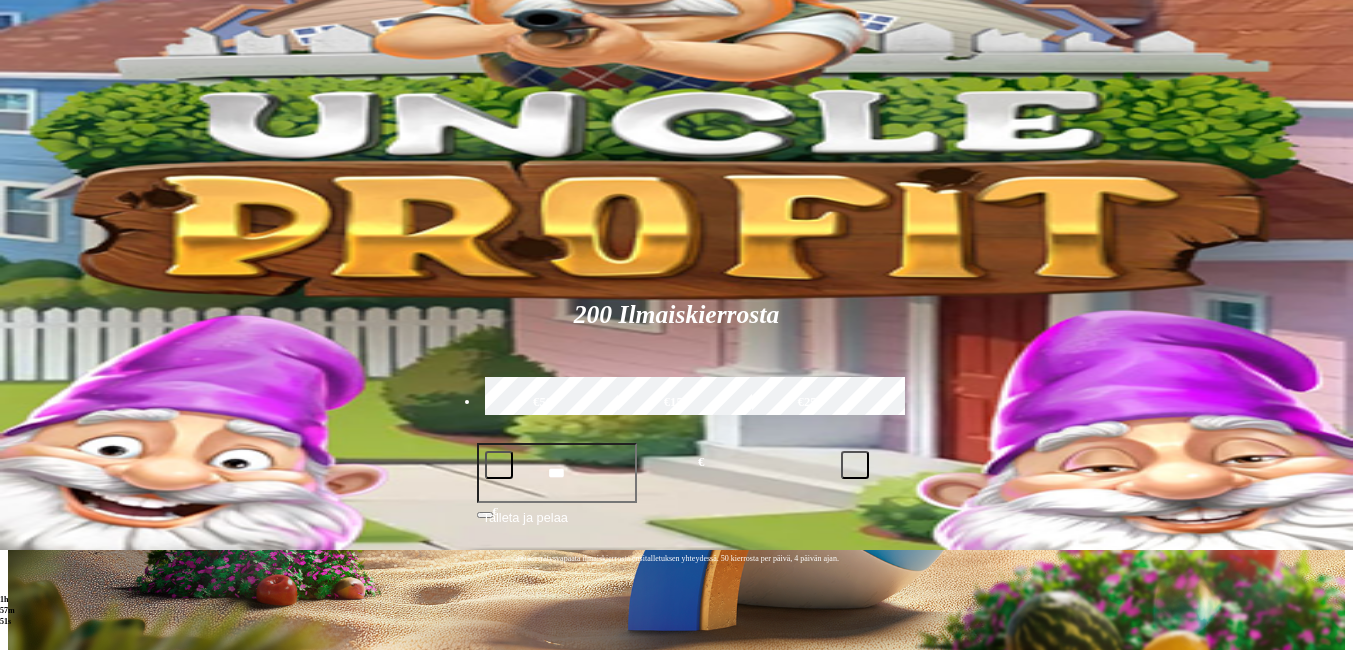 click on "Kolikkopelit" at bounding box center (109, 736) 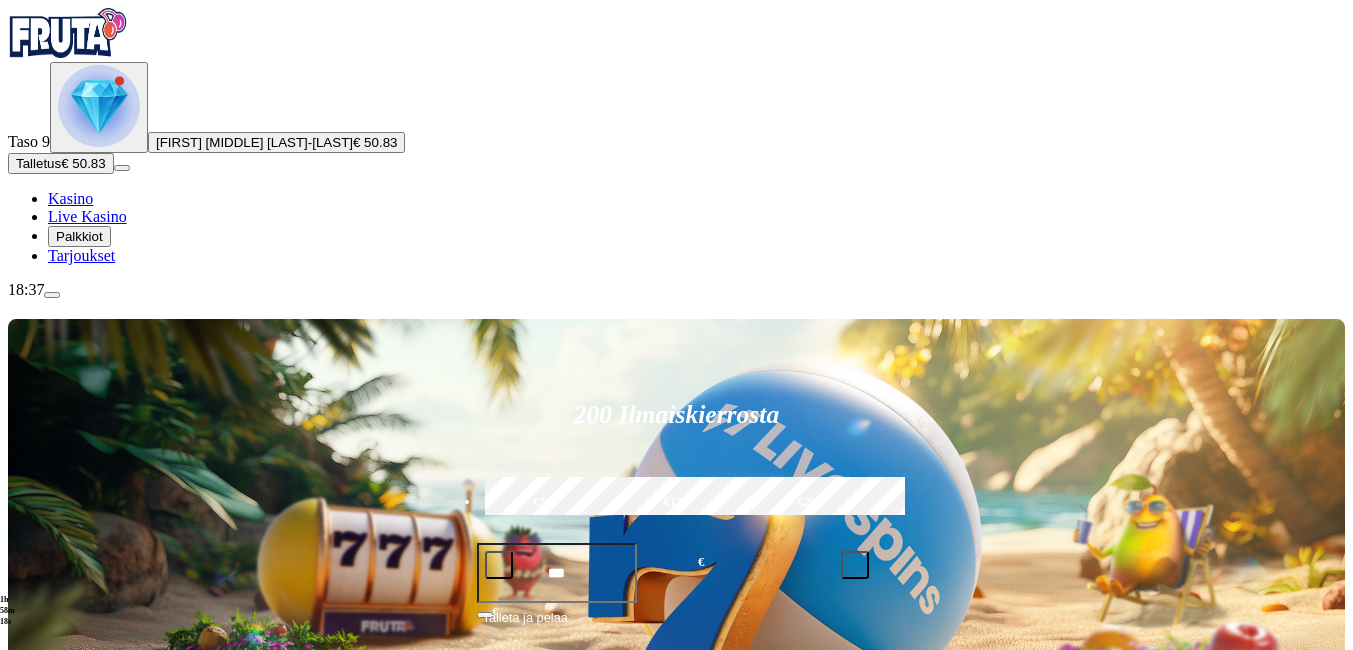 scroll, scrollTop: 525, scrollLeft: 0, axis: vertical 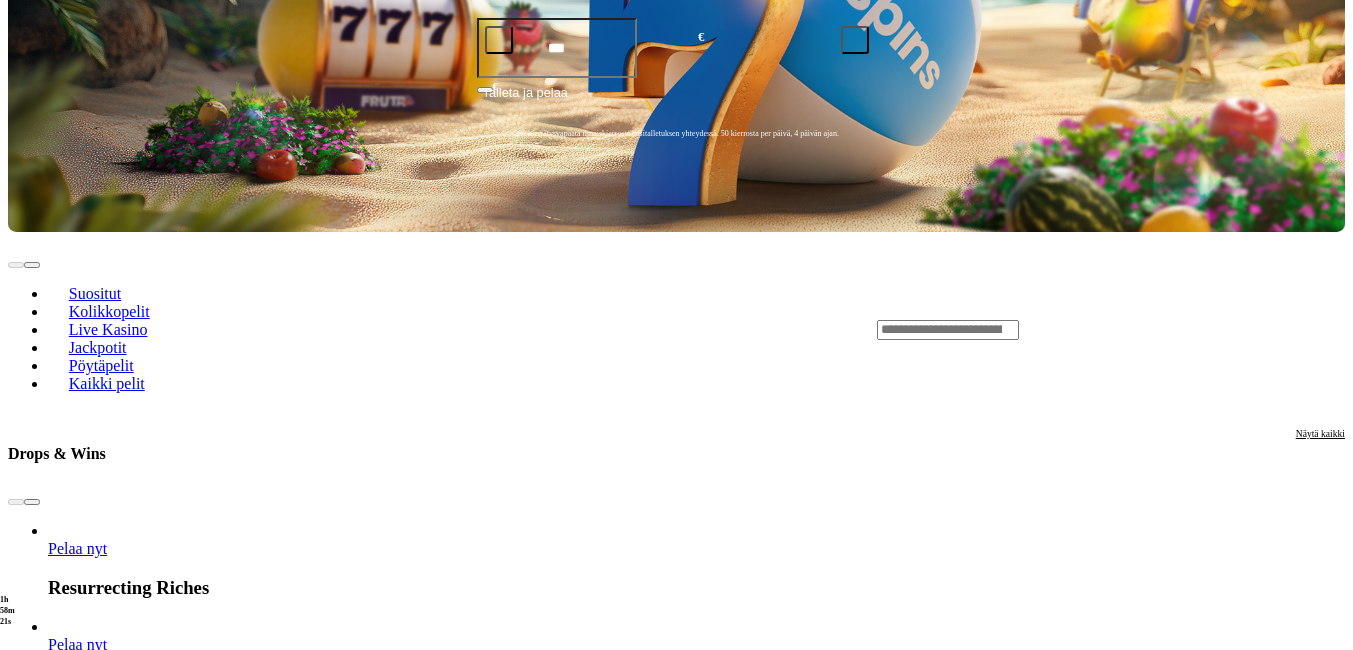 click on "Pelaa nyt" at bounding box center [77, 4209] 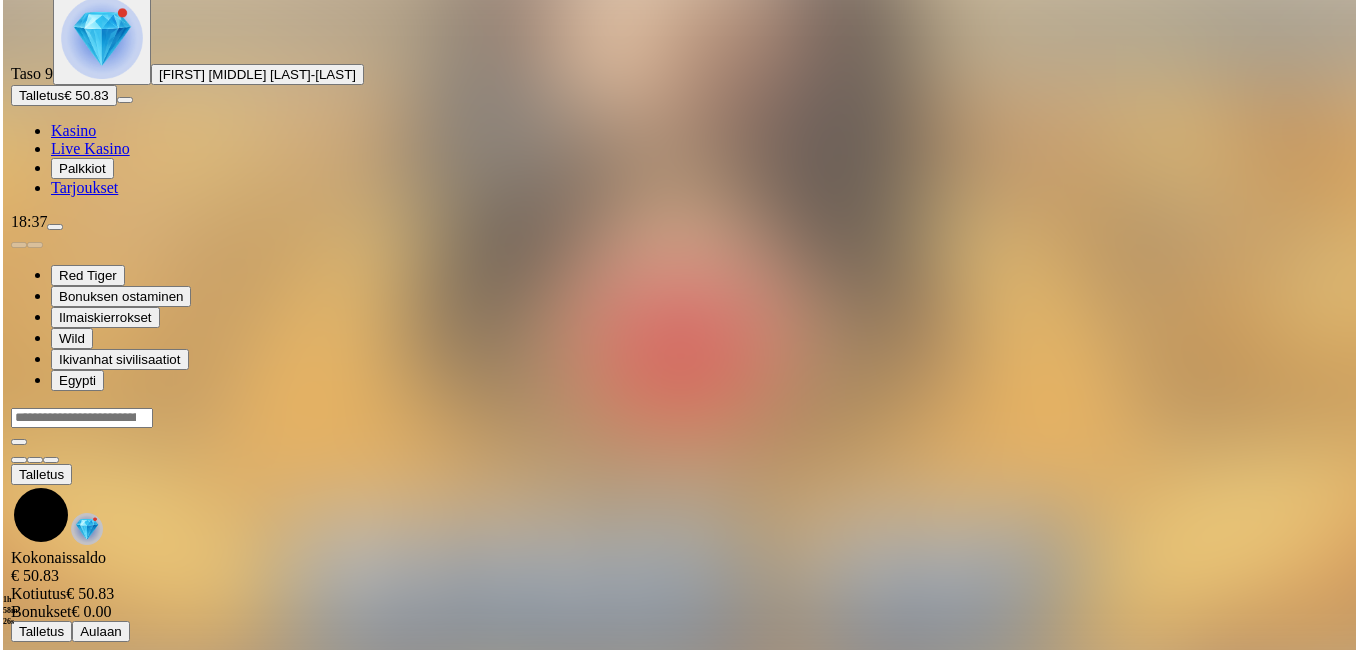 scroll, scrollTop: 0, scrollLeft: 0, axis: both 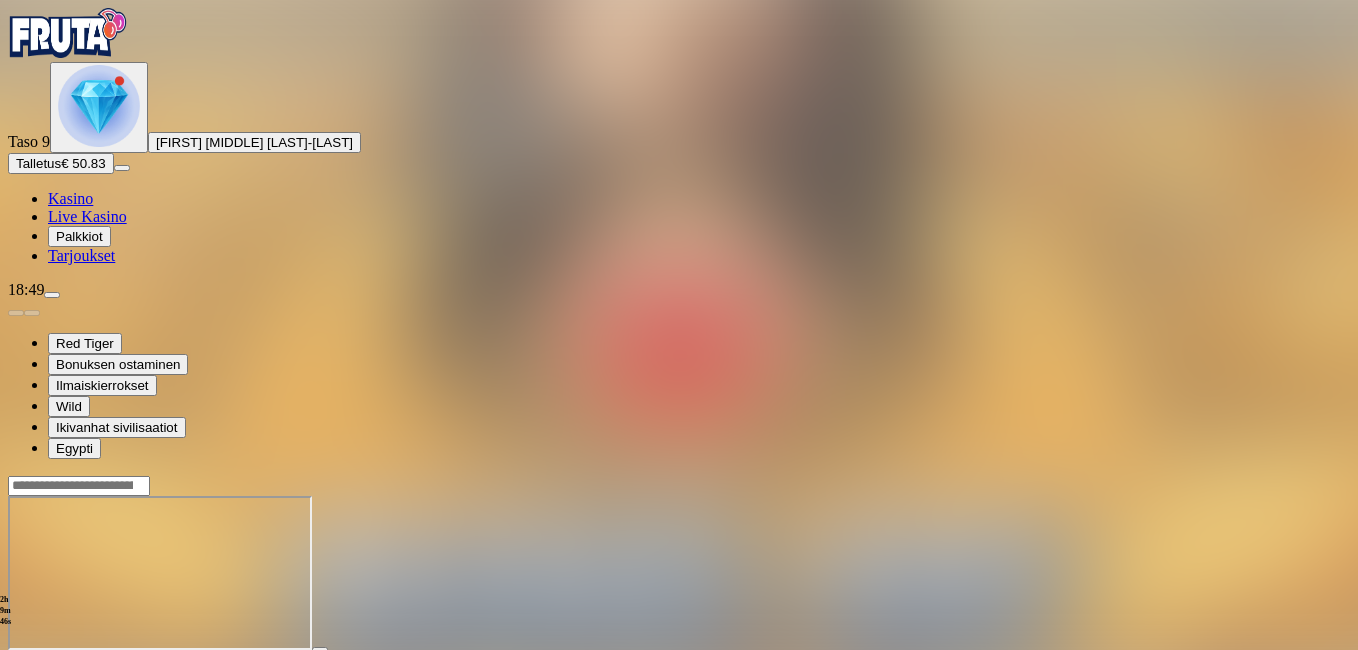 click at bounding box center (16, 668) 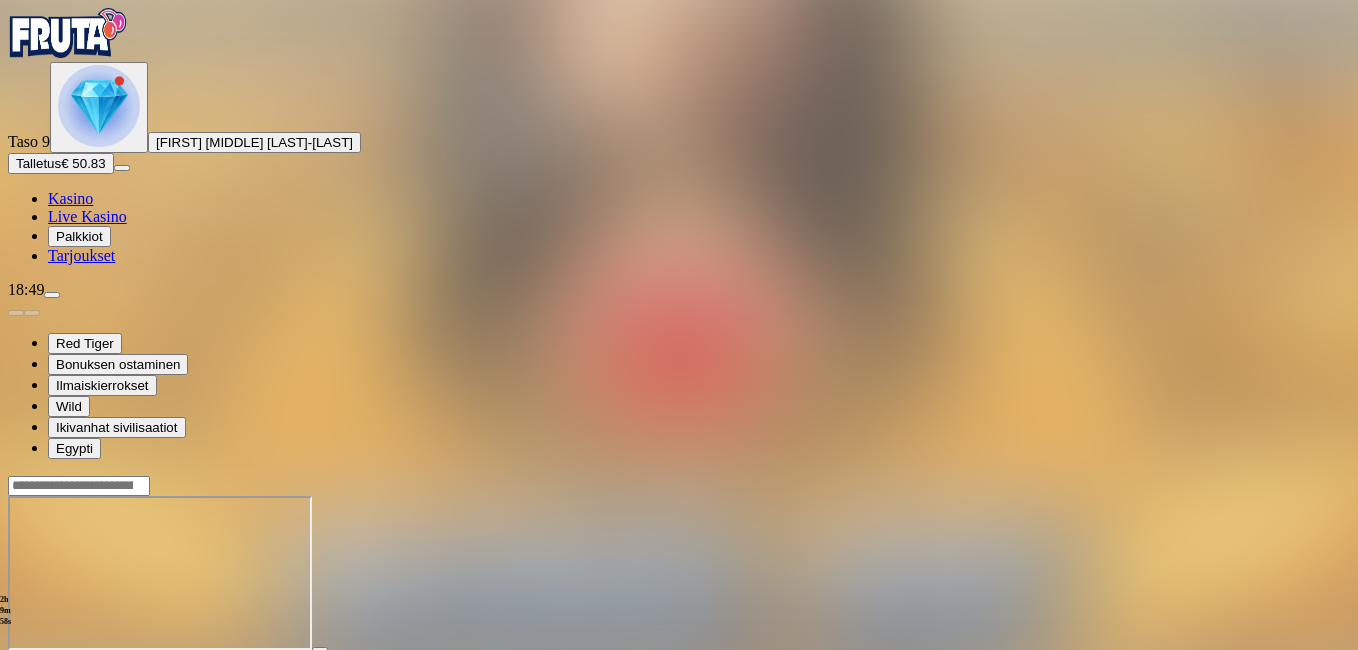 scroll, scrollTop: 0, scrollLeft: 0, axis: both 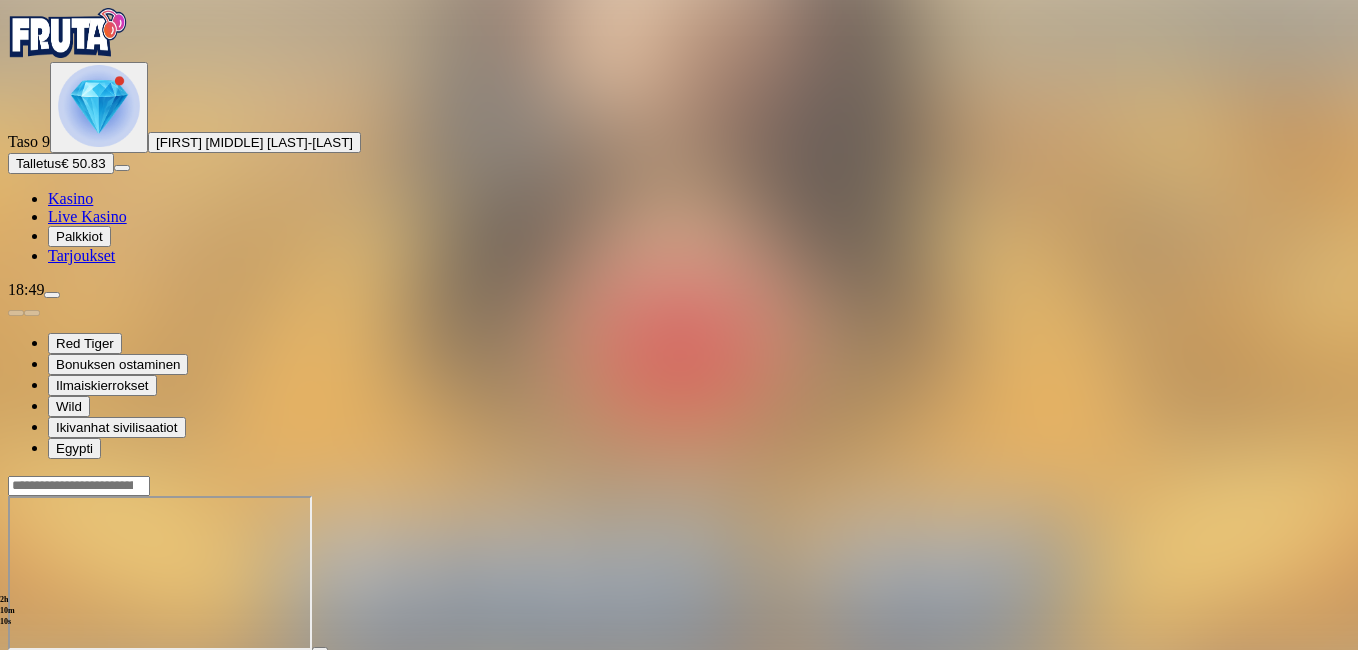 click at bounding box center (16, 668) 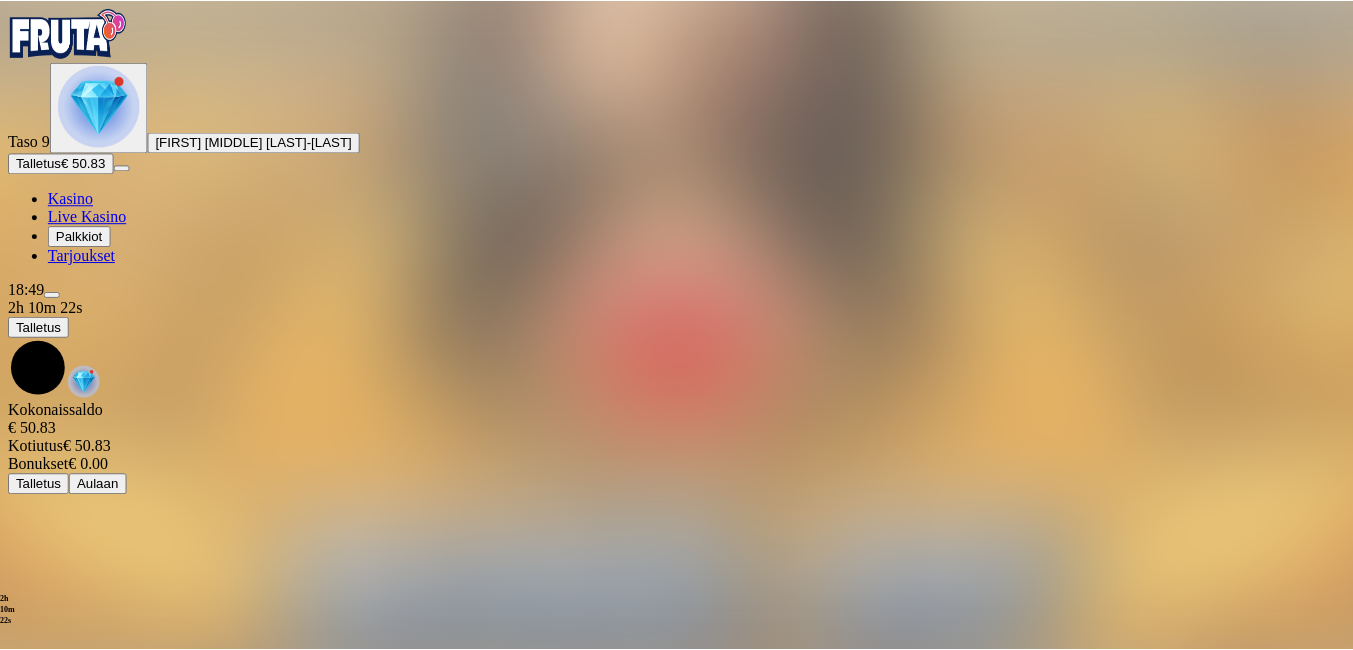 scroll, scrollTop: 0, scrollLeft: 0, axis: both 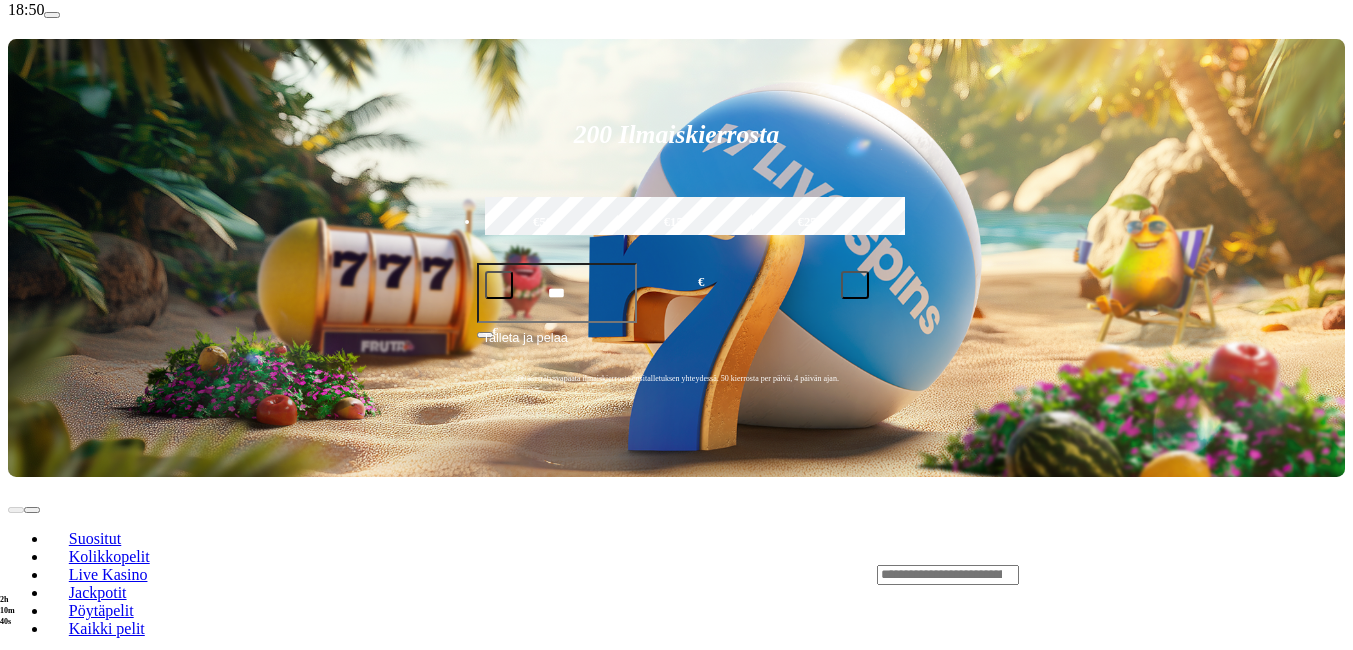 click on "Pelaa nyt" at bounding box center [77, 2332] 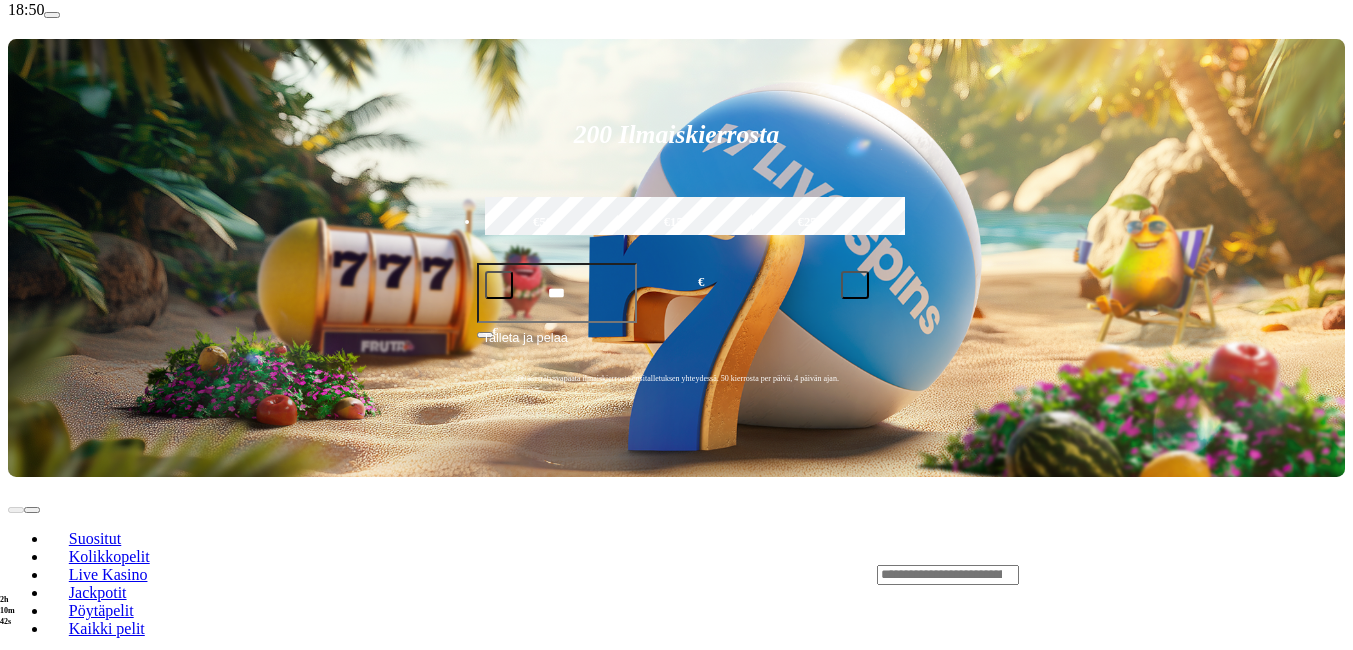 click on "Pelaa nyt" at bounding box center (77, 2332) 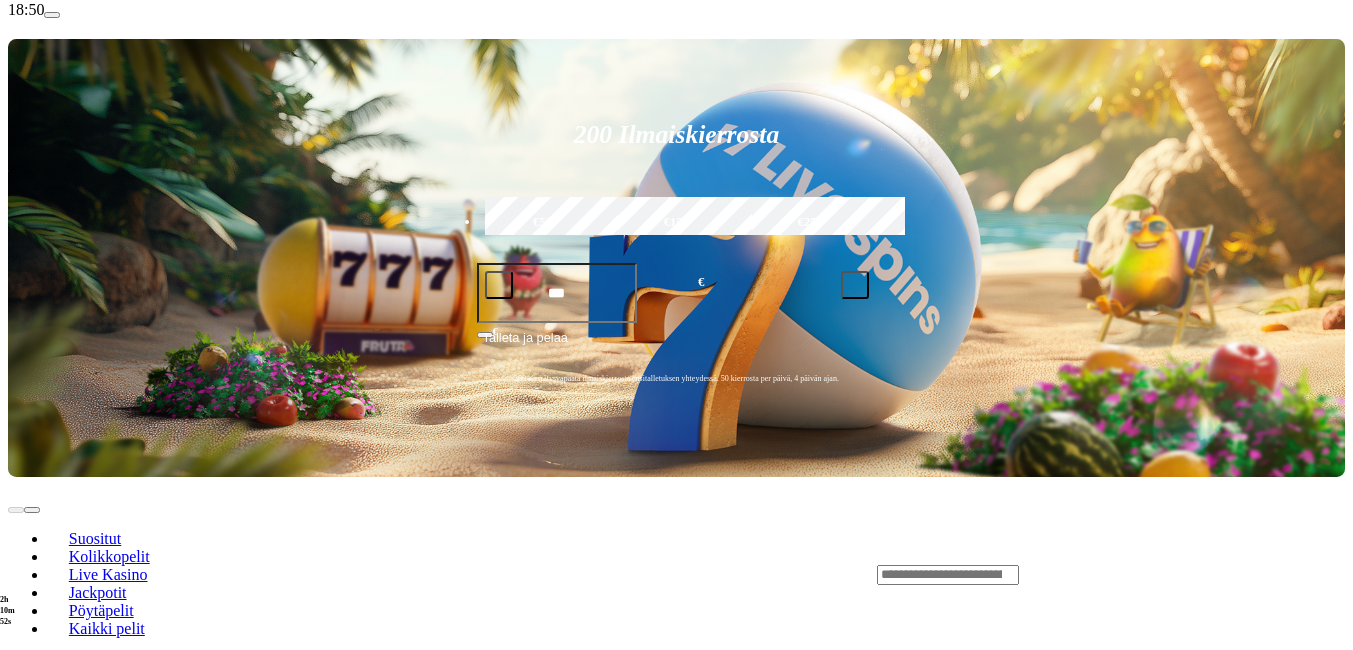 scroll, scrollTop: 0, scrollLeft: 0, axis: both 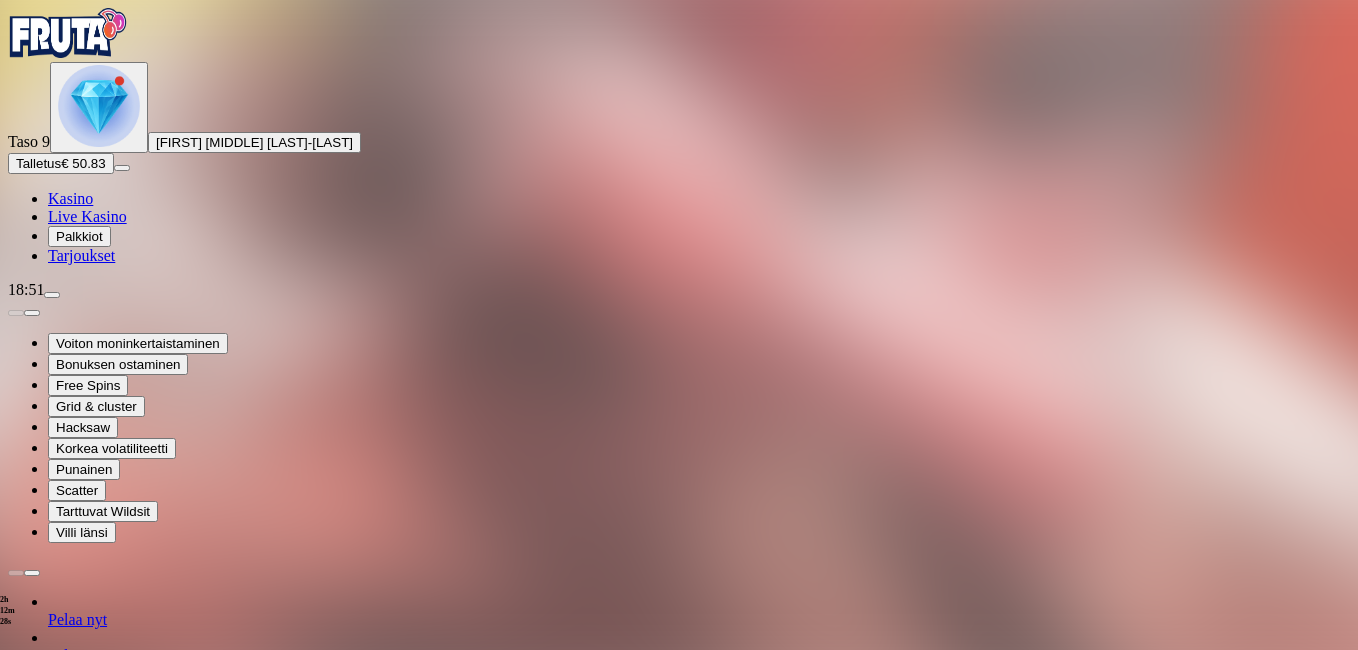 click at bounding box center (16, 1342) 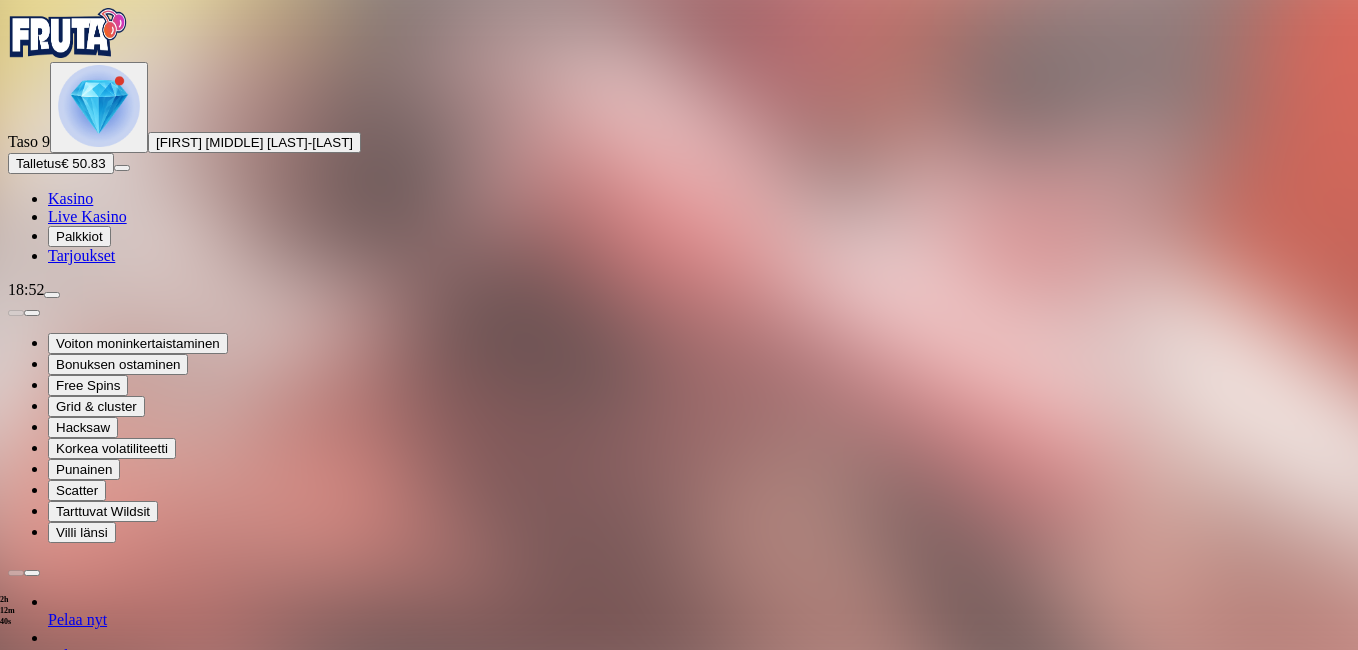 click at bounding box center [16, 1342] 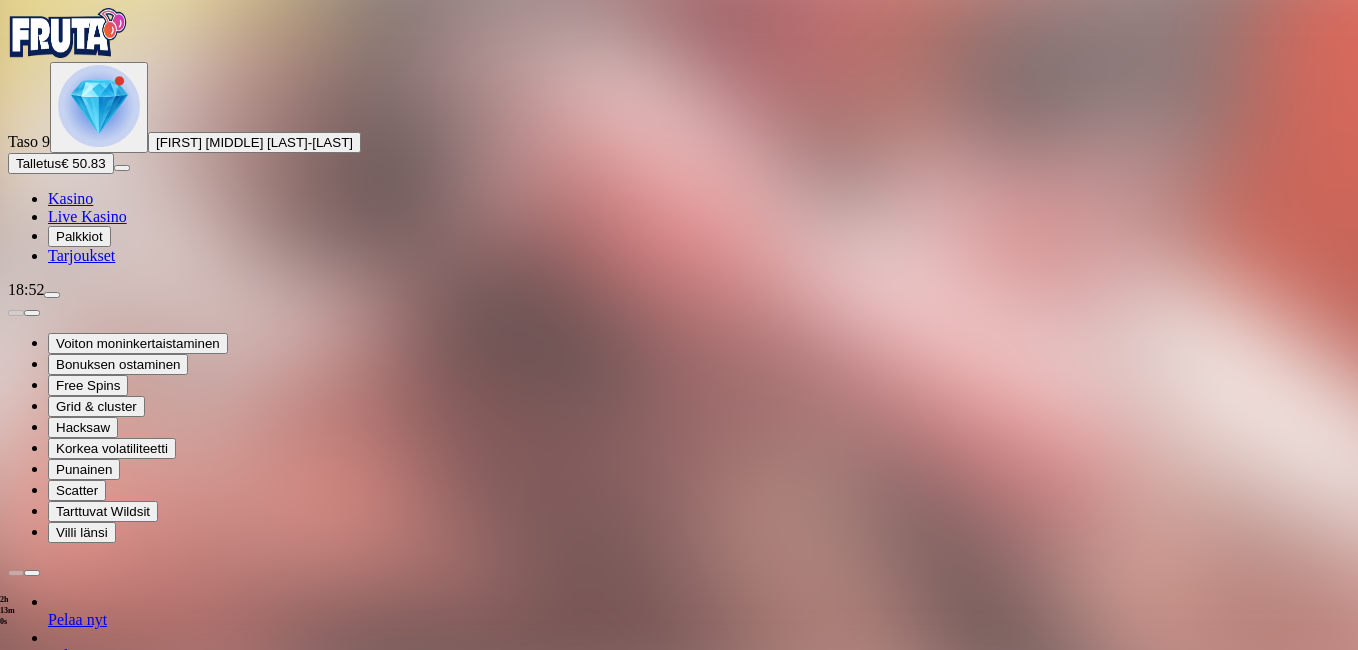 click at bounding box center [16, 1342] 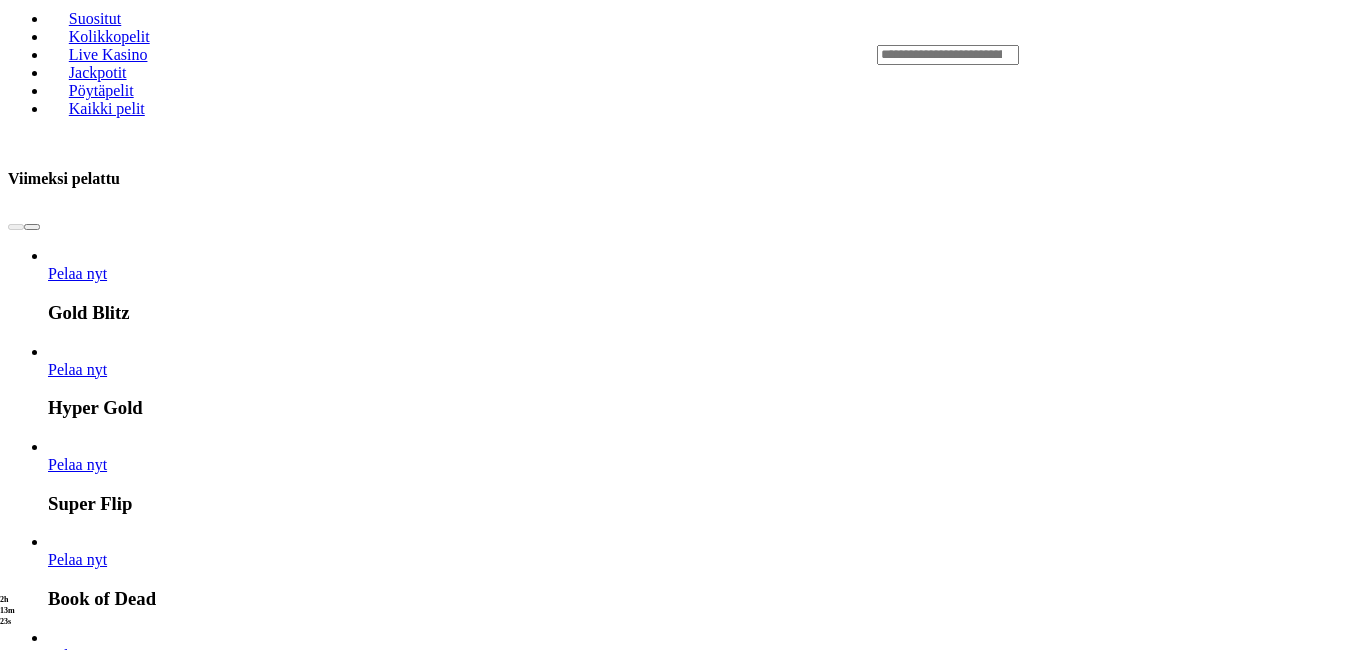 scroll, scrollTop: 0, scrollLeft: 0, axis: both 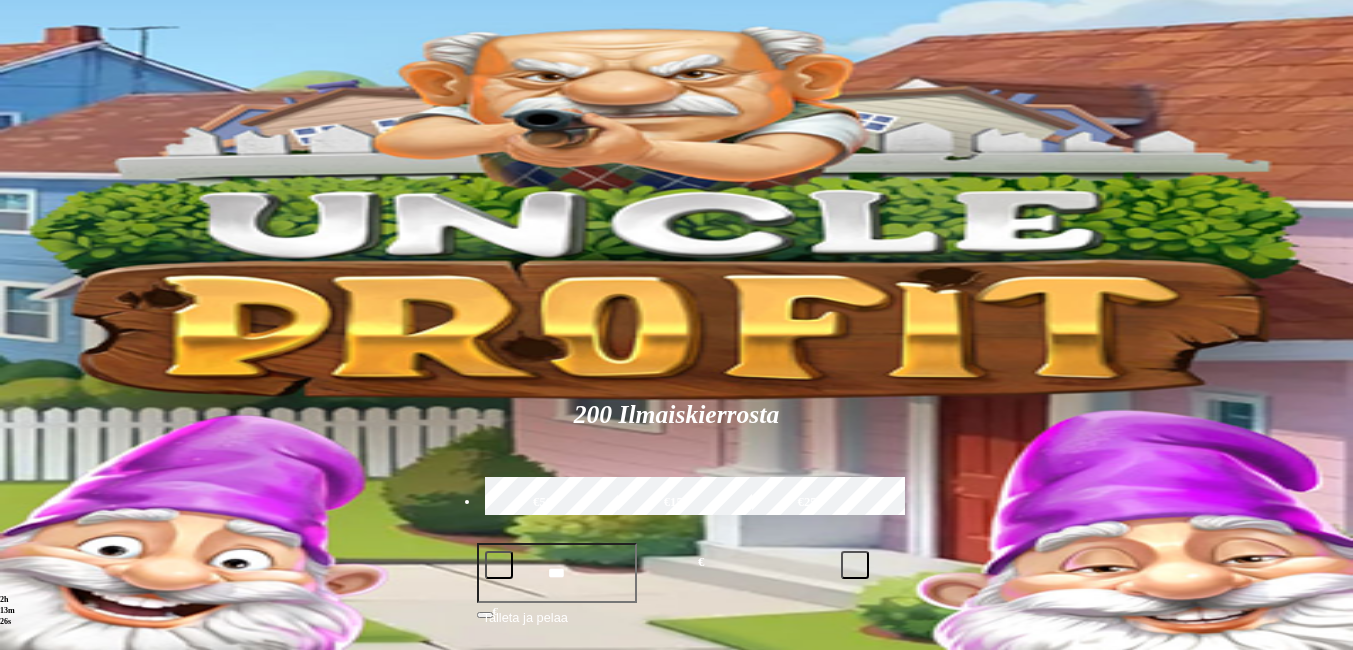 click on "Kolikkopelit" at bounding box center (109, 836) 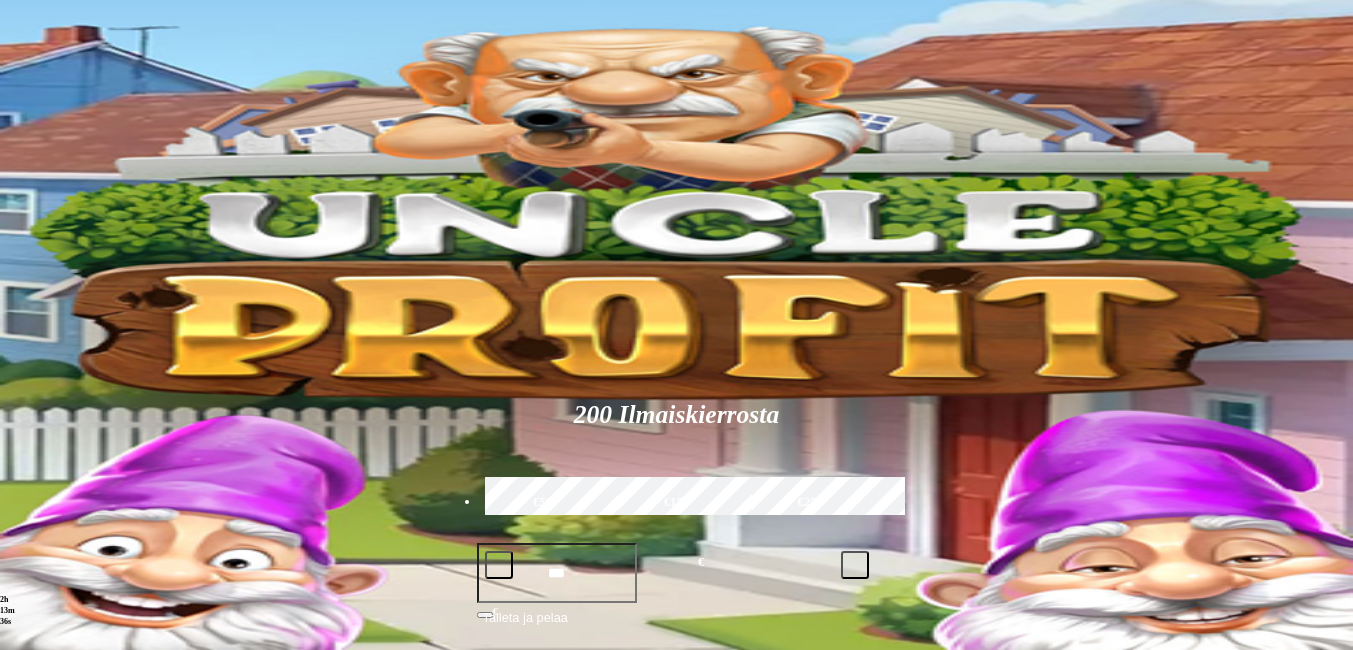 click on "Kolikkopelit" at bounding box center (109, 836) 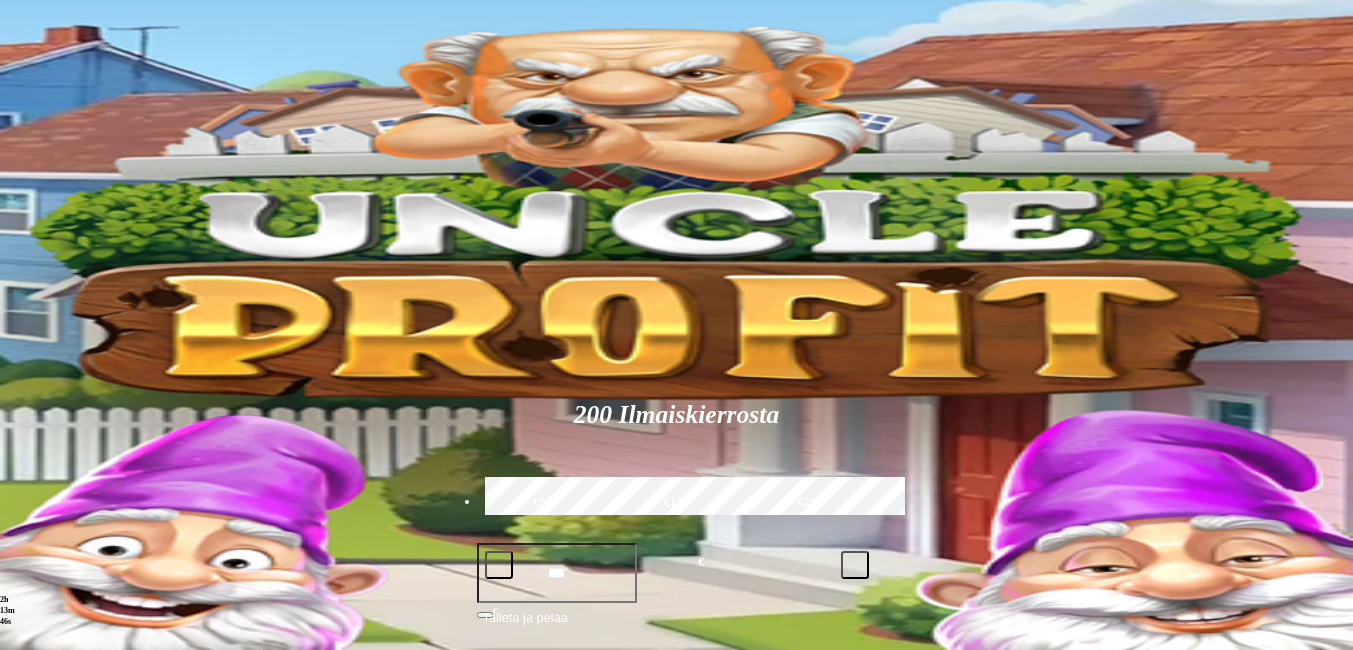 click on "Kolikkopelit" at bounding box center [109, 836] 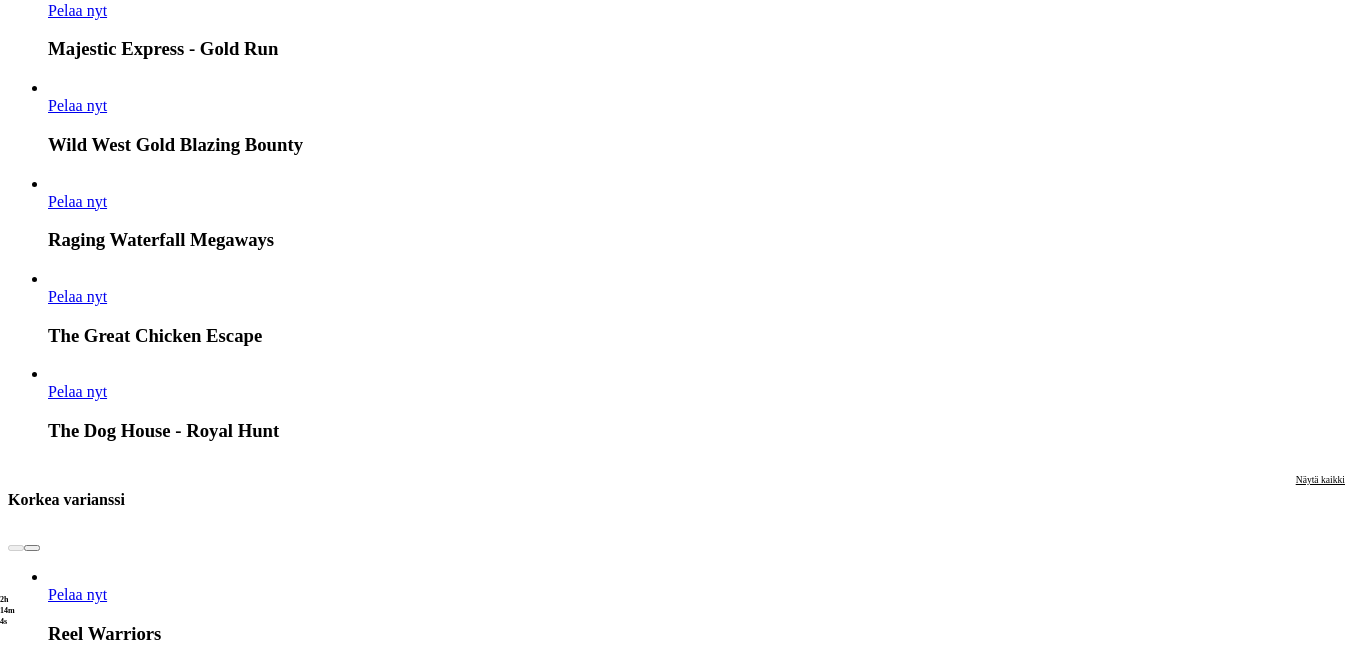 scroll, scrollTop: 1000, scrollLeft: 0, axis: vertical 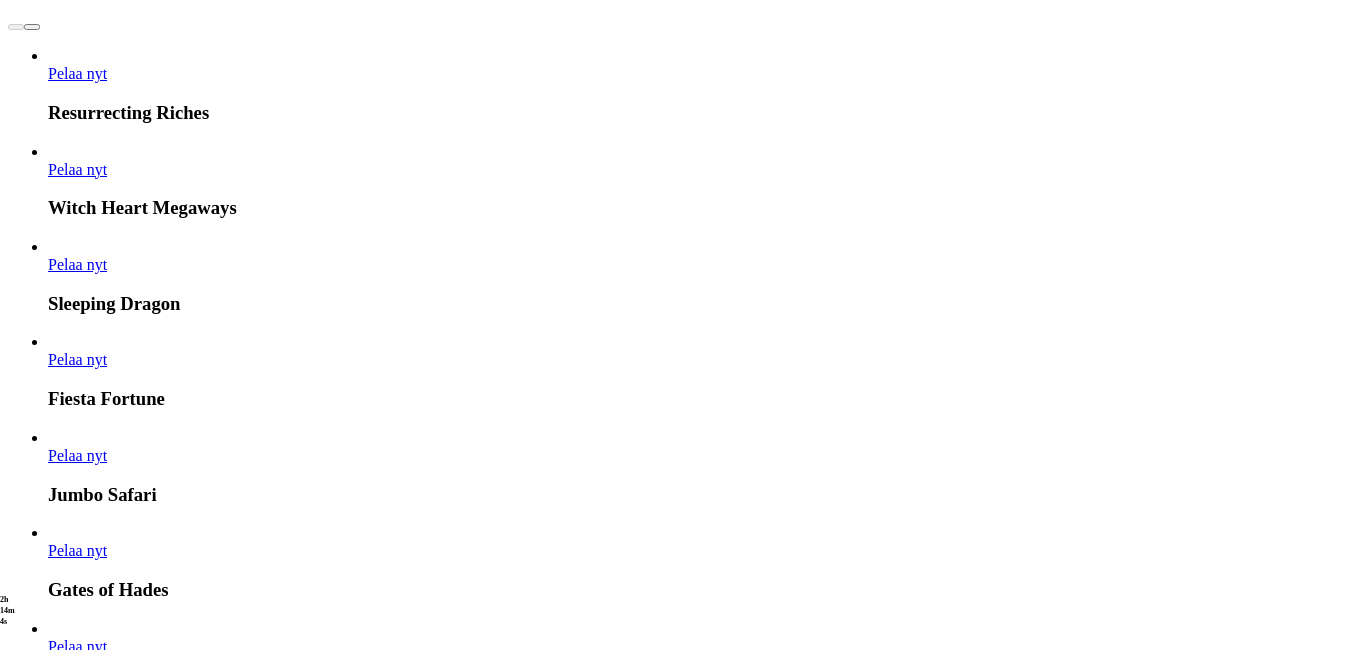 click on "Näytä kaikki" at bounding box center [1320, 3428] 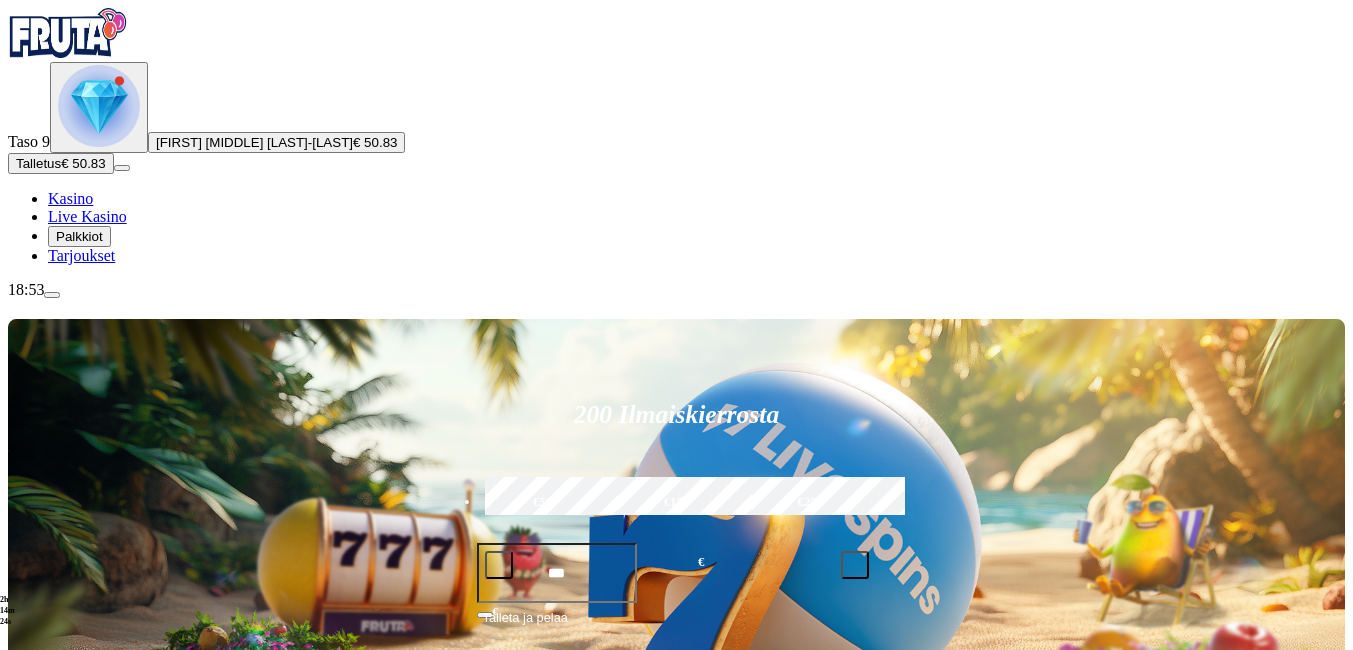 scroll, scrollTop: 800, scrollLeft: 0, axis: vertical 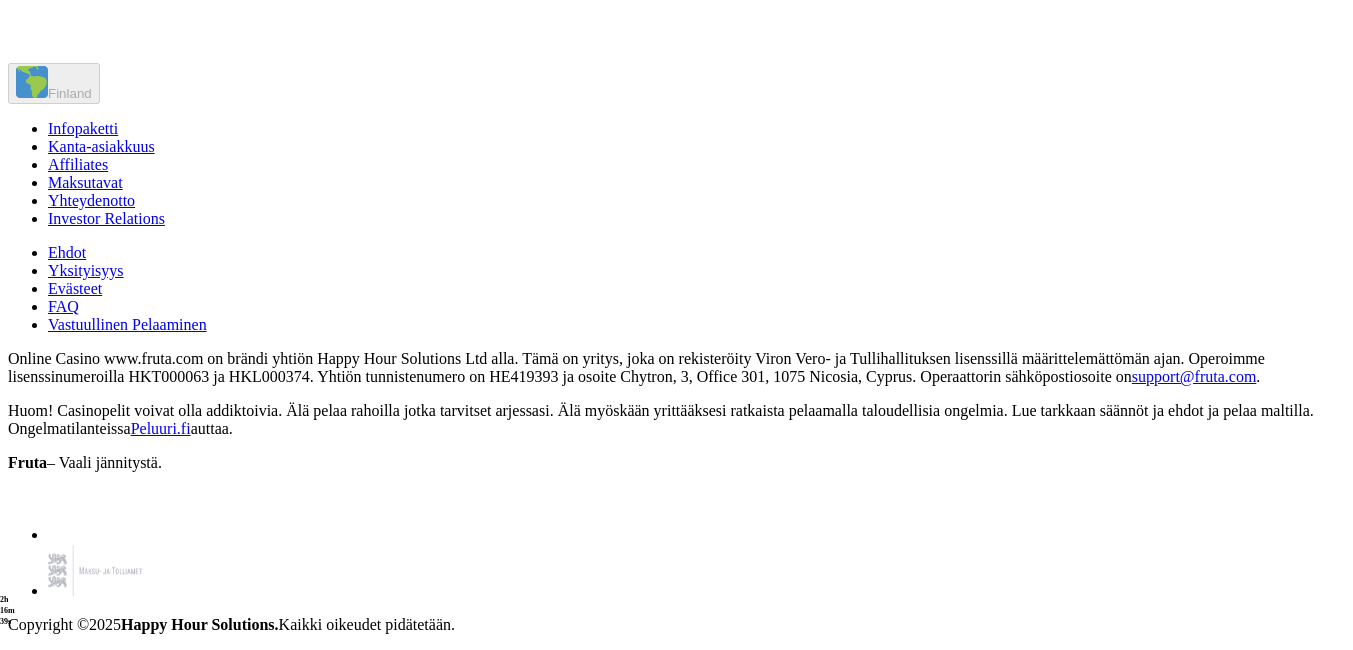 click on "Pelaa nyt" at bounding box center [950, -214] 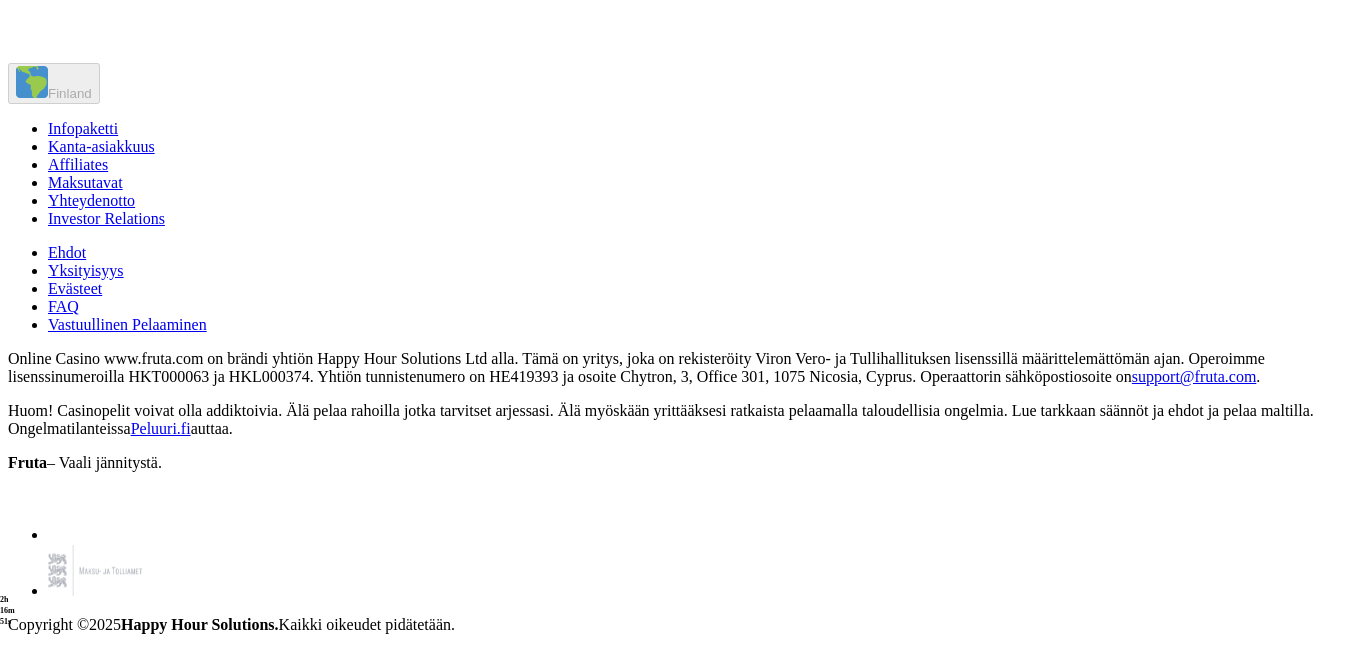 click on "Pelaa nyt" at bounding box center (950, -214) 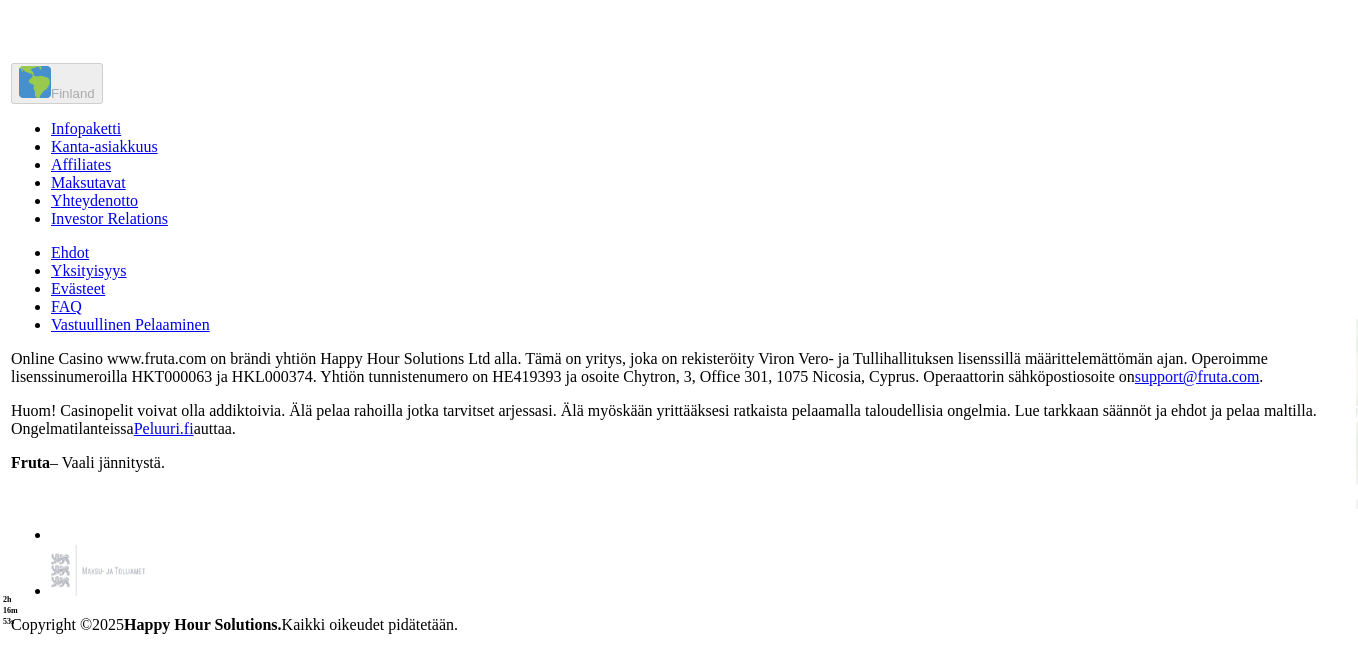 scroll, scrollTop: 0, scrollLeft: 0, axis: both 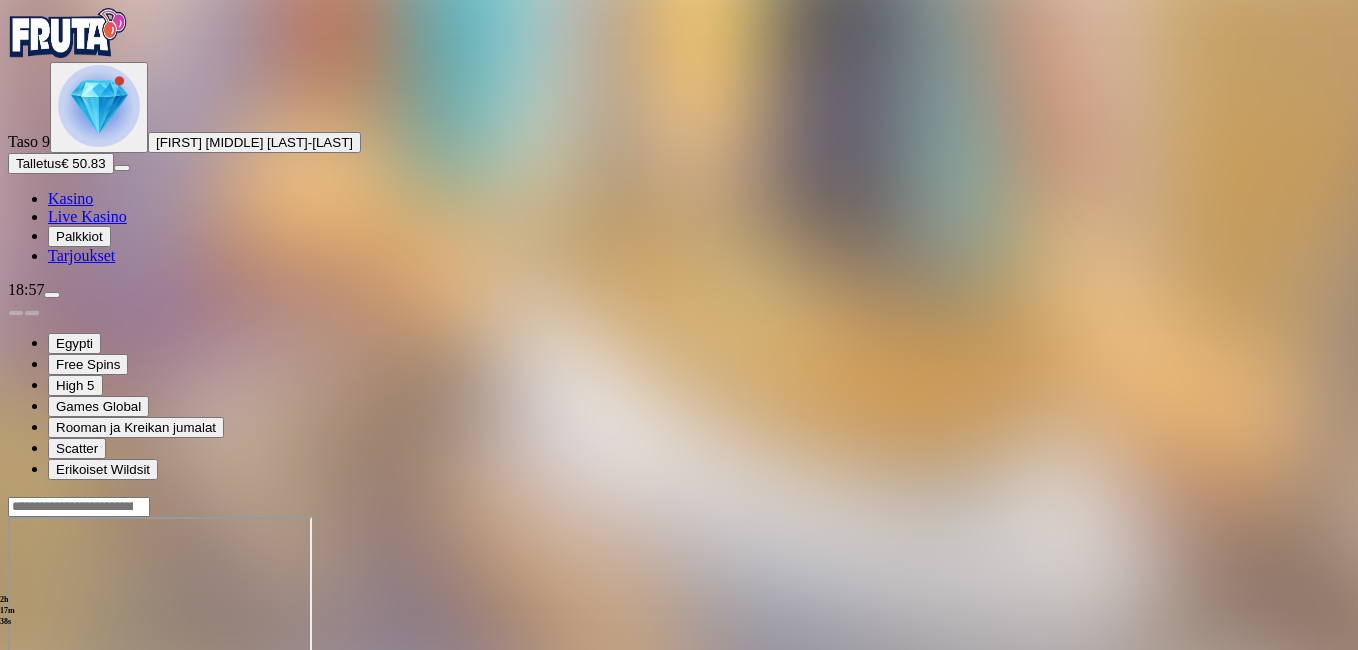 click at bounding box center [679, 594] 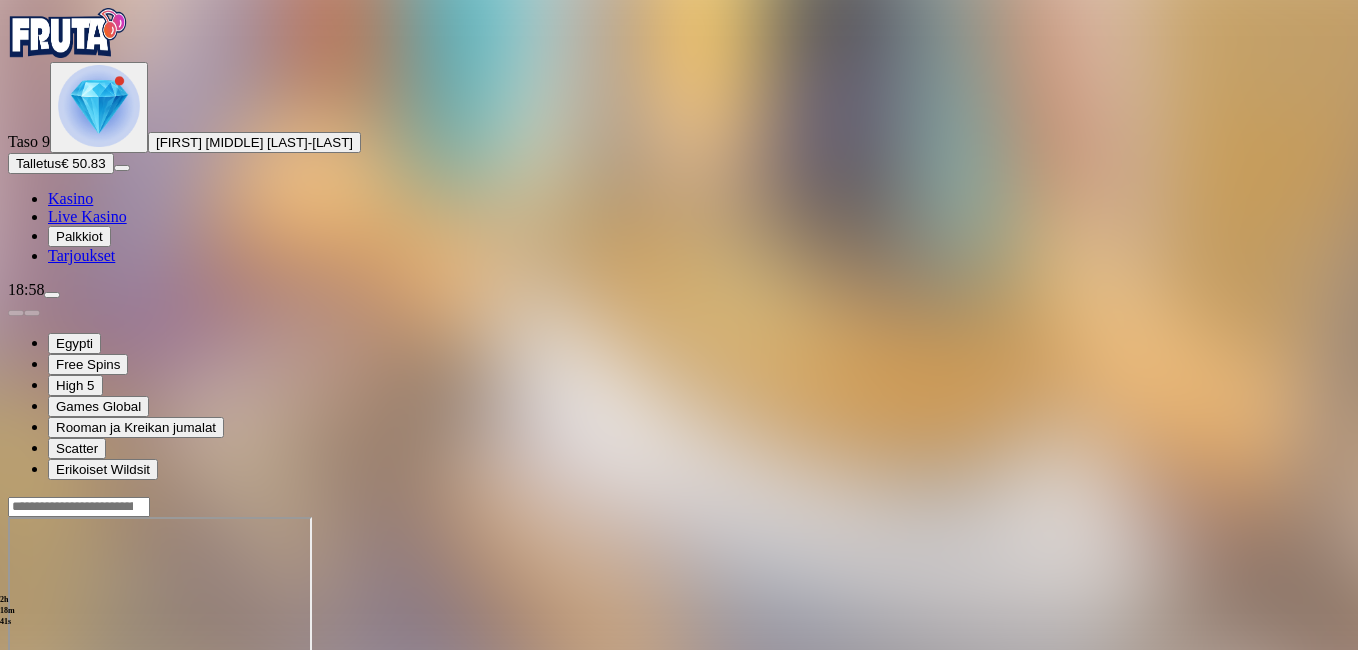 click at bounding box center (160, 594) 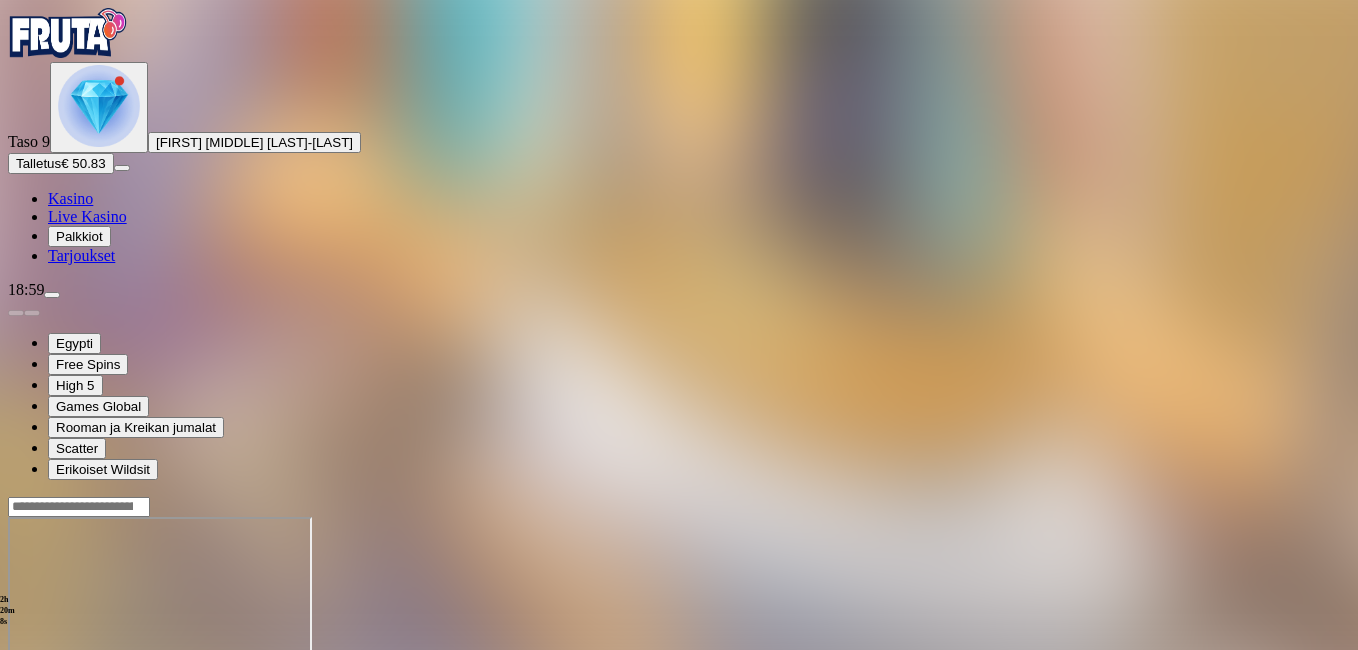 click at bounding box center (16, 689) 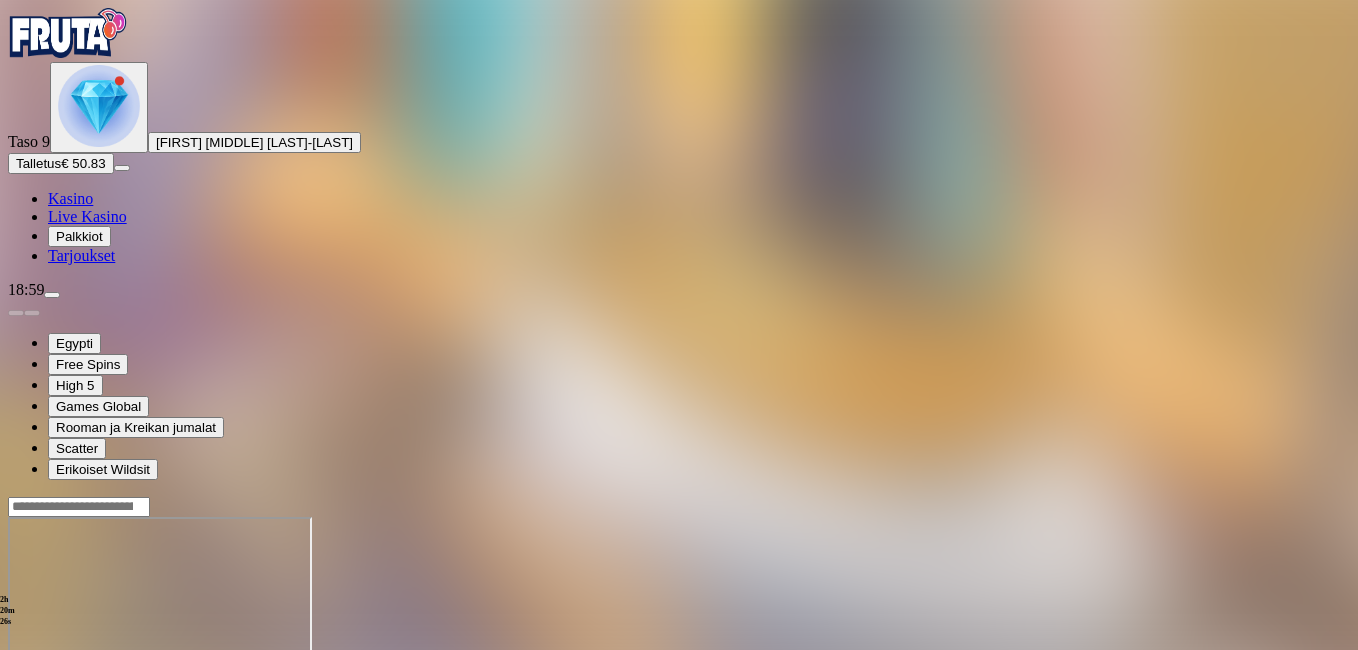 click at bounding box center [16, 689] 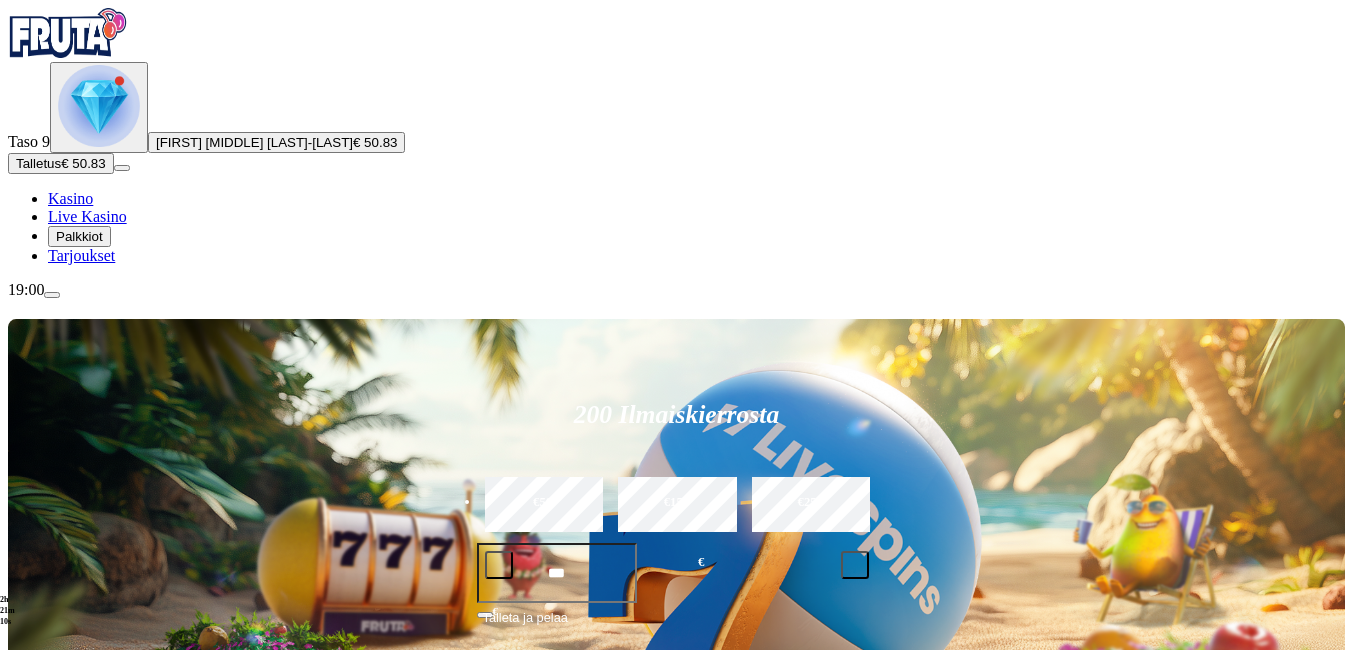click on "Pelaa nyt" at bounding box center (77, 1359) 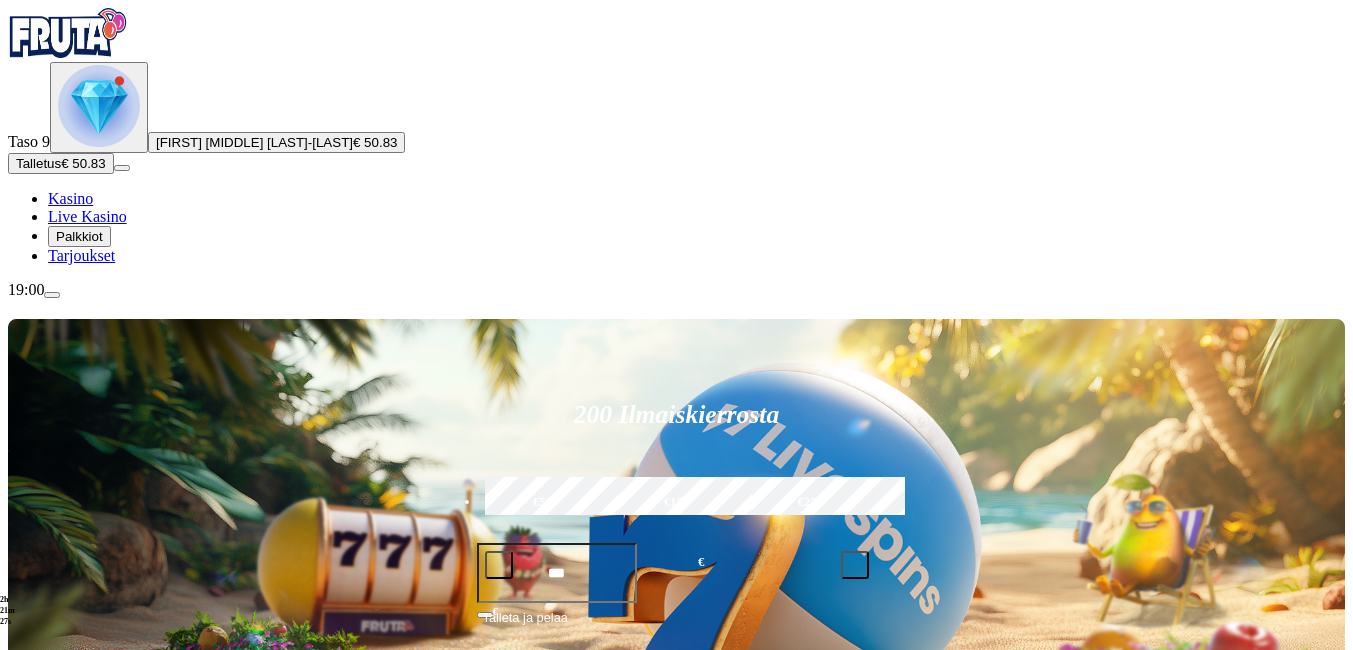click on "Pelaa nyt" at bounding box center [77, 1359] 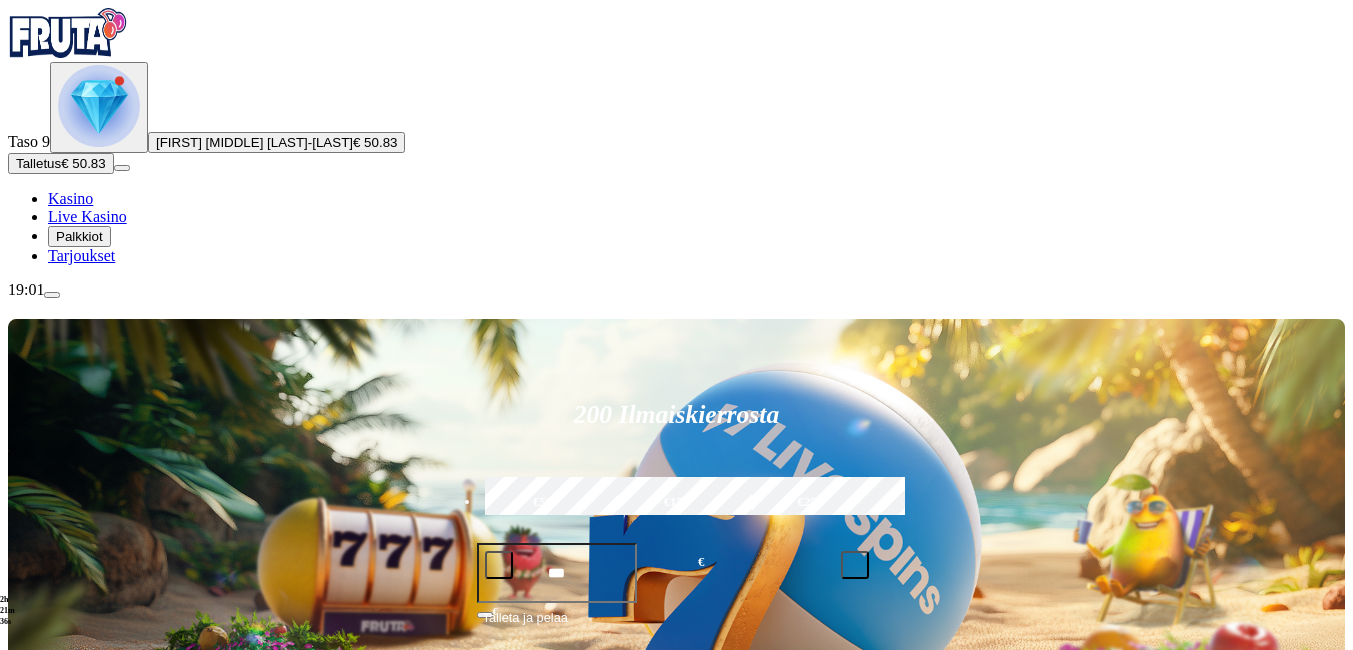 click on "200 Ilmaiskierrosta €50 €150 €250 *** € € Talleta ja pelaa 200 kierrätysvapaata ilmaiskierrosta ensitalletuksen yhteydessä. 50 kierrosta per päivä, 4 päivän ajan. Suositut Kolikkopelit Live Kasino Jackpotit Pöytäpelit Kaikki pelit Viimeksi pelattu Pelaa nyt Ancient Fortunes Poseidon: WOWPOT! Pelaa nyt Gold Blitz Pelaa nyt Hyper Gold Pelaa nyt Mega Moolah Goddess Pelaa nyt Super Flip Pelaa nyt Book of Dead Pelaa nyt 15 Crystal Roses A Tale of Love Pelaa nyt Book of Gold: Classic Pelaa nyt Wanted Dead or a Wild Pelaa nyt Esqueleto Explosivo 2 Pelaa nyt Barbarossa Suosituinta alueellasi Näytä kaikki Pelaa nyt Gates of Olympus Super Scatter  Pelaa nyt Rad Maxx Pelaa nyt Cherry Pop Pelaa nyt Thor’s Rage Pelaa nyt Wanted Dead or a Wild Pelaa nyt Esqueleto Explosivo 2 Pelaa nyt Barbarossa Pelaa nyt Moon Princess 100 Pelaa nyt Sweet Bonanza Pelaa nyt Le Bandit Pelaa nyt Reactoonz Uusia pelejä Näytä kaikki Pelaa nyt Sweet Bonanza Super Scatter Pelaa nyt Fu Wu Shi Gold Blitz Ultimate Pelaa nyt" at bounding box center [676, 8561] 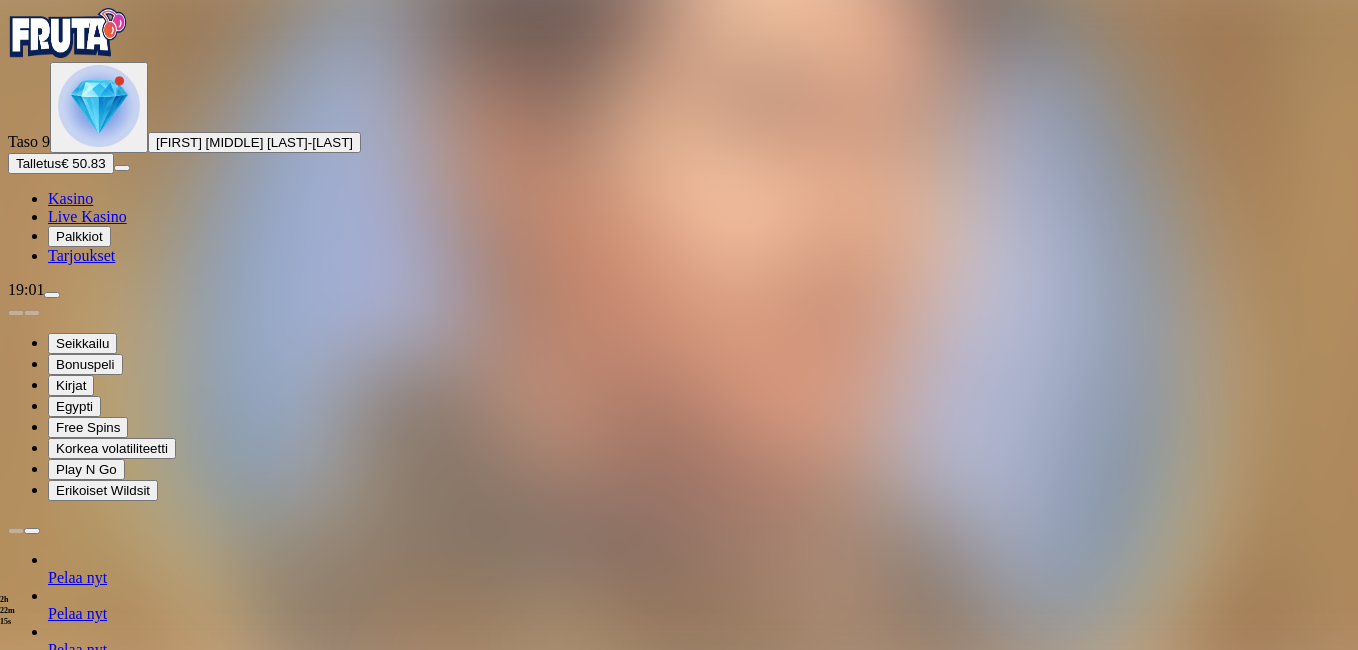 click at bounding box center [16, 1300] 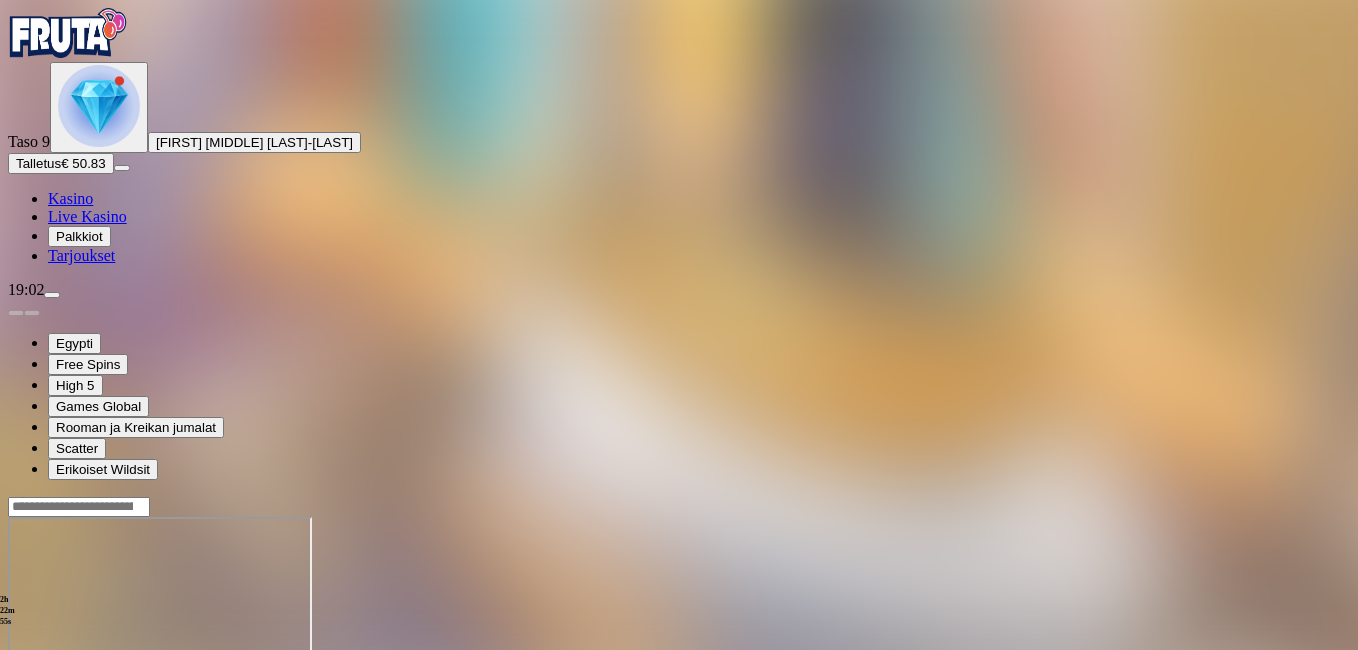 click at bounding box center [16, 689] 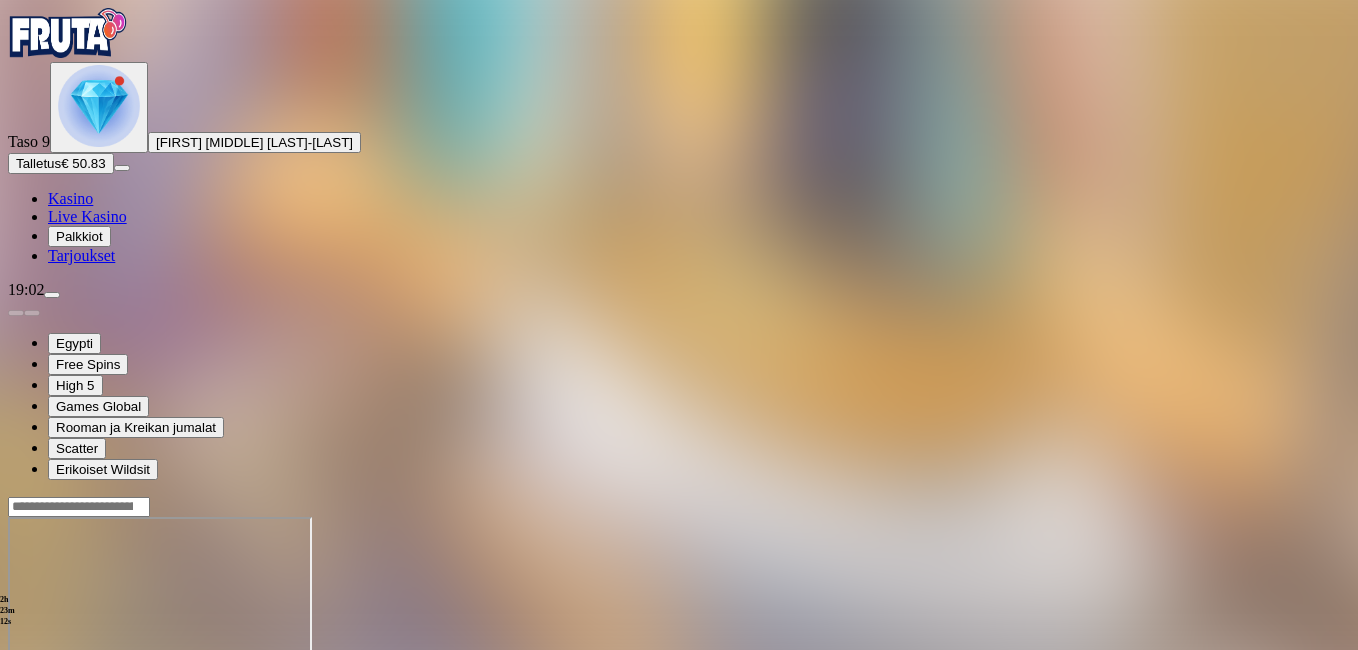 click at bounding box center [16, 689] 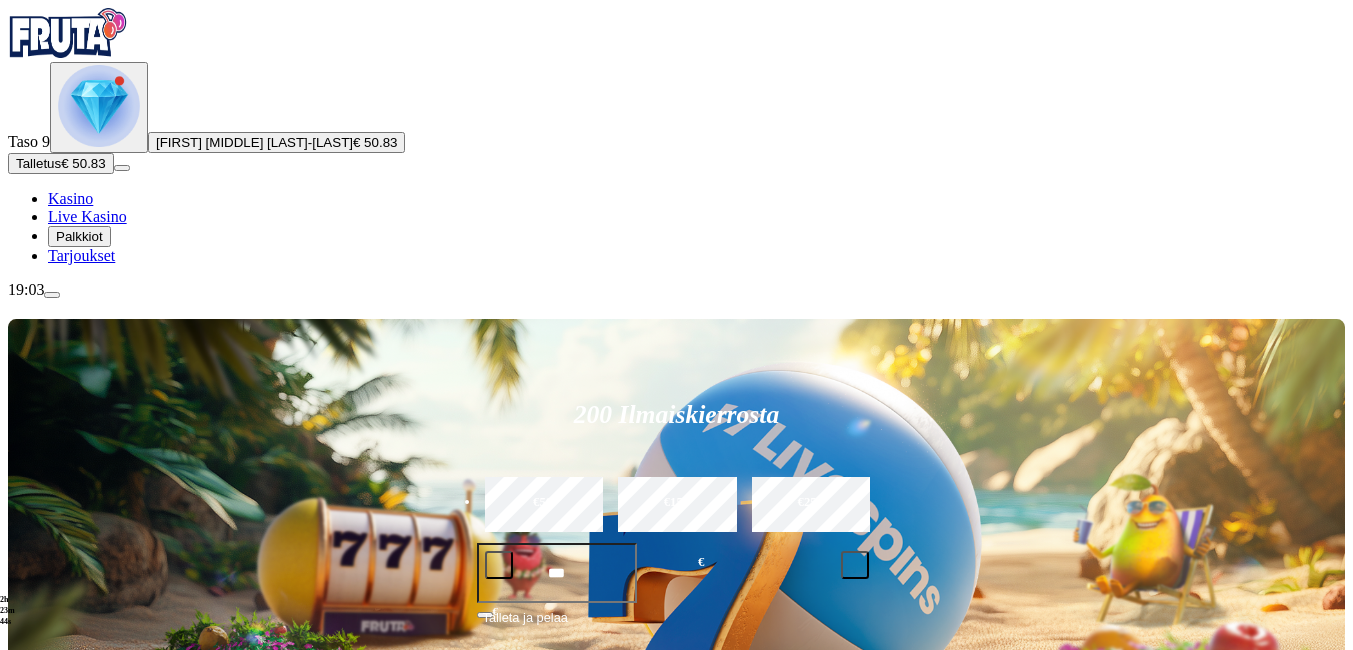 click on "Palkkiot" at bounding box center [79, 236] 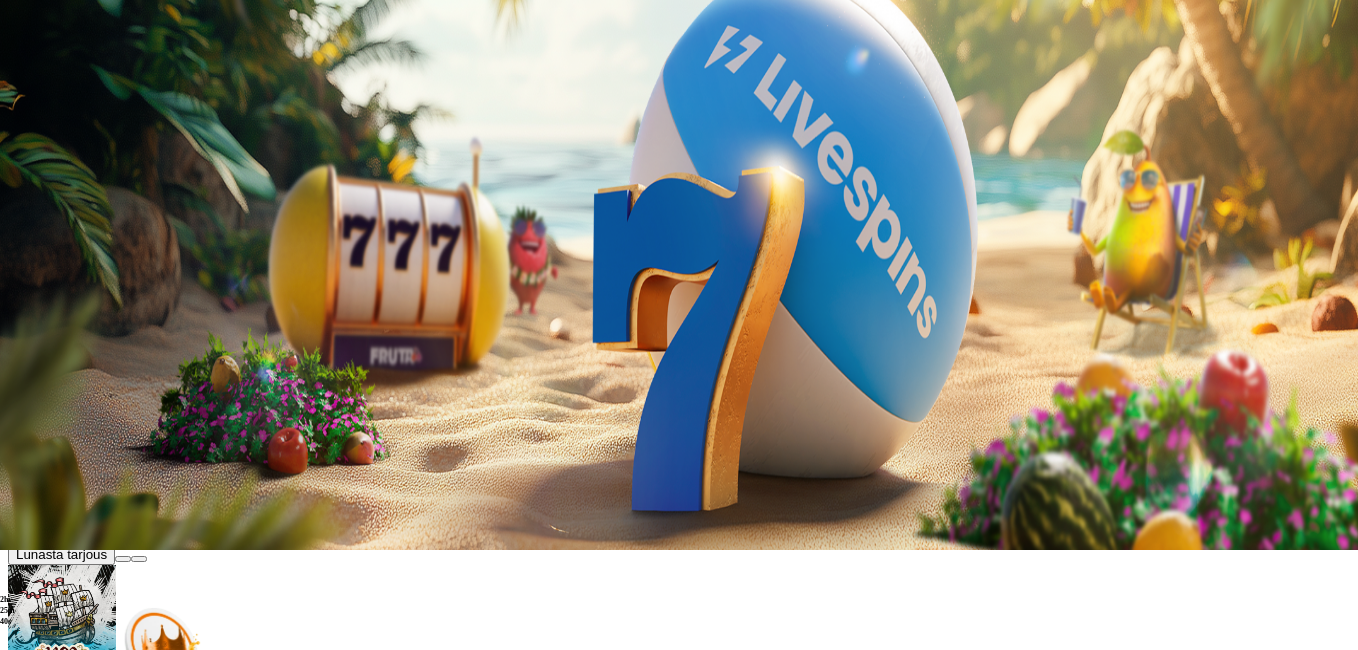 scroll, scrollTop: 100, scrollLeft: 0, axis: vertical 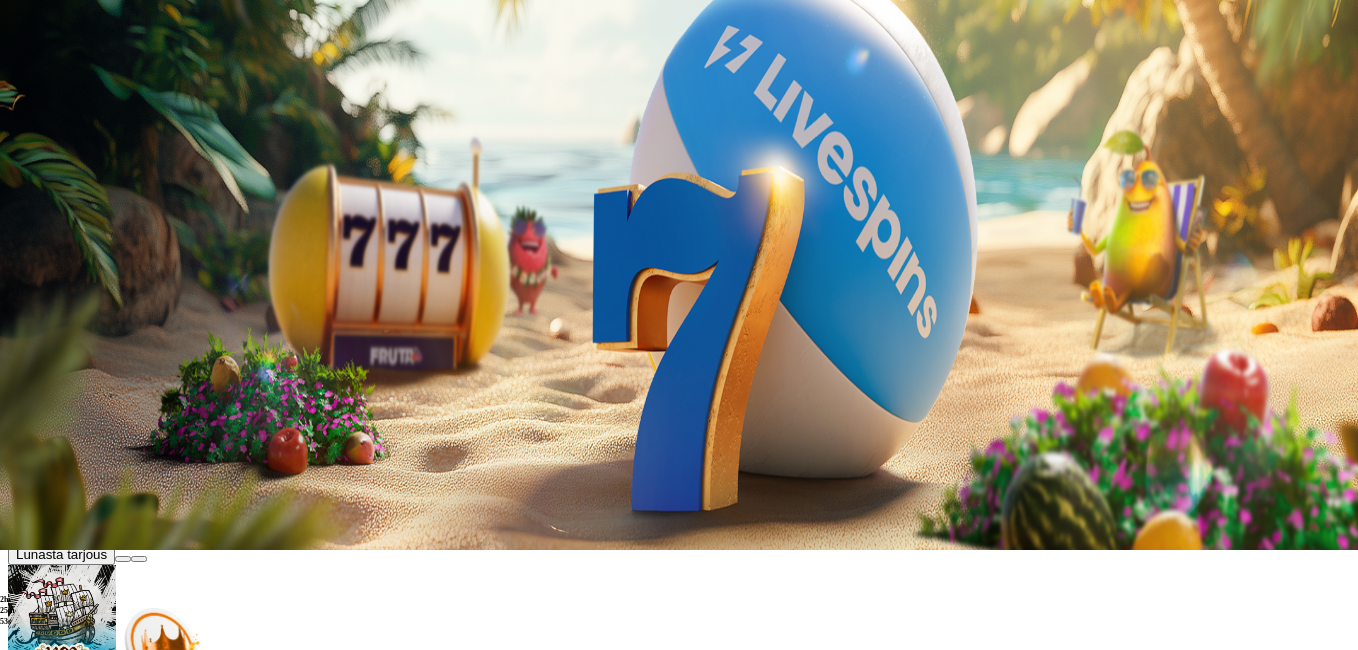 click at bounding box center [112, 2612] 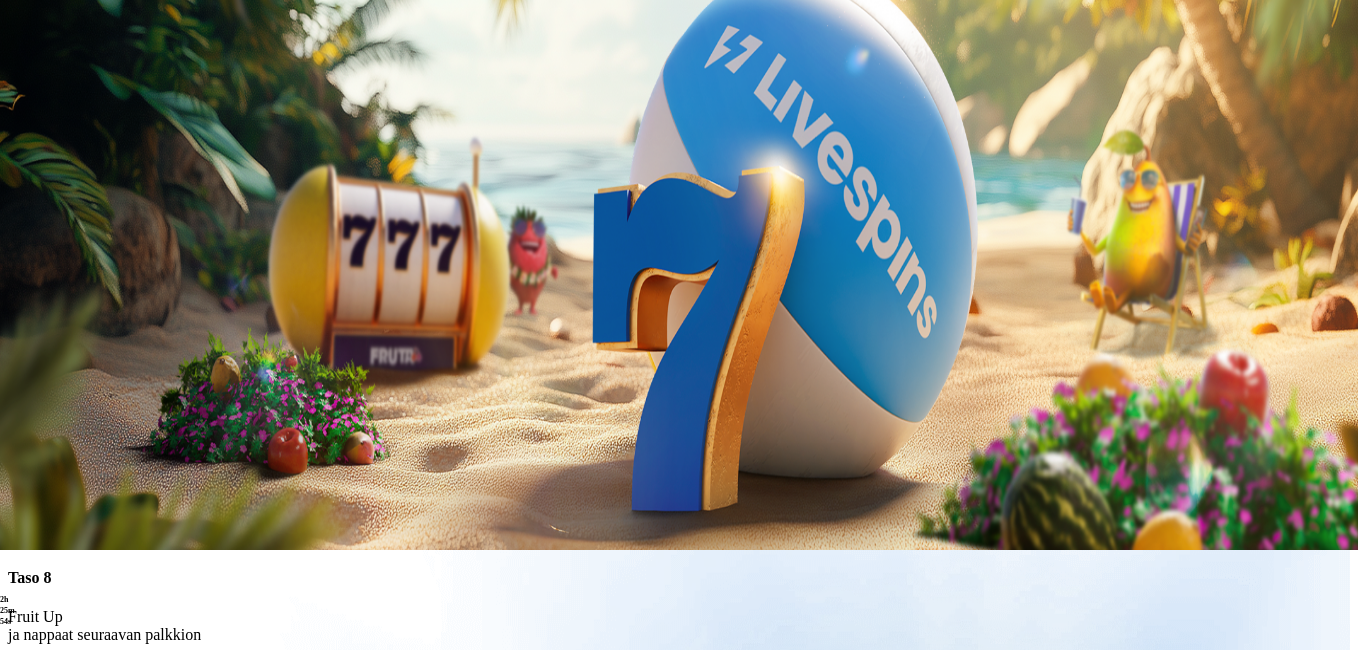 scroll, scrollTop: 0, scrollLeft: 0, axis: both 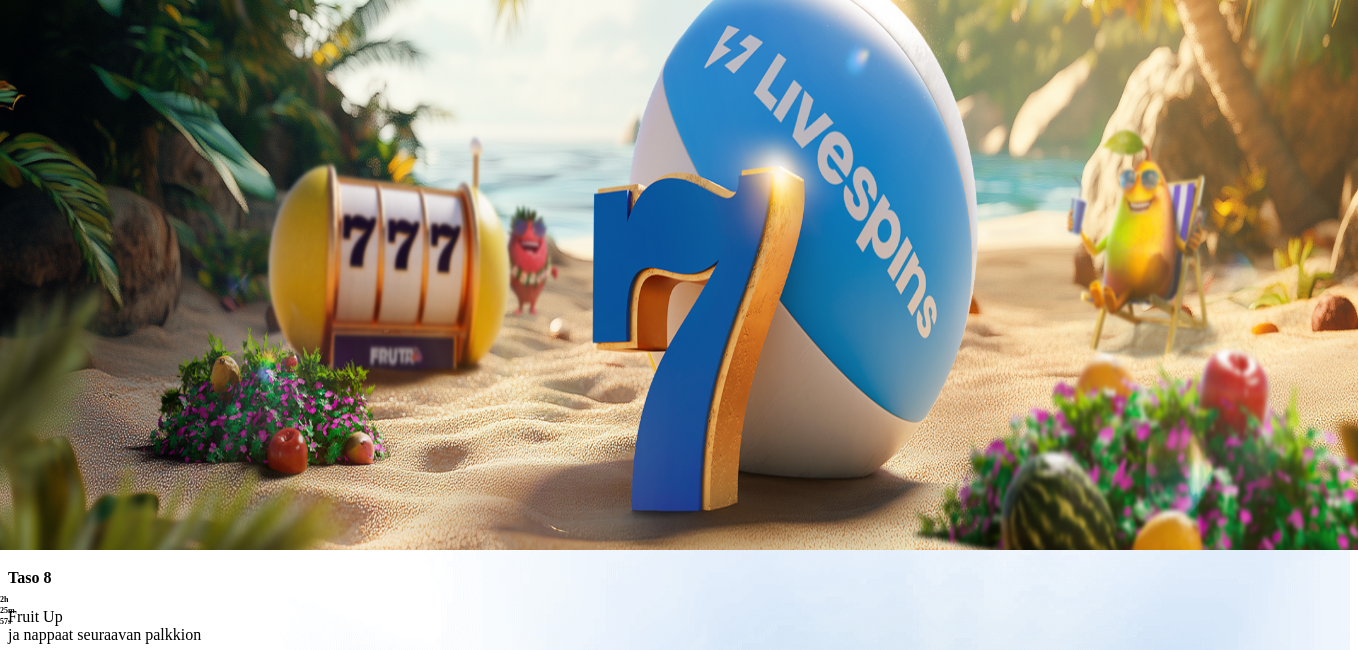 click on "Avaa palkinto" at bounding box center (679, 695) 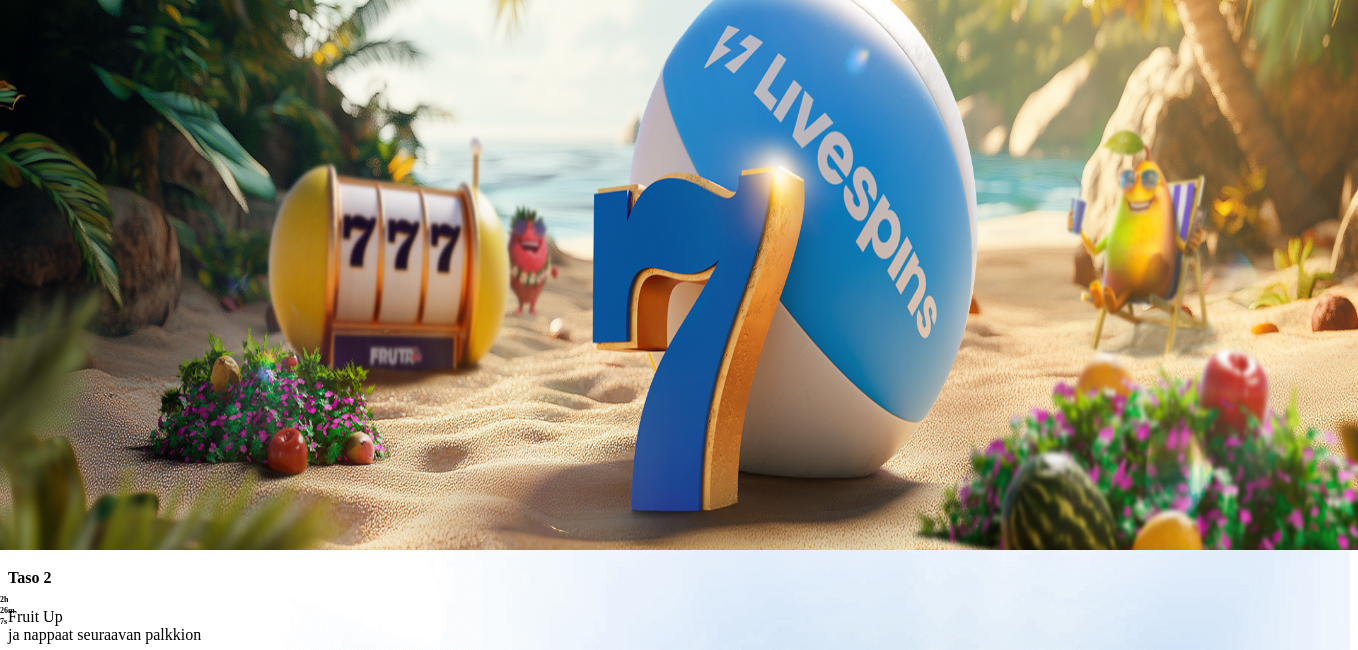 click at bounding box center [88, 899] 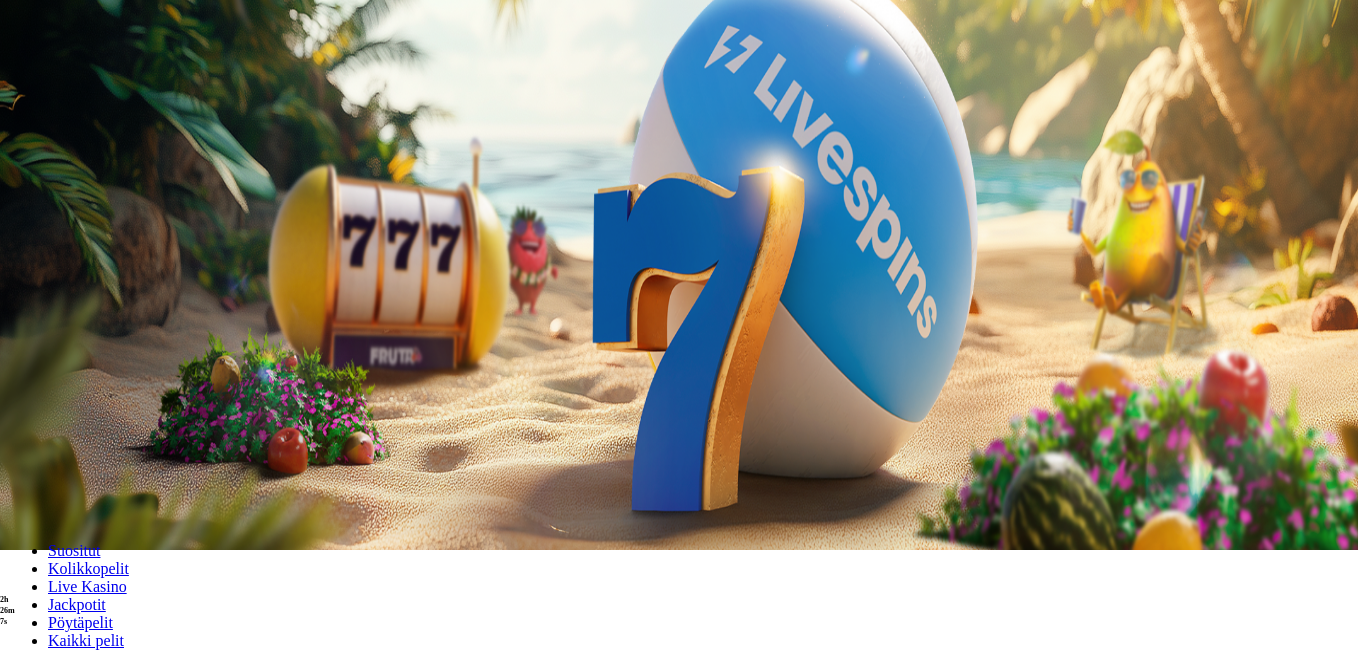 scroll, scrollTop: 0, scrollLeft: 0, axis: both 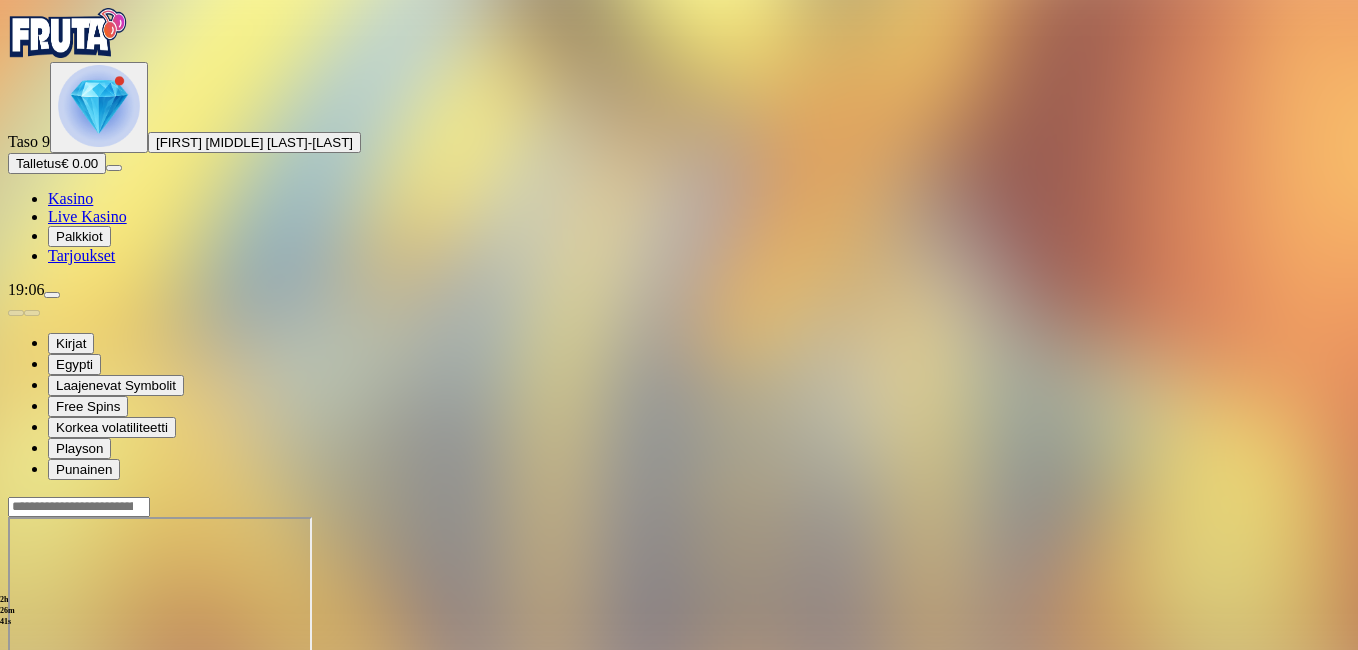 click at bounding box center [16, 689] 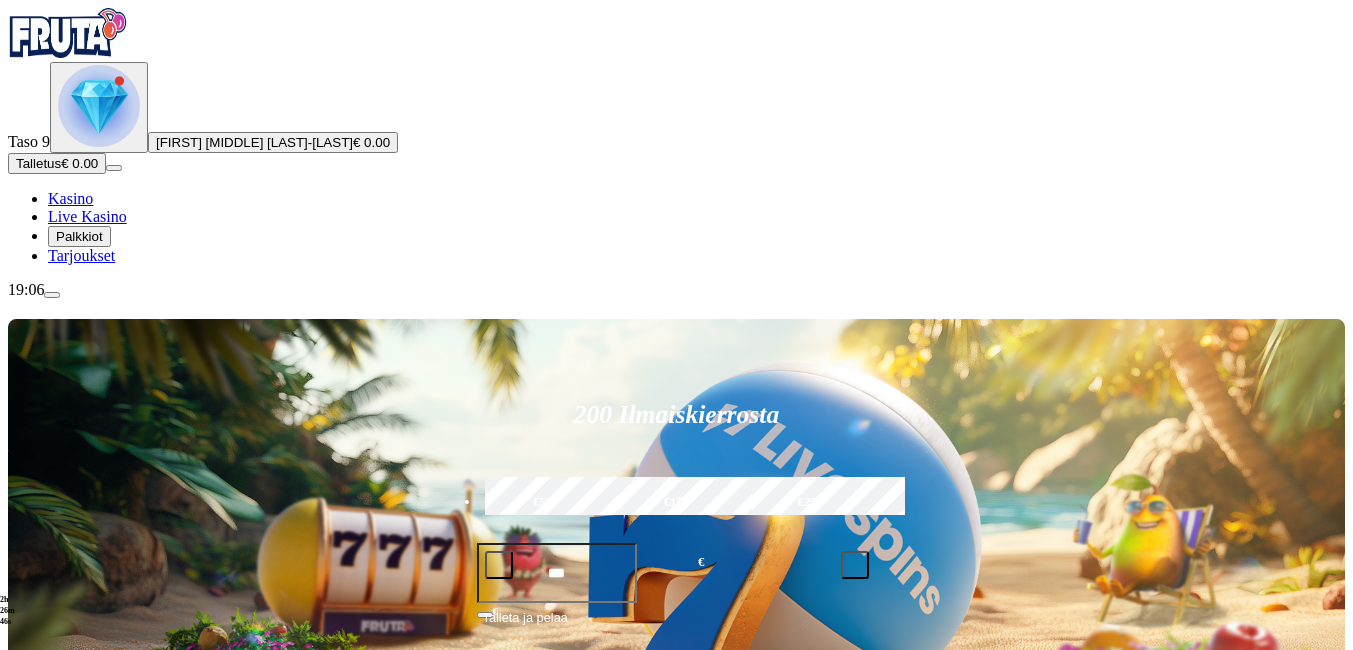 click on "Palkkiot" at bounding box center (79, 236) 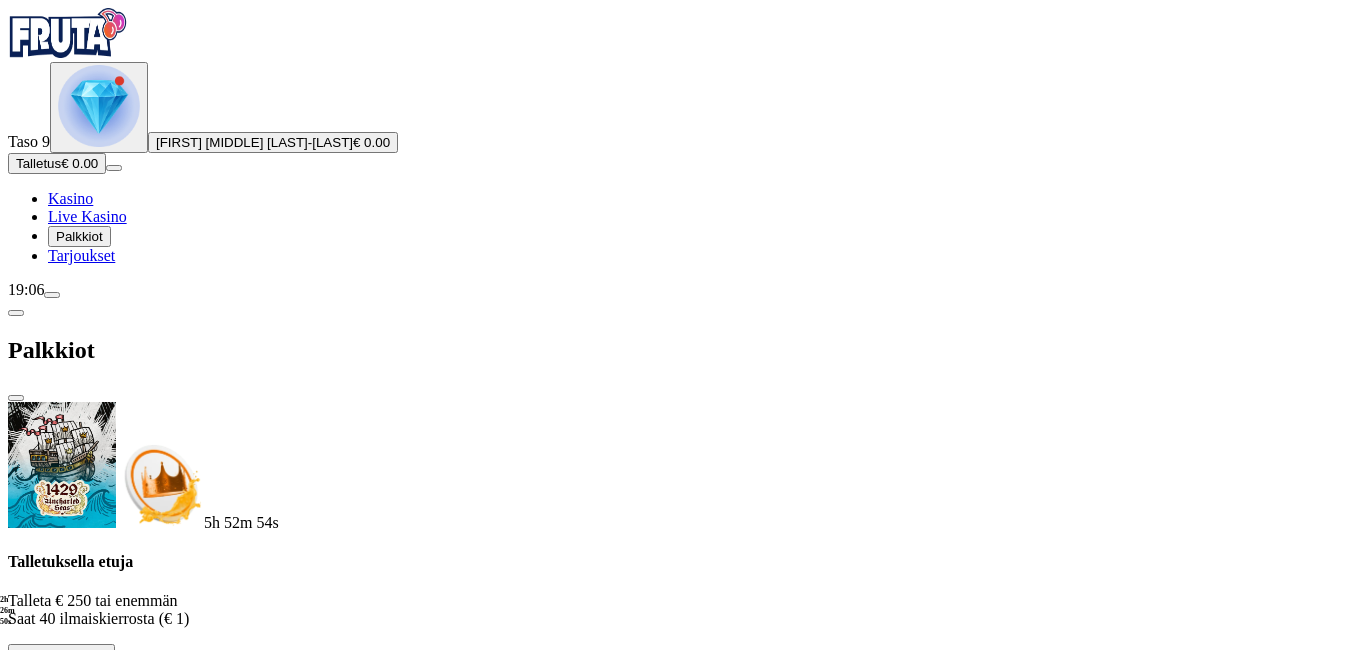 scroll, scrollTop: 1048, scrollLeft: 0, axis: vertical 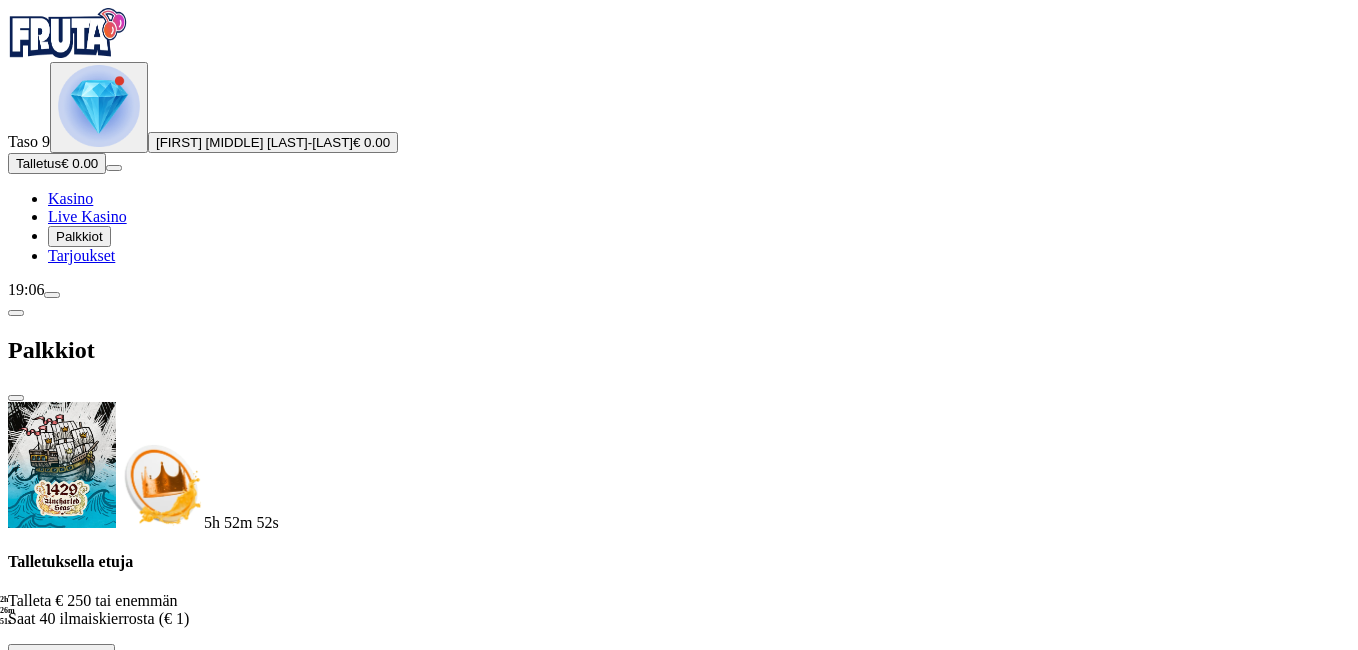 click at bounding box center (112, 2712) 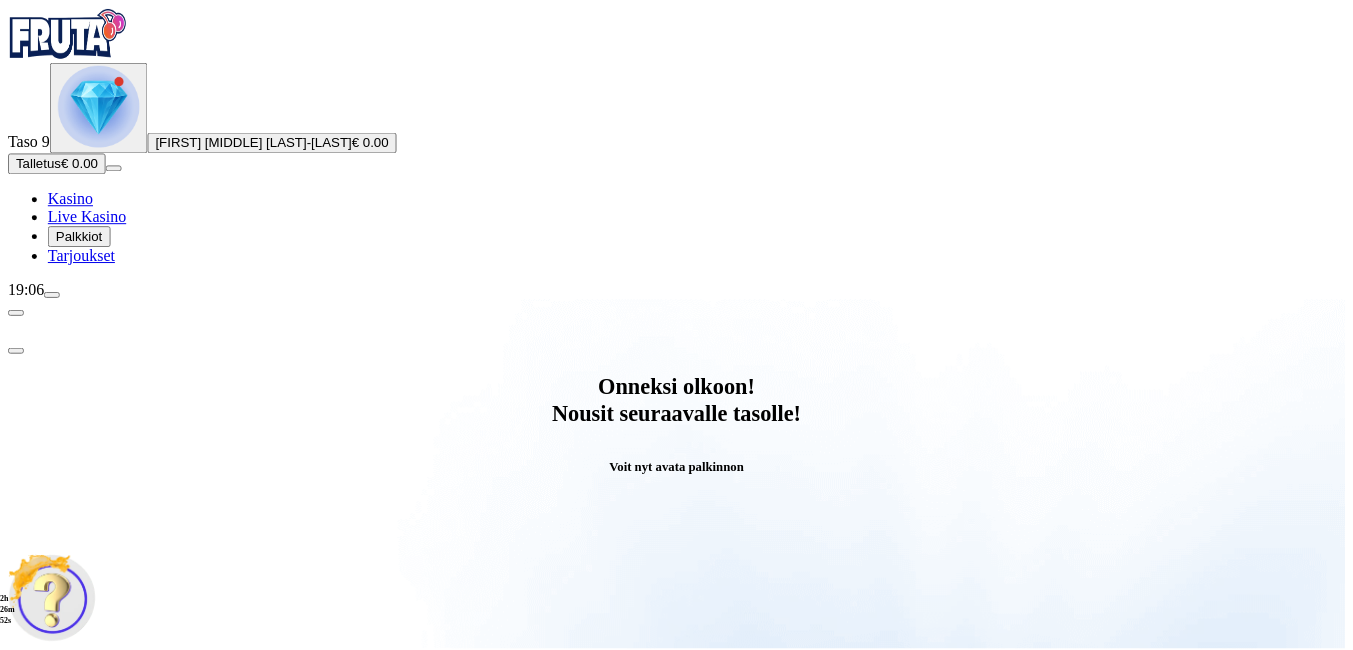 scroll, scrollTop: 0, scrollLeft: 0, axis: both 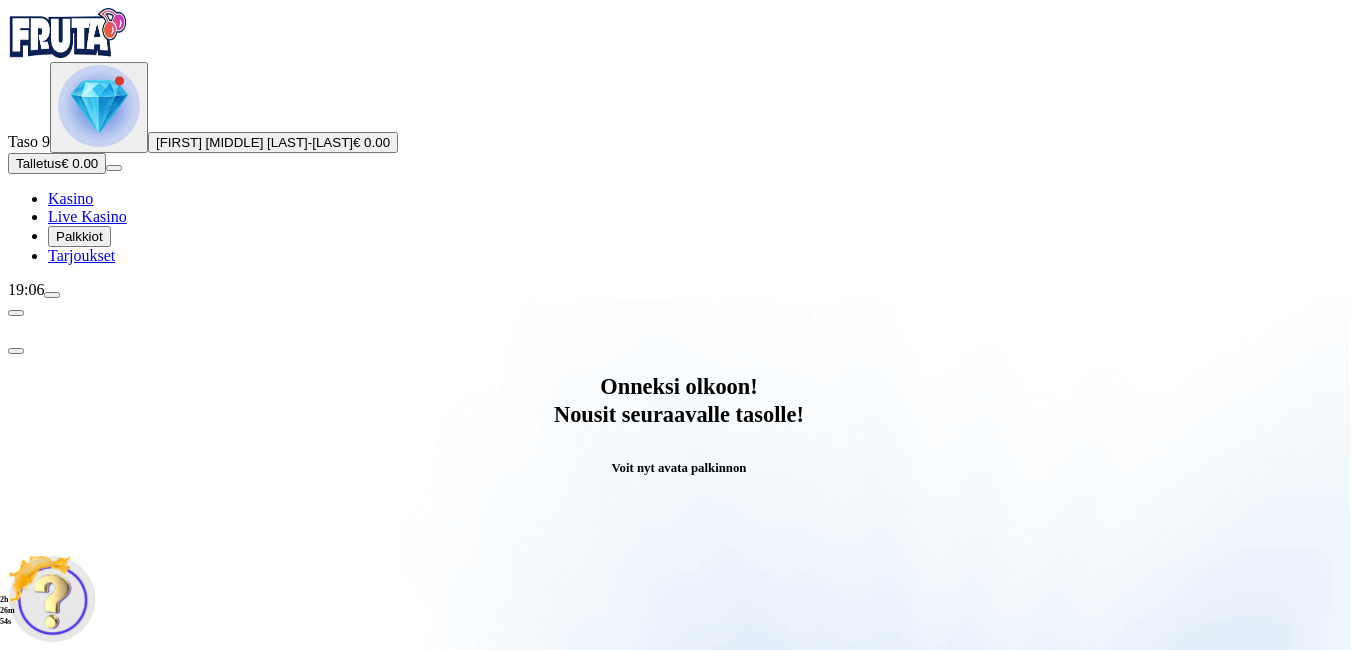 click on "Avaa palkinto" at bounding box center (679, 795) 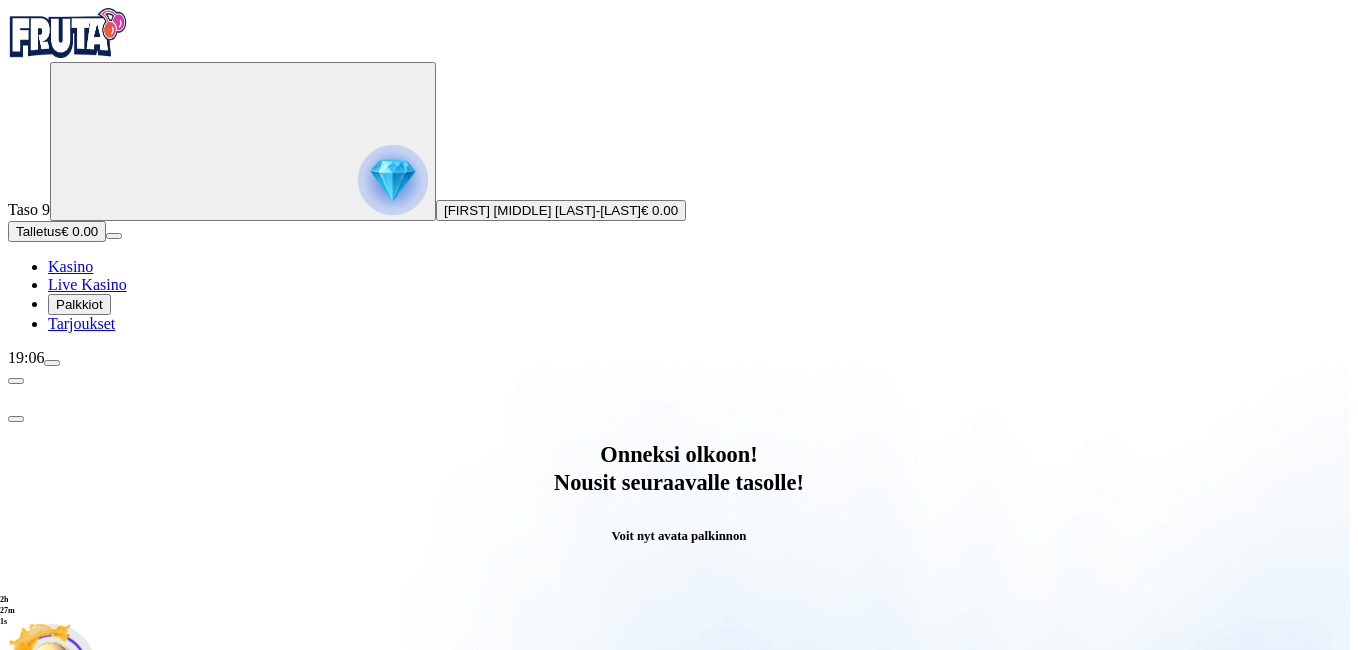 click at bounding box center [88, 1067] 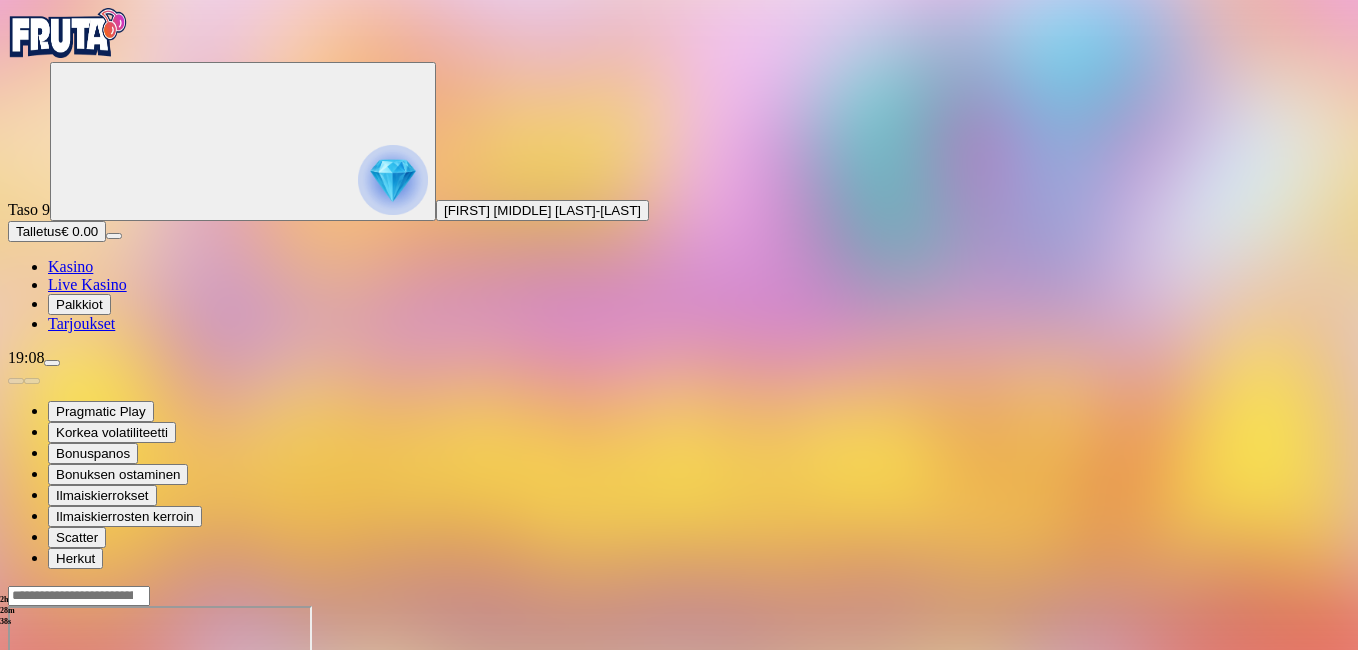 click at bounding box center (16, 778) 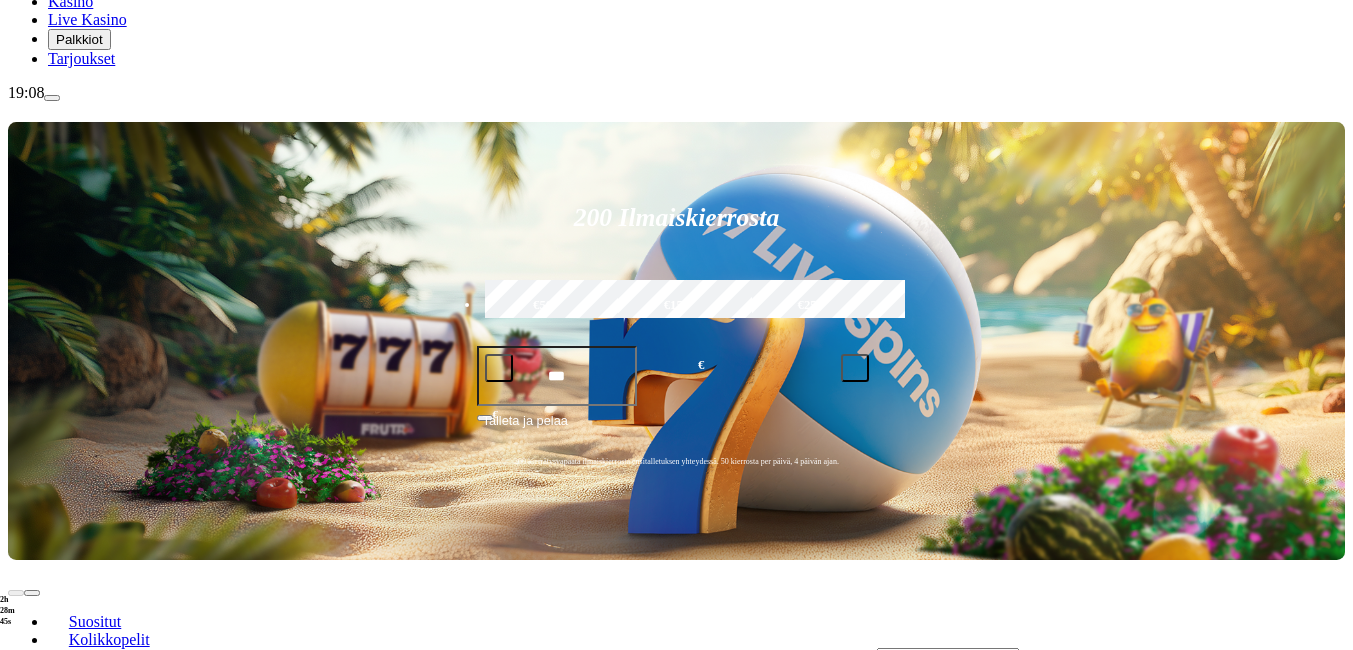 scroll, scrollTop: 300, scrollLeft: 0, axis: vertical 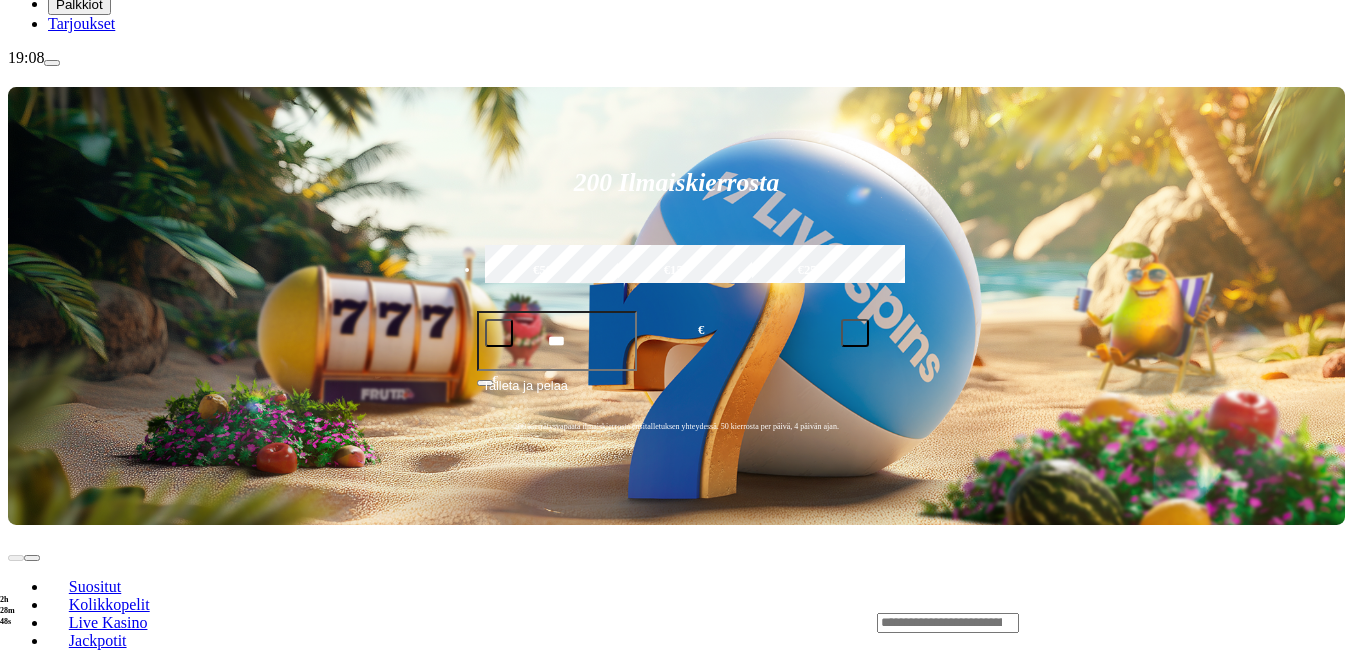 click on "Pelaa nyt" at bounding box center (77, 1318) 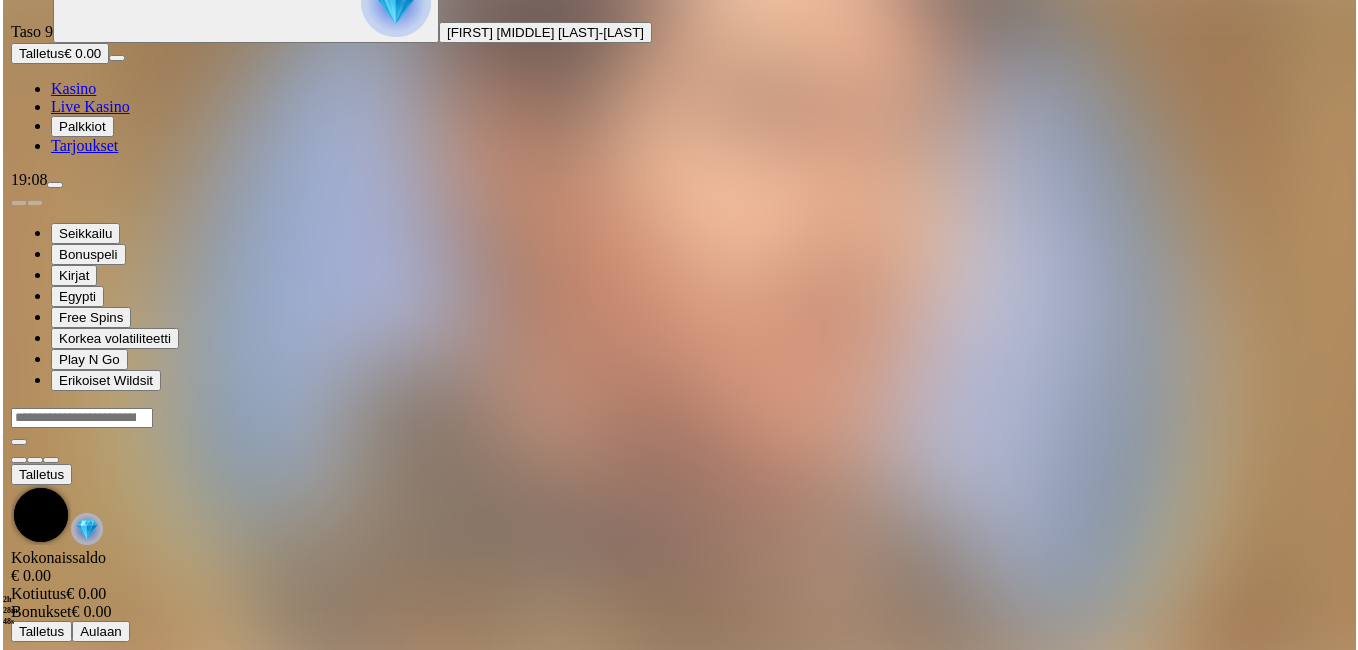 scroll, scrollTop: 0, scrollLeft: 0, axis: both 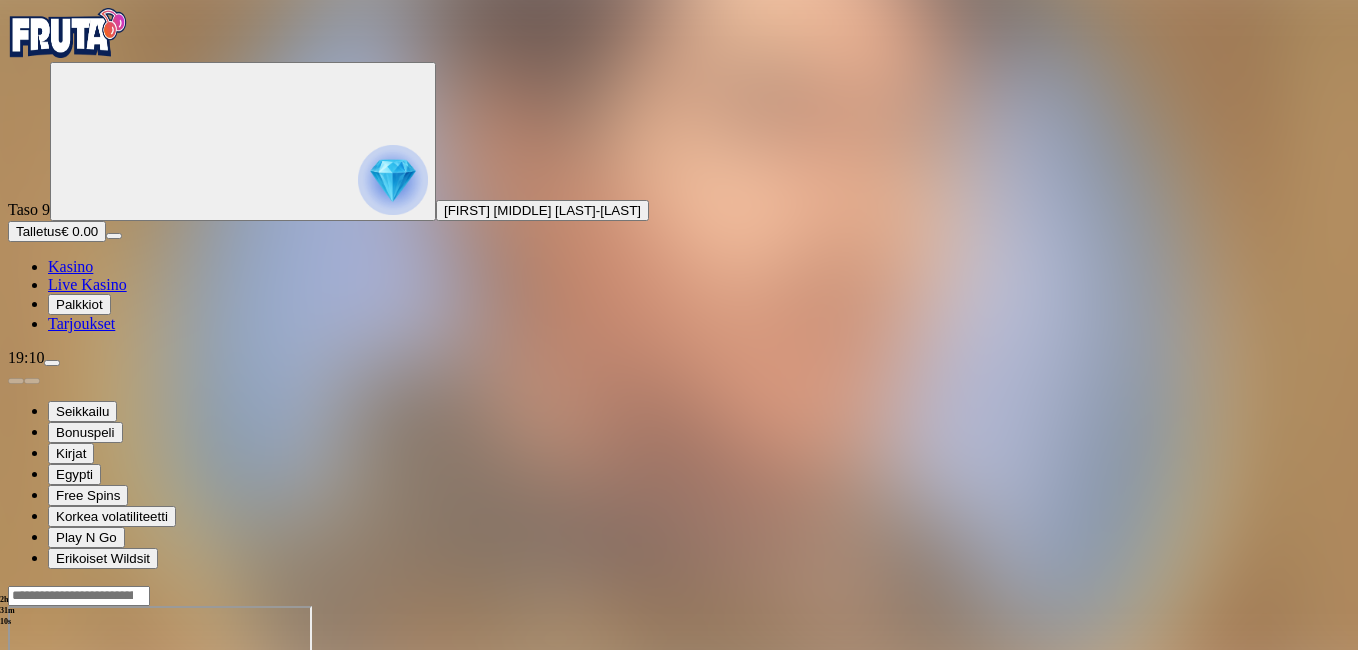click at bounding box center [16, 778] 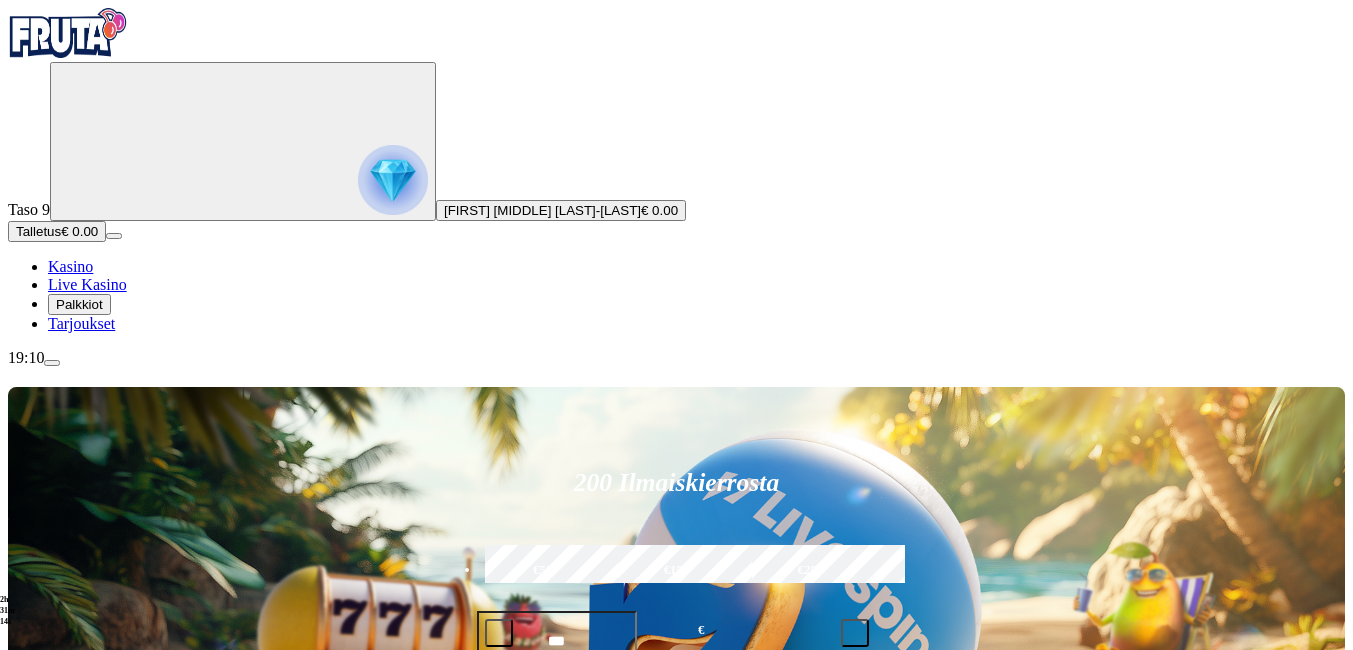 click on "Palkkiot" at bounding box center (79, 304) 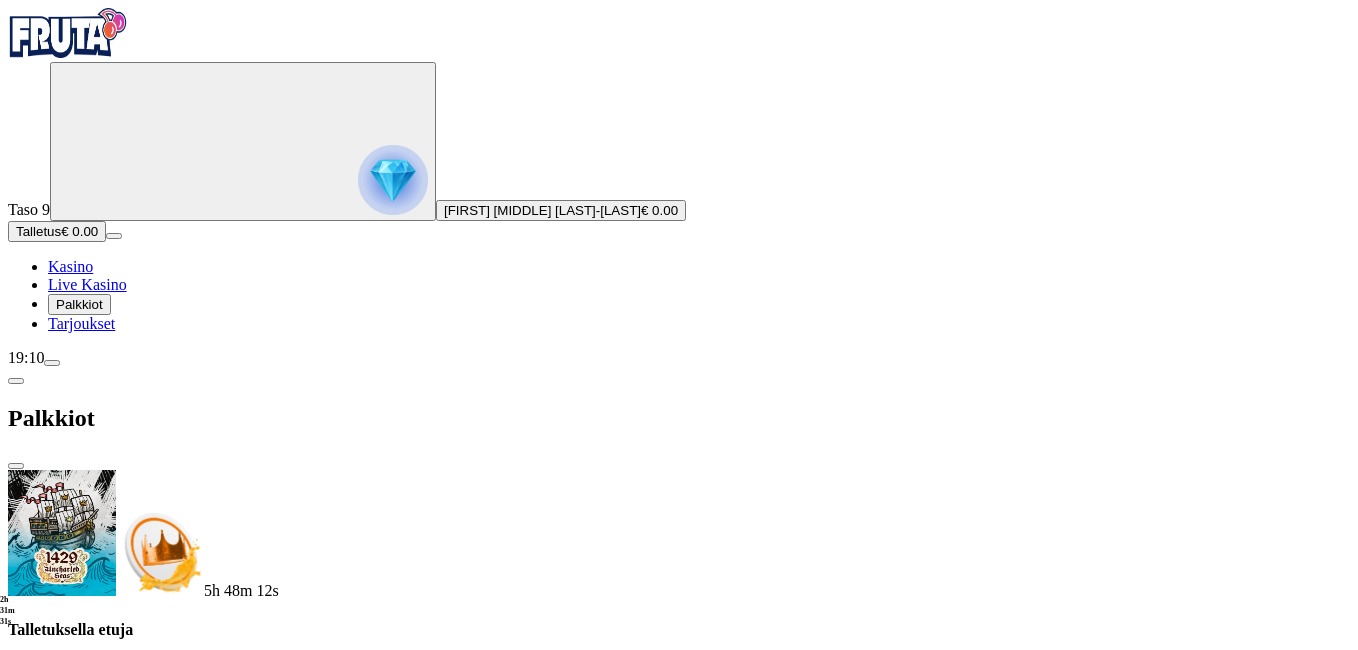 scroll, scrollTop: 0, scrollLeft: 0, axis: both 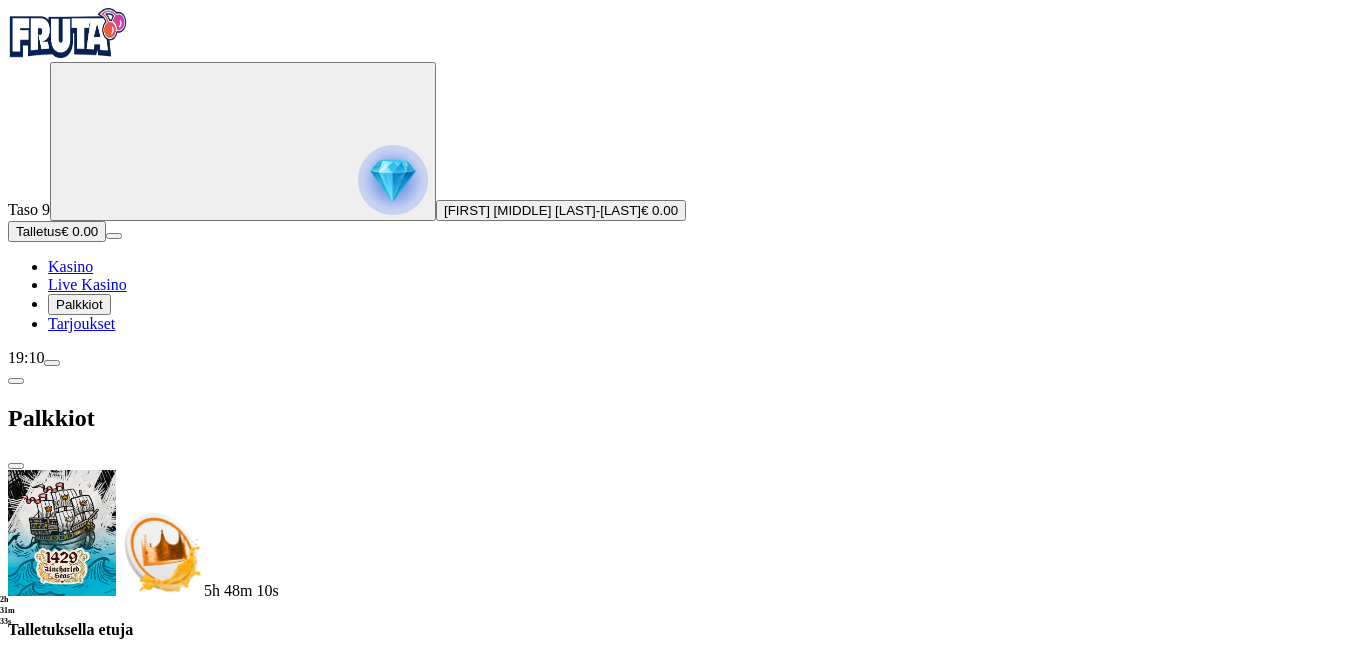 click at bounding box center (16, 466) 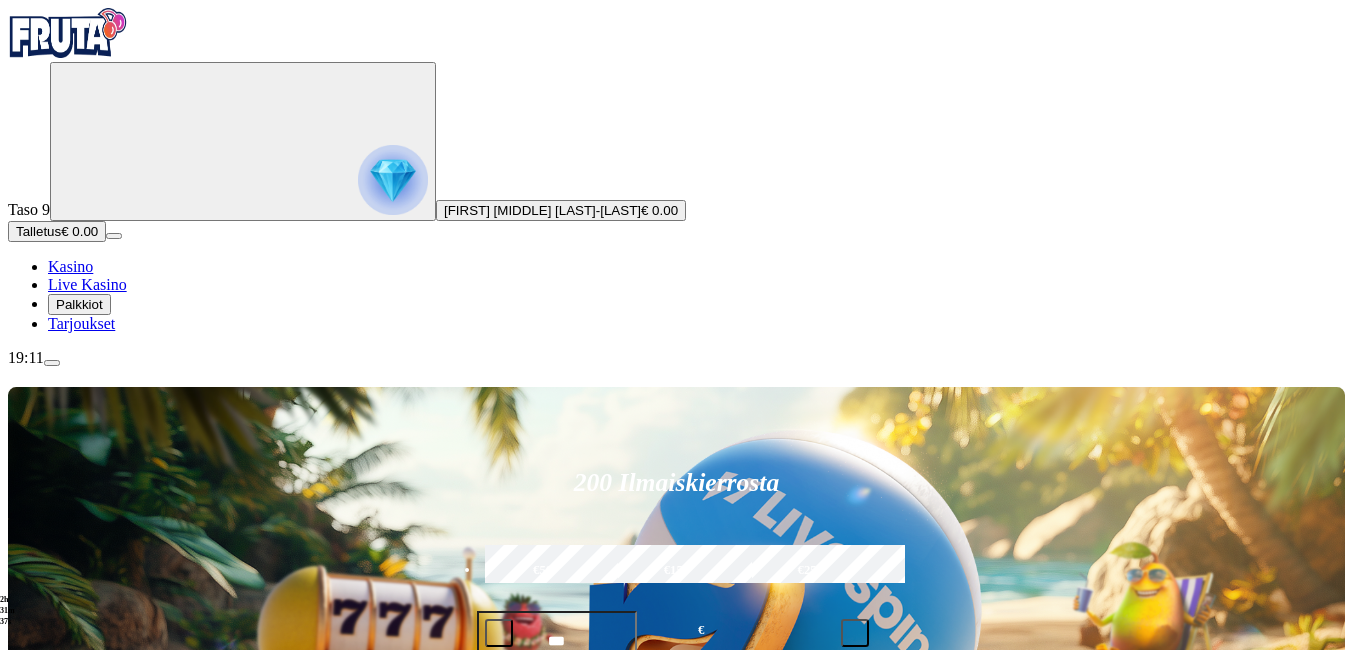 click at bounding box center [52, 363] 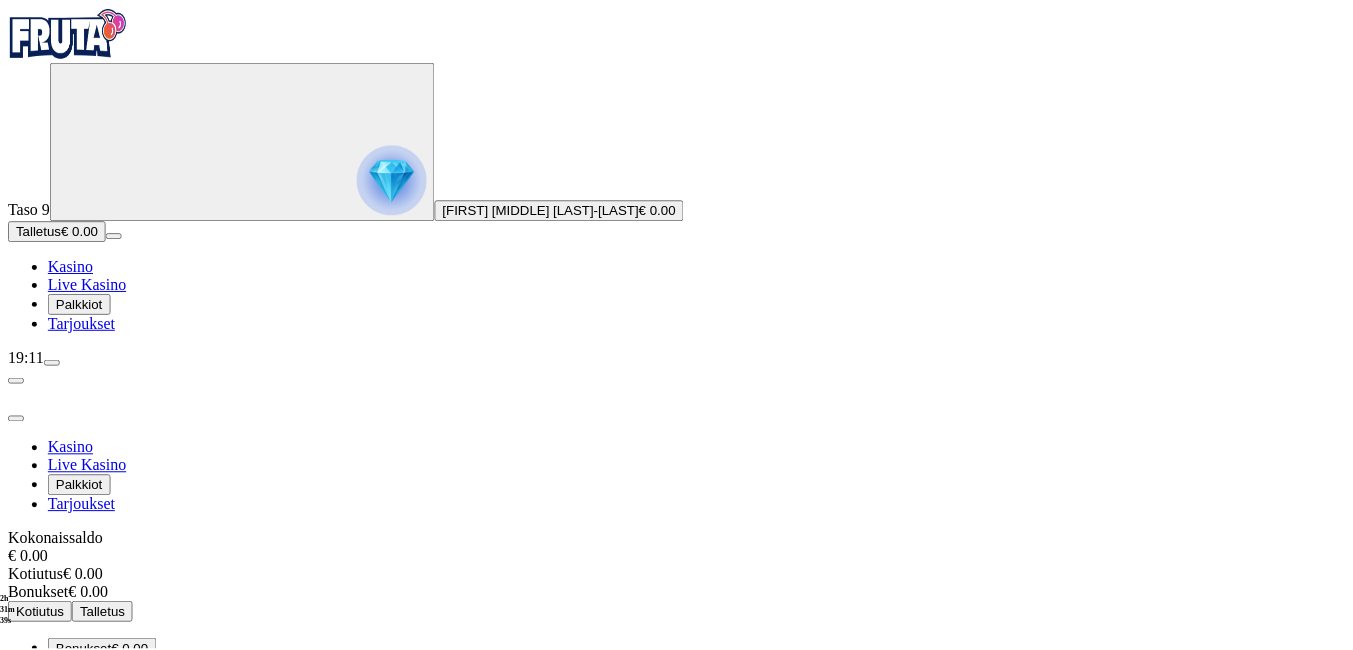 scroll, scrollTop: 62, scrollLeft: 0, axis: vertical 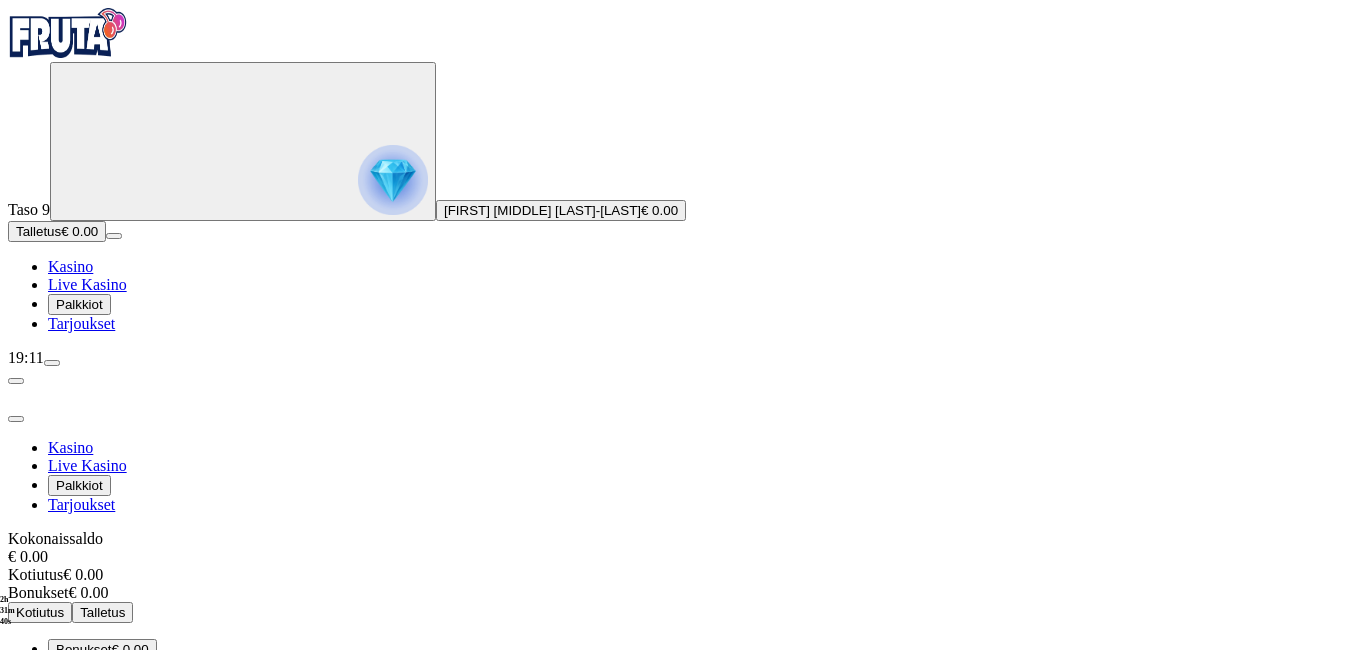 click on "Kirjaudu ulos" at bounding box center (54, 854) 